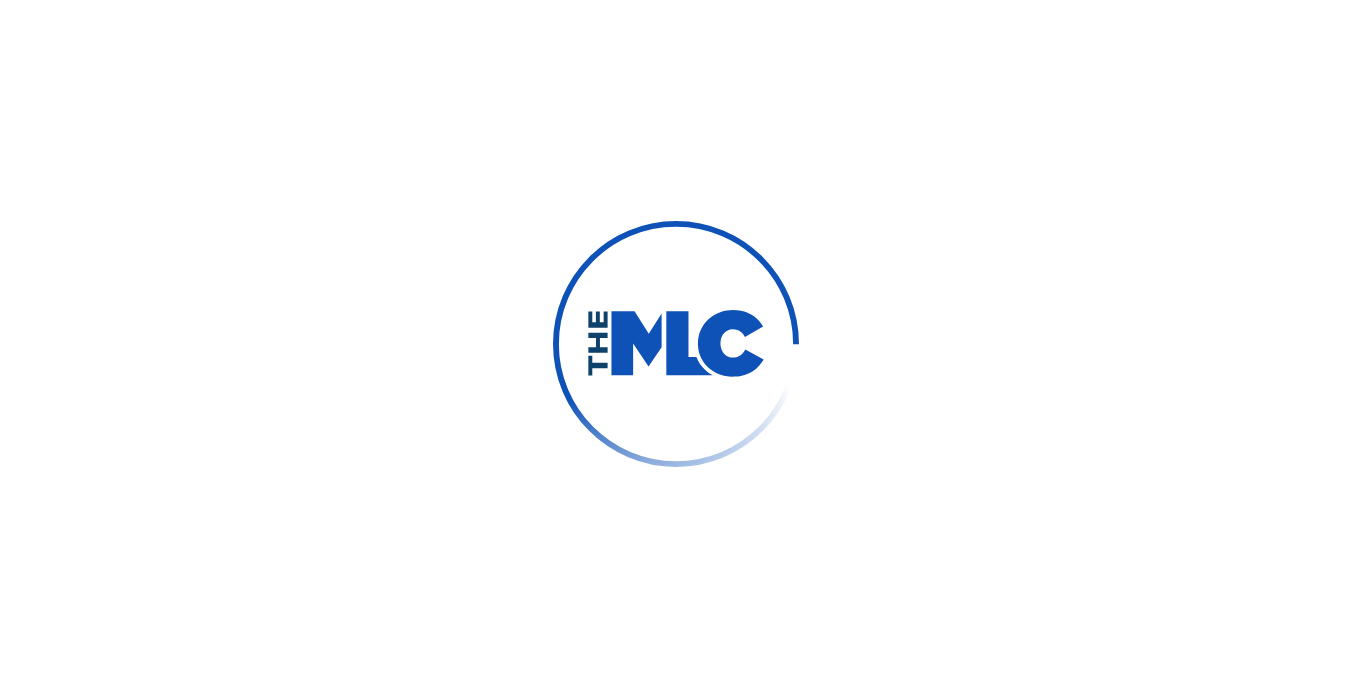 scroll, scrollTop: 0, scrollLeft: 0, axis: both 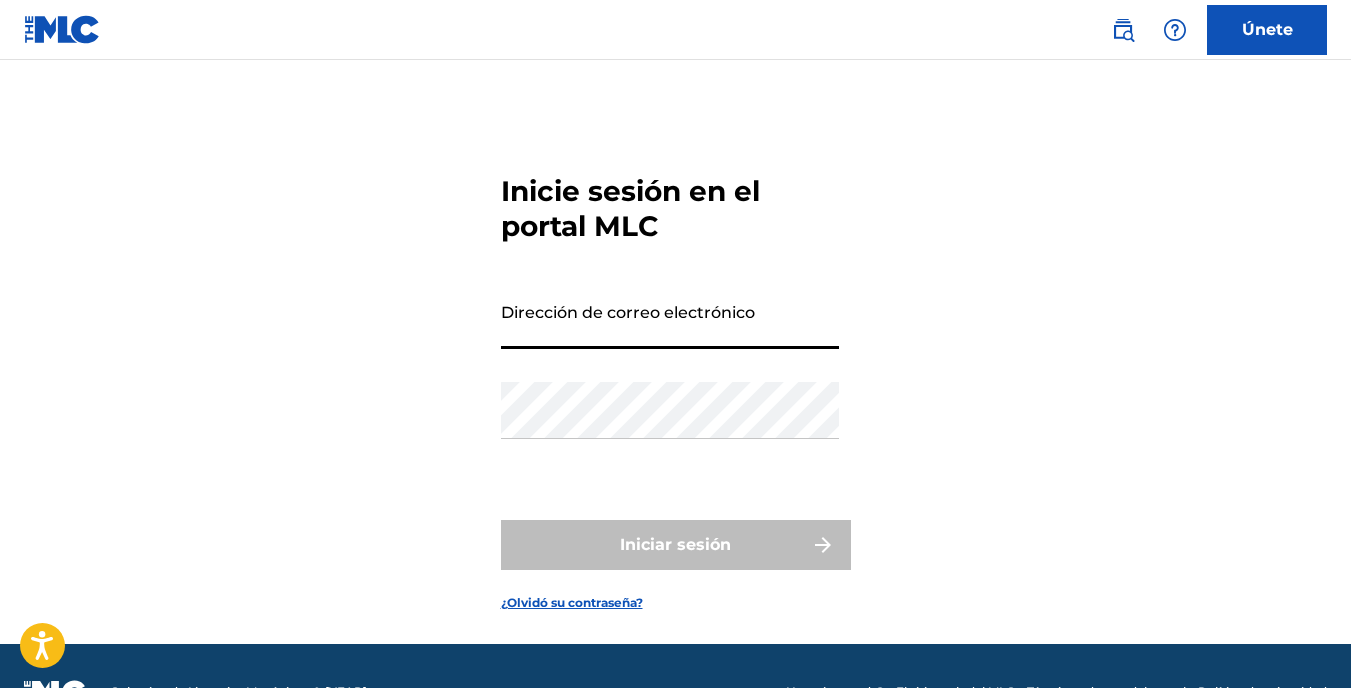click on "Dirección de correo electrónico" at bounding box center (670, 320) 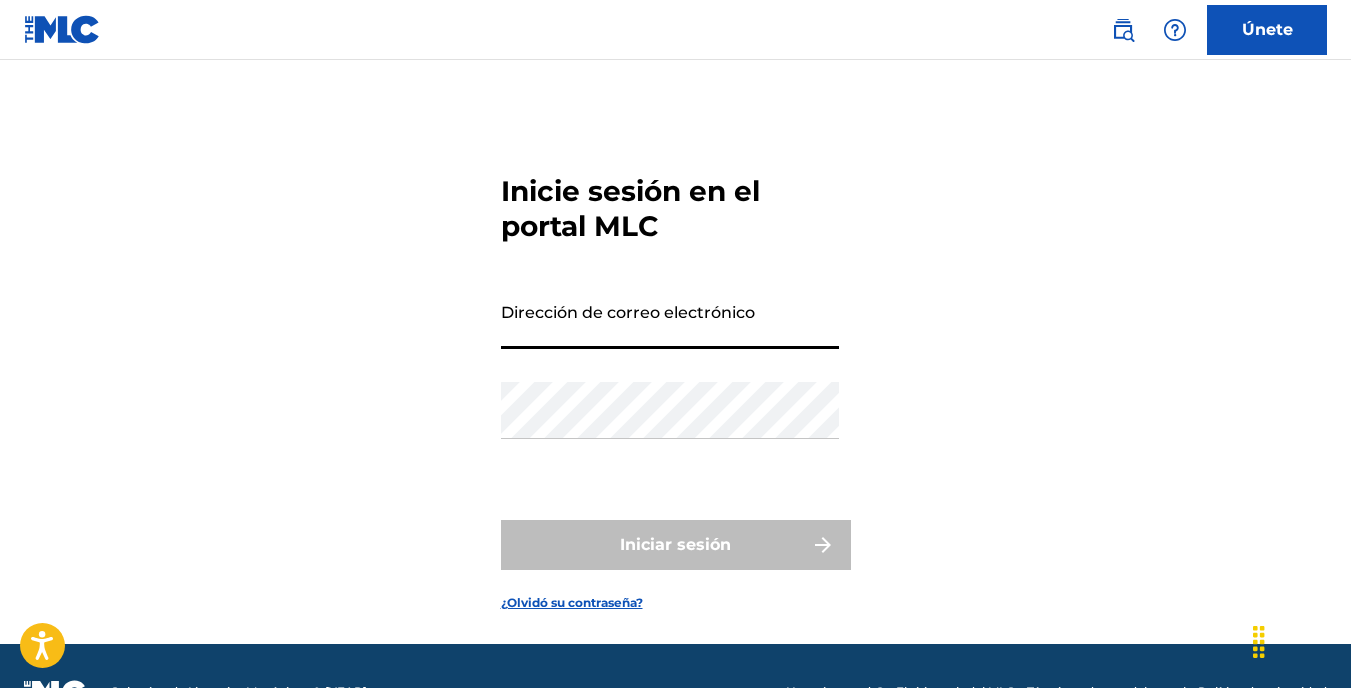 click on "Inicie sesión en el portal MLC Dirección de correo electrónico [EMAIL] Contraseña [PASSWORD] Iniciar sesión ¿Olvidó su contraseña?" at bounding box center [675, 377] 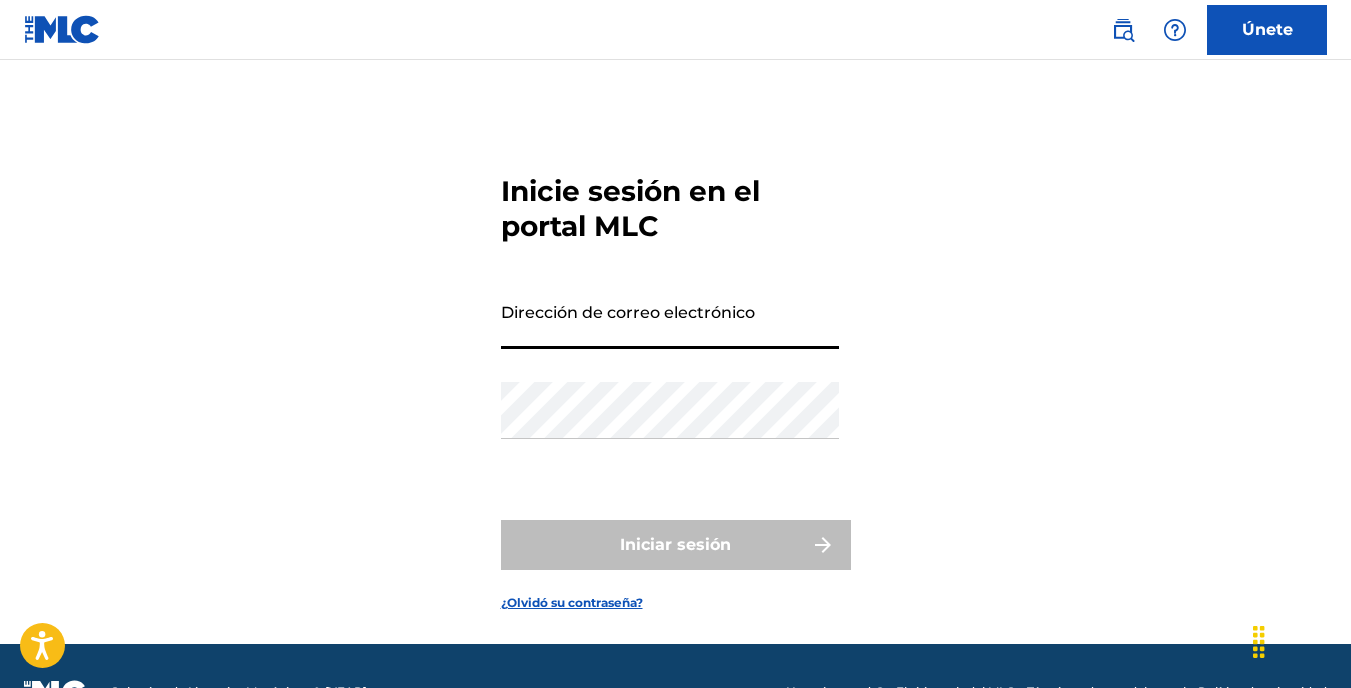 click on "Dirección de correo electrónico" at bounding box center [670, 320] 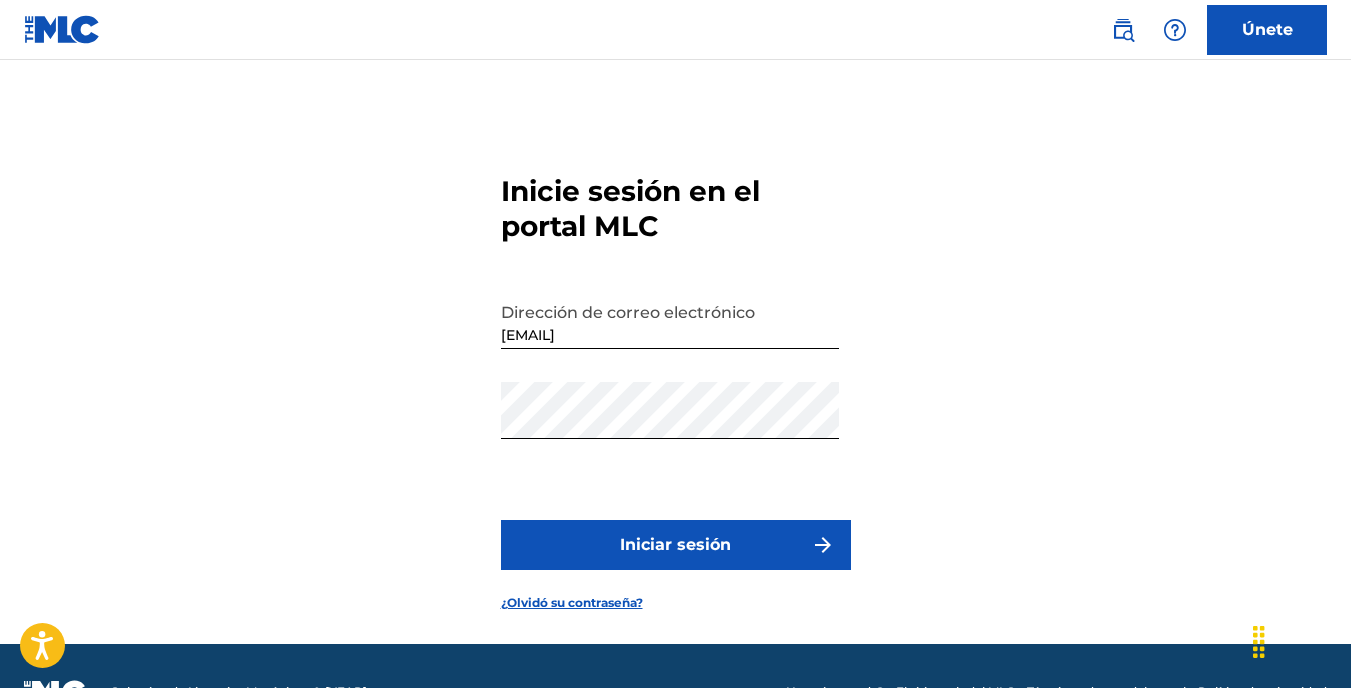 click at bounding box center [823, 545] 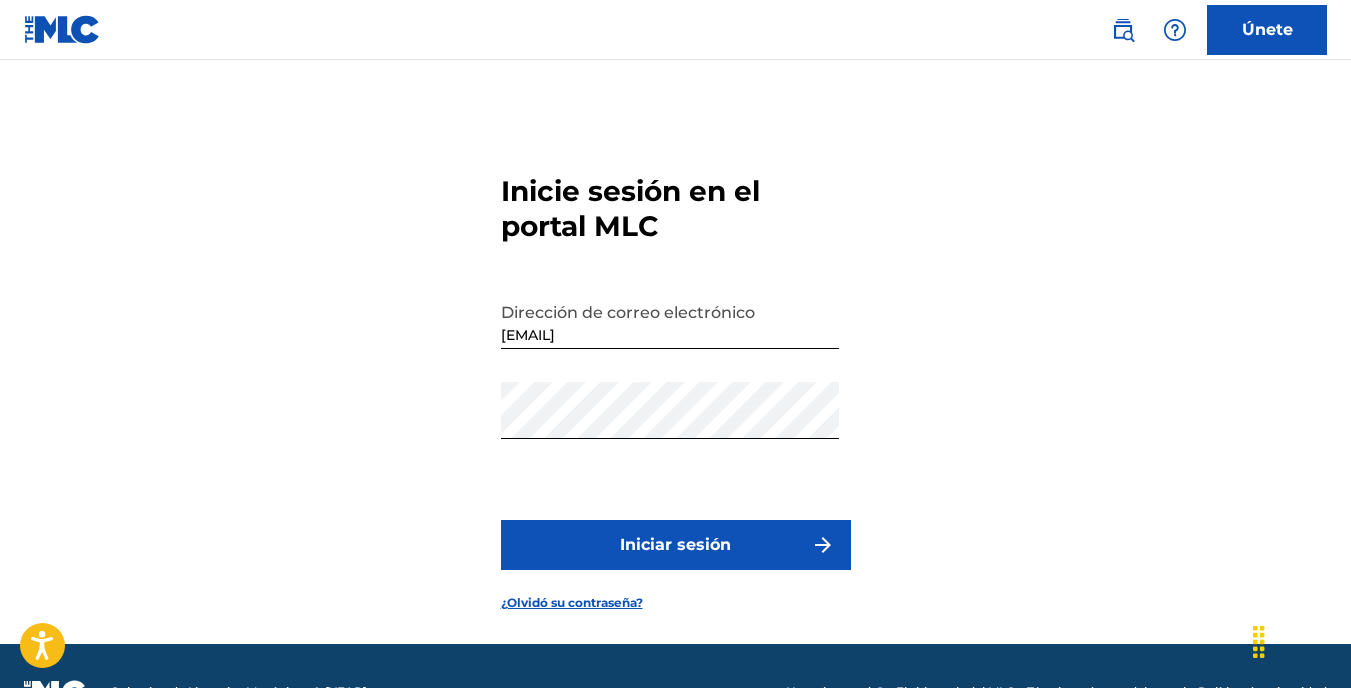 click on "Únete" at bounding box center [1267, 30] 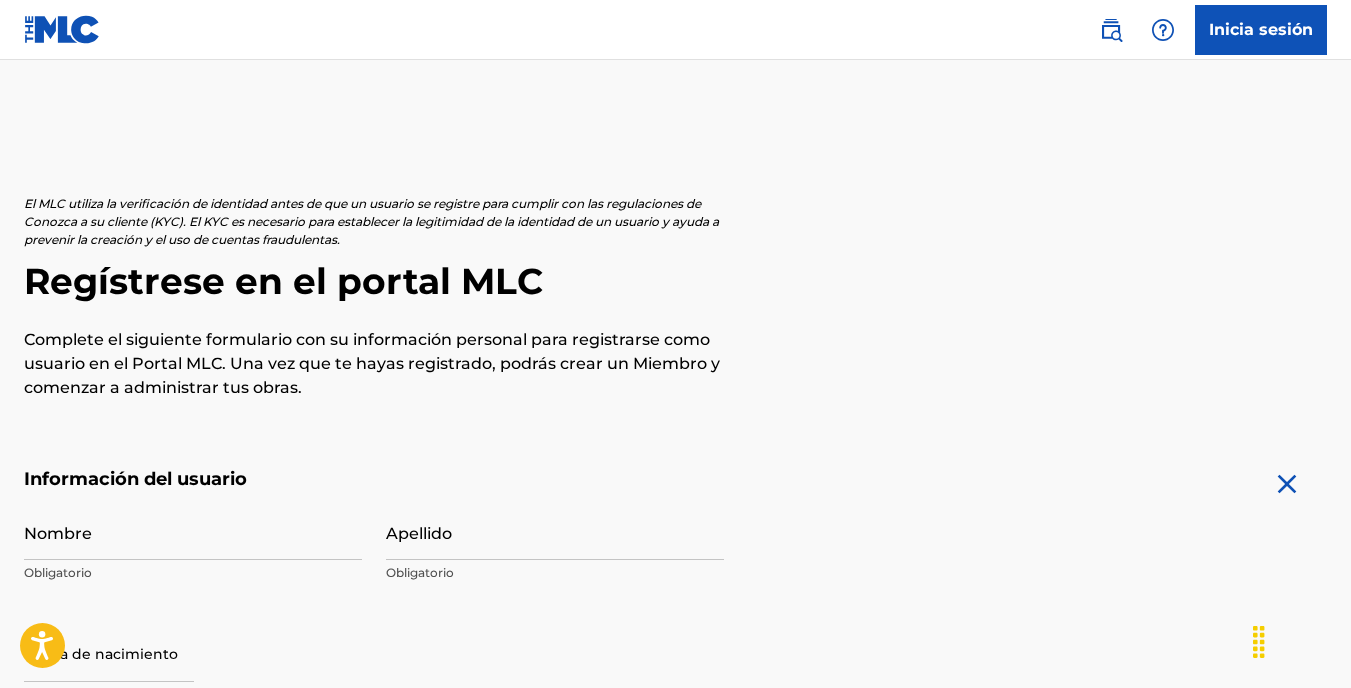 scroll, scrollTop: 0, scrollLeft: 0, axis: both 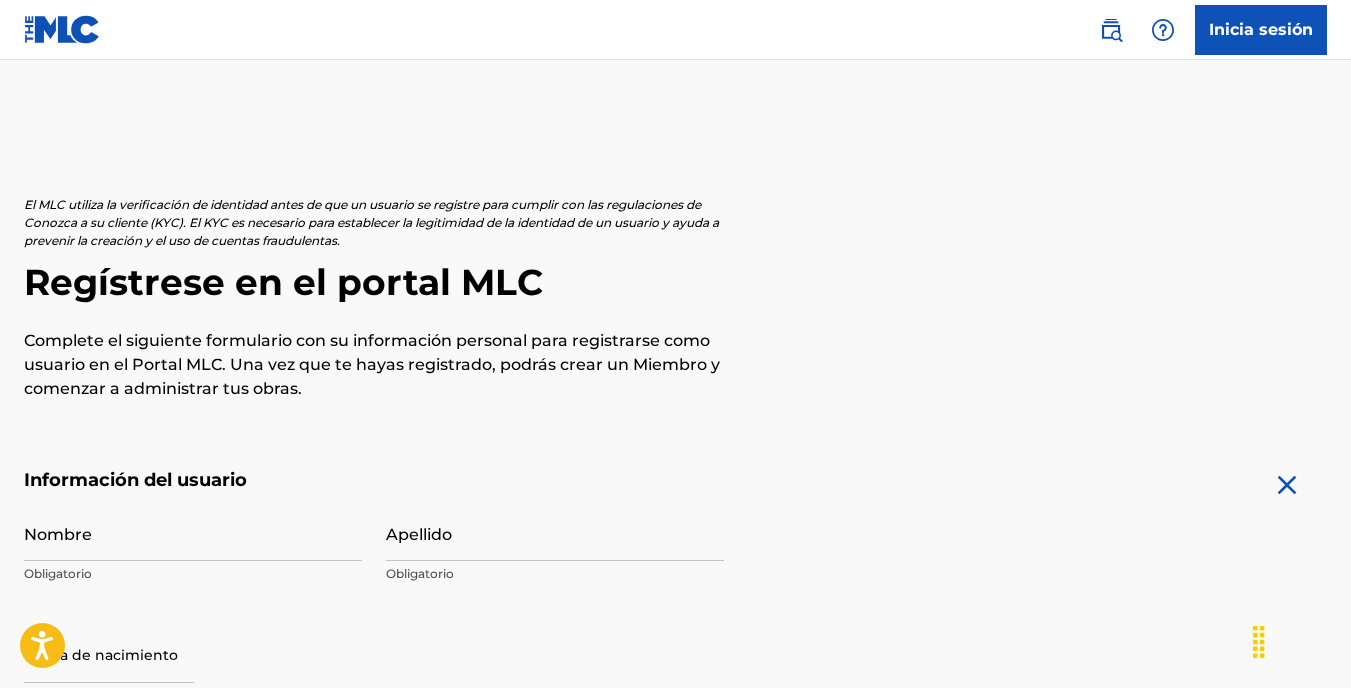 click on "Nombre" at bounding box center (193, 532) 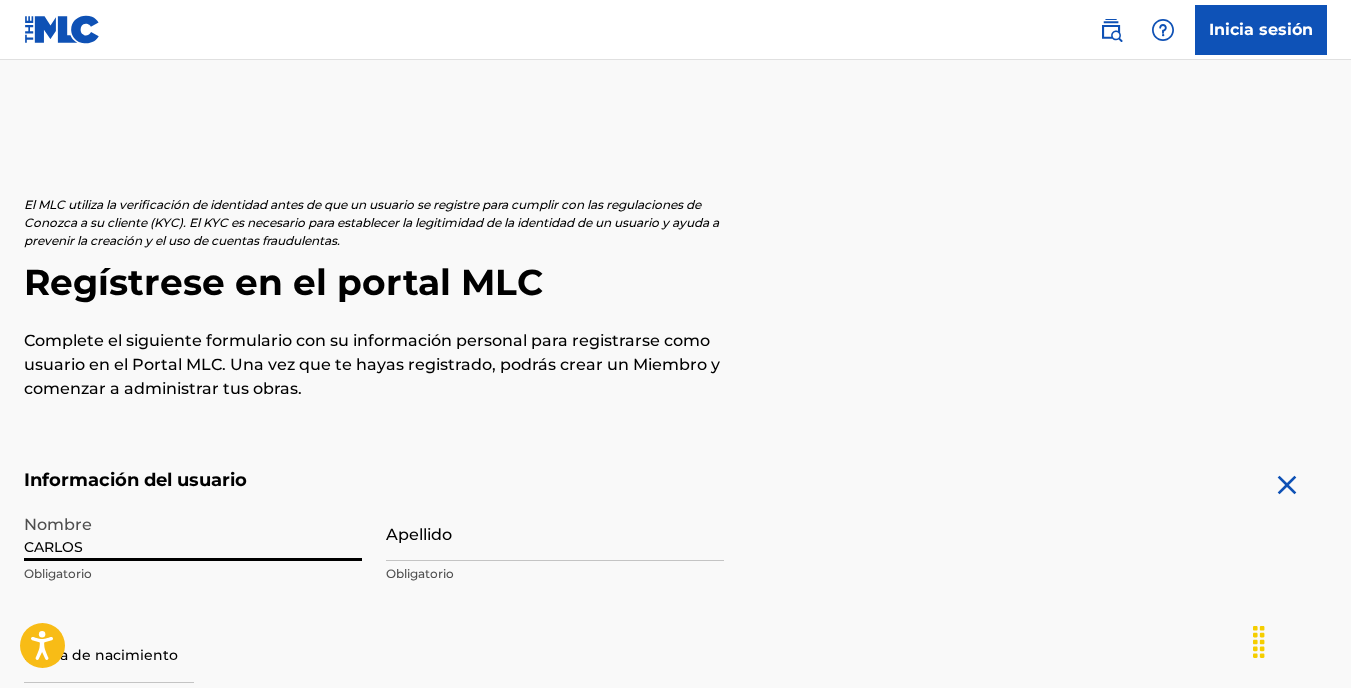 type on "CARLOS" 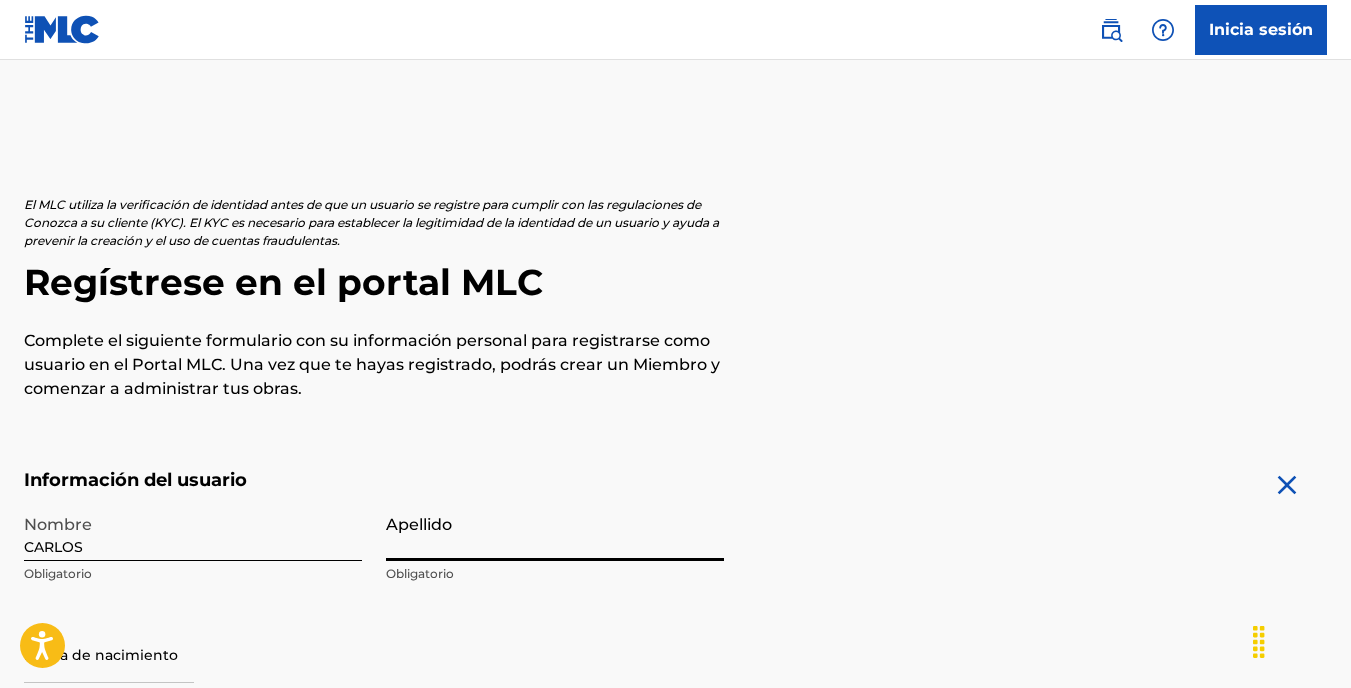 click on "Apellido" at bounding box center (555, 532) 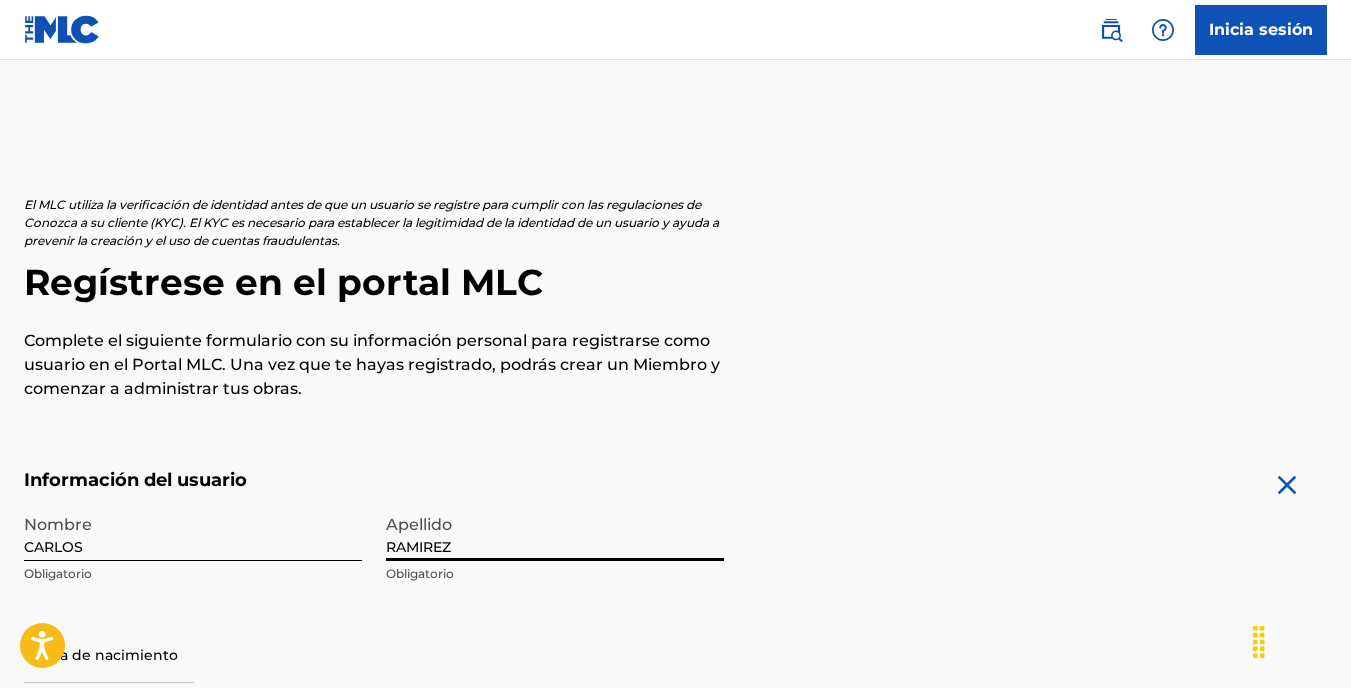 type on "RAMIREZ" 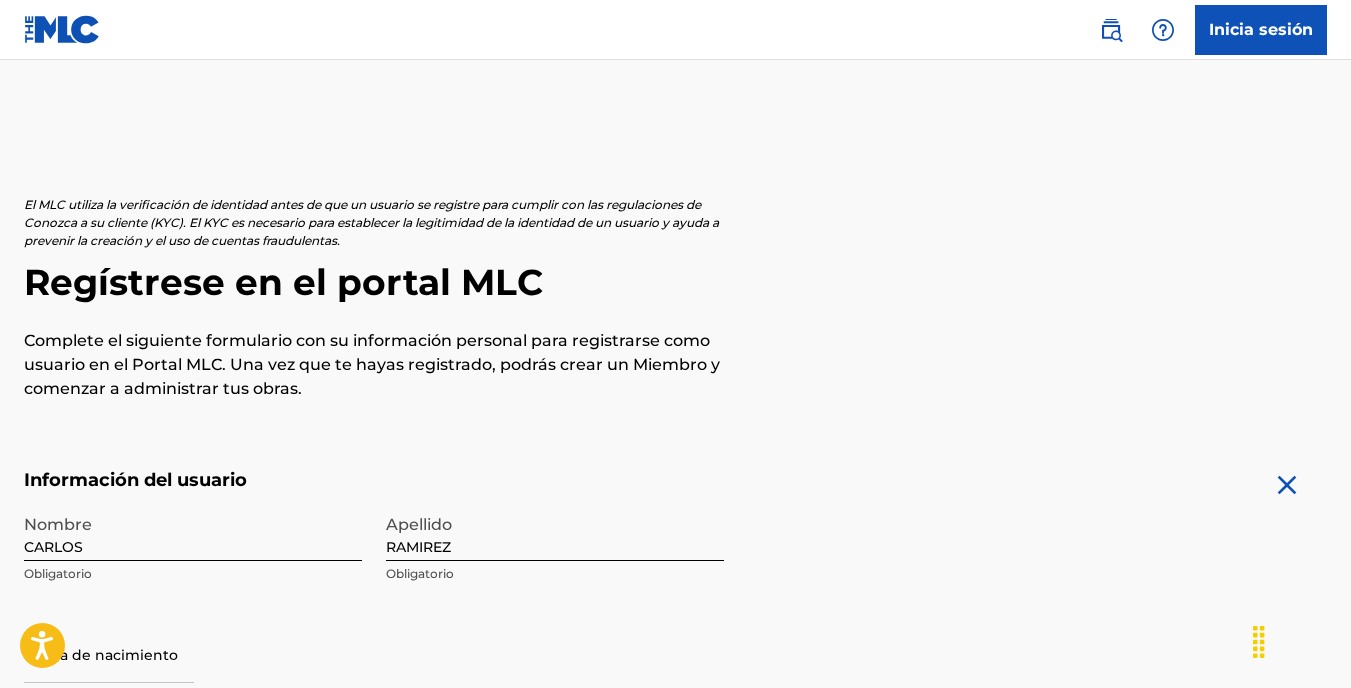 click on "Información del usuario Nombre CARLOS Obligatorio Apellido RAMIREZ Obligatorio Fecha de nacimiento Obligatorio Dirección personal Yo Dirección Obligatorio Número de unidad Opcional Ciudad / Pueblo Obligatorio País Obligatorio Estado / Provincia Opcional Código postal Opcional Información de contacto Número de teléfono País País requerido Área Número requerido Dirección de correo electrónico Obligatorio Aceptar Términos de uso Aceptar Política de privacidad Inscríbase en comunicaciones de marketing Sign up" at bounding box center [675, 913] 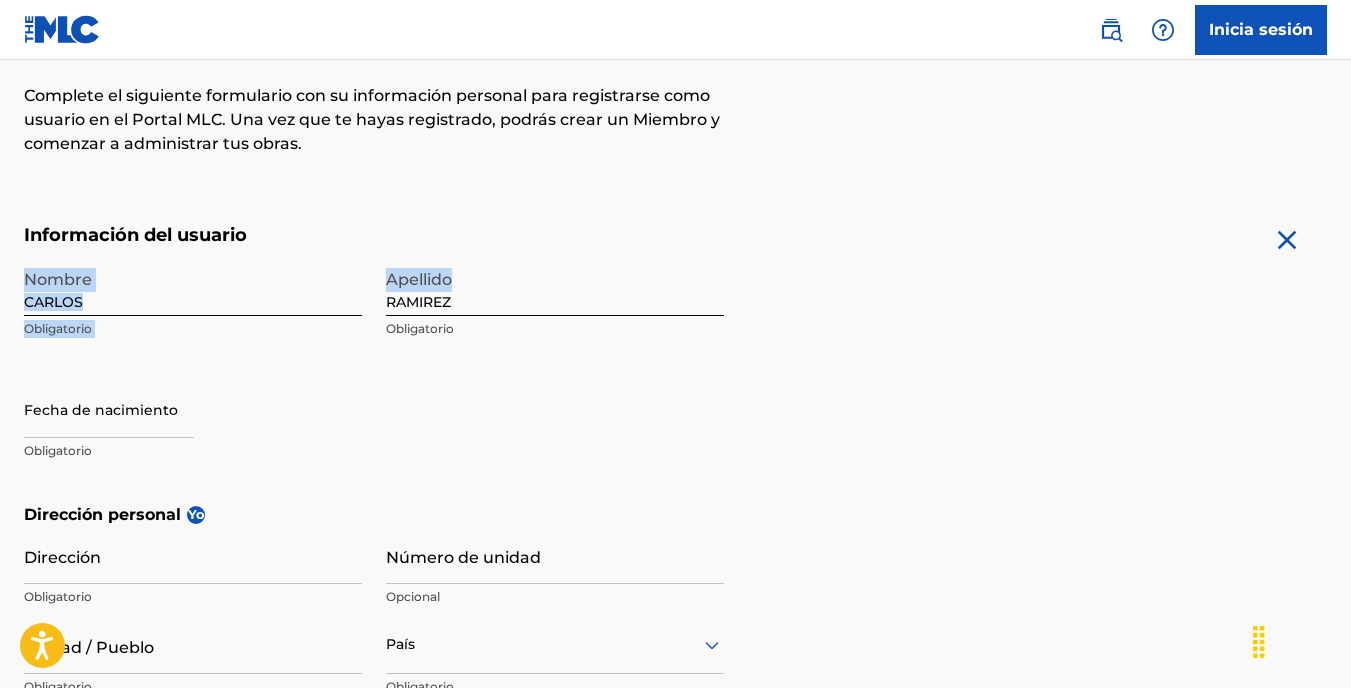 scroll, scrollTop: 300, scrollLeft: 0, axis: vertical 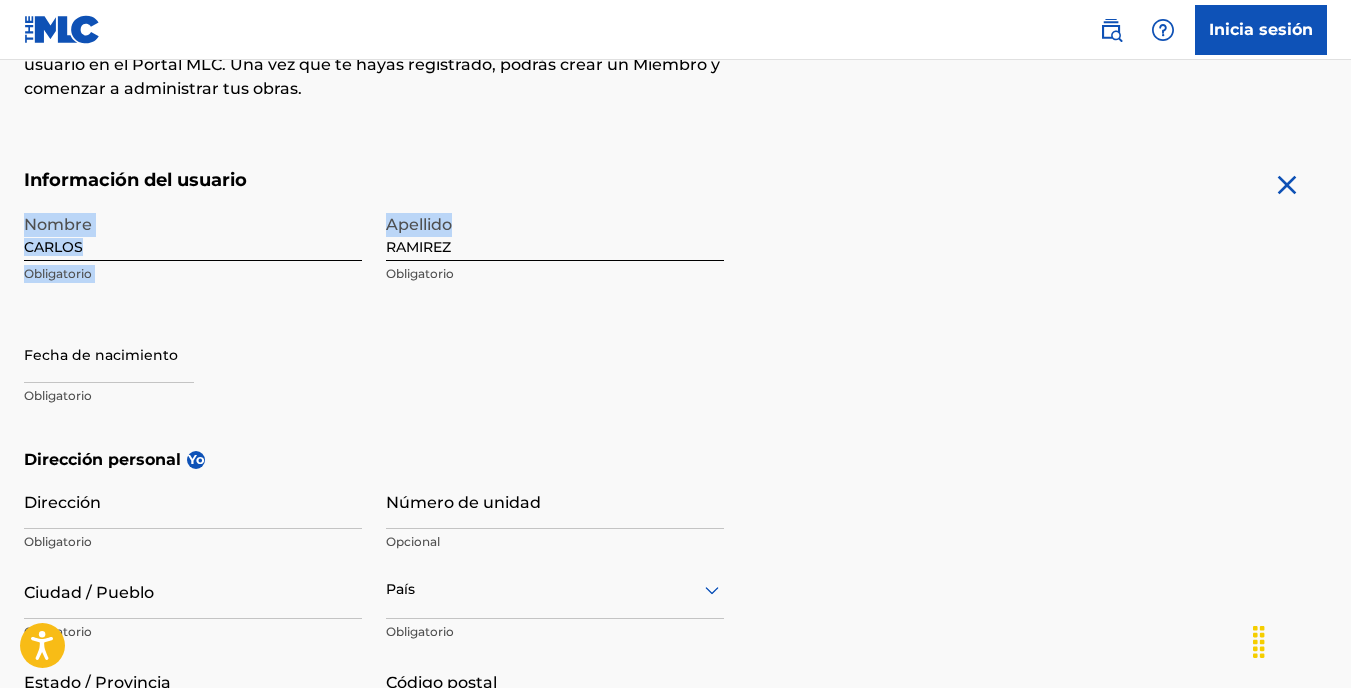 click at bounding box center [109, 354] 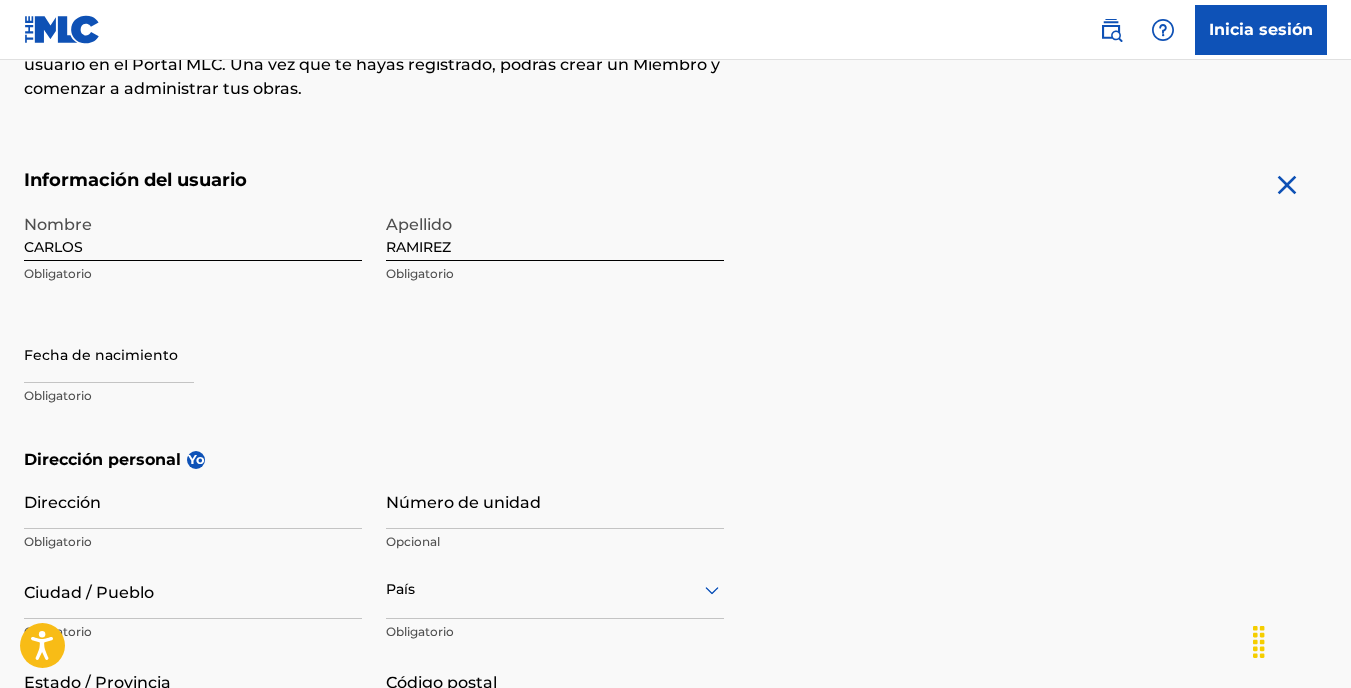 select on "7" 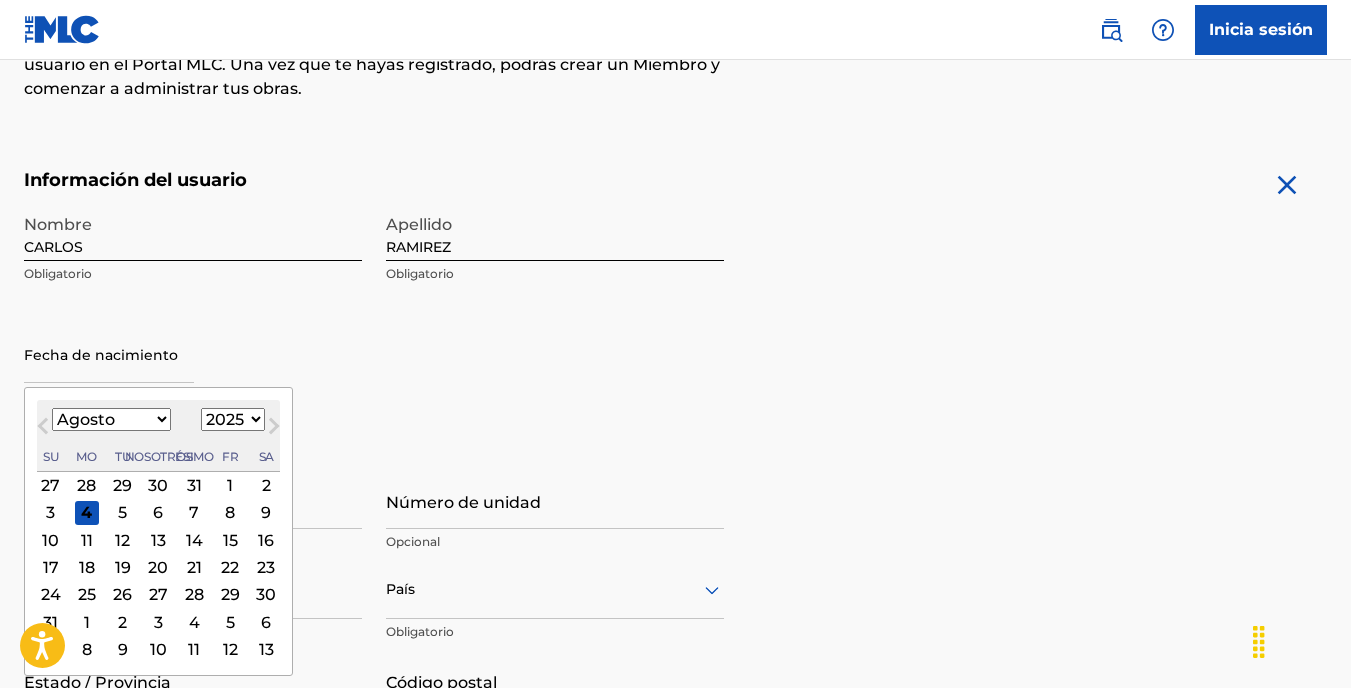 click on "Next Month" at bounding box center [274, 430] 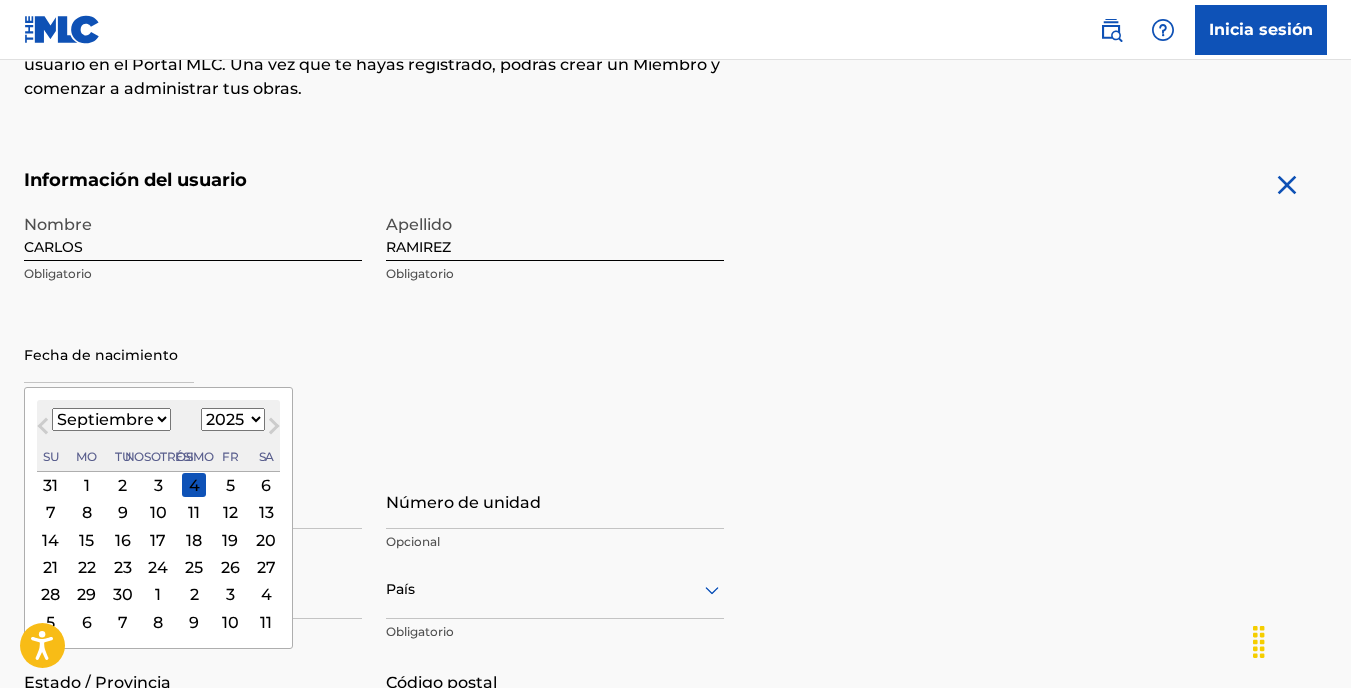 click on "Next Month" at bounding box center (274, 430) 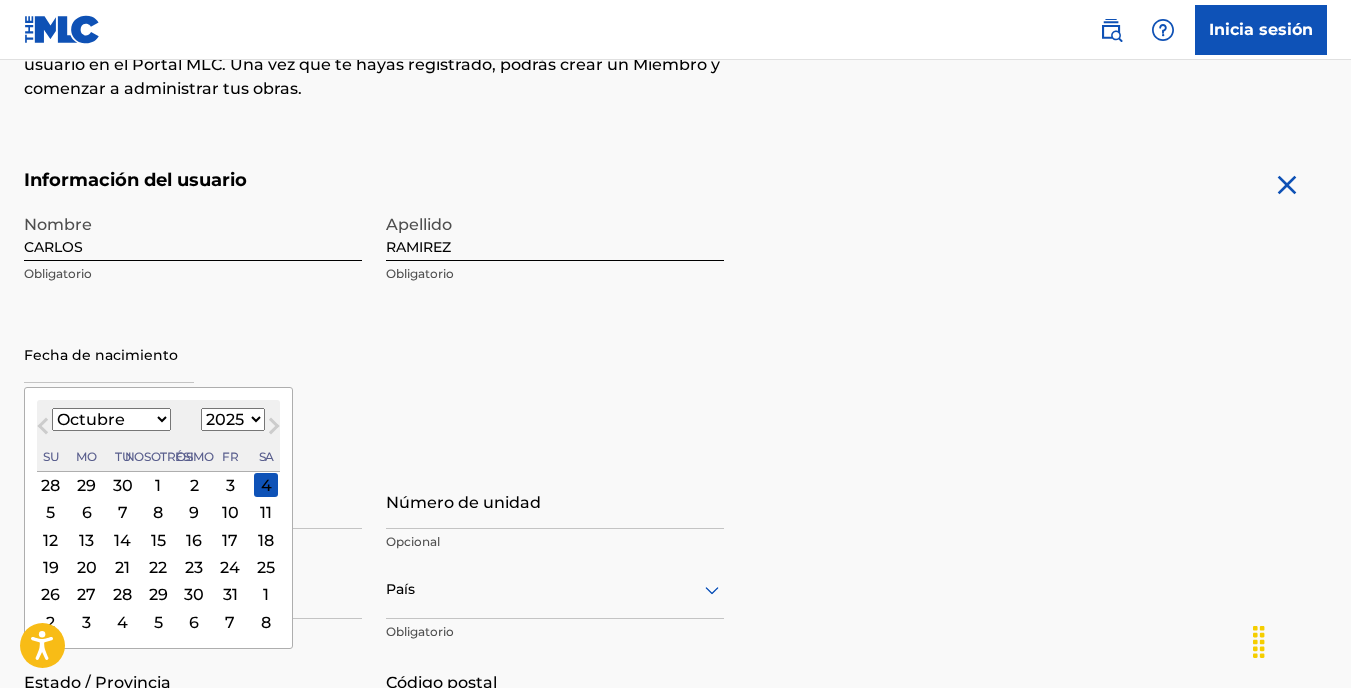click on "Next Month" at bounding box center [274, 430] 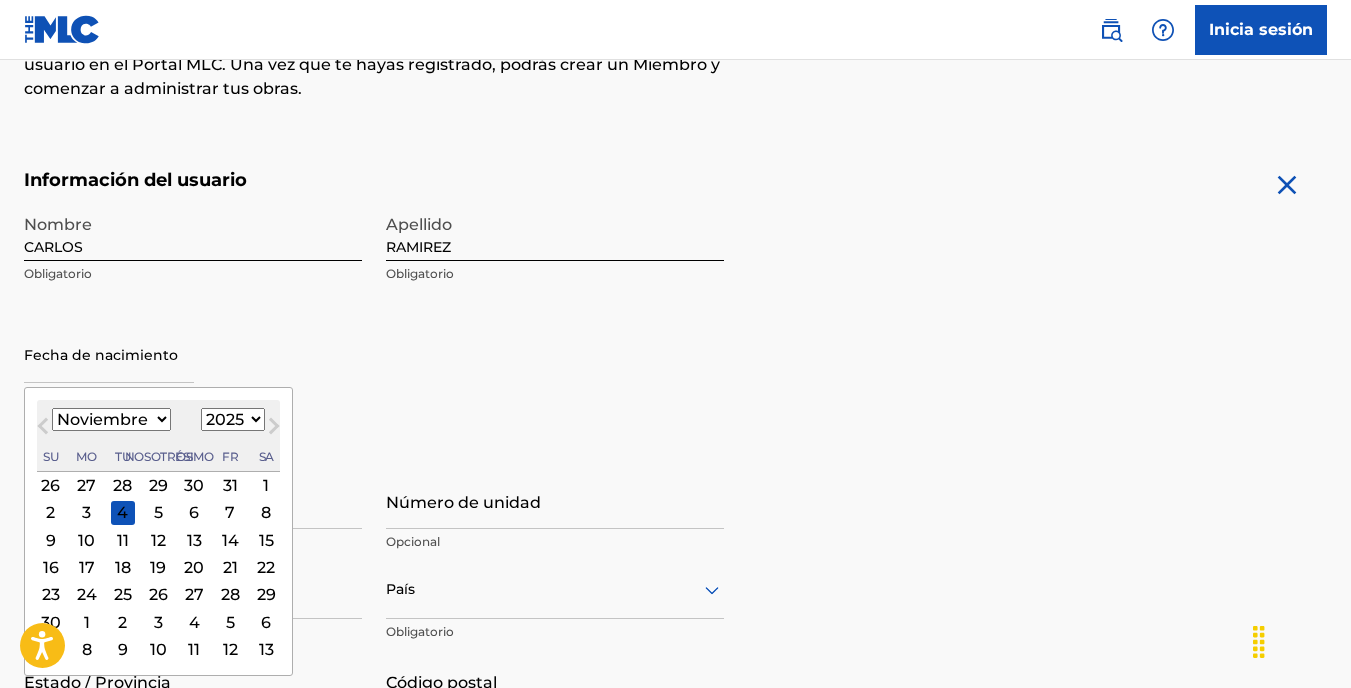 scroll, scrollTop: 400, scrollLeft: 0, axis: vertical 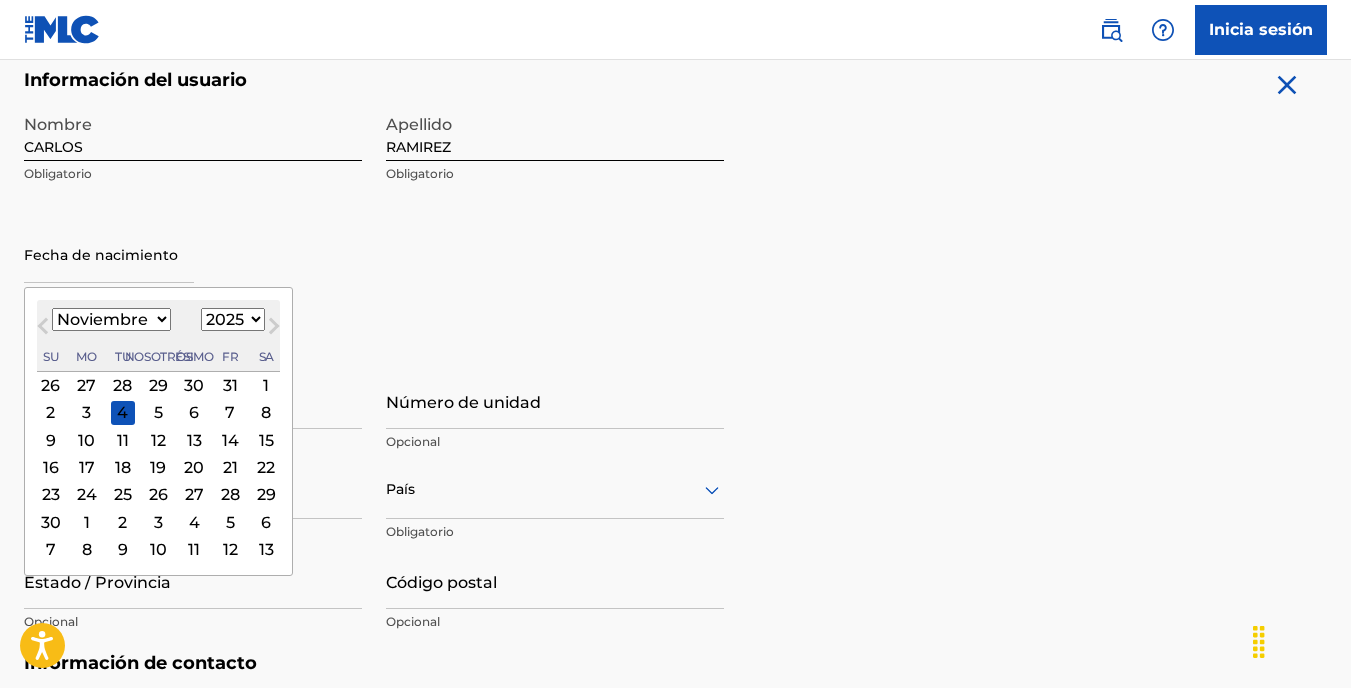 click on "1899 1900 1901 1902 1903 1904 1905 1906 1907 1908 1909 1910 1911 1912 1913 1914 1915 1916 1917 1918 1919 1920 1921 1922 1923 1924 1925 1926 1927 1928 1929 1930 1931 1932 1933 1934 1935 1936 1937 1938 1939 1940 1941 1942 1943 1944 1945 1946 1947 1948 1949 1950 1951 1952 1953 1954 1955 1956 1957 1958 1959 1960 1961 1962 1963 1964 1965 1966 1967 1968 1969 1970 1971 1972 1973 1974 1975 1976 1977 1978 1979 1980 1981 1982 1983 1984 1985 1986 1987 1988 1989 1990 1991 1992 1993 1994 1995 1996 1997 1998 1999 2000 2001 2002 2003 2004 2005 2006 2007 2008 2009 2010 2011 2012 2013 2014 2015 2016 2017 2018 2019 2020 2021 2022 2023 2024 2025 2026 2027 2028 2029 2030 2031 2032 2033 2034 2035 2036 2037 2038 2039 2040 2041 2042 2043 2044 2045 2046 2047 2048 2049 2050 2051 2052 2053 2054 2055 2056 2057 2058 2059 2060 2061 2062 2063 2064 2065 2066 2067 2068 2069 2070 2071 2072 2073 2074 2075 2076 2077 2078 2079 2080 2081 2082 2083 2084 2085 2086 2087 2088 2089 2090 2091 2092 2093 2094 2095 2096 2097 2098 2099 2100" at bounding box center (233, 319) 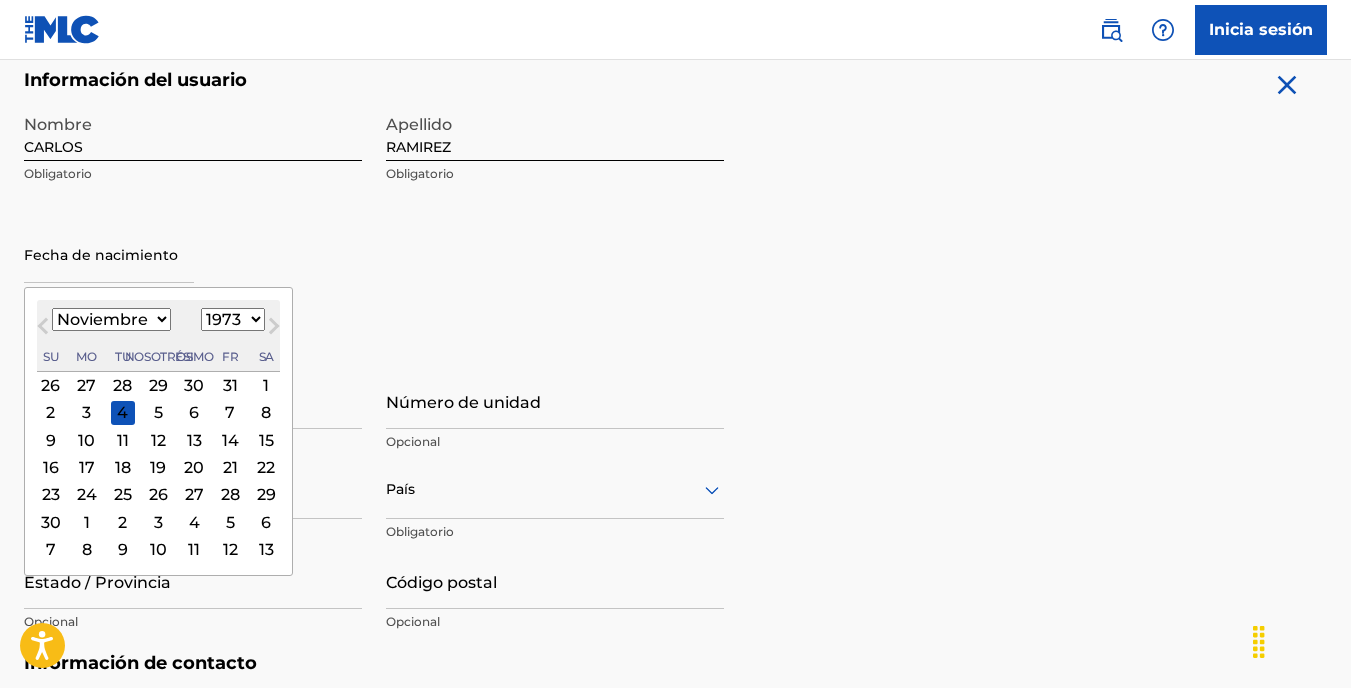 click on "1899 1900 1901 1902 1903 1904 1905 1906 1907 1908 1909 1910 1911 1912 1913 1914 1915 1916 1917 1918 1919 1920 1921 1922 1923 1924 1925 1926 1927 1928 1929 1930 1931 1932 1933 1934 1935 1936 1937 1938 1939 1940 1941 1942 1943 1944 1945 1946 1947 1948 1949 1950 1951 1952 1953 1954 1955 1956 1957 1958 1959 1960 1961 1962 1963 1964 1965 1966 1967 1968 1969 1970 1971 1972 1973 1974 1975 1976 1977 1978 1979 1980 1981 1982 1983 1984 1985 1986 1987 1988 1989 1990 1991 1992 1993 1994 1995 1996 1997 1998 1999 2000 2001 2002 2003 2004 2005 2006 2007 2008 2009 2010 2011 2012 2013 2014 2015 2016 2017 2018 2019 2020 2021 2022 2023 2024 2025 2026 2027 2028 2029 2030 2031 2032 2033 2034 2035 2036 2037 2038 2039 2040 2041 2042 2043 2044 2045 2046 2047 2048 2049 2050 2051 2052 2053 2054 2055 2056 2057 2058 2059 2060 2061 2062 2063 2064 2065 2066 2067 2068 2069 2070 2071 2072 2073 2074 2075 2076 2077 2078 2079 2080 2081 2082 2083 2084 2085 2086 2087 2088 2089 2090 2091 2092 2093 2094 2095 2096 2097 2098 2099 2100" at bounding box center [233, 319] 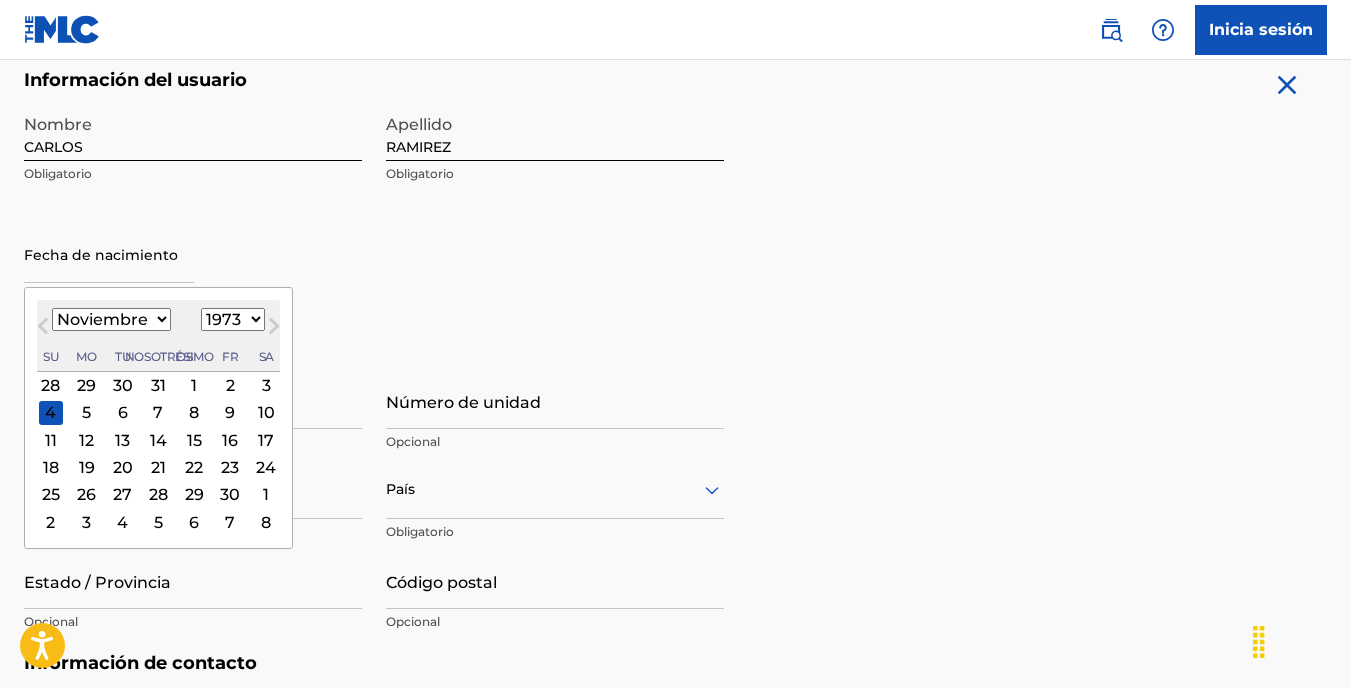 click on "Enero Febrero Marzo Abril Mayo Junio Julio Agosto Septiembre Octubre Noviembre Diciembre" at bounding box center [111, 319] 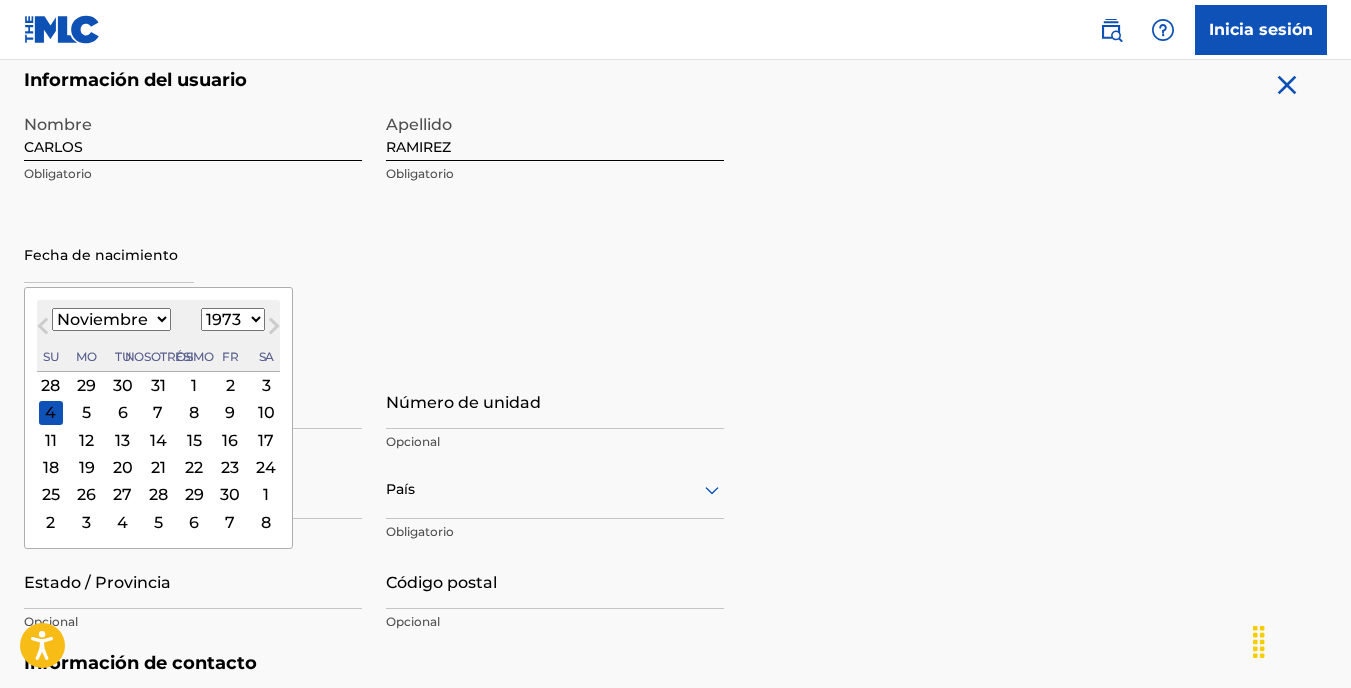 select on "5" 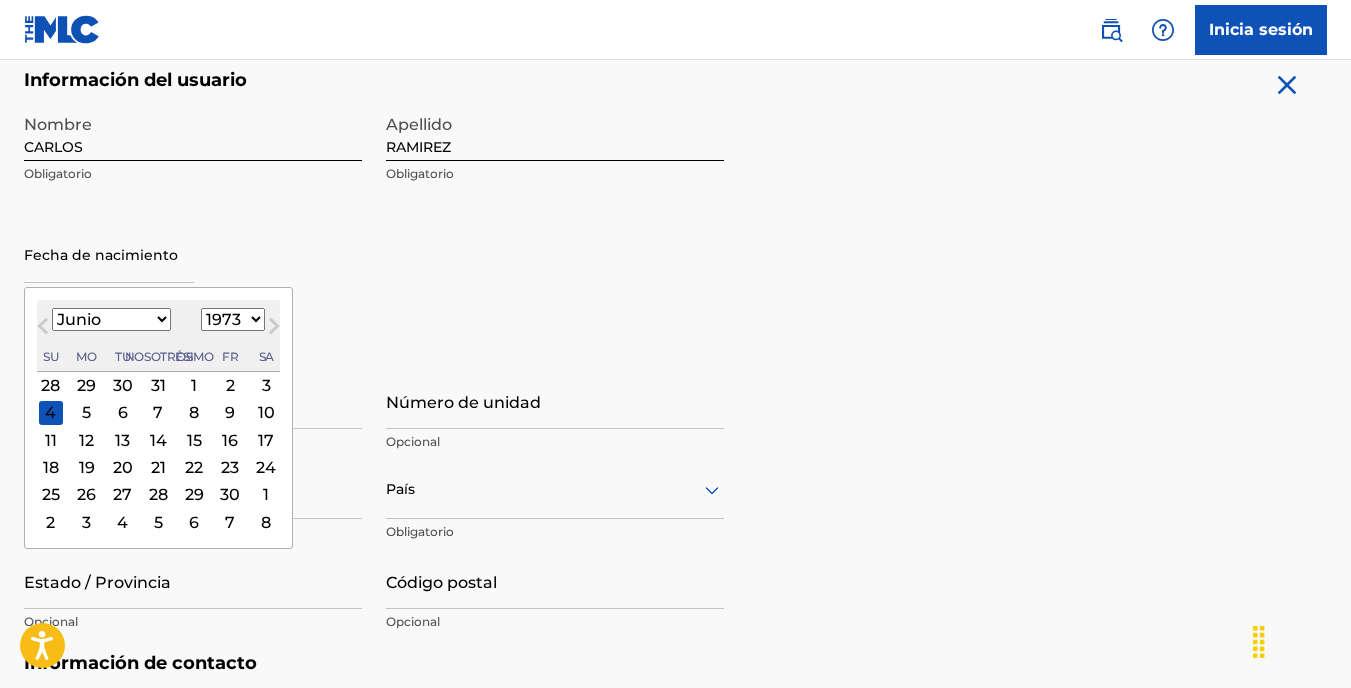 click on "Enero Febrero Marzo Abril Mayo Junio Julio Agosto Septiembre Octubre Noviembre Diciembre" at bounding box center (111, 319) 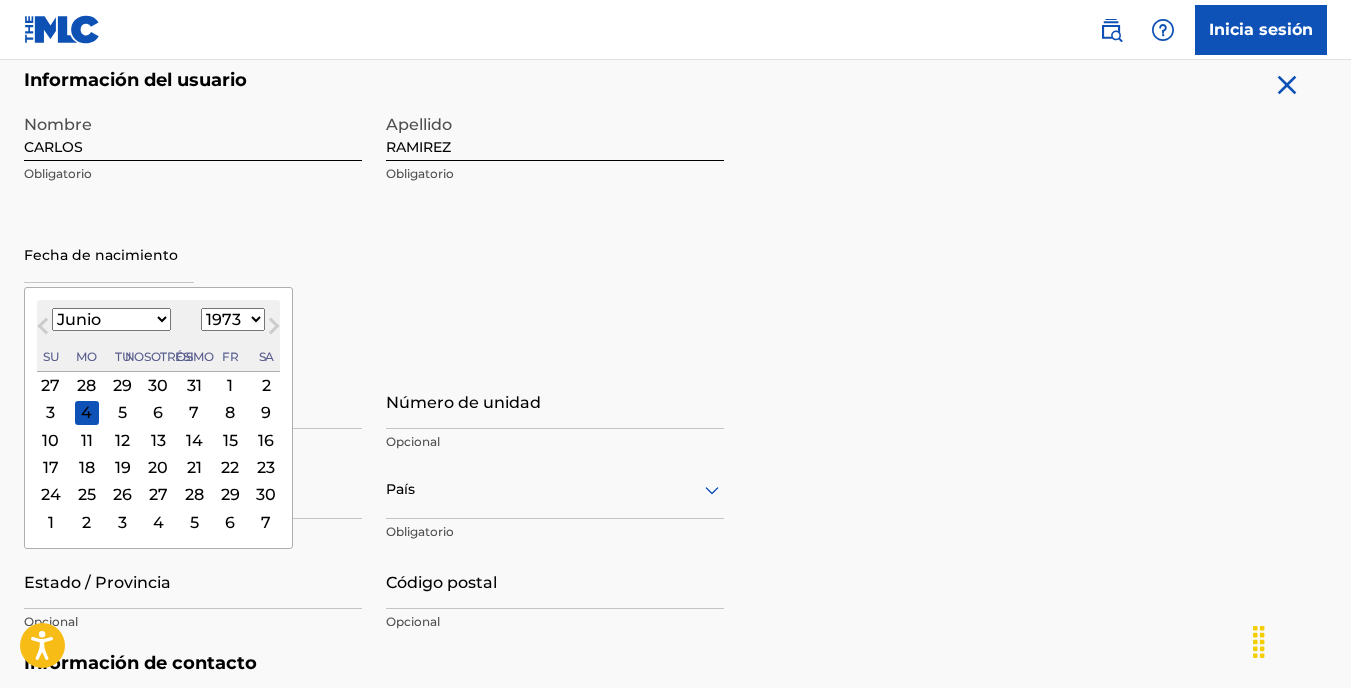 click on "21" at bounding box center [194, 467] 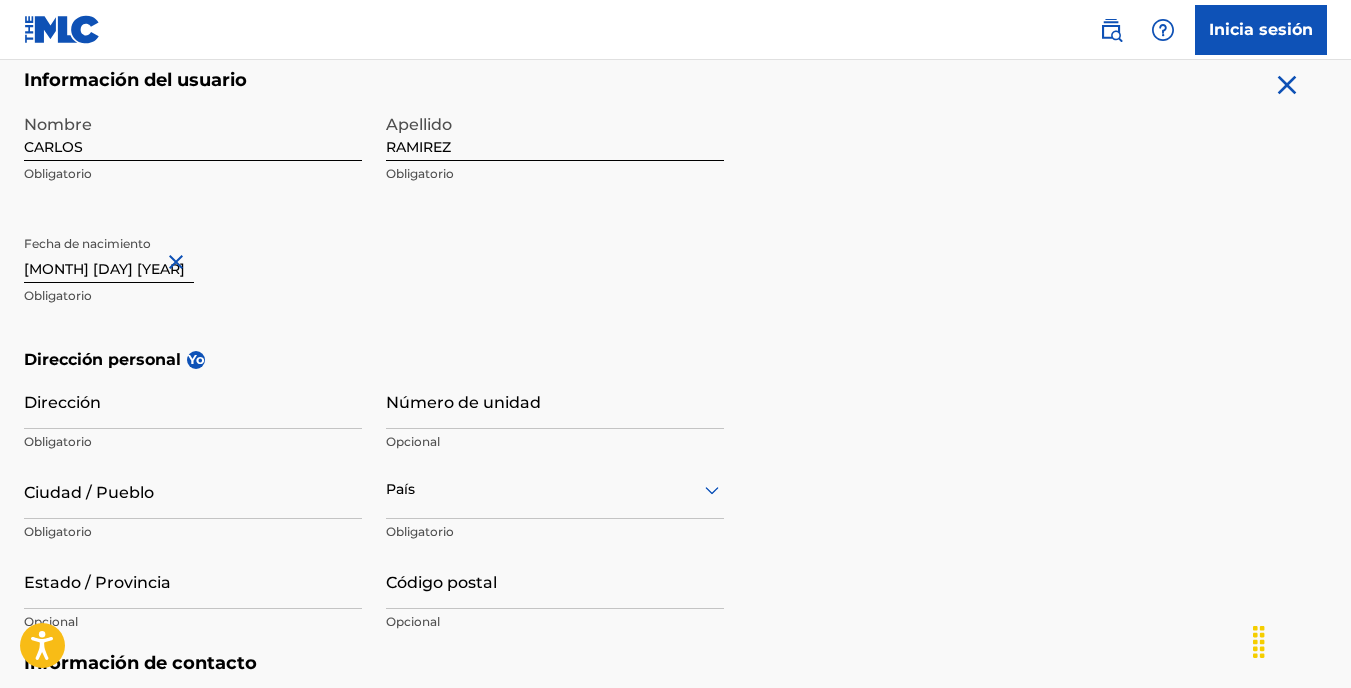 click on "Dirección" at bounding box center (193, 400) 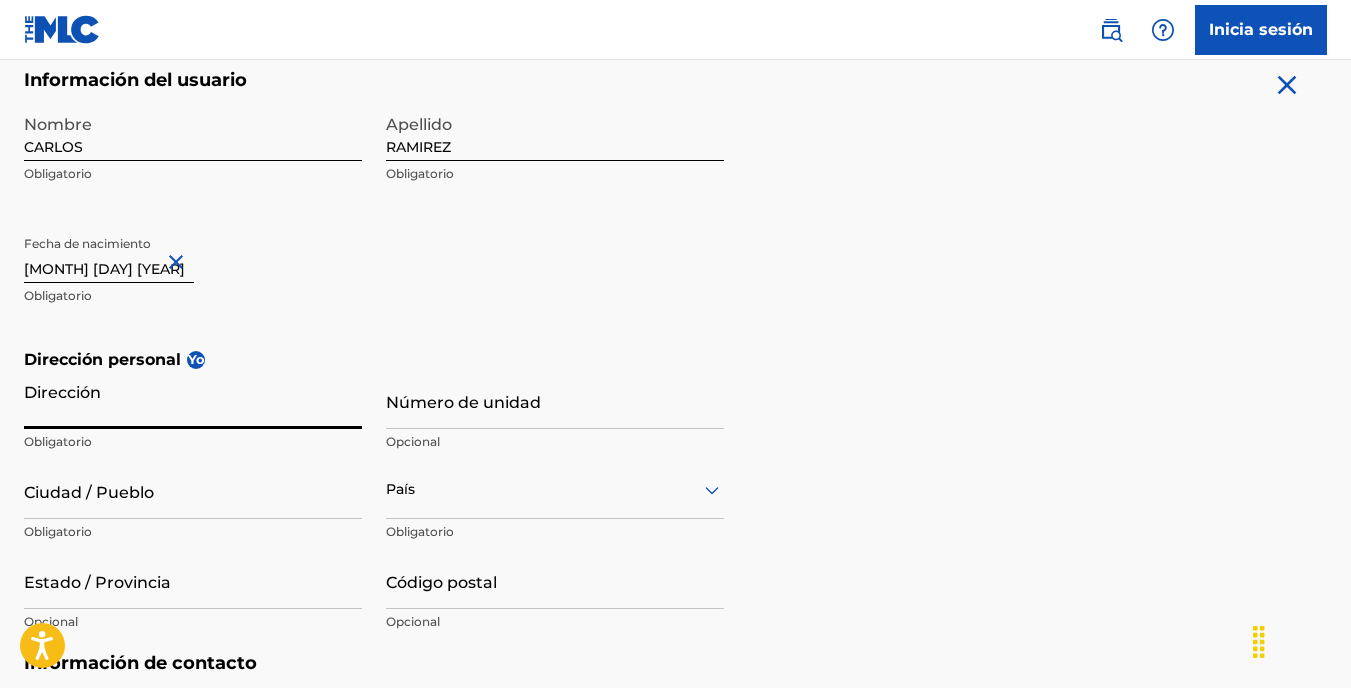 type on "AV [NAME] [NAME]" 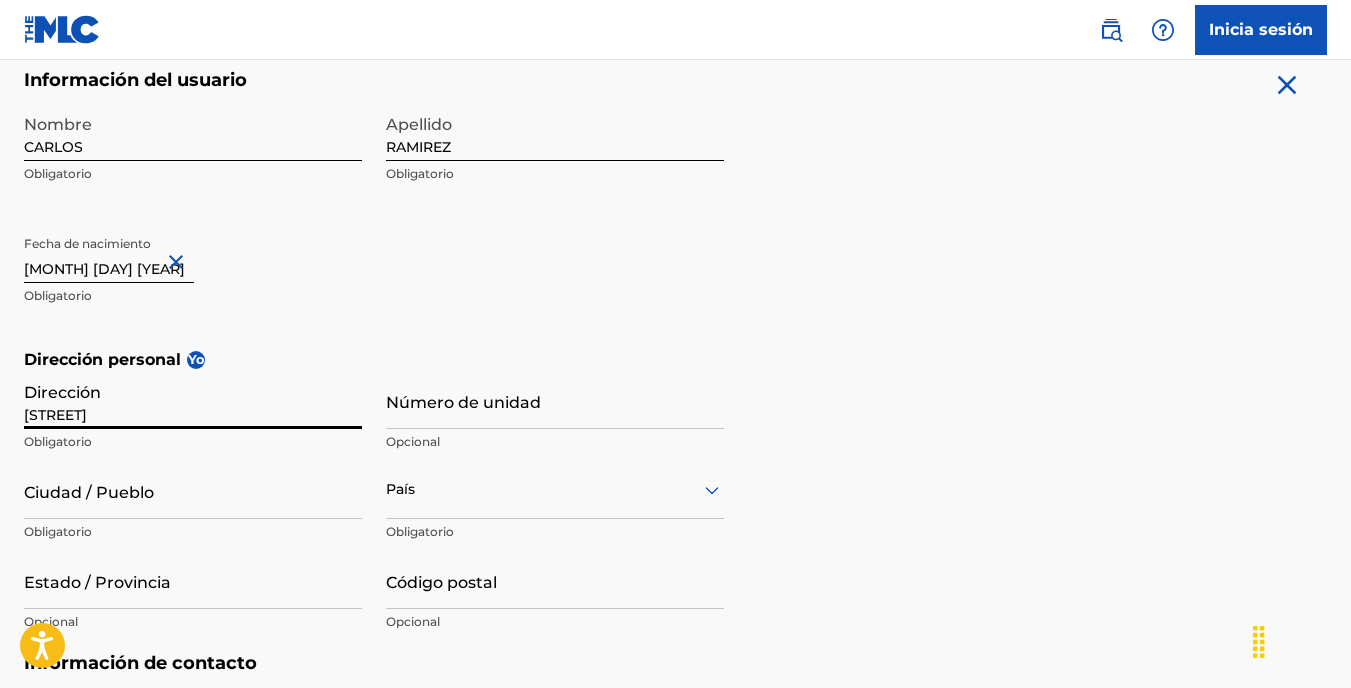 type on "[RESIDENTIAL_AREA] [NAME] [NAME]" 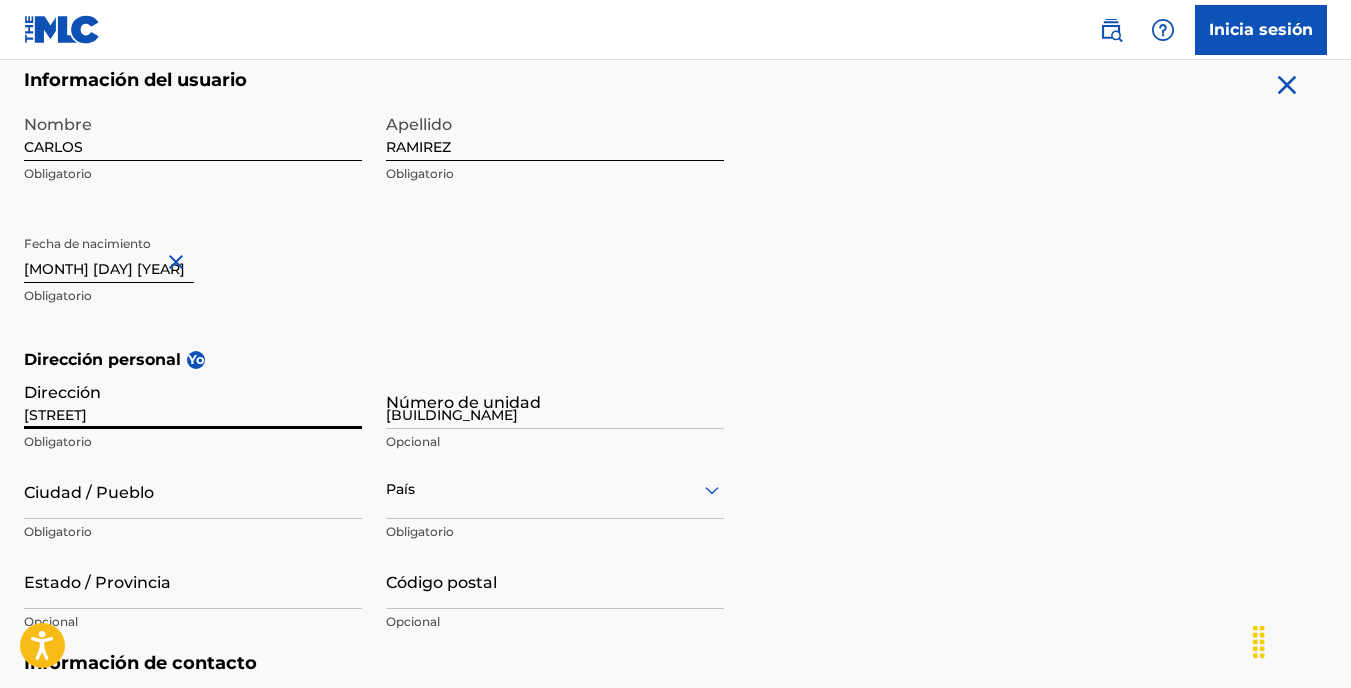 type on "[CITY]" 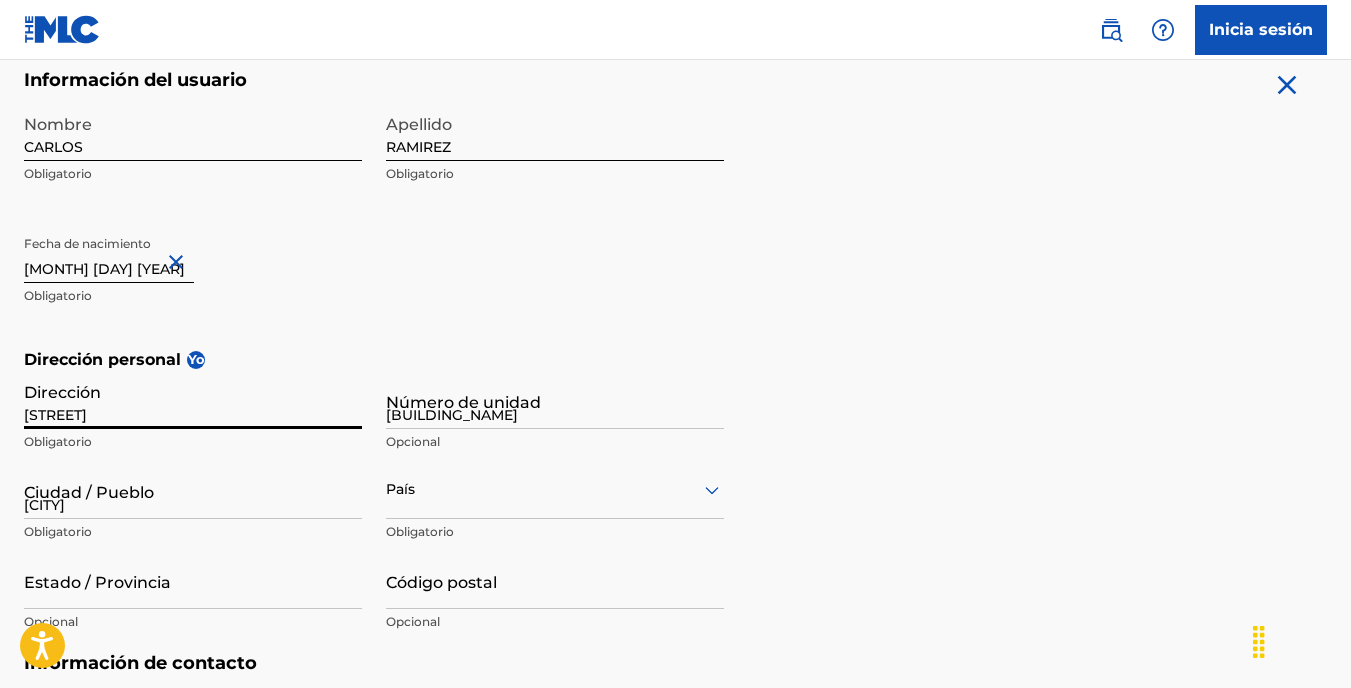 type on "Venezuela" 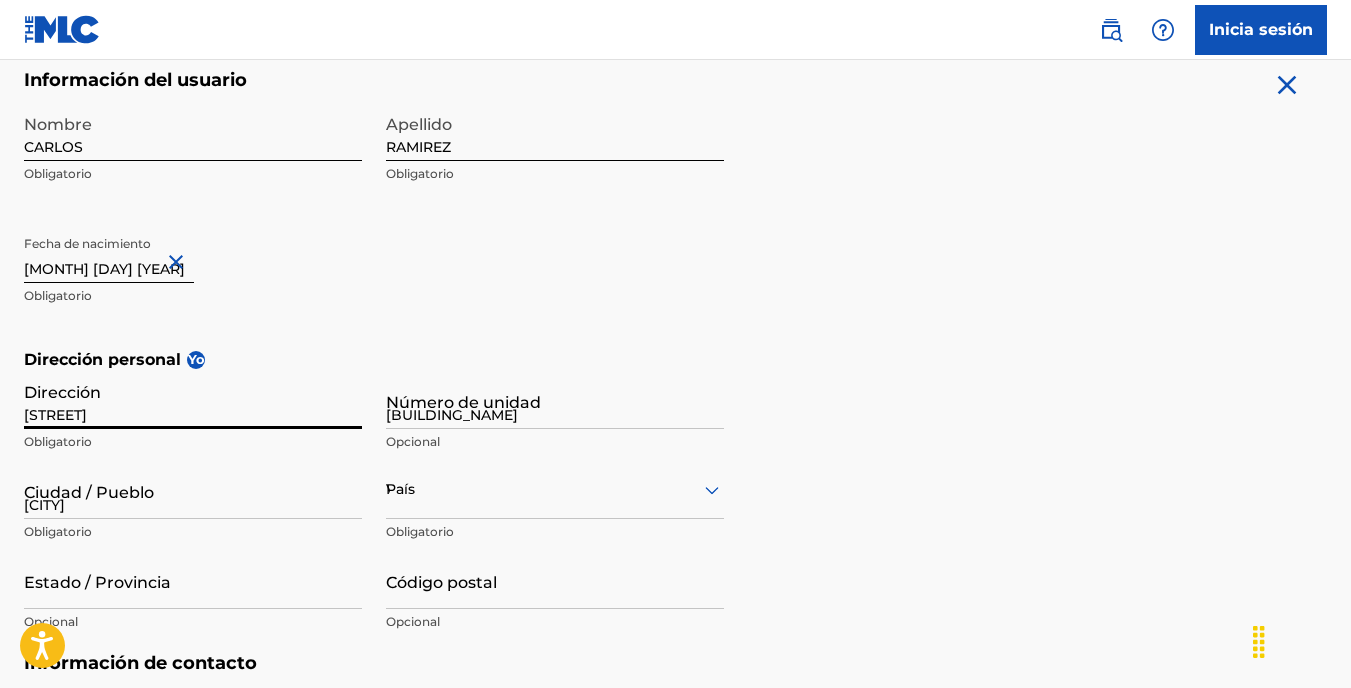 type on "[NUMBER]" 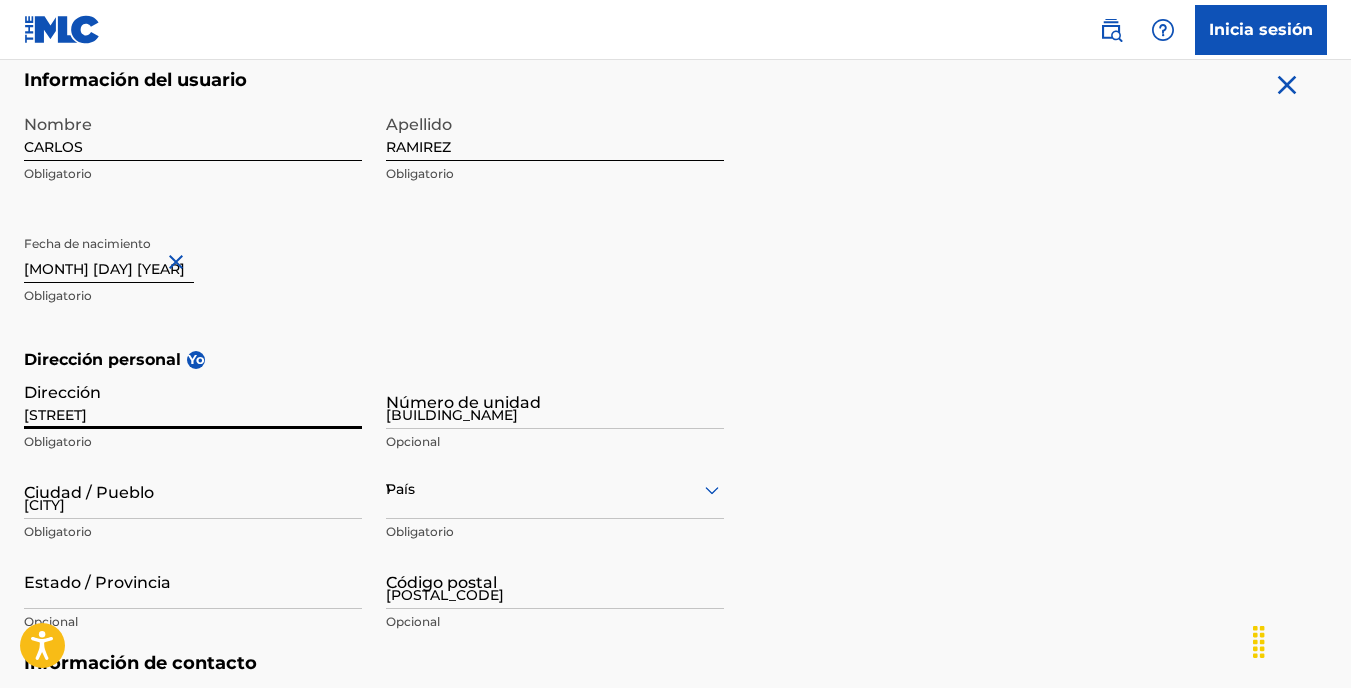 type on "Carloseduardomgta@gmail.com" 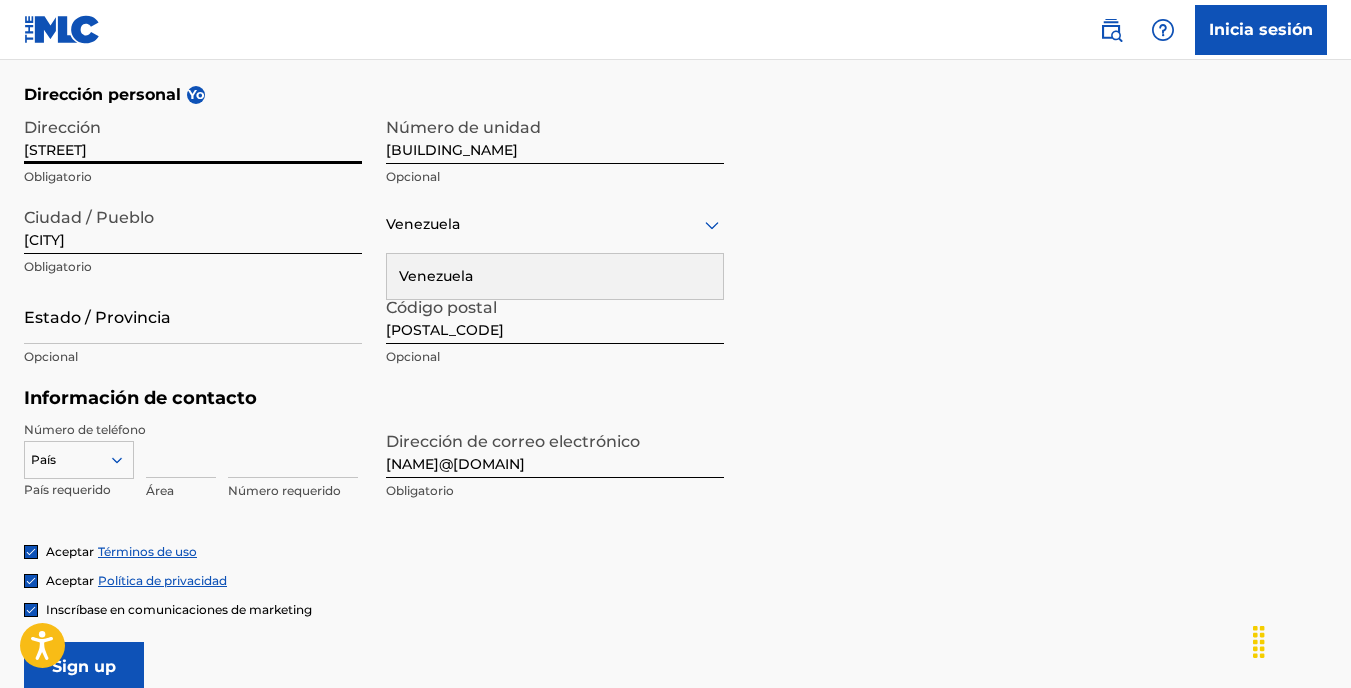 scroll, scrollTop: 700, scrollLeft: 0, axis: vertical 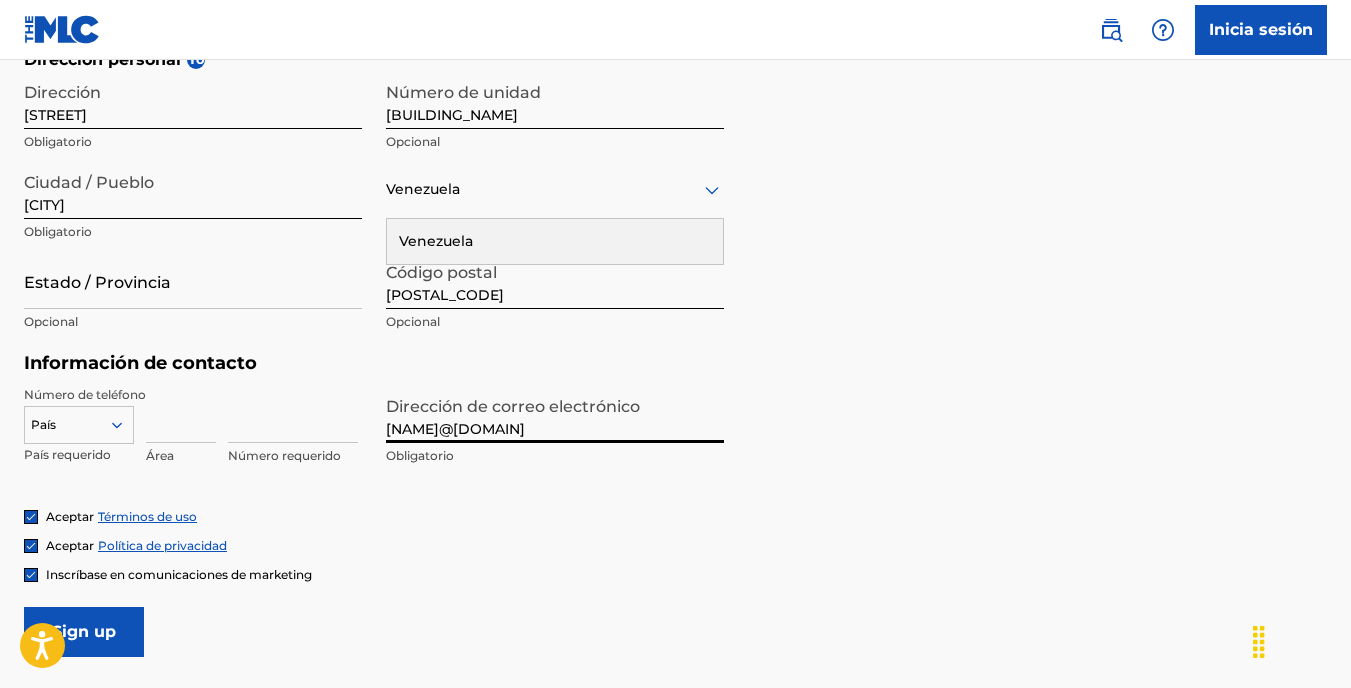 drag, startPoint x: 618, startPoint y: 433, endPoint x: 364, endPoint y: 423, distance: 254.19678 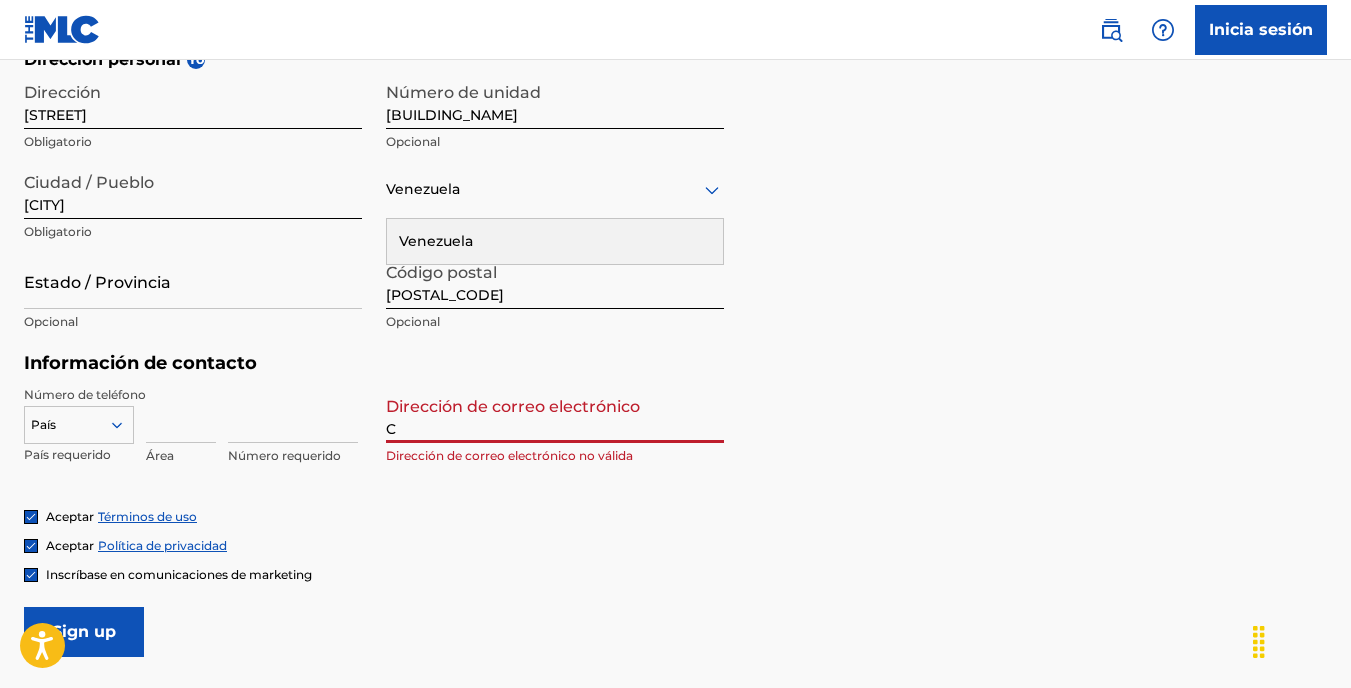 type on "cram@[example.com]" 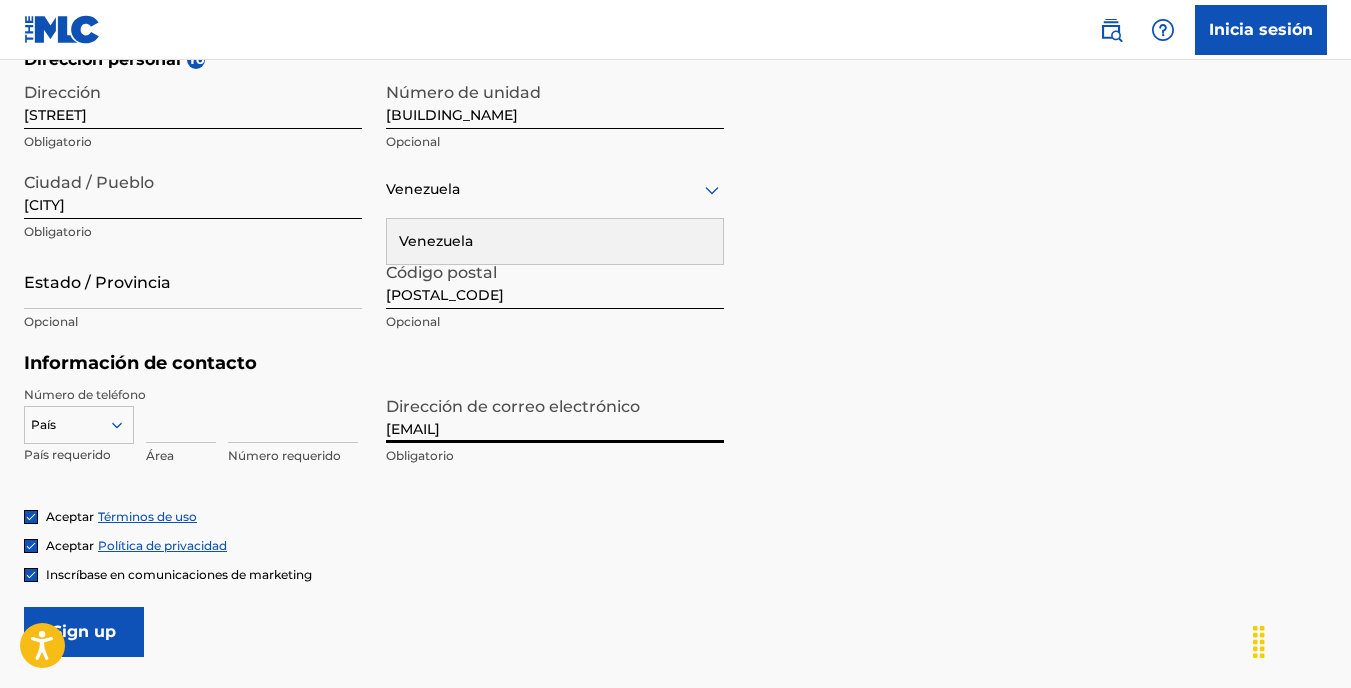 click on "País" at bounding box center (79, 421) 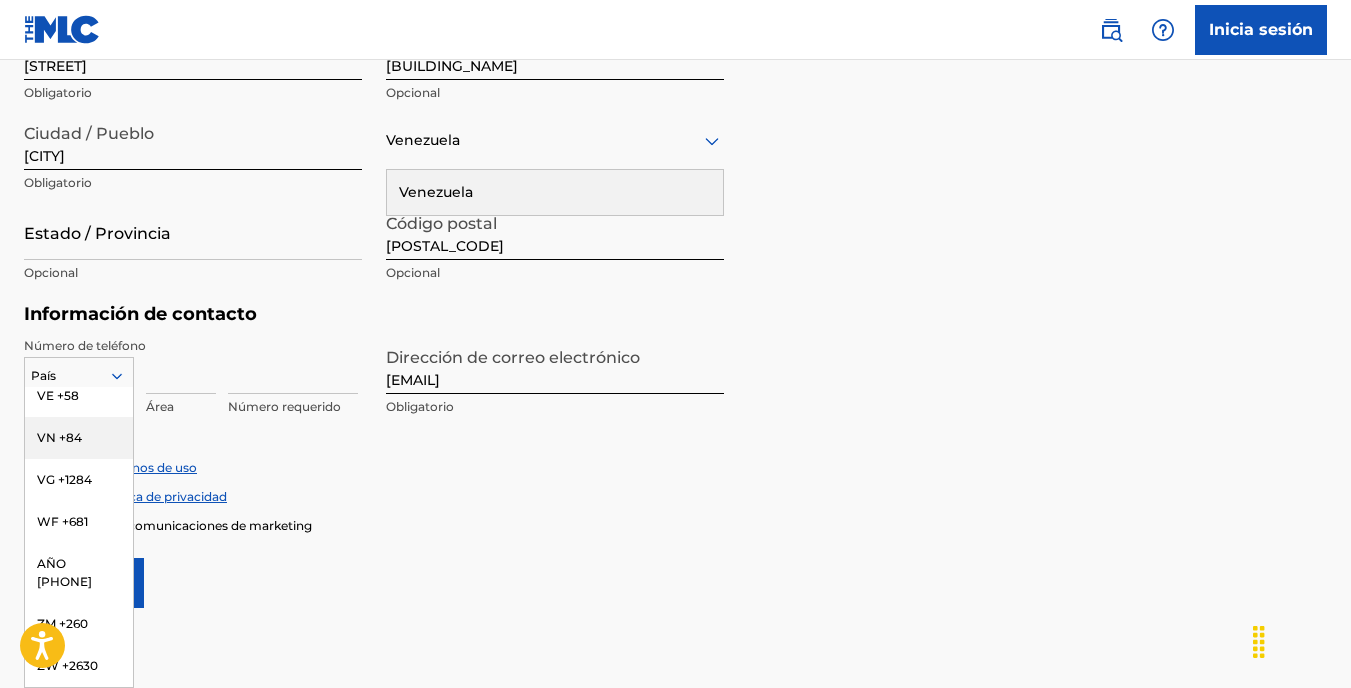 scroll, scrollTop: 9065, scrollLeft: 0, axis: vertical 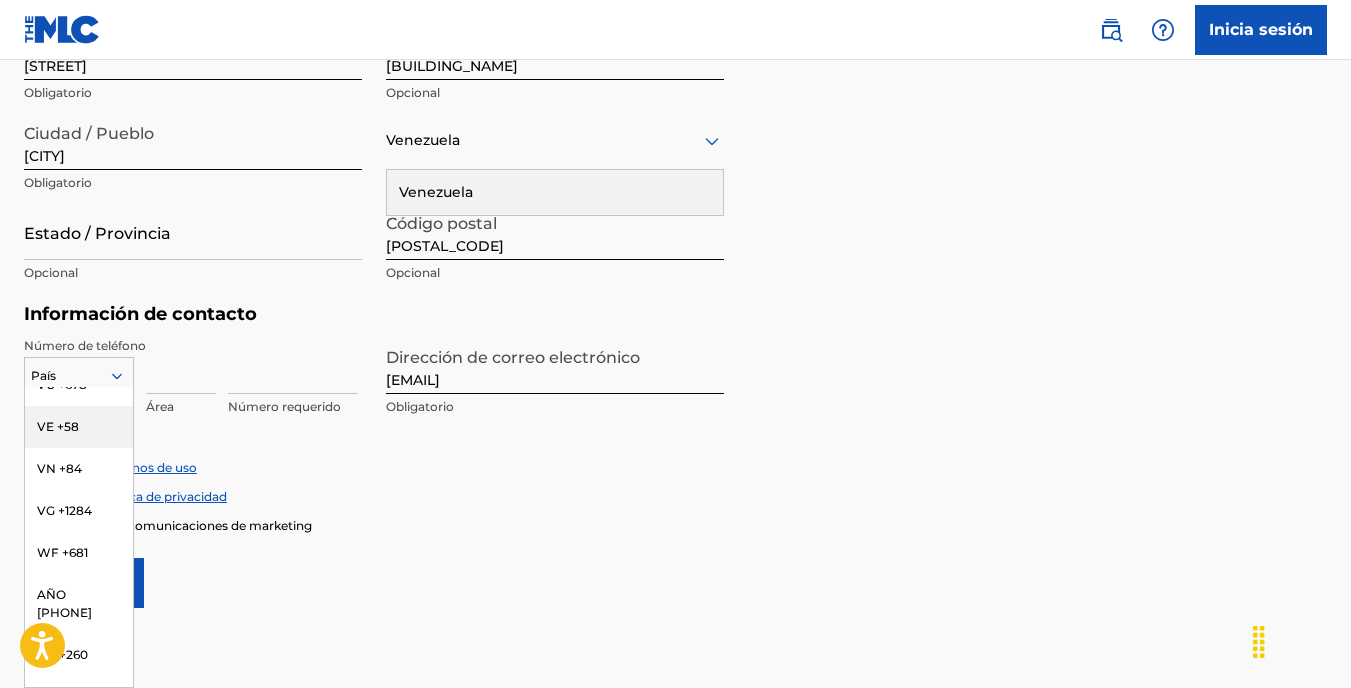 click on "VE +58" at bounding box center [79, 427] 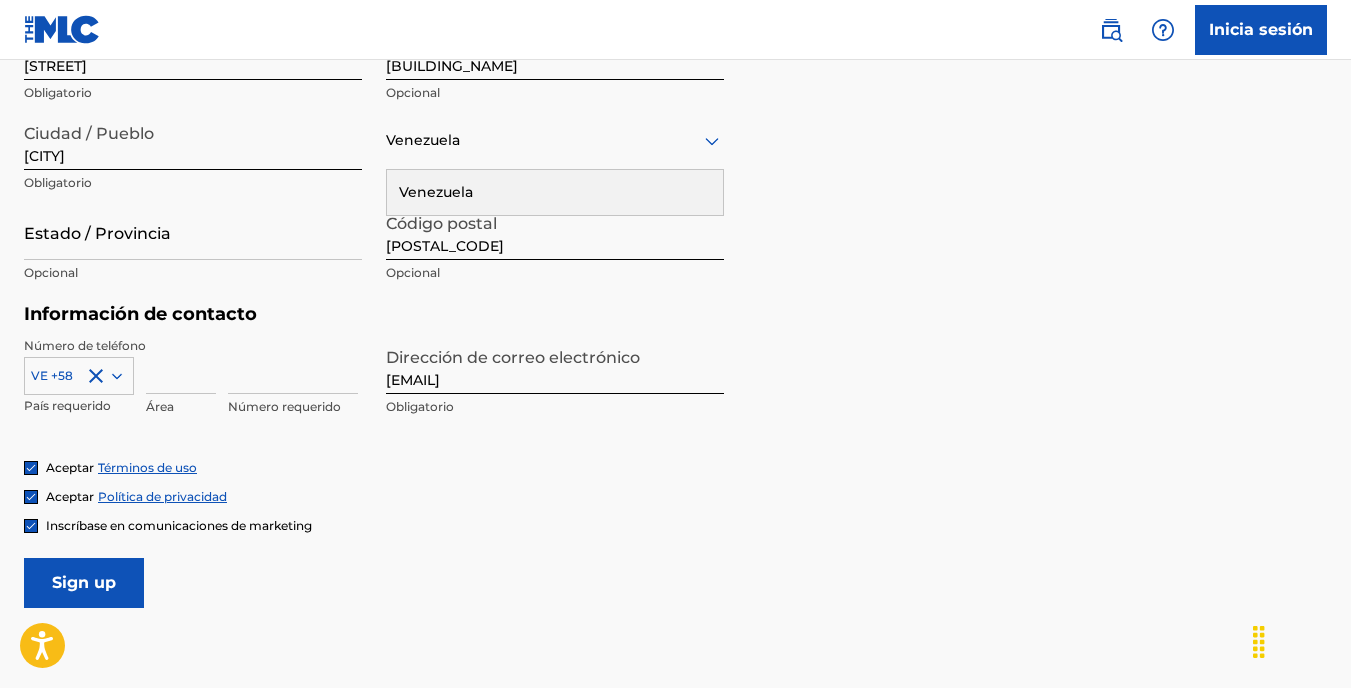 click on "Aceptar Términos de uso Aceptar Política de privacidad Inscríbase en comunicaciones de marketing" at bounding box center [675, 496] 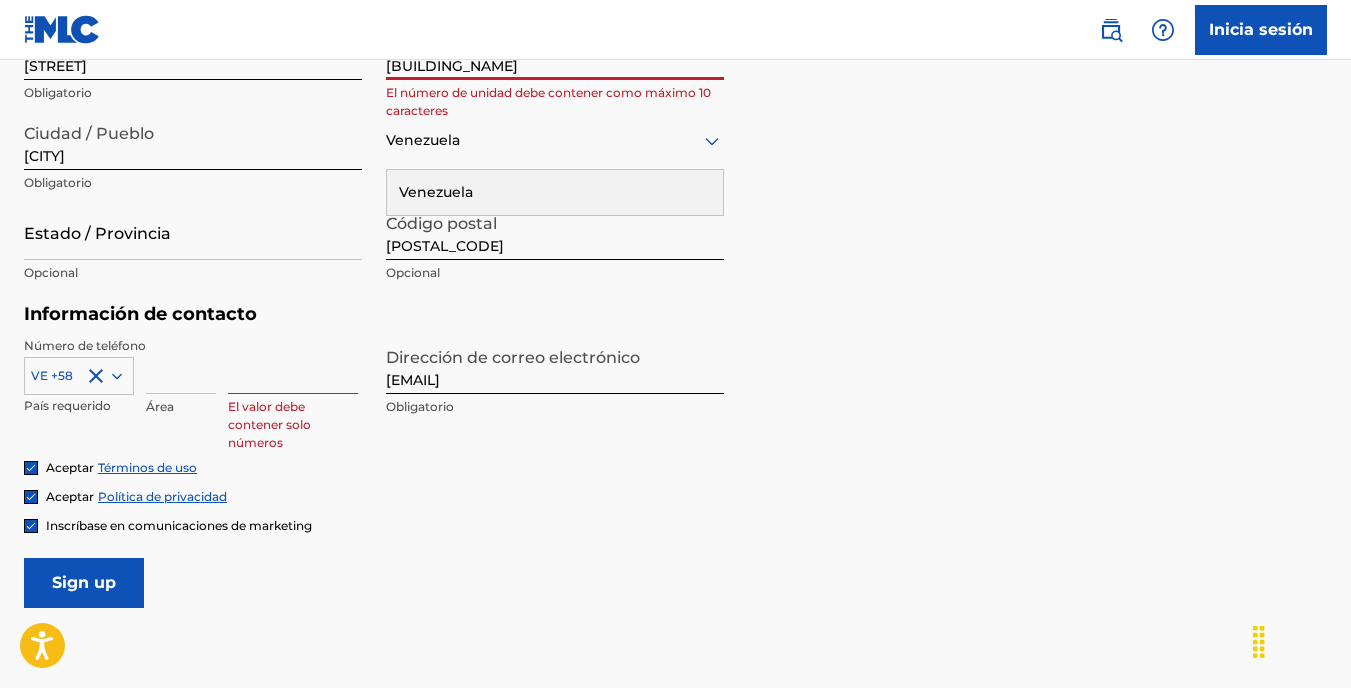click at bounding box center [181, 365] 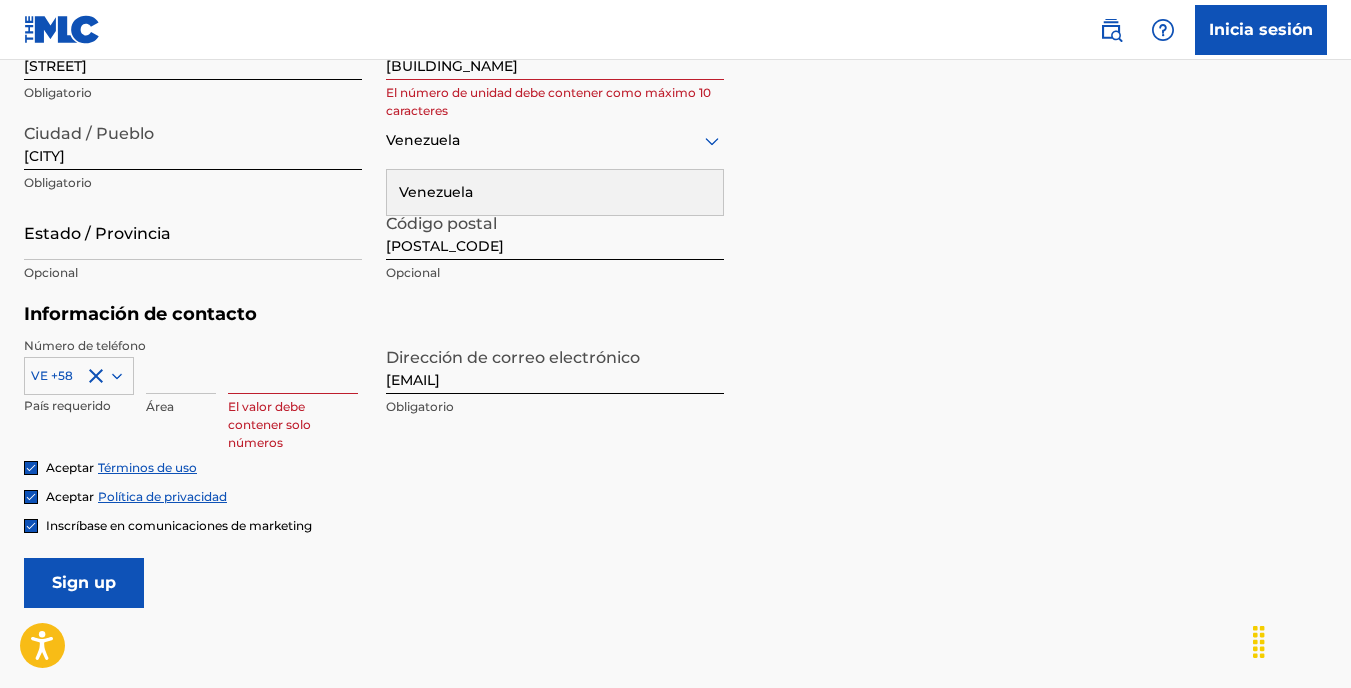 type on "414" 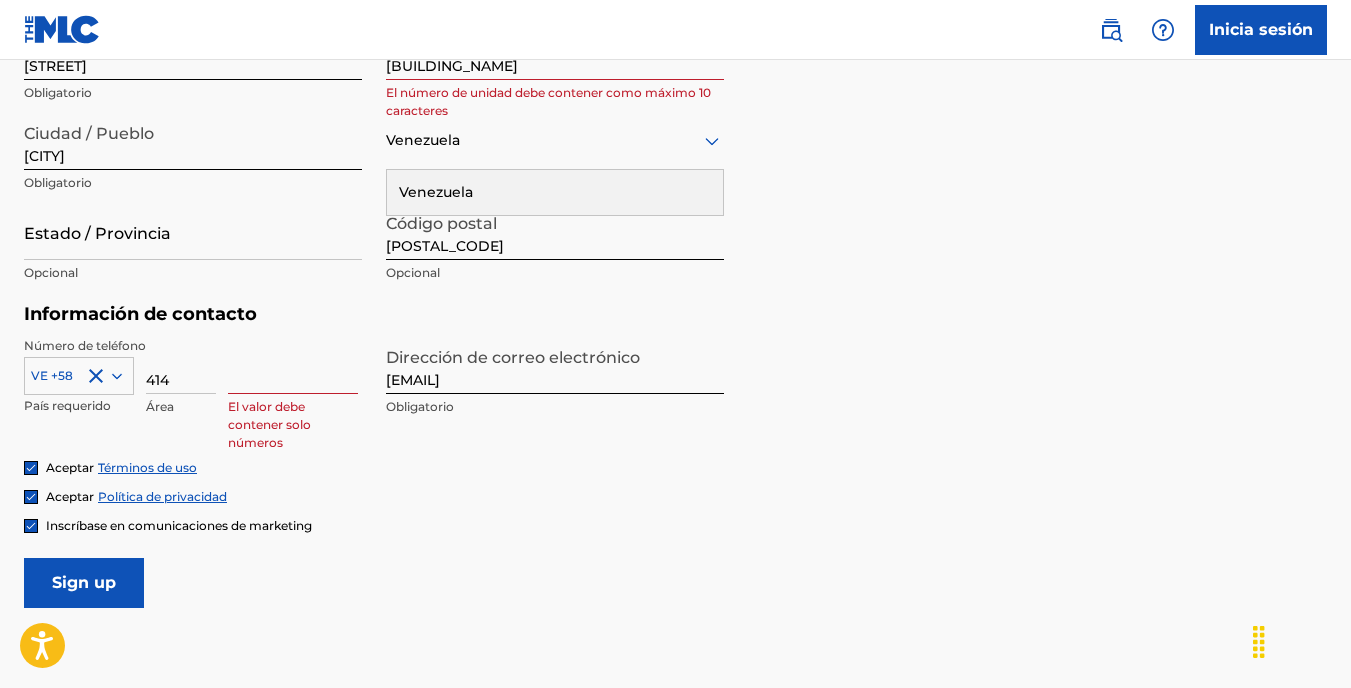 type on "58" 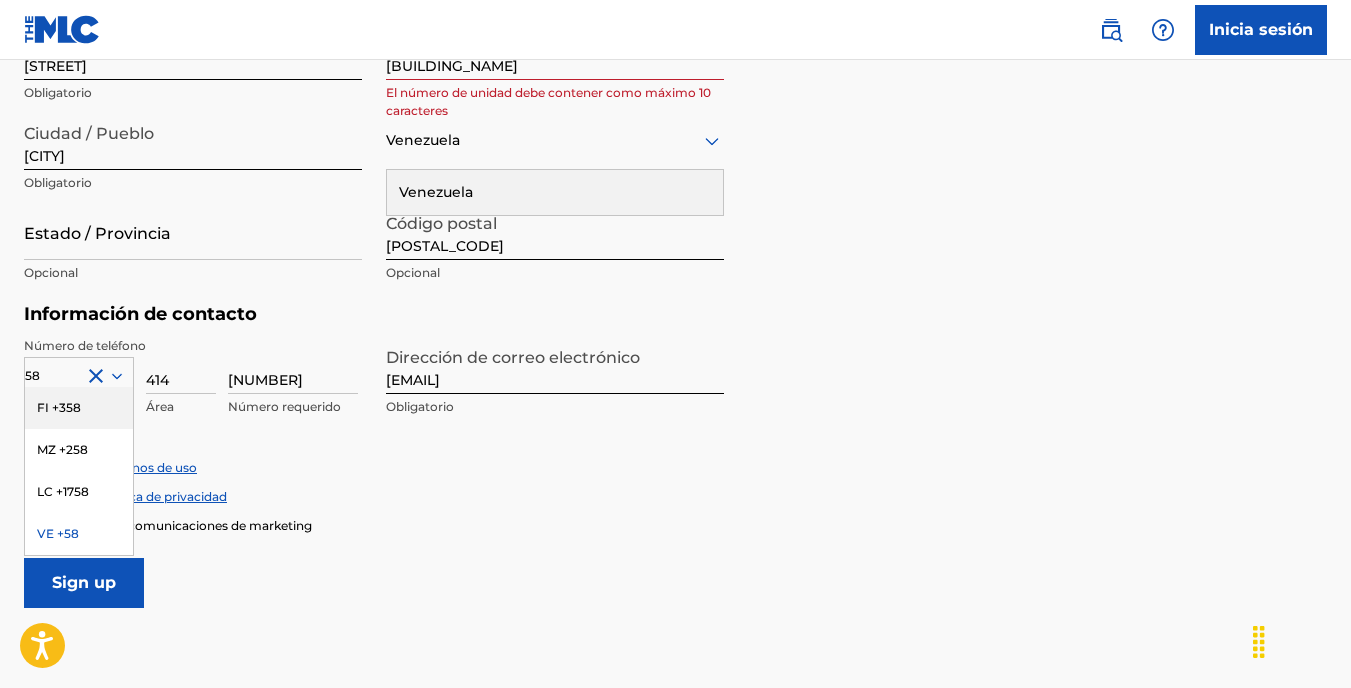 click on "Número de teléfono 58 FI +358 MZ +258 LC +1758 VE +58 País requerido 414 Área 1991328 Número requerido Dirección de correo electrónico cram@redwinemanagement.com Obligatorio" at bounding box center (374, 398) 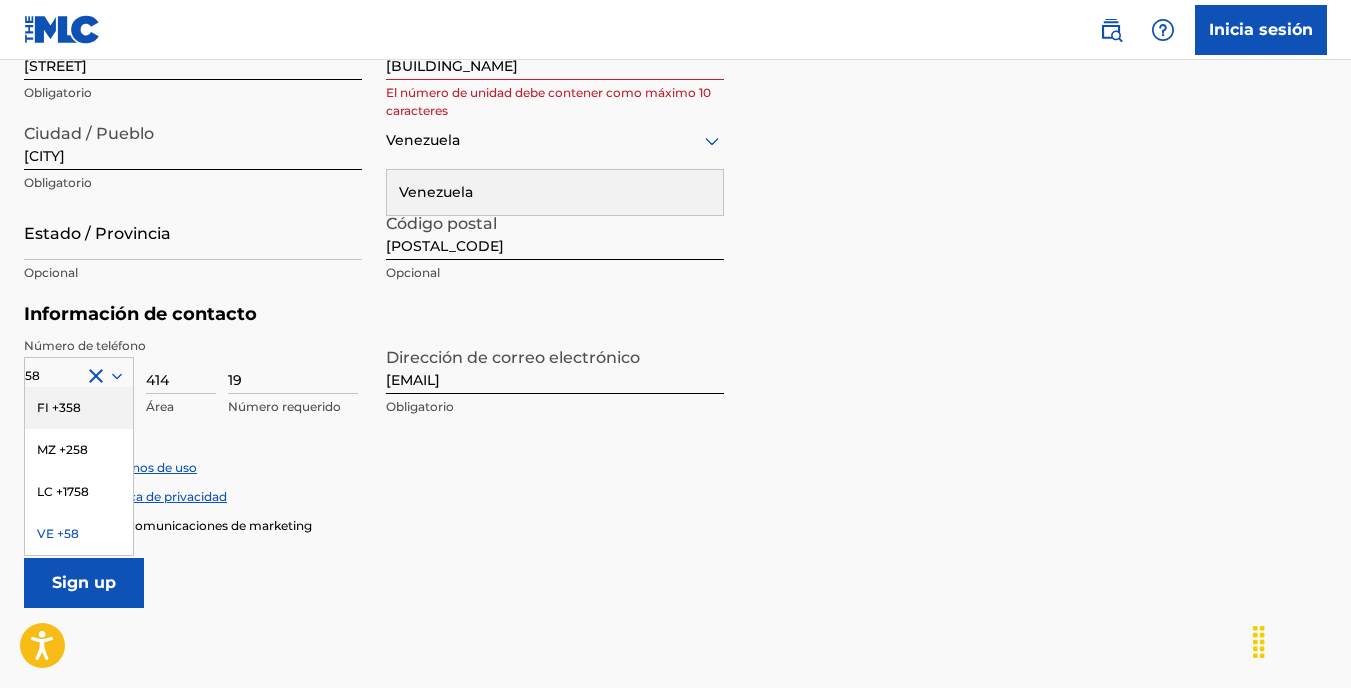 type on "1" 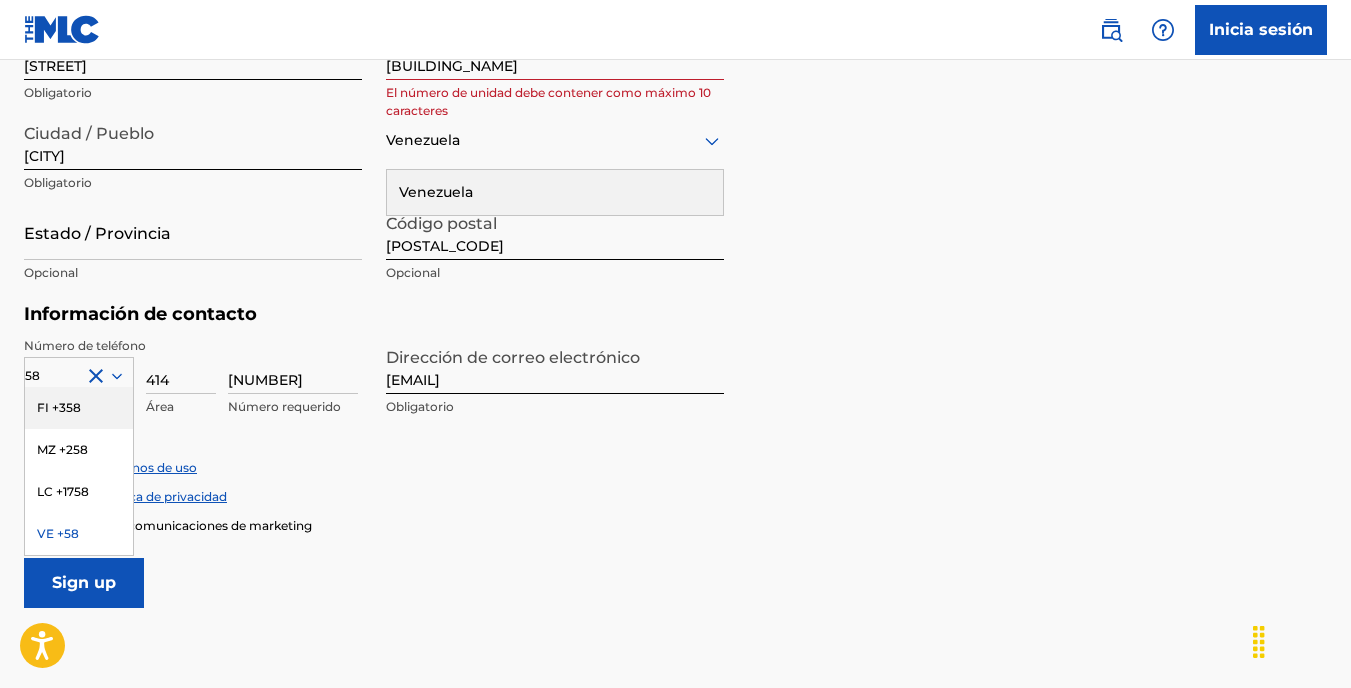 type on "1403551" 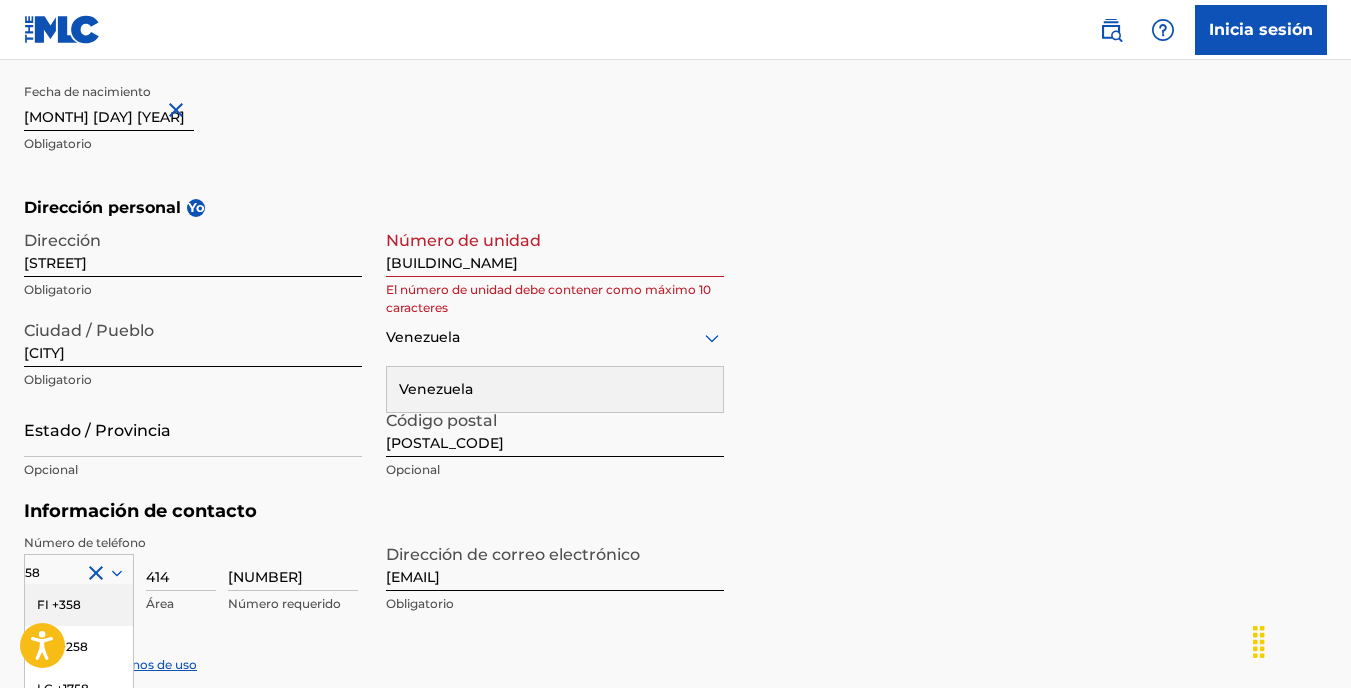 scroll, scrollTop: 549, scrollLeft: 0, axis: vertical 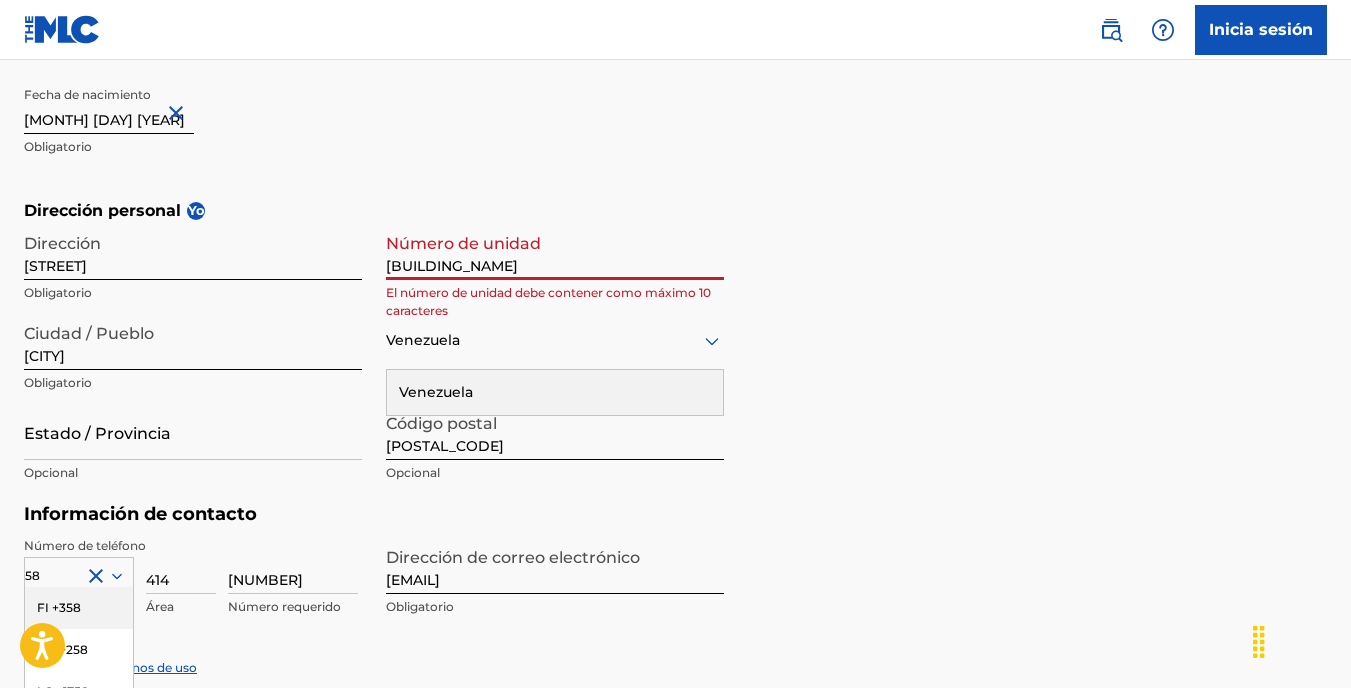 click on "[RESIDENTIAL_AREA] [NAME] [NAME]" at bounding box center [555, 251] 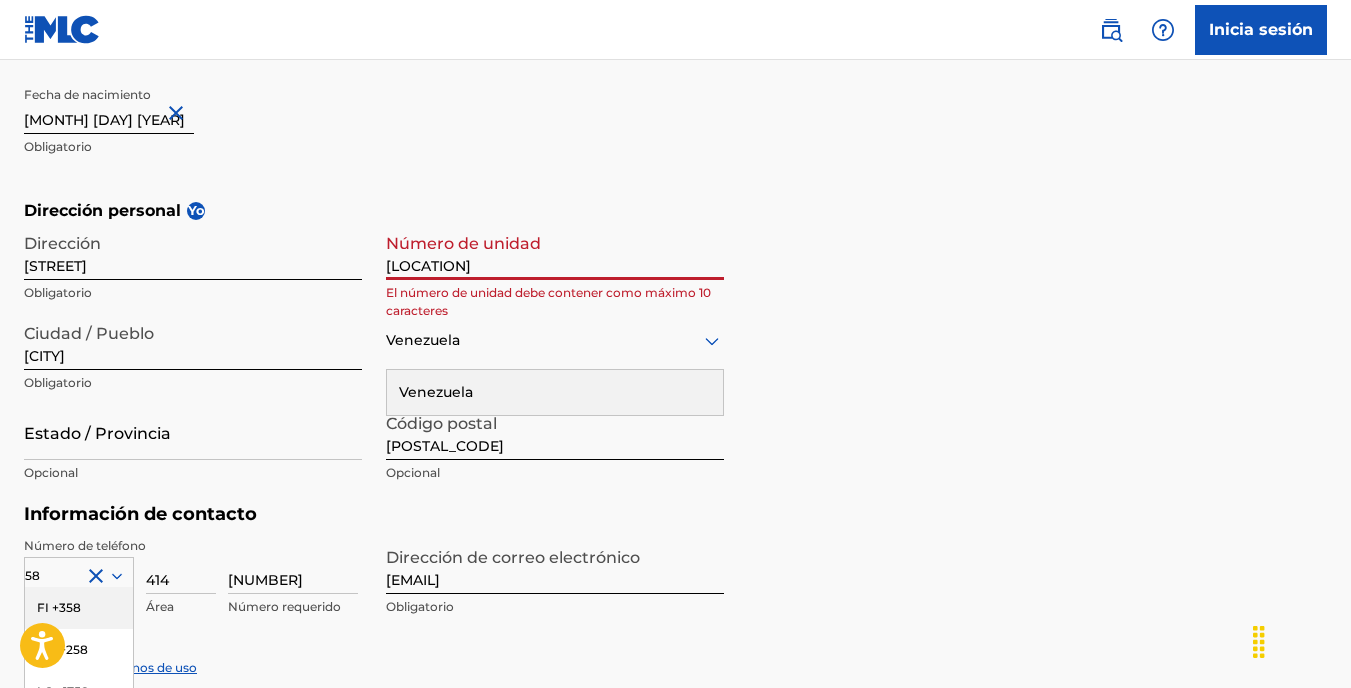 click on "[RESIDENTIAL_AREA] DEL [NAME]" at bounding box center (555, 251) 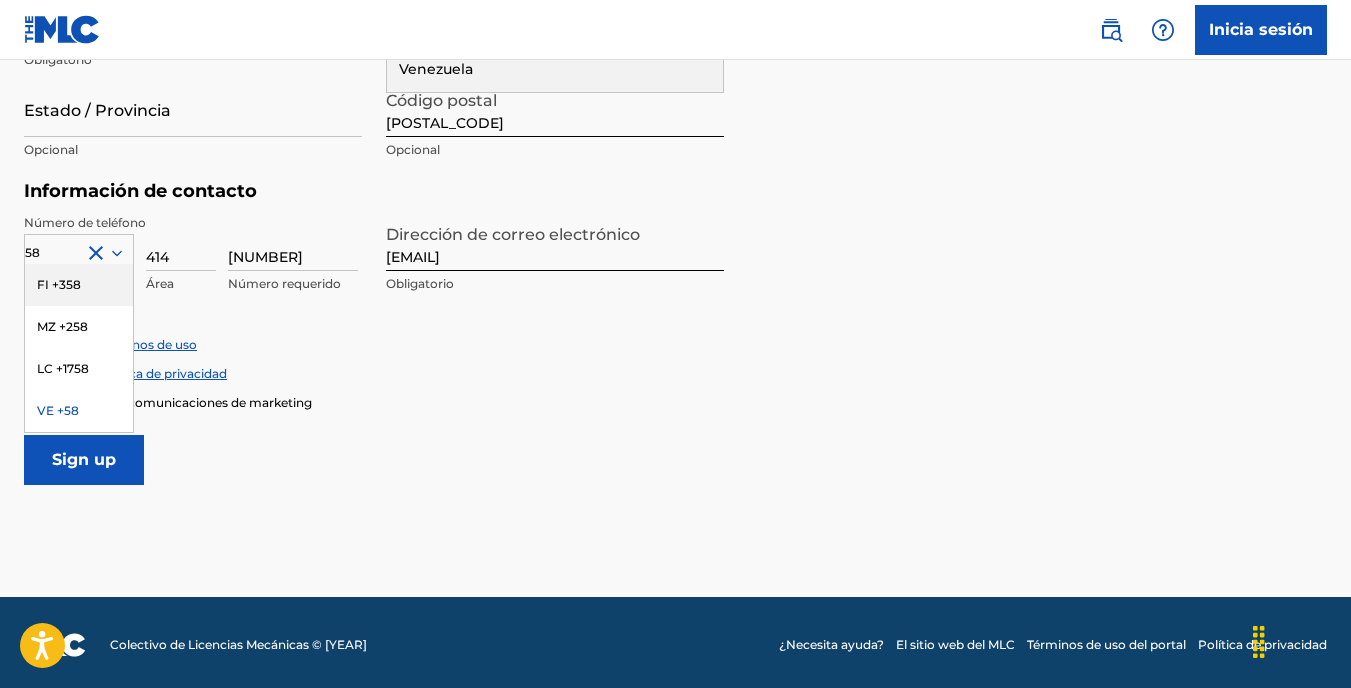scroll, scrollTop: 877, scrollLeft: 0, axis: vertical 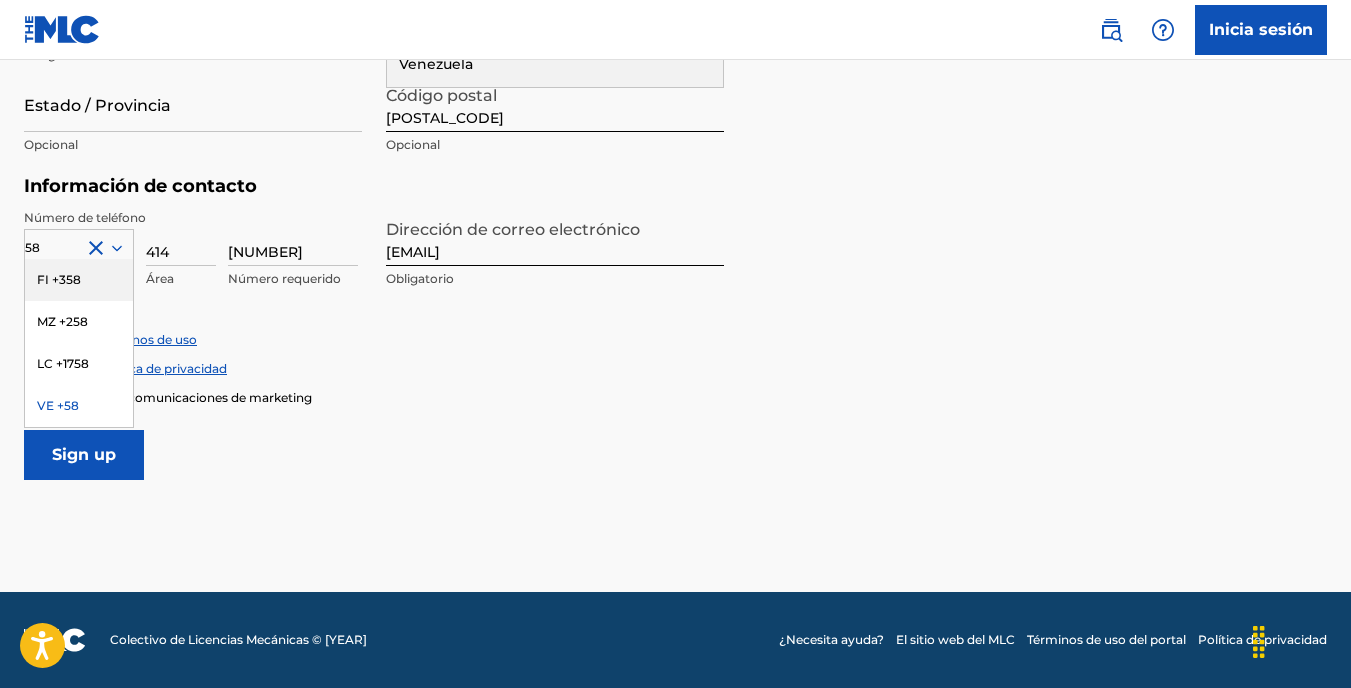 type on "BAHIA" 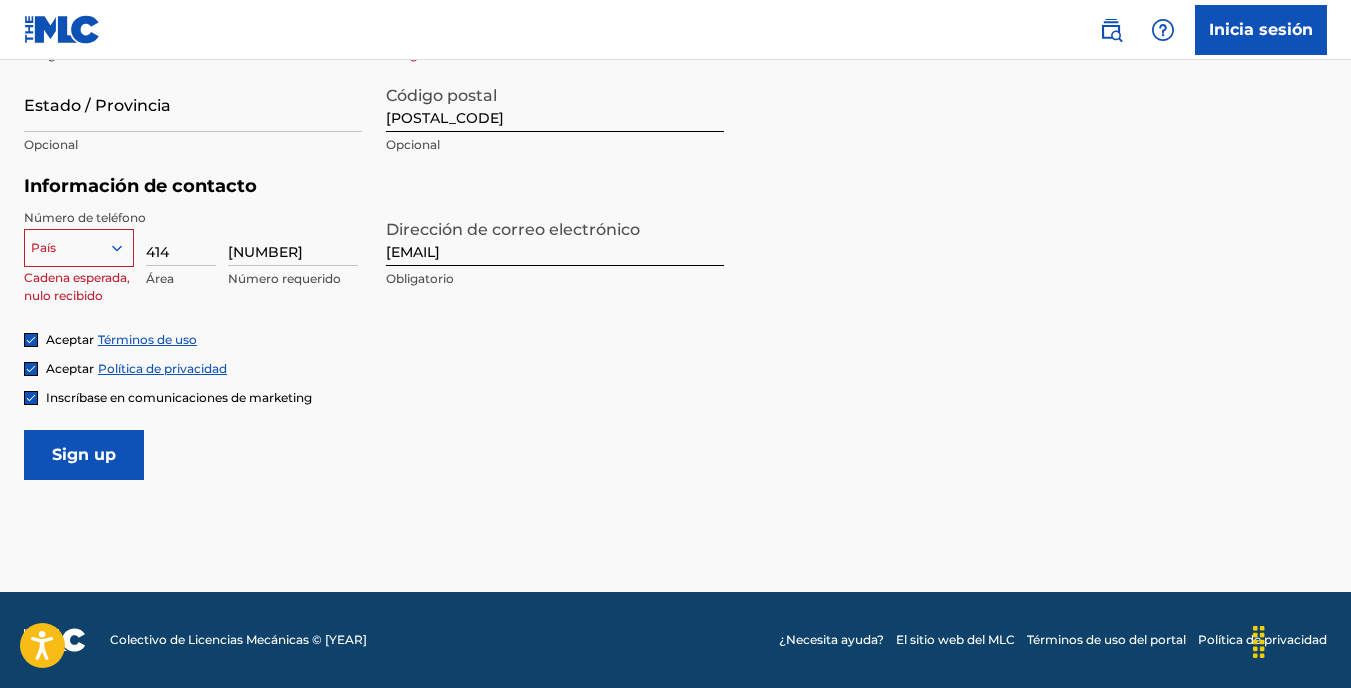 click 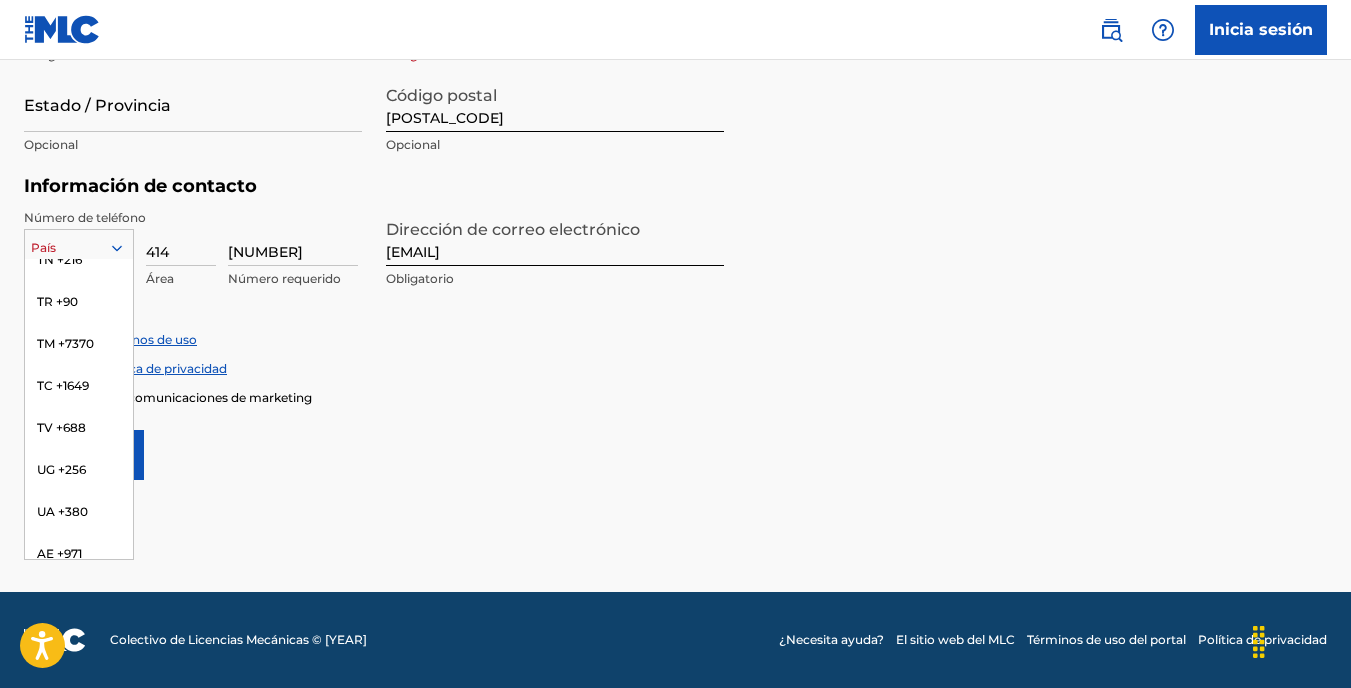 scroll, scrollTop: 9165, scrollLeft: 0, axis: vertical 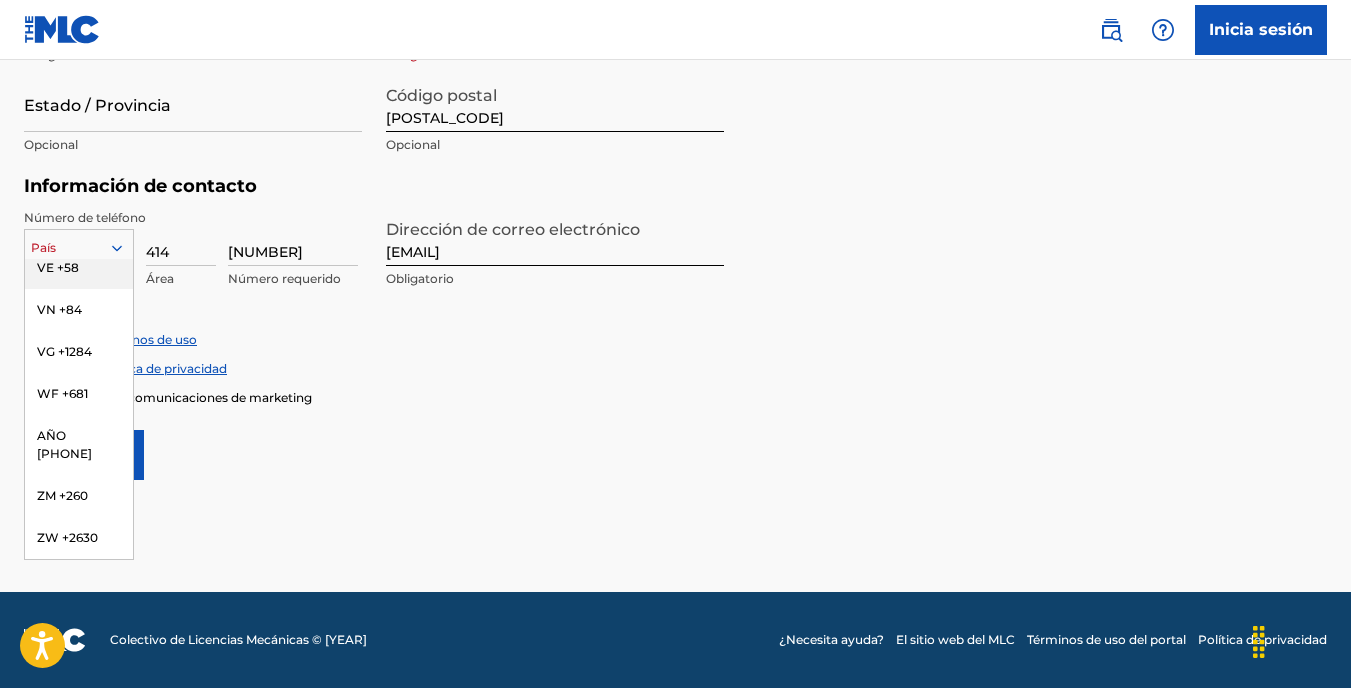 click on "VE +58" at bounding box center [79, 268] 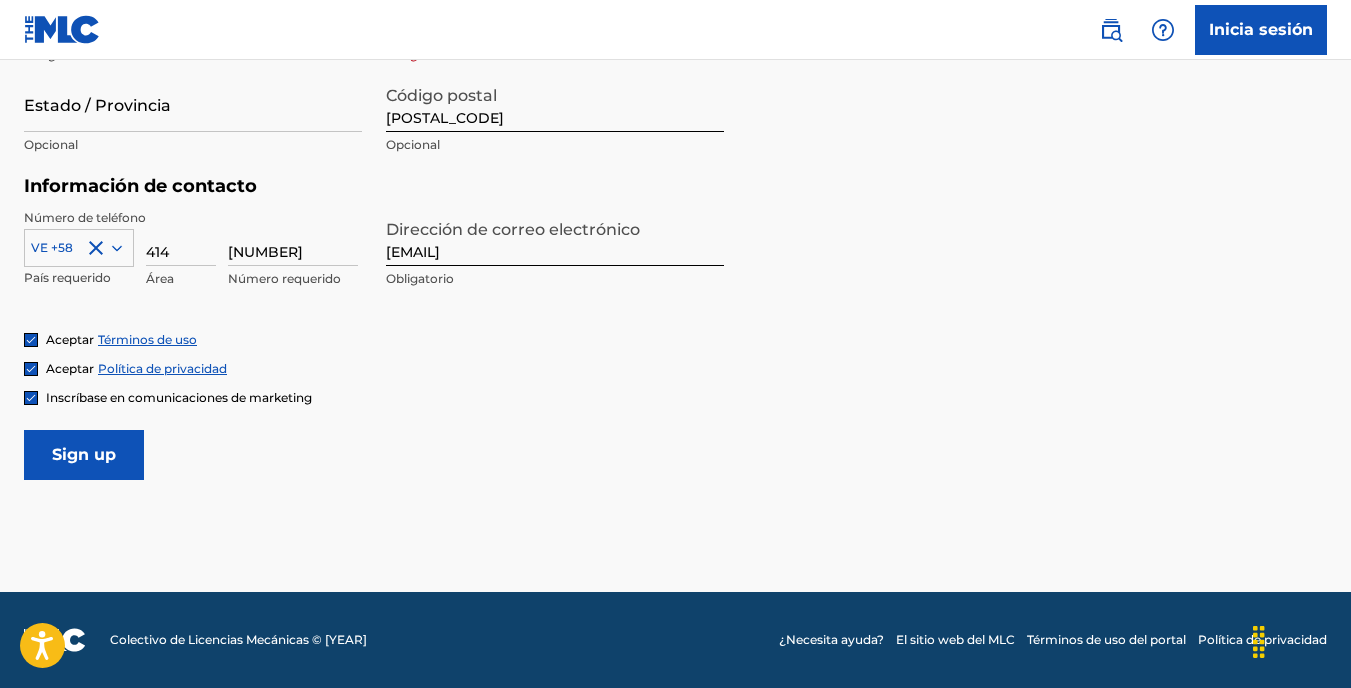 click on "Sign up" at bounding box center [84, 455] 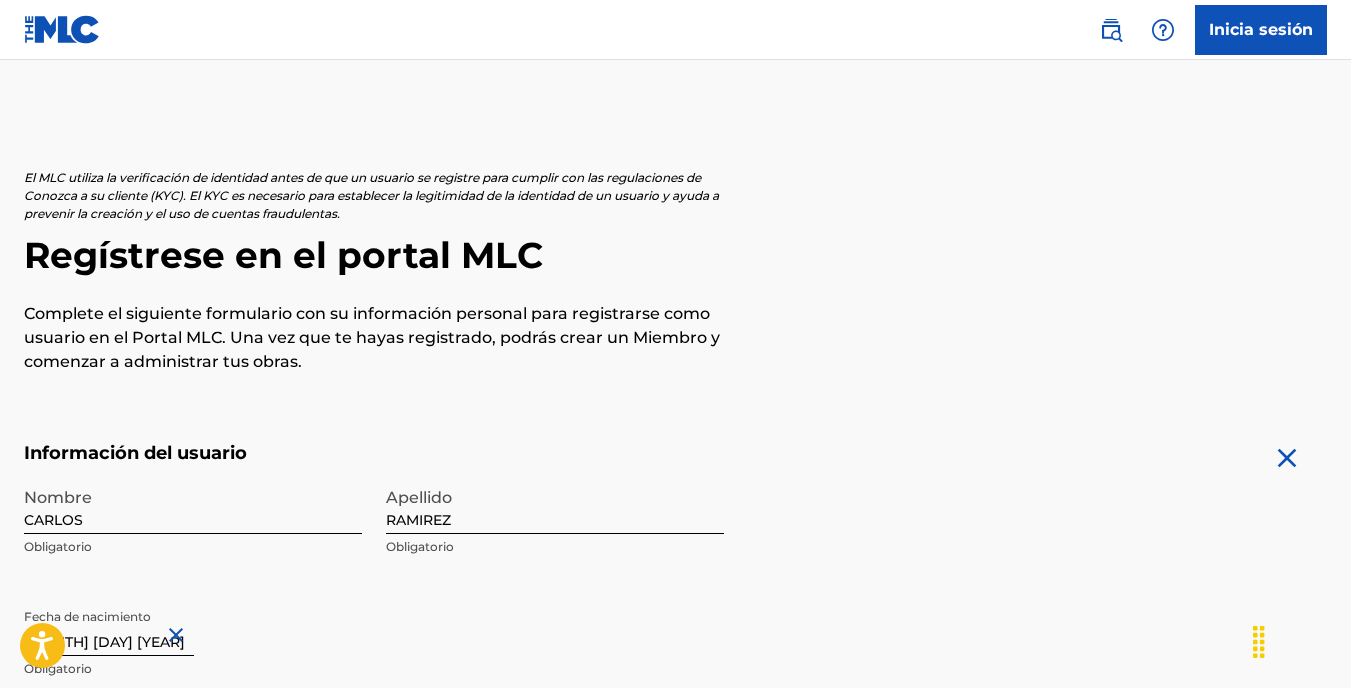 scroll, scrollTop: 0, scrollLeft: 0, axis: both 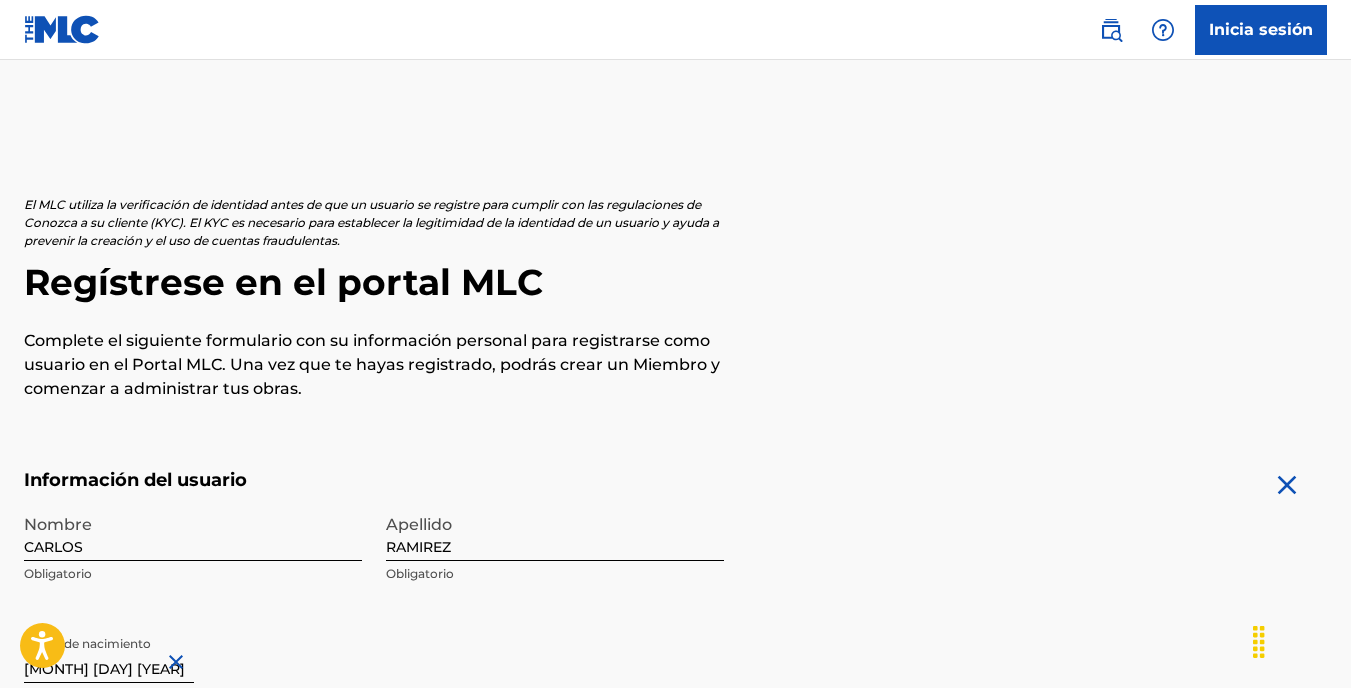 click on "Inicia sesión" at bounding box center [1261, 30] 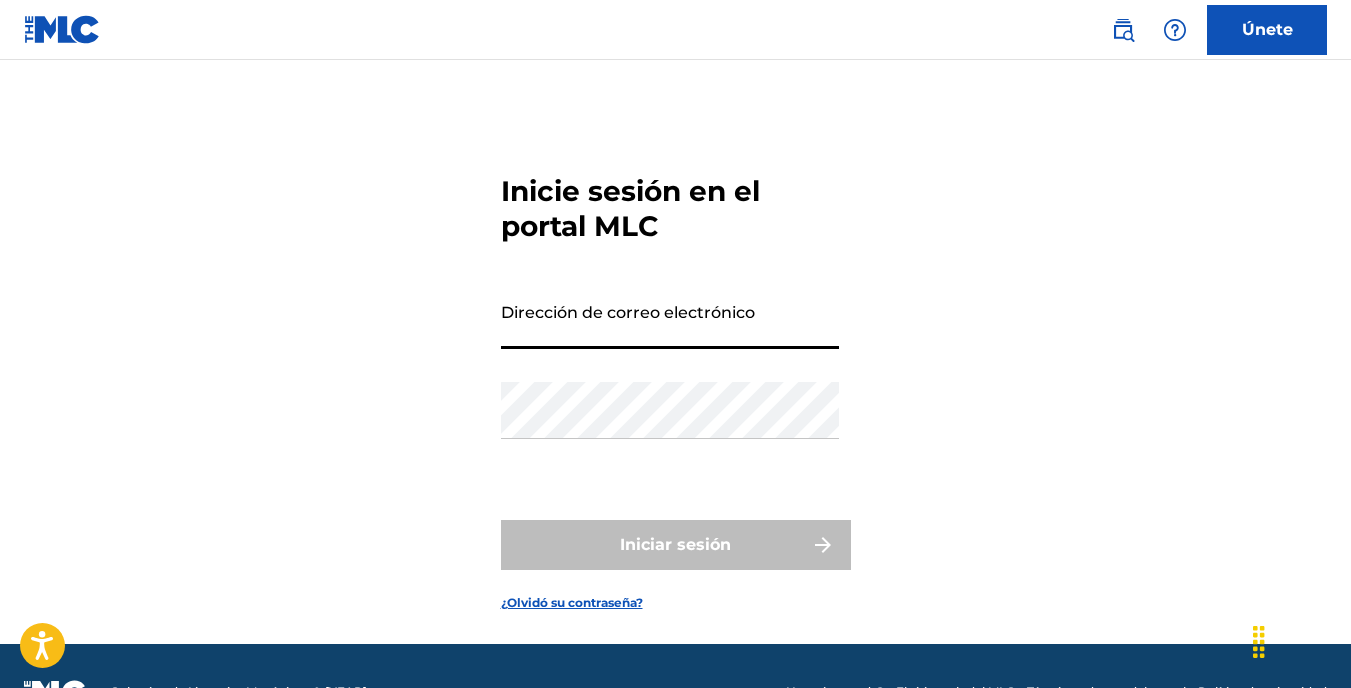 click on "Dirección de correo electrónico" at bounding box center (670, 320) 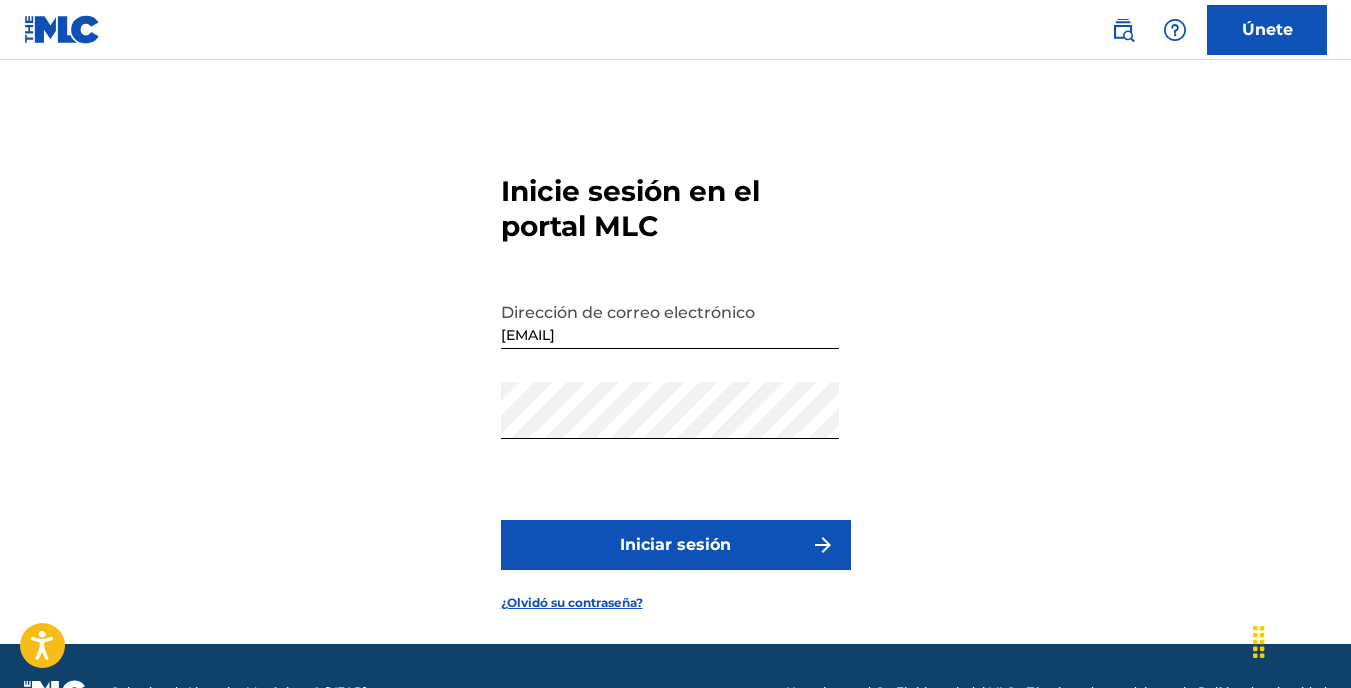 click on "Iniciar sesión" at bounding box center [675, 545] 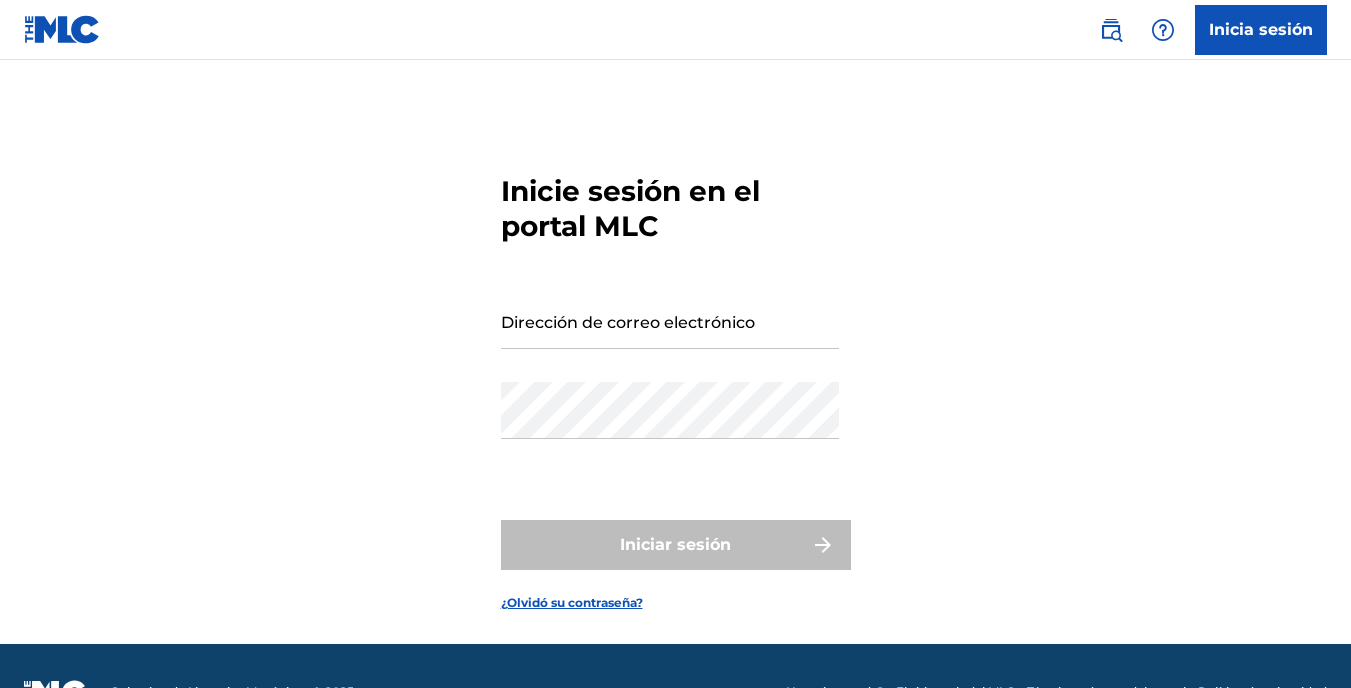 scroll, scrollTop: 0, scrollLeft: 0, axis: both 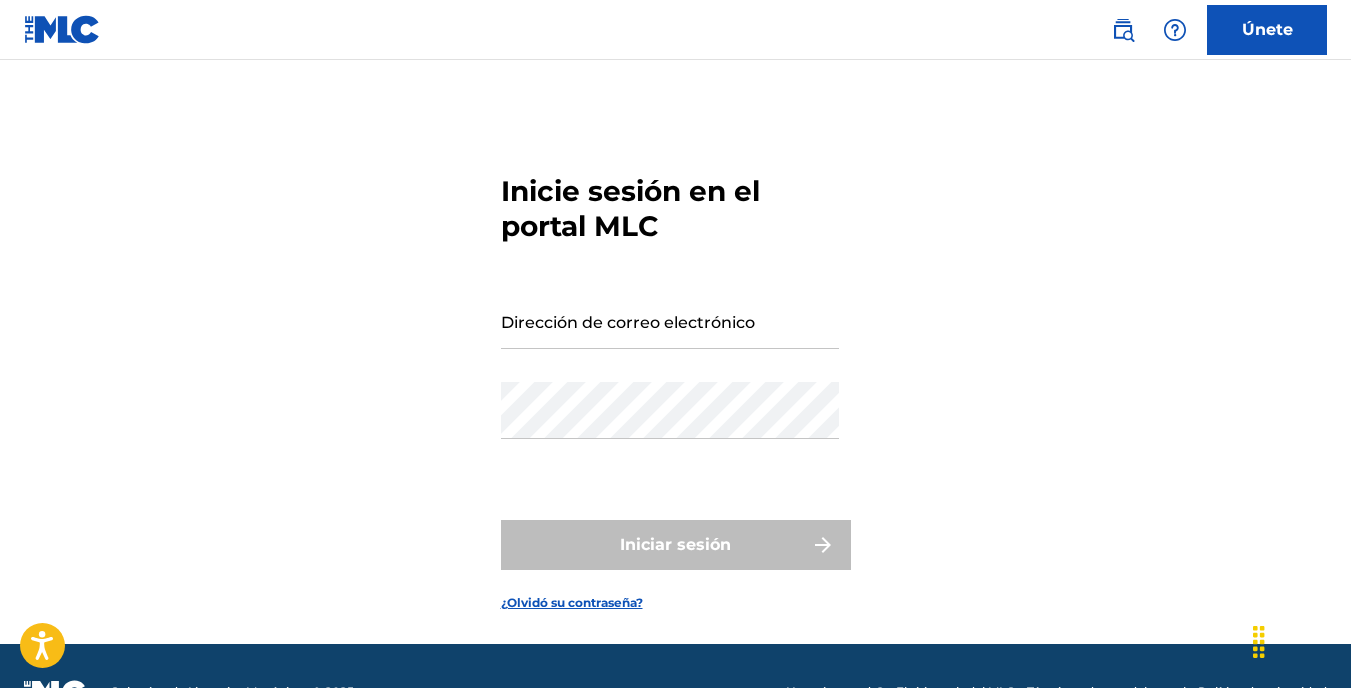 click on "Dirección de correo electrónico" at bounding box center (670, 320) 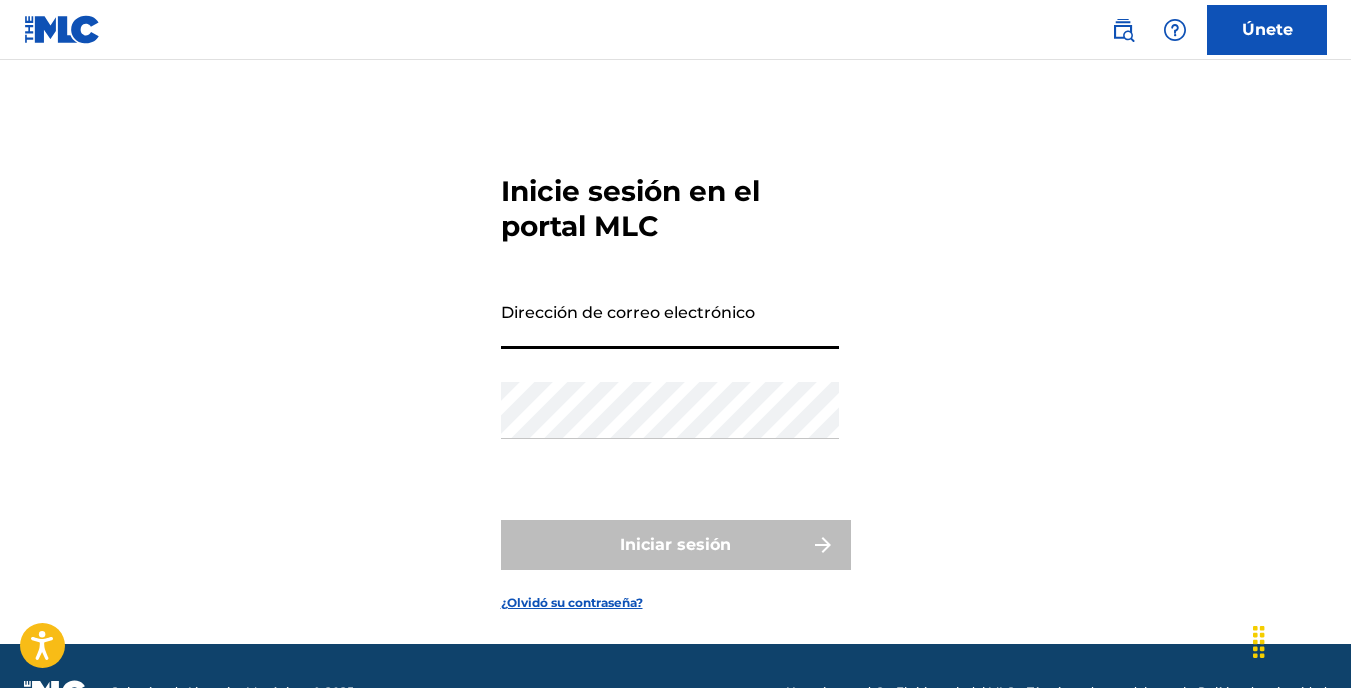 type on "cram@redwinemanagement.com" 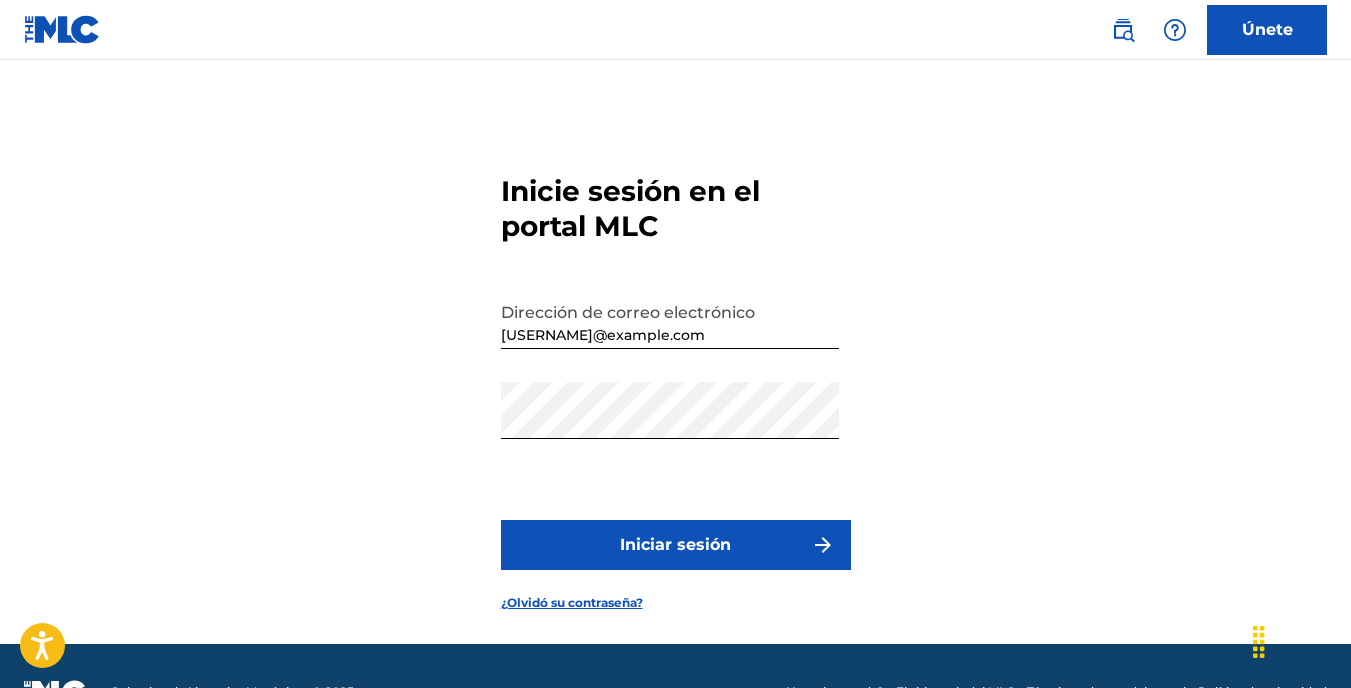 click on "Iniciar sesión" at bounding box center [676, 545] 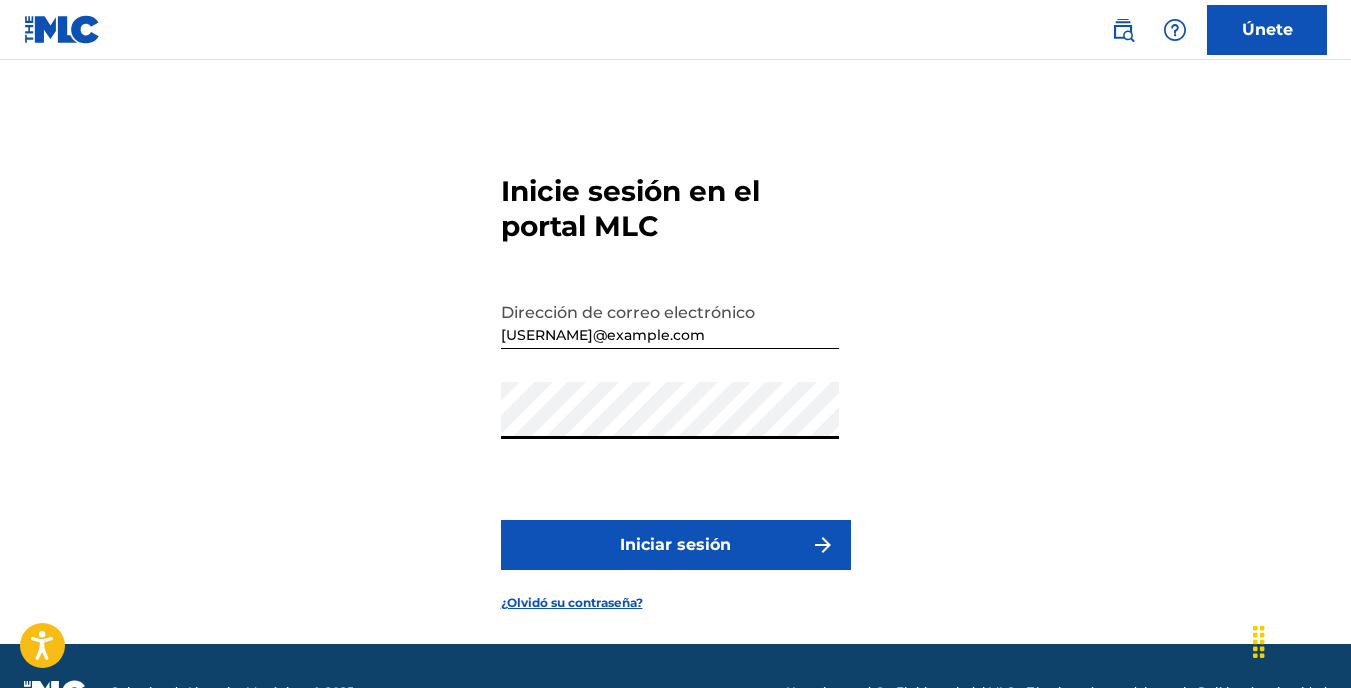 click on "Iniciar sesión" at bounding box center [675, 545] 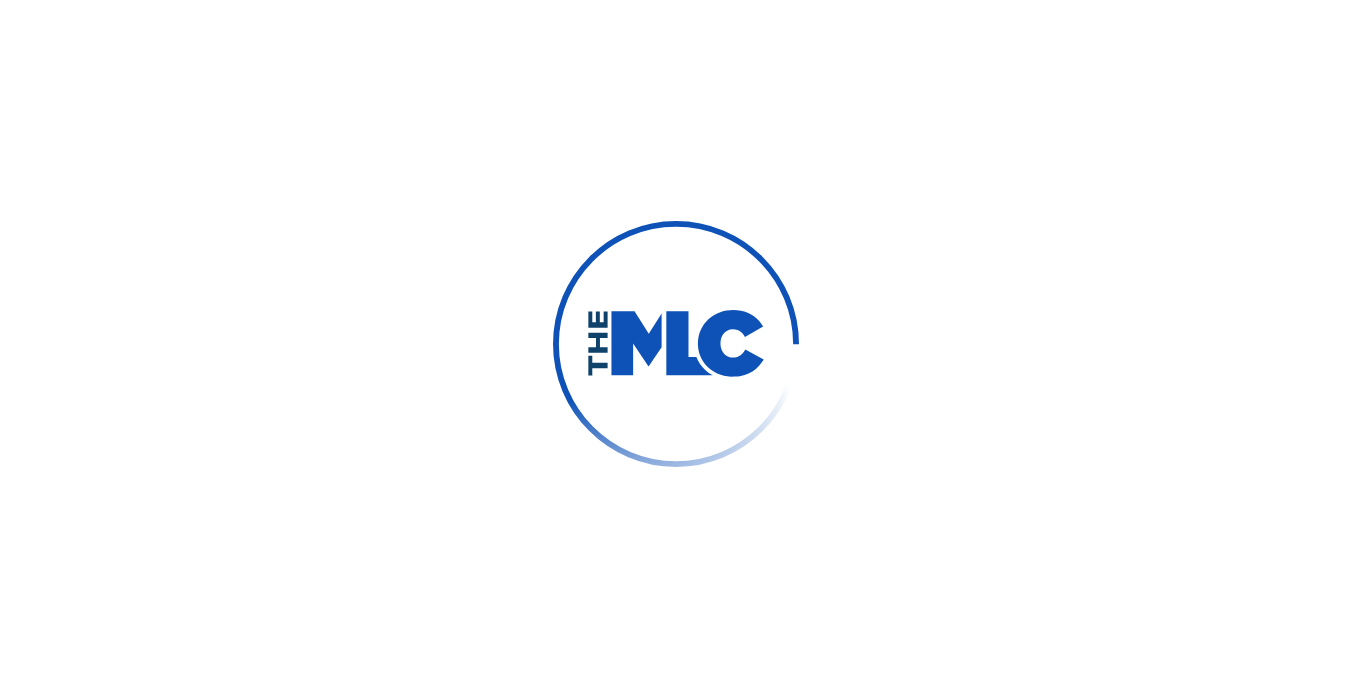 scroll, scrollTop: 0, scrollLeft: 0, axis: both 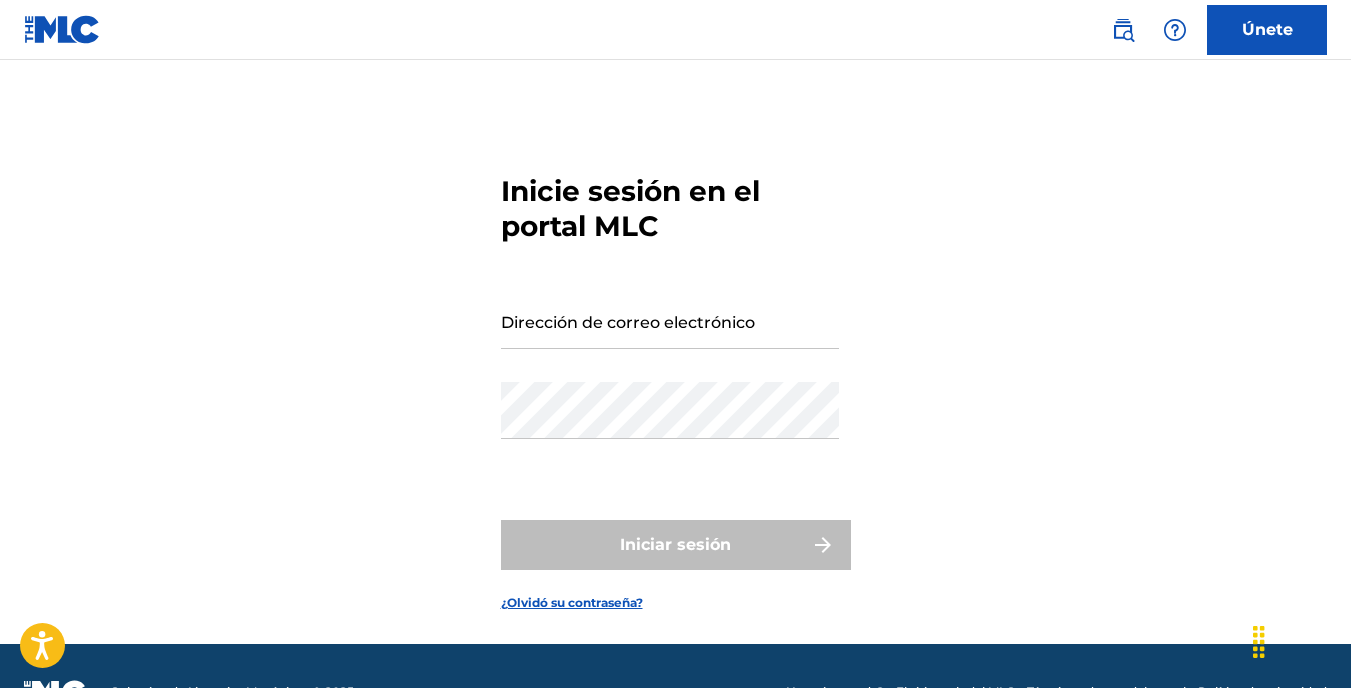 click on "Dirección de correo electrónico" at bounding box center [670, 320] 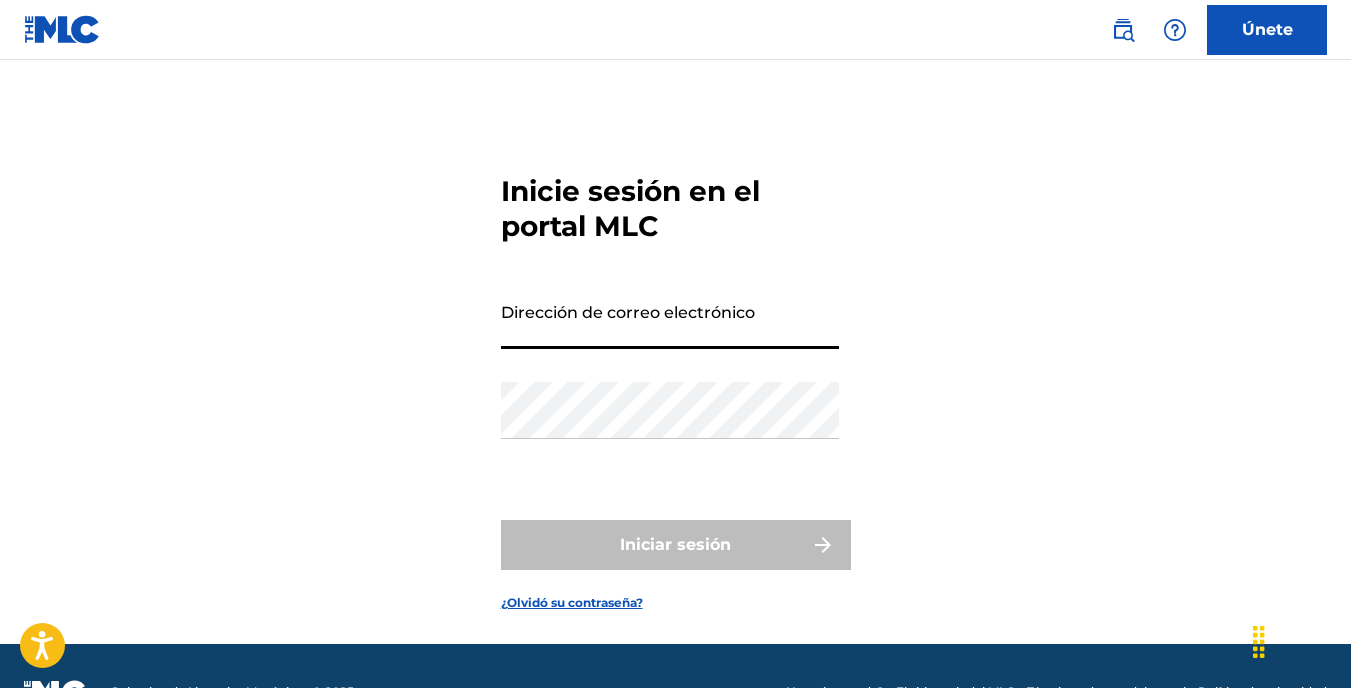 type on "cram@[example.com]" 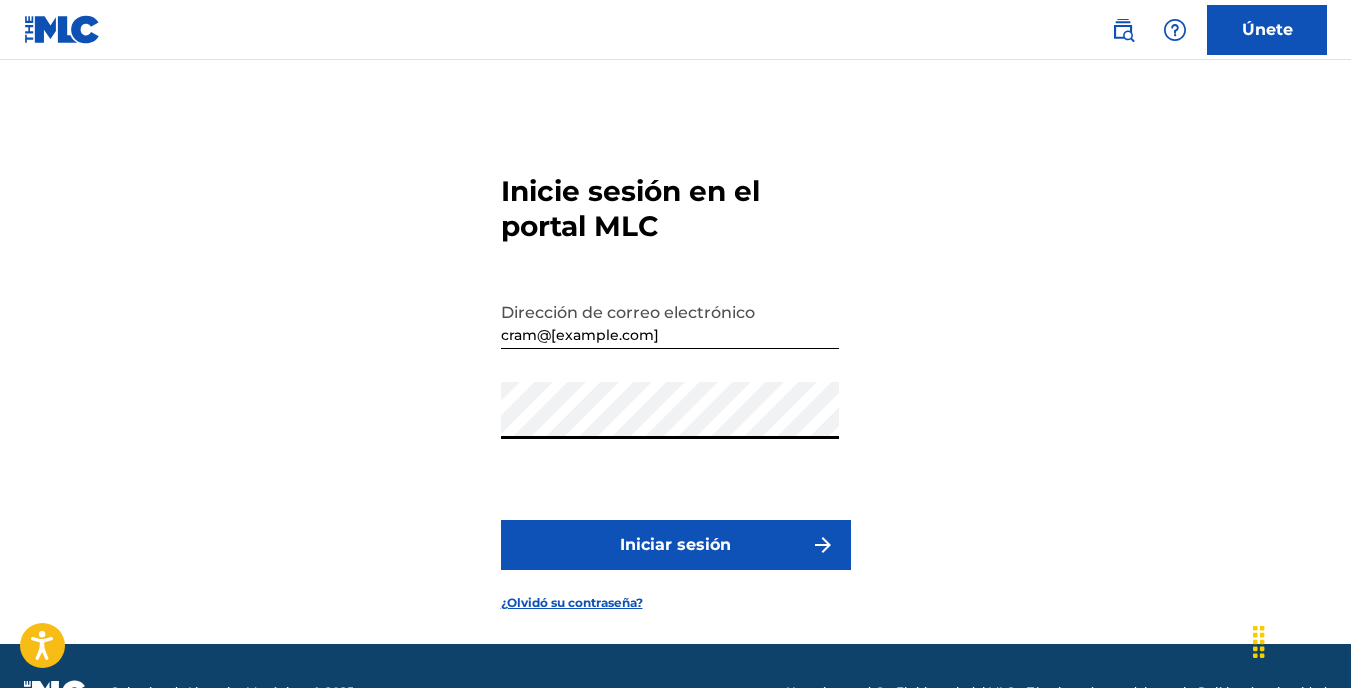 click on "Iniciar sesión" at bounding box center (675, 545) 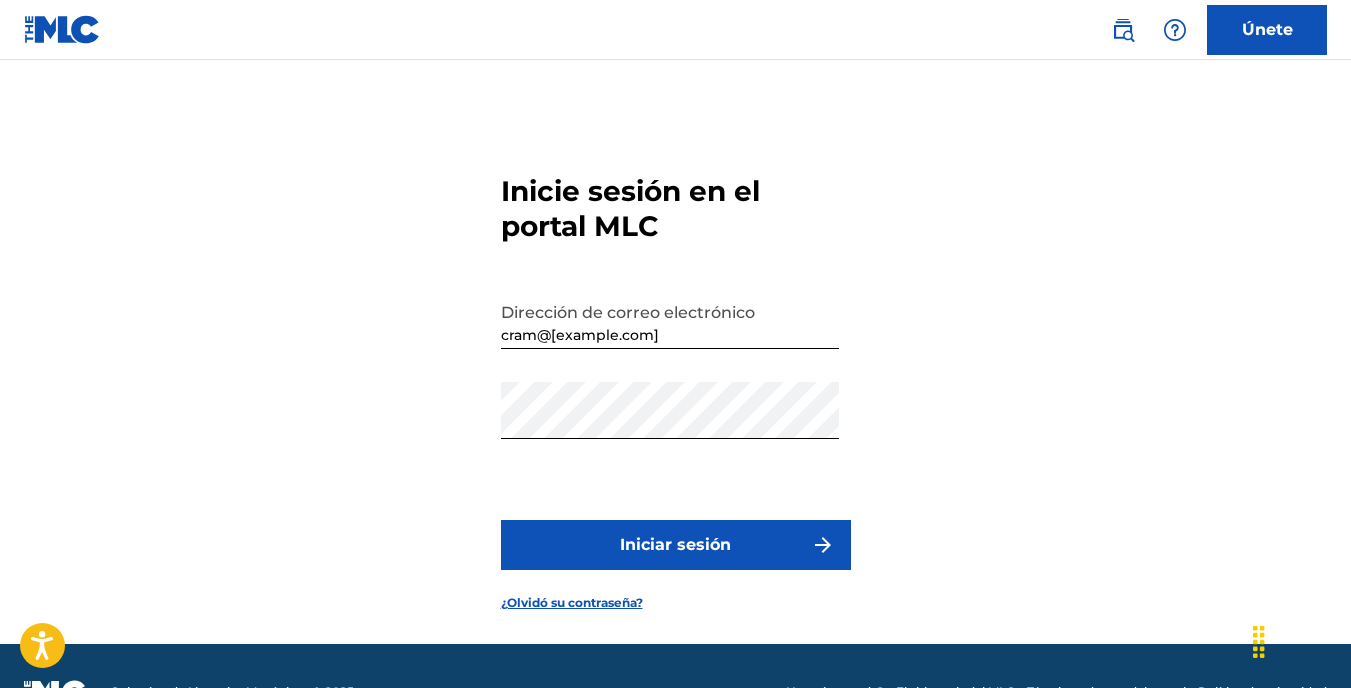 click on "Iniciar sesión" at bounding box center (675, 545) 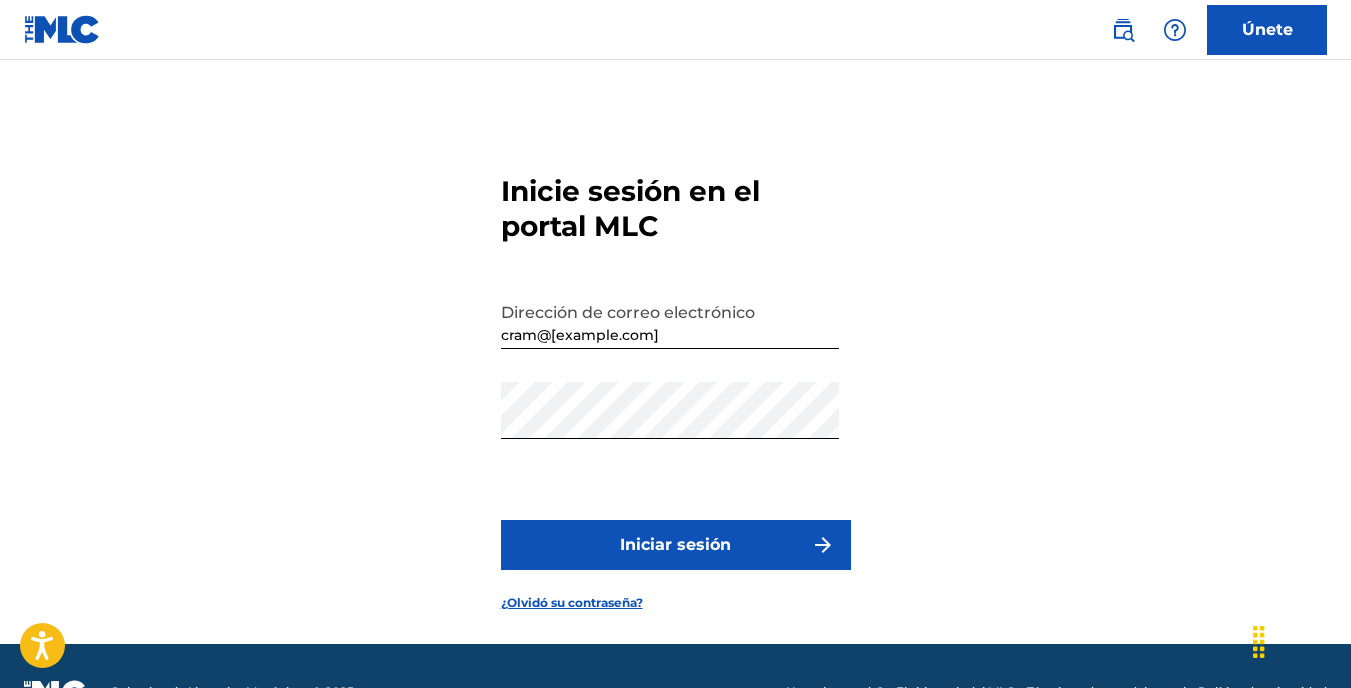 click on "Únete" at bounding box center [1267, 30] 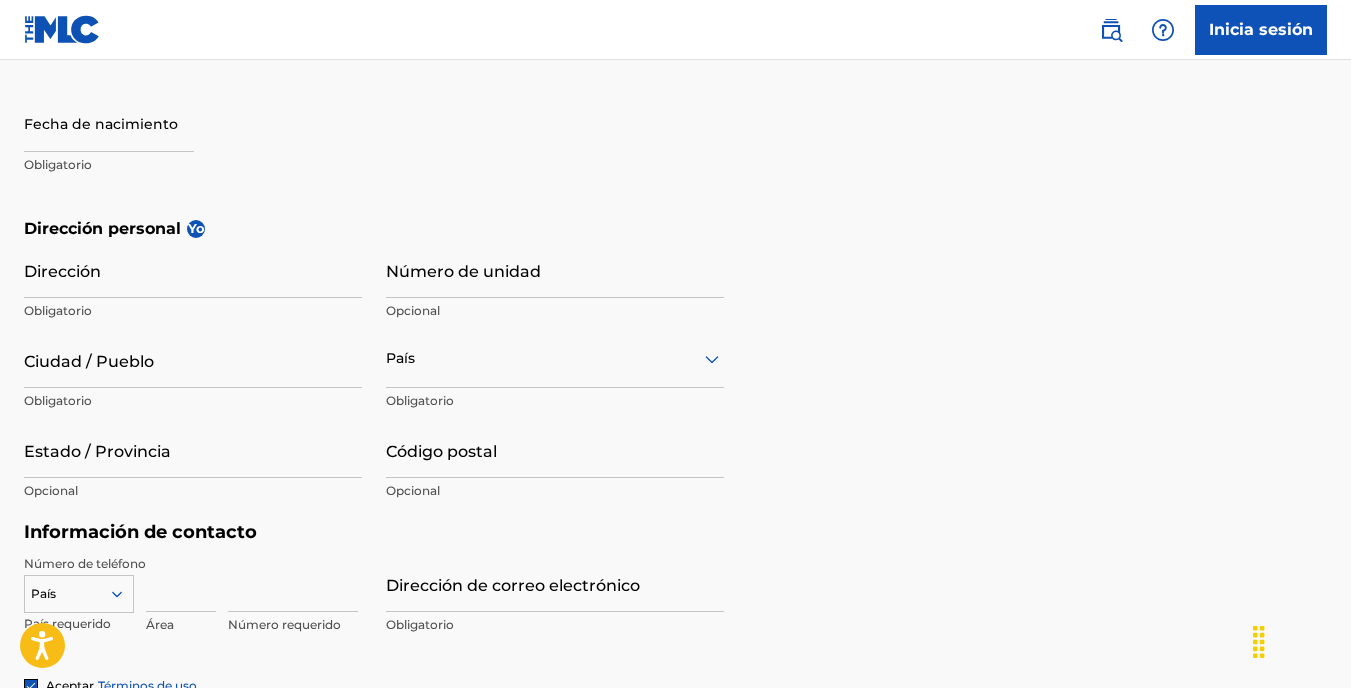 scroll, scrollTop: 200, scrollLeft: 0, axis: vertical 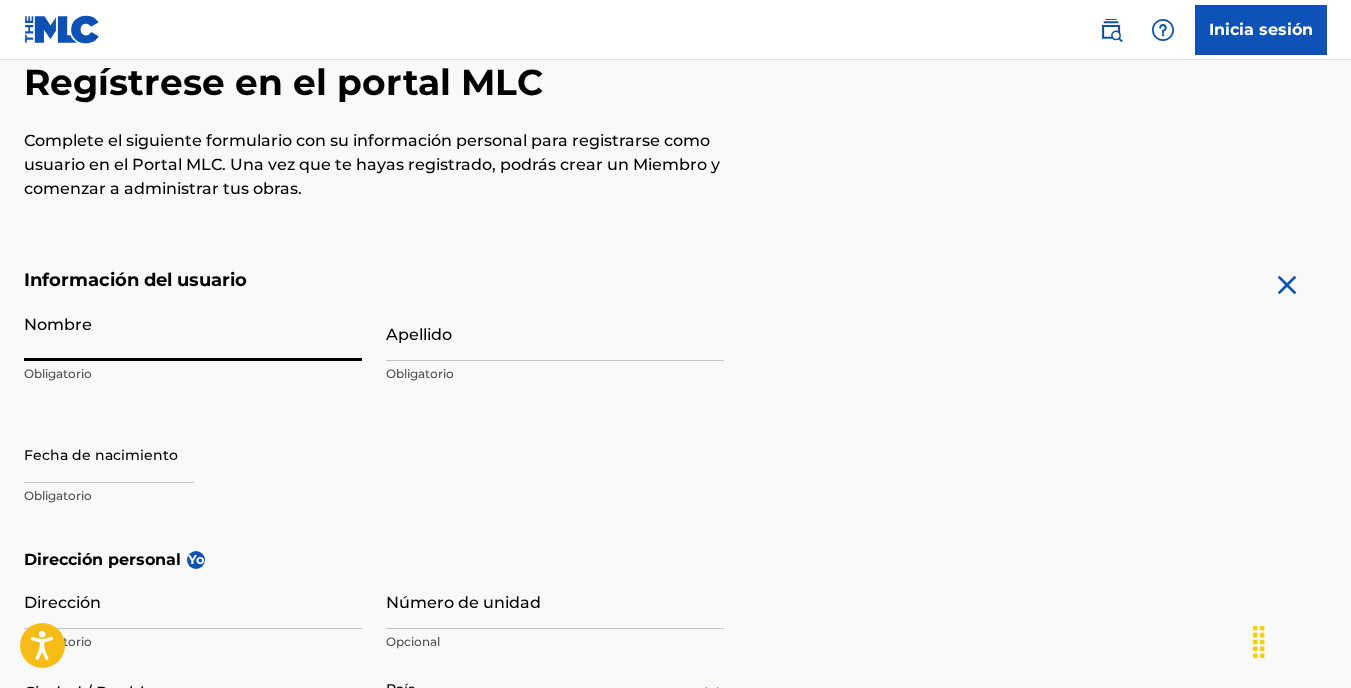 click on "Nombre" at bounding box center [193, 332] 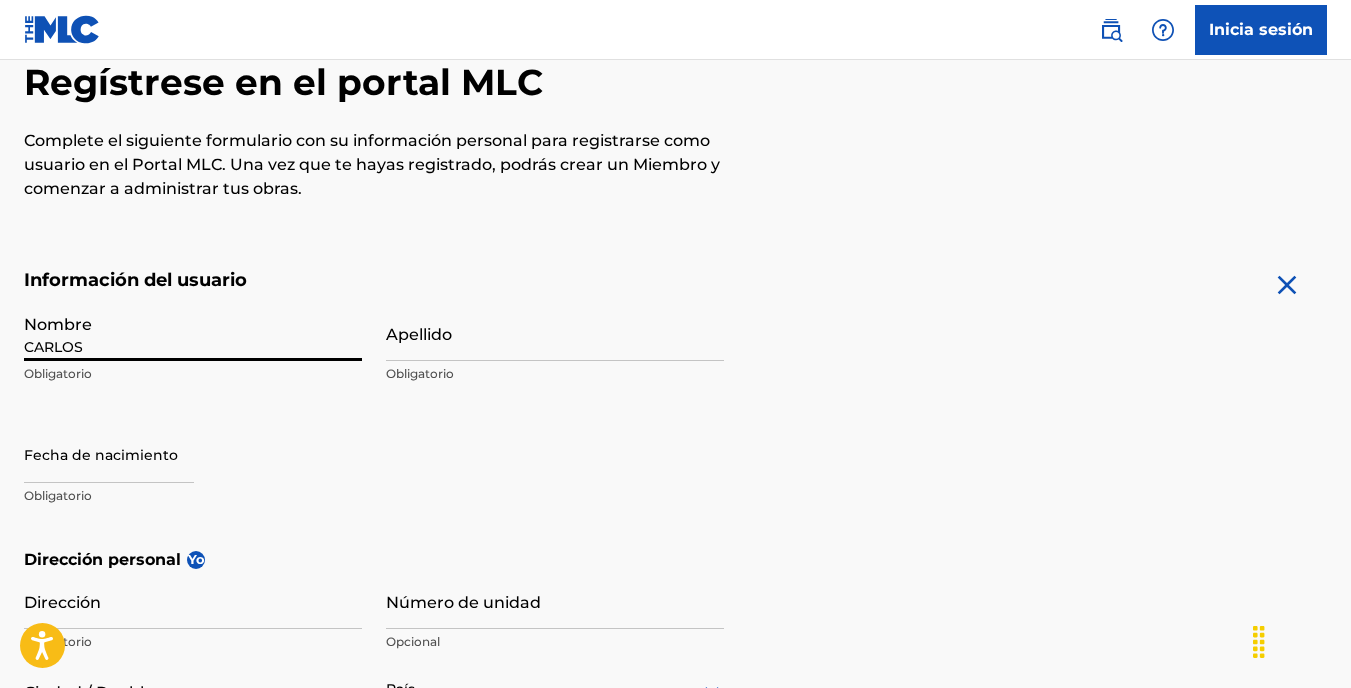 type on "RAMIREZ" 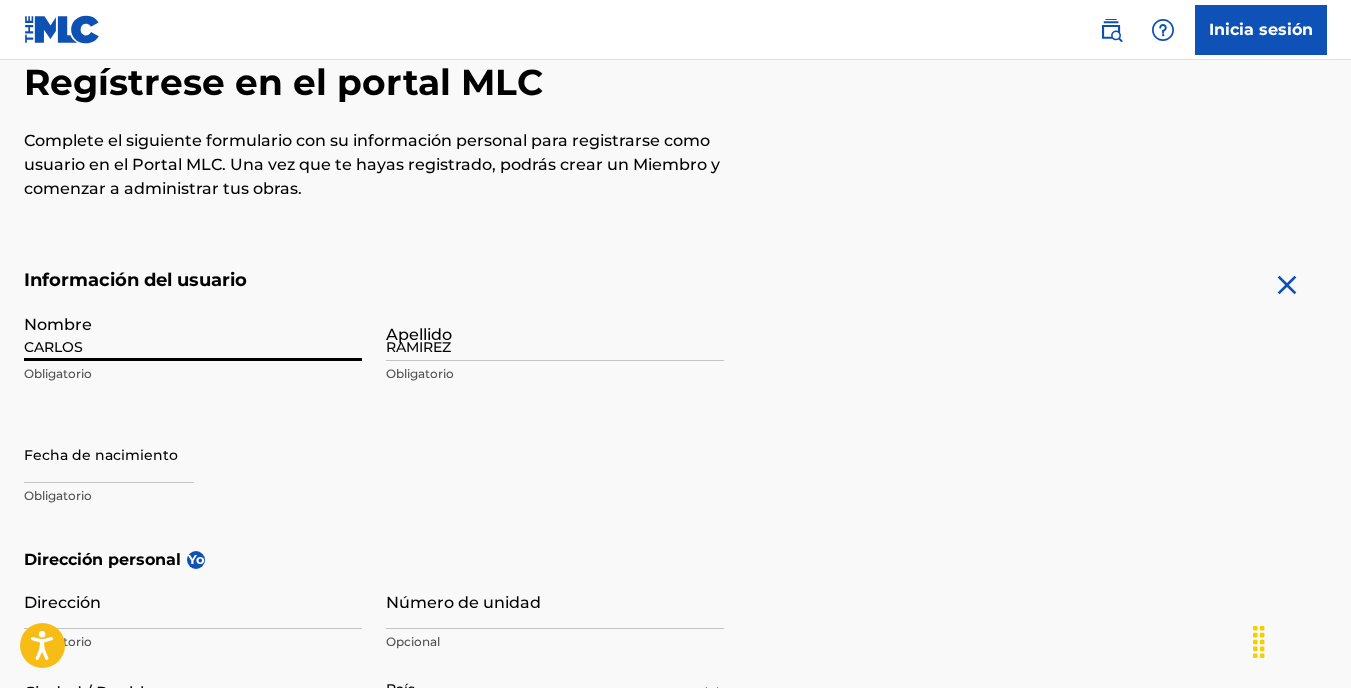 type on "[MONTH] [DAY] [YEAR]" 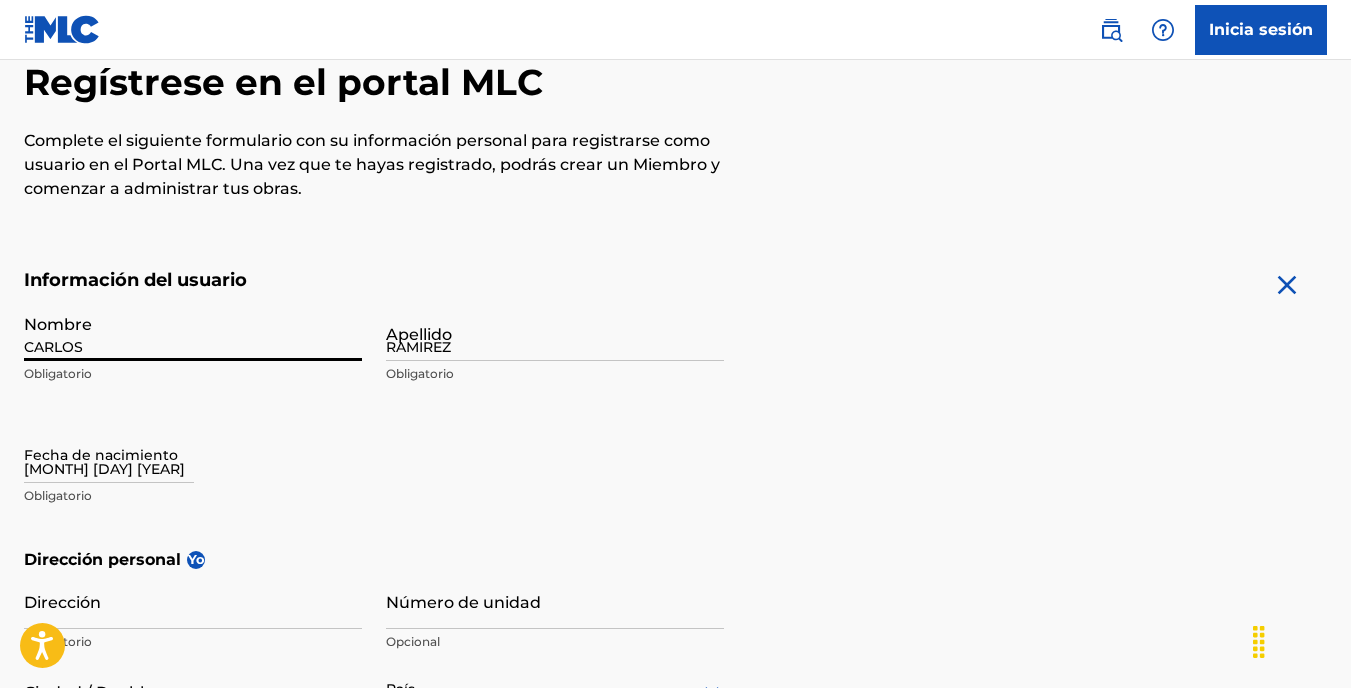 type on "AV [NAME] [NAME]" 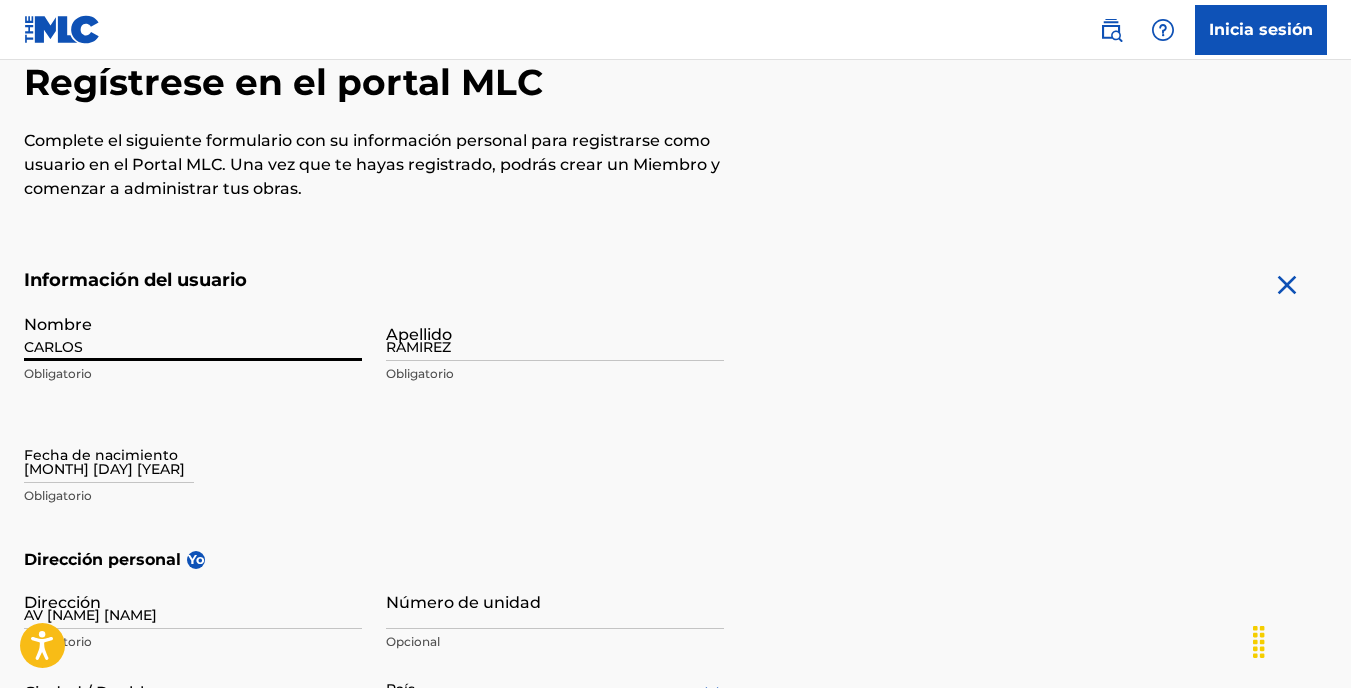 type on "[RESIDENTIAL_AREA] [NAME] [NAME]" 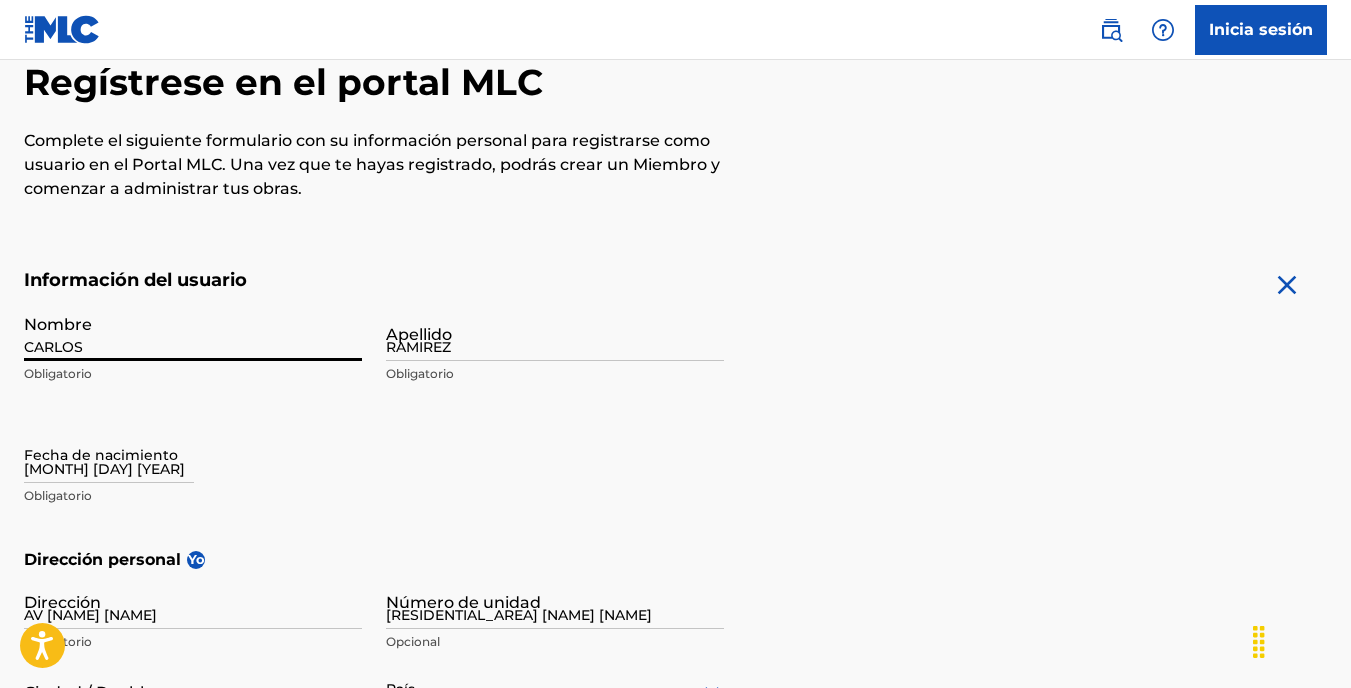 type on "[CITY]" 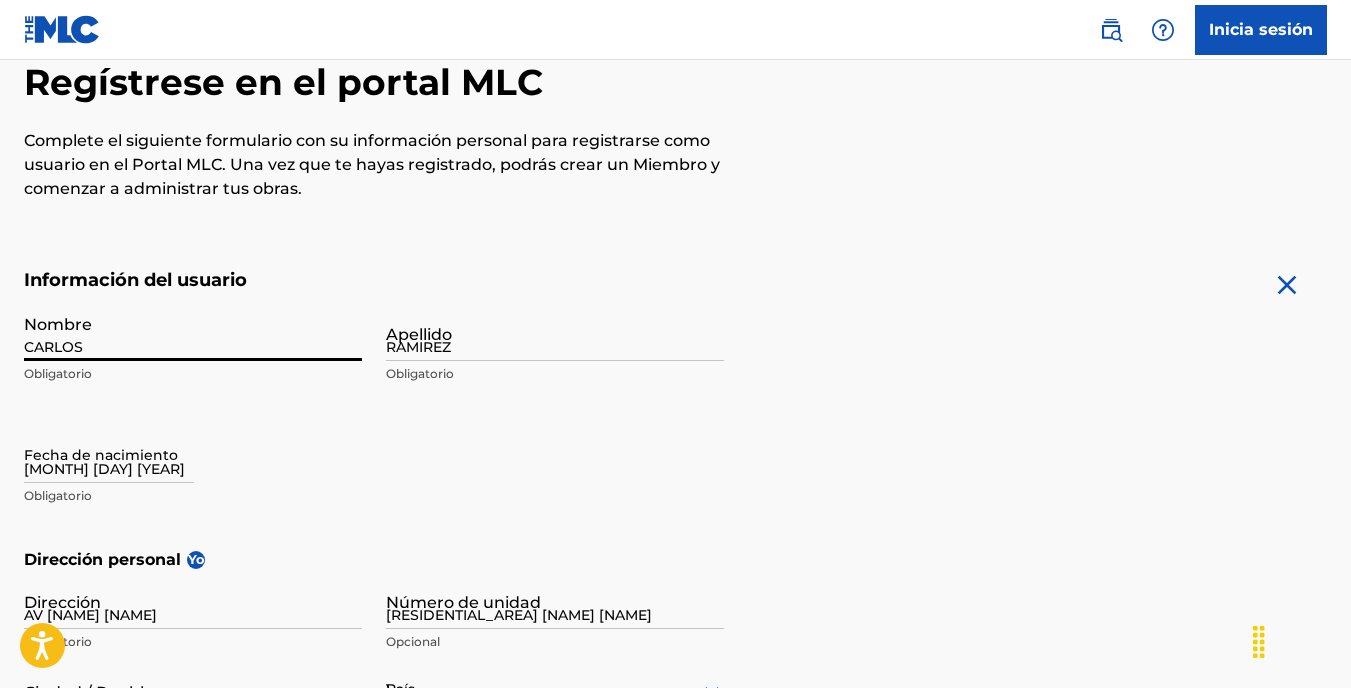 type on "[NUMBER]" 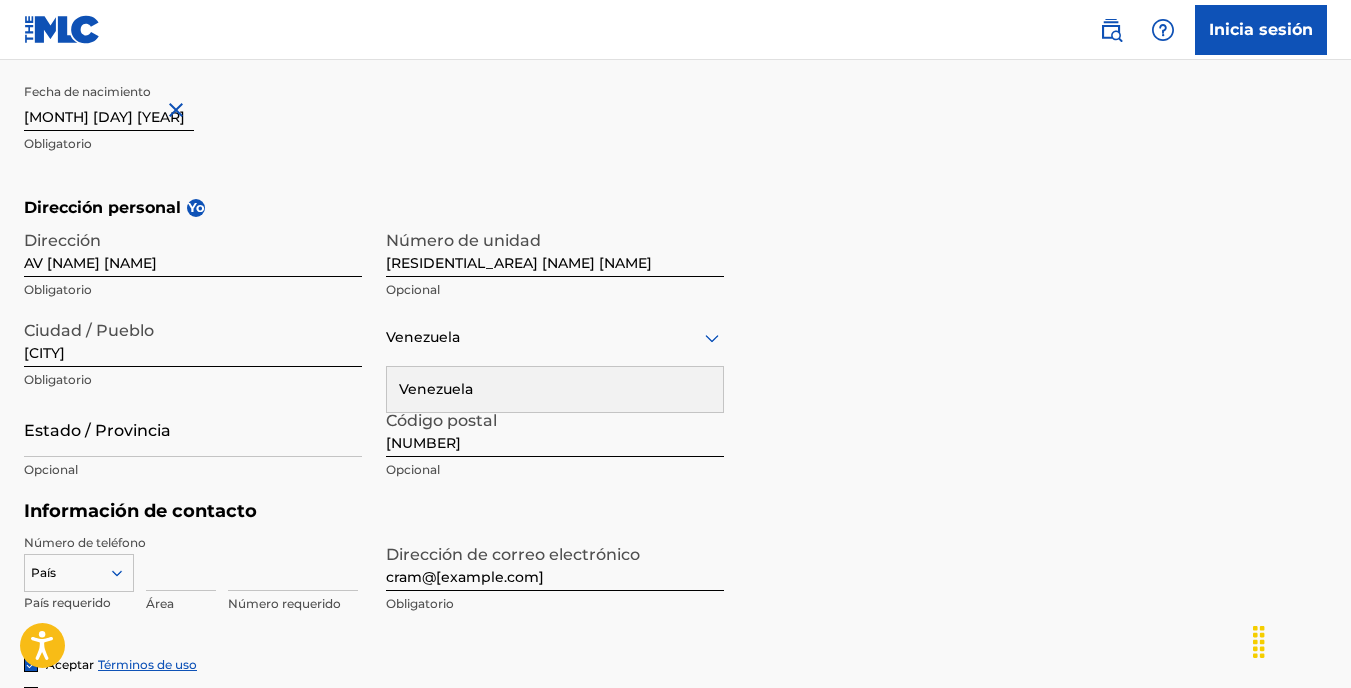 scroll, scrollTop: 577, scrollLeft: 0, axis: vertical 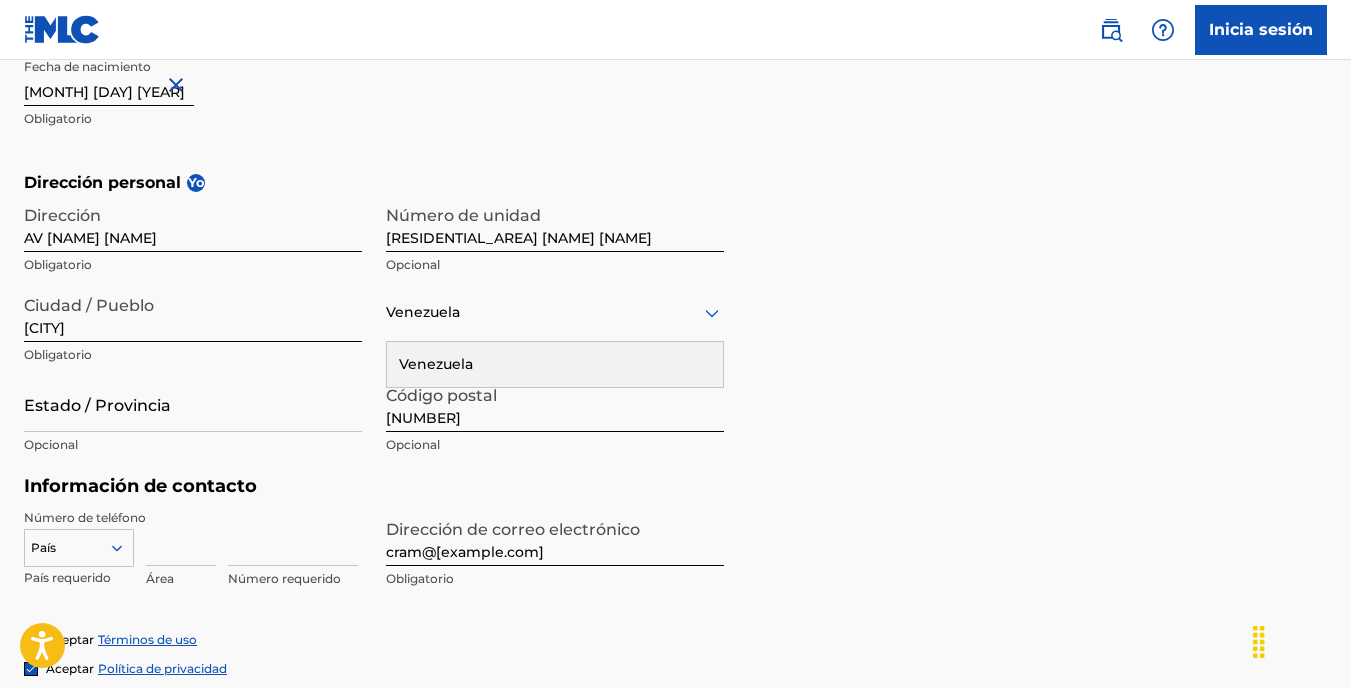 click on "[RESIDENTIAL_AREA] [NAME] [NAME]" at bounding box center (555, 223) 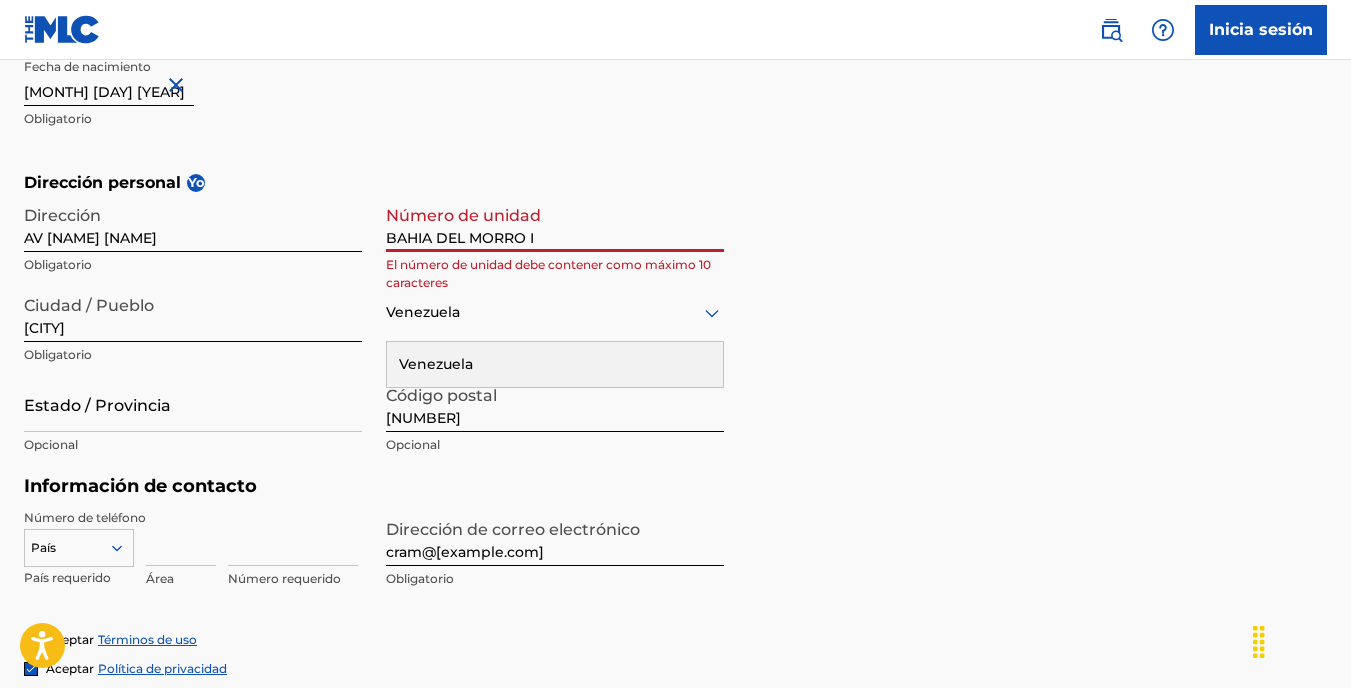 click on "BAHIA DEL MORRO I" at bounding box center [555, 223] 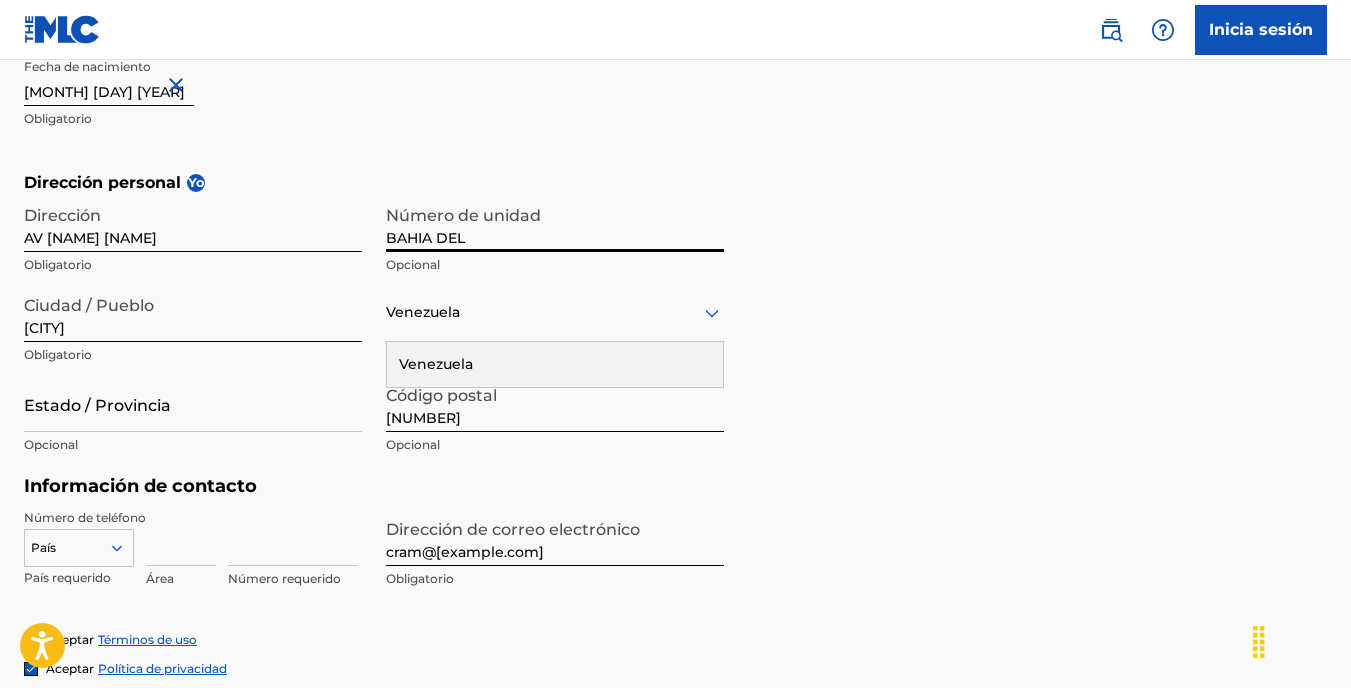 type on "BAHIA DEL" 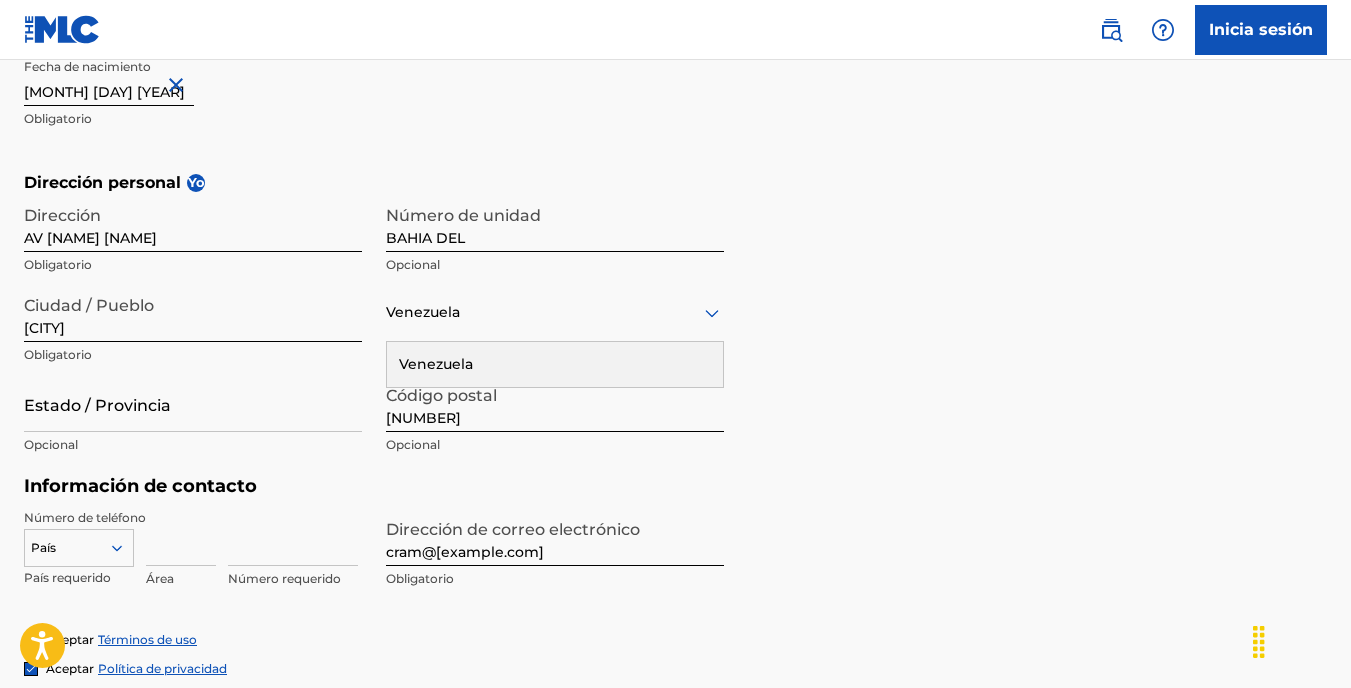 click on "Dirección personal Yo Dirección AV RAUL LEONI Obligatorio Número de unidad BAHIA DEL Opcional Ciudad / Pueblo PORLAMAR Obligatorio Venezuela Venezuela Obligatorio Estado / Provincia Opcional Código postal 6301 Opcional" at bounding box center [675, 323] 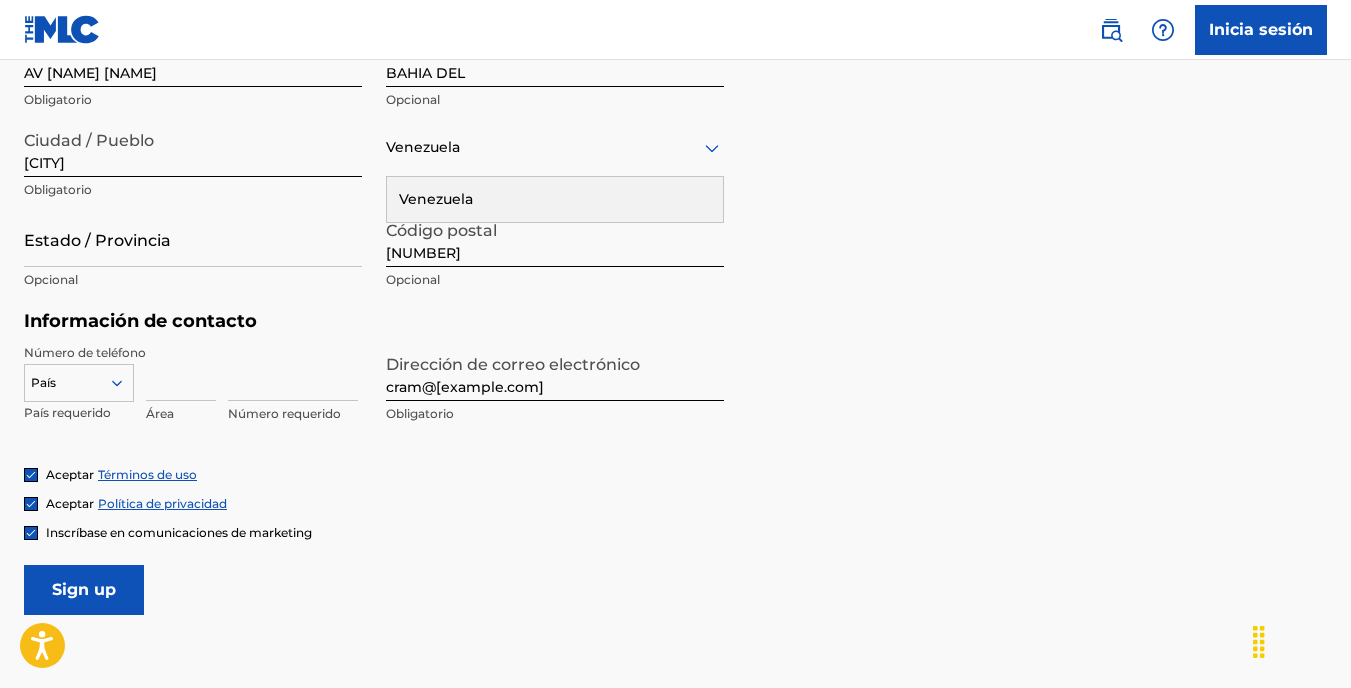 scroll, scrollTop: 777, scrollLeft: 0, axis: vertical 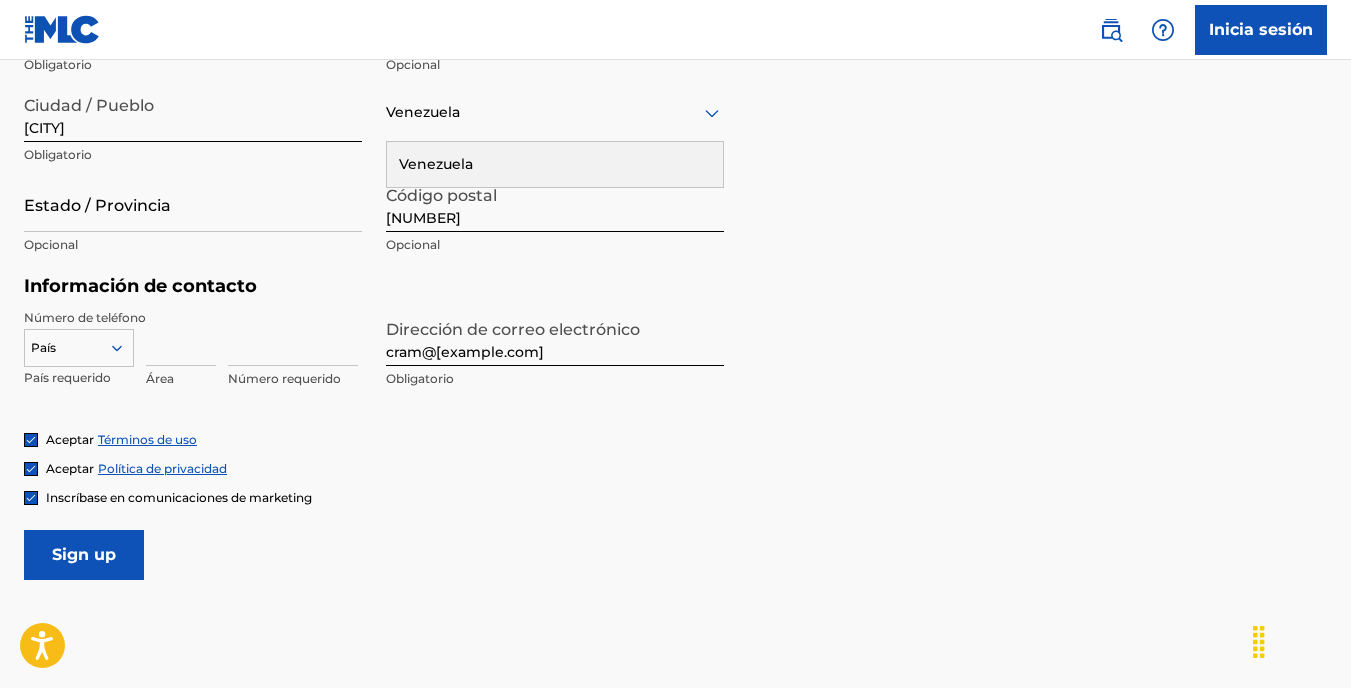click at bounding box center (181, 337) 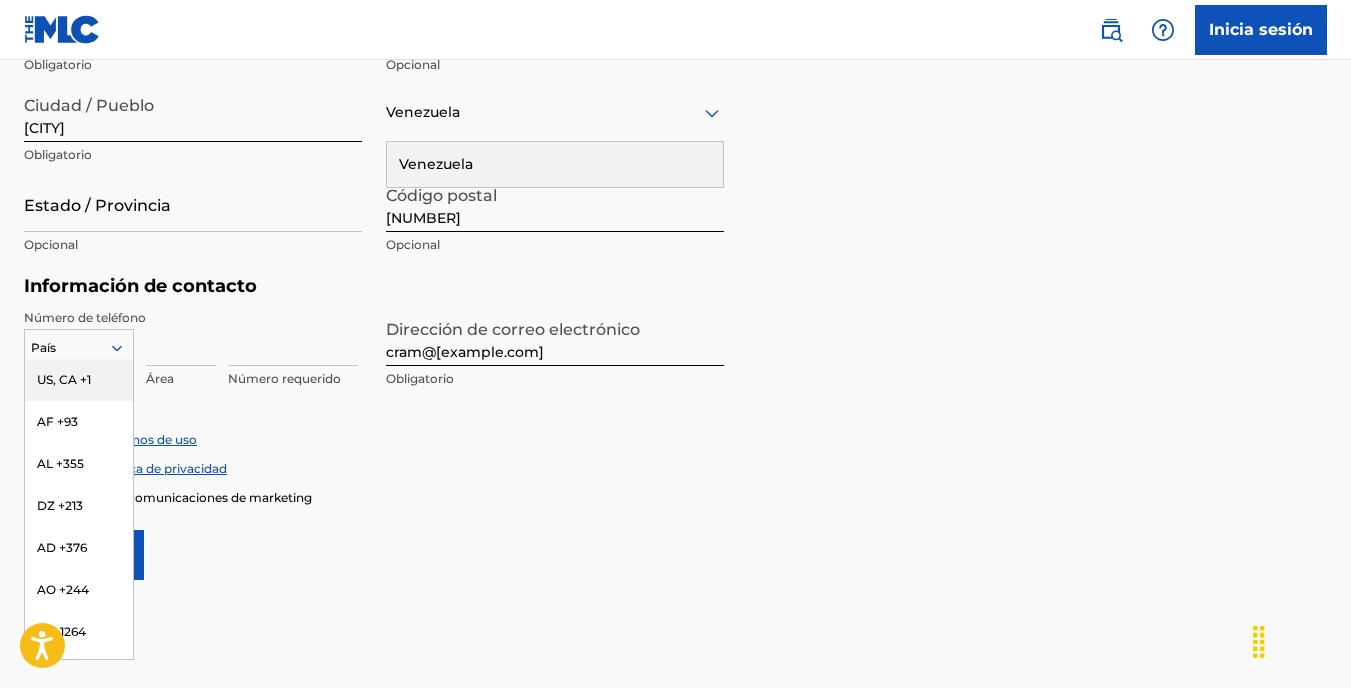 click 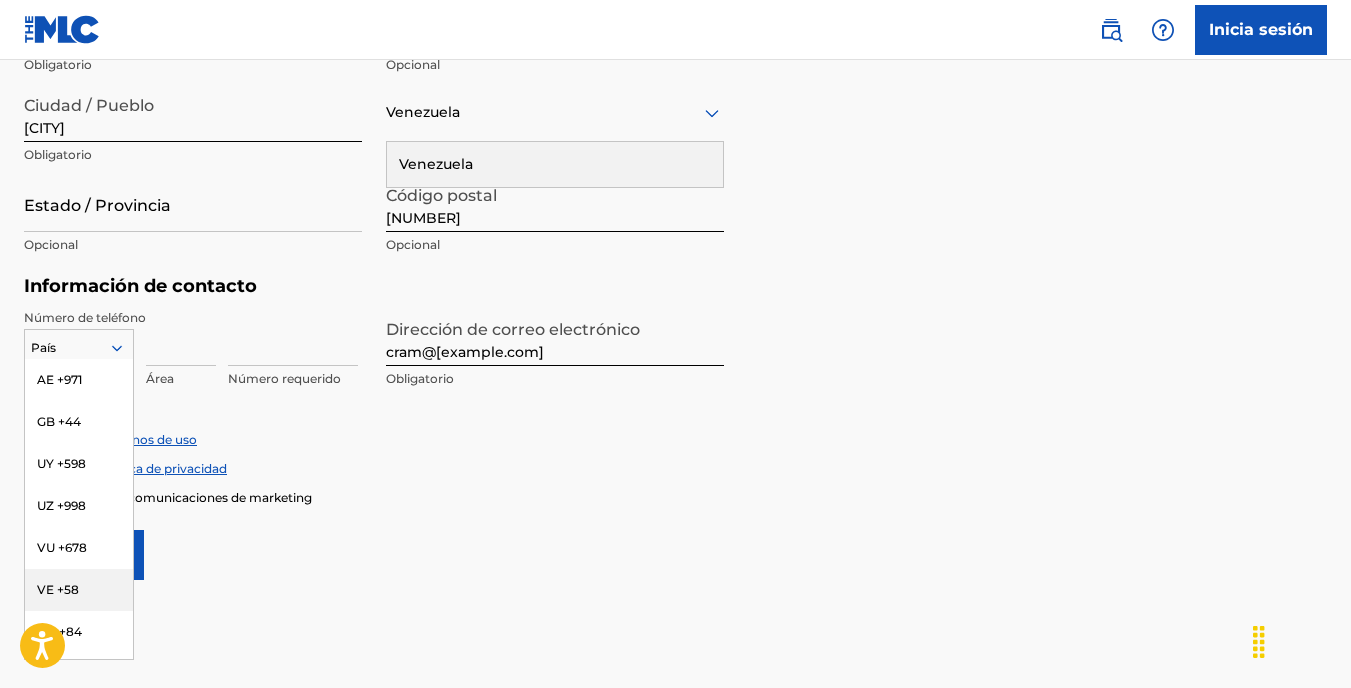 scroll, scrollTop: 9165, scrollLeft: 0, axis: vertical 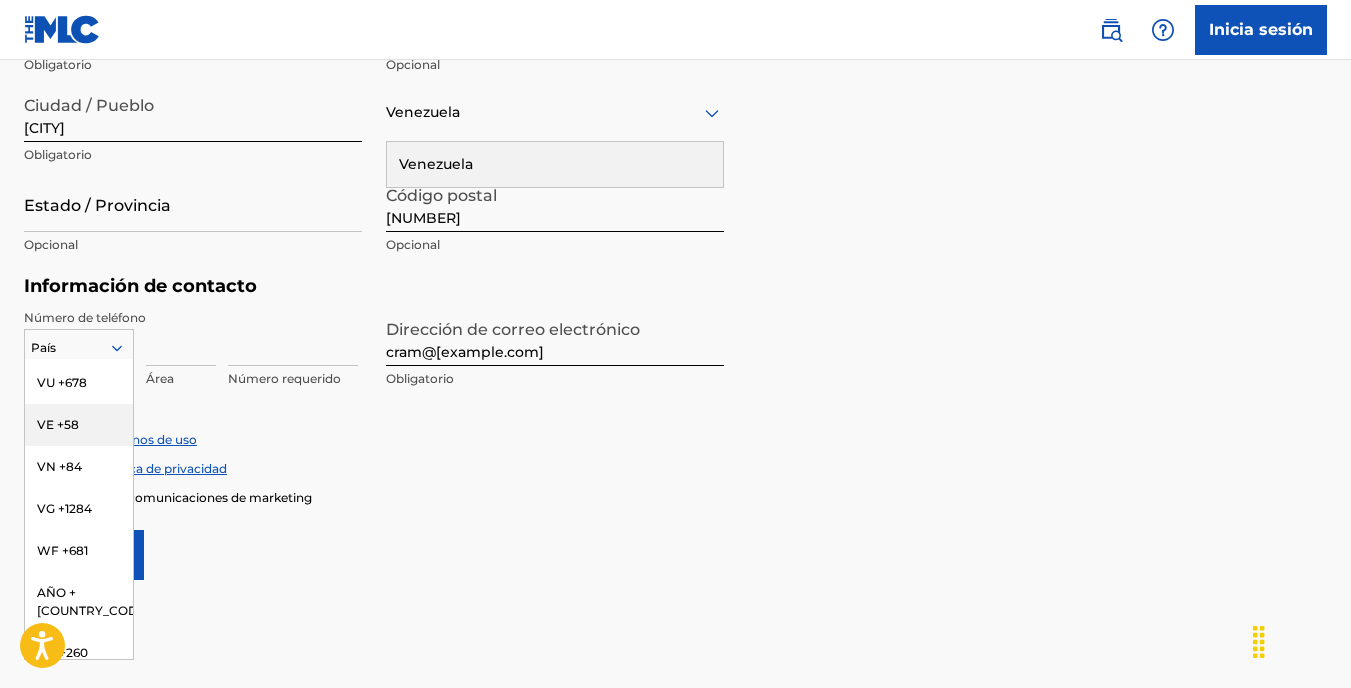 click on "VE +58" at bounding box center (79, 425) 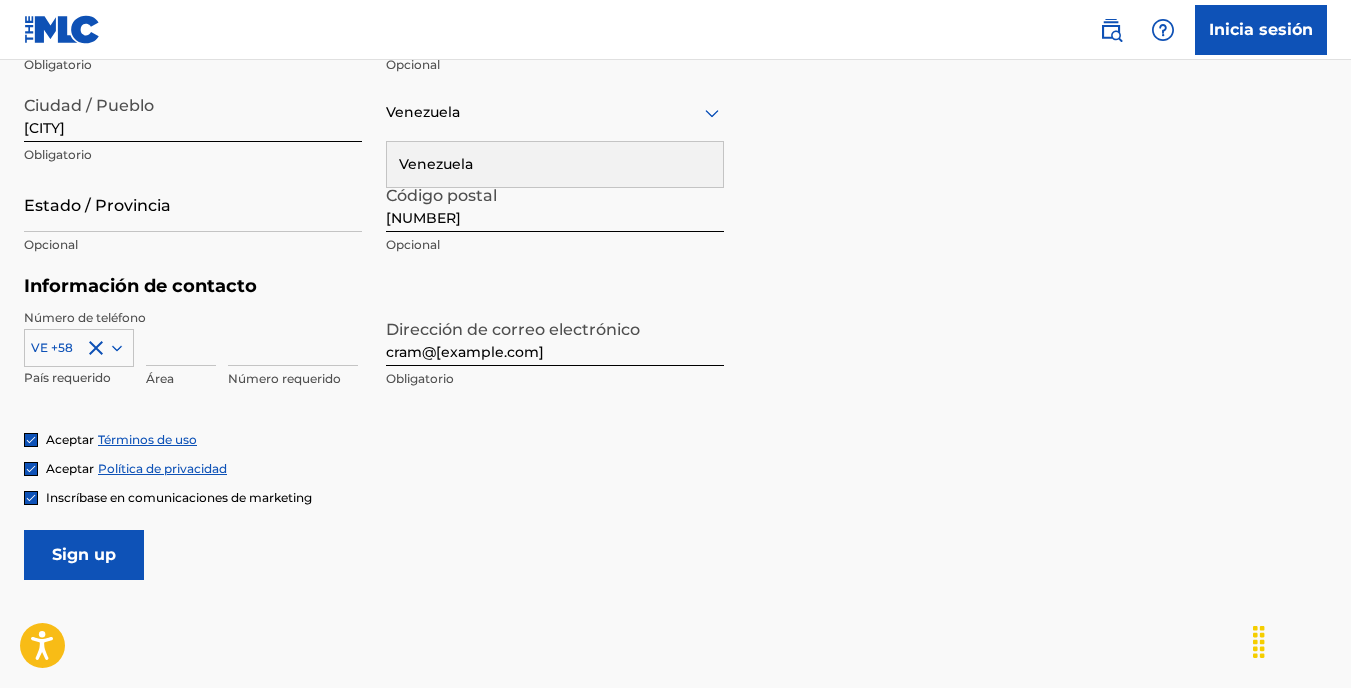 click at bounding box center [181, 337] 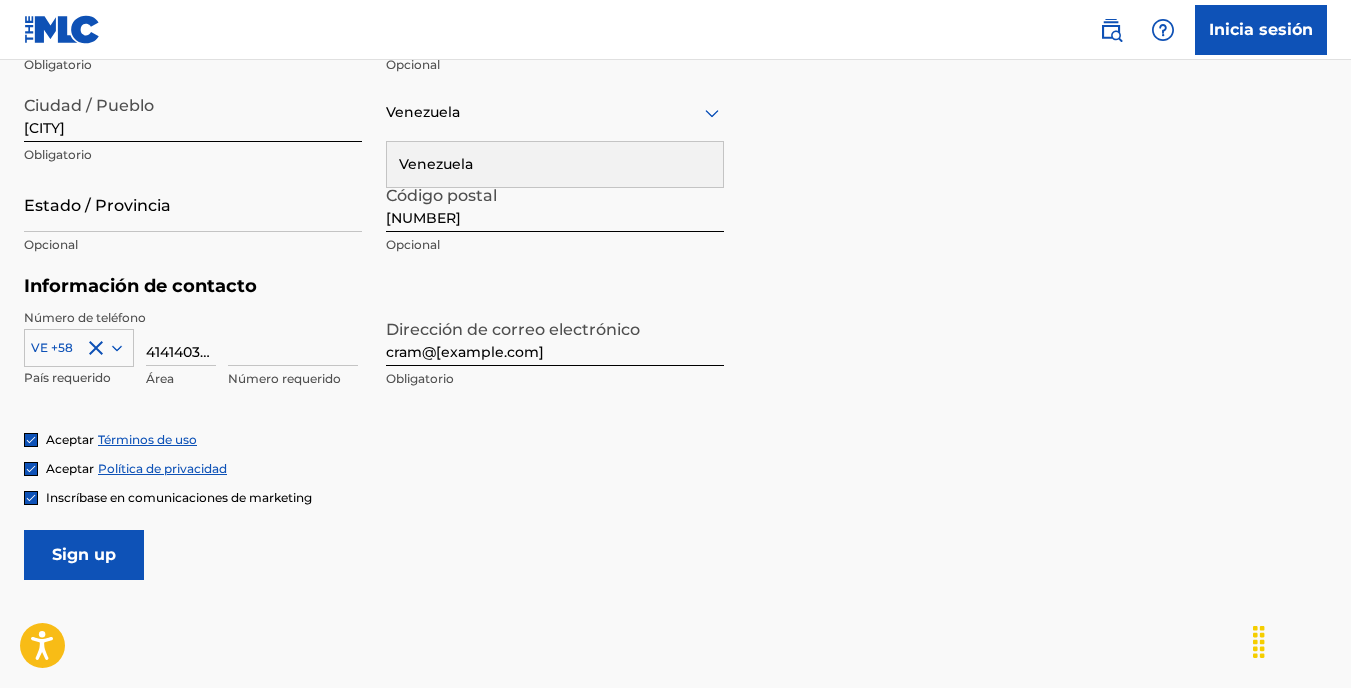 scroll, scrollTop: 0, scrollLeft: 6, axis: horizontal 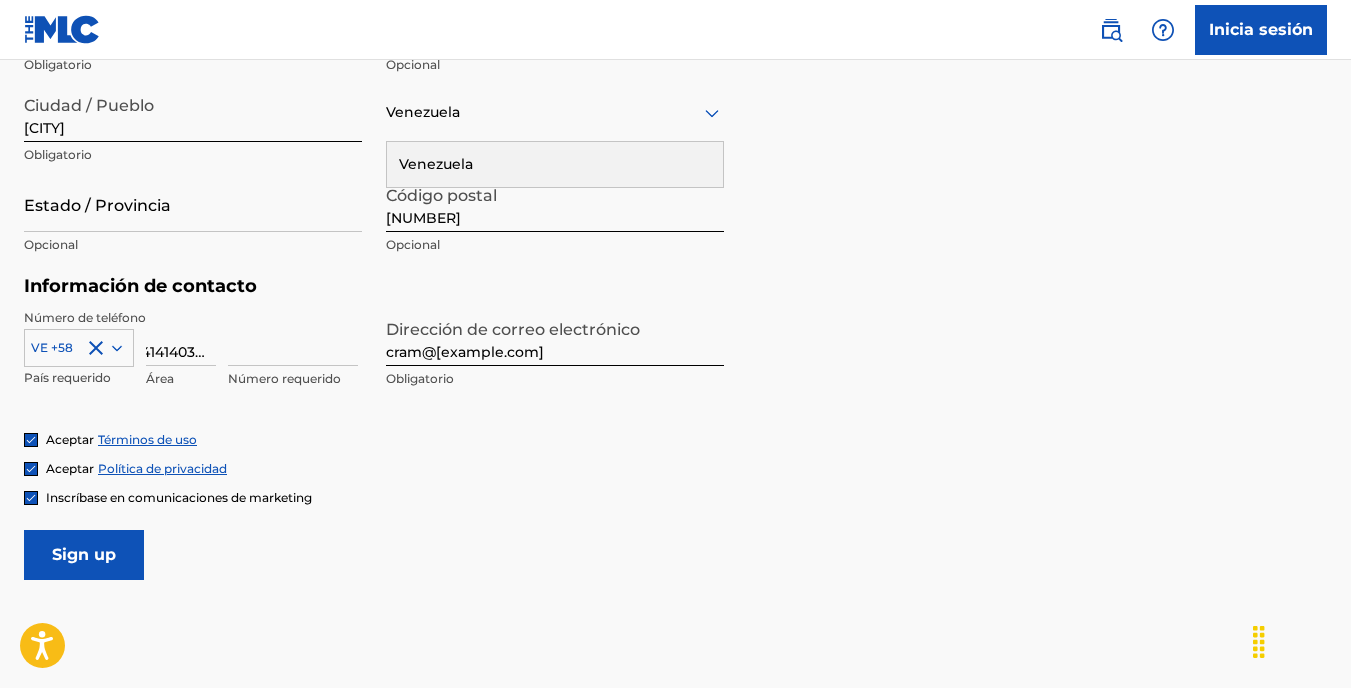 click on "4141403551" at bounding box center (181, 337) 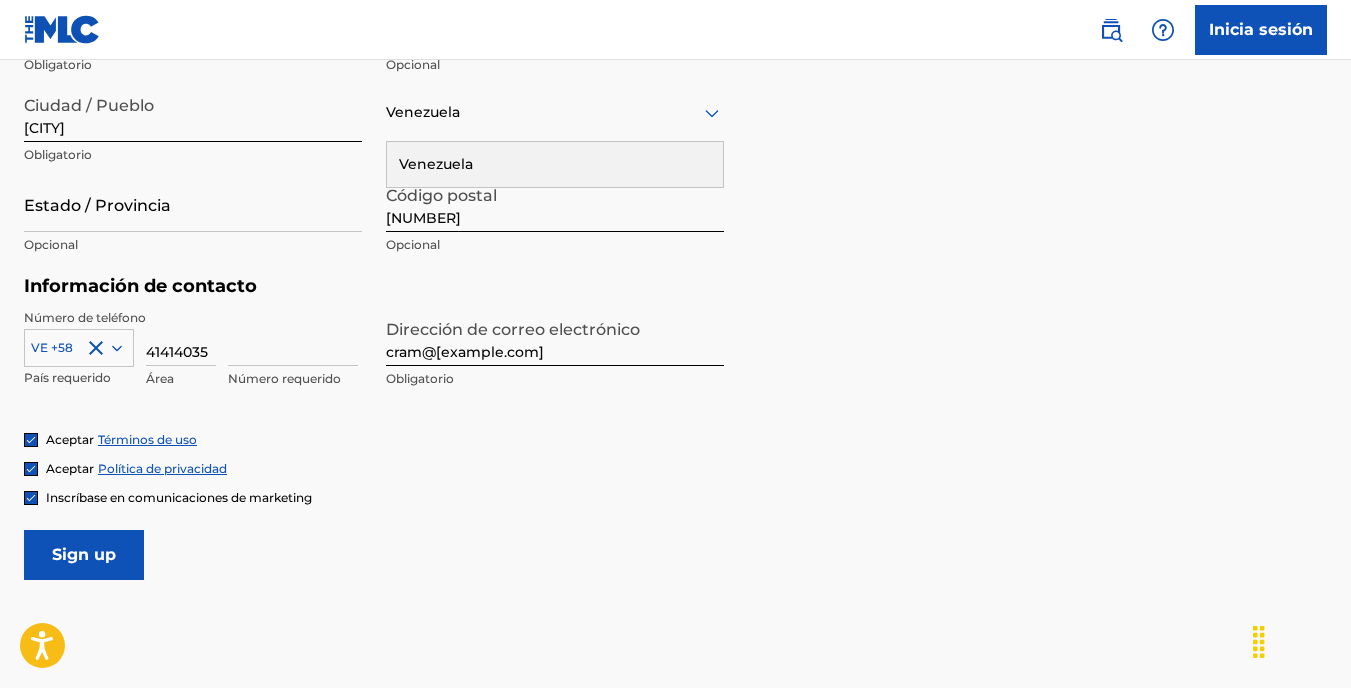 scroll, scrollTop: 0, scrollLeft: 0, axis: both 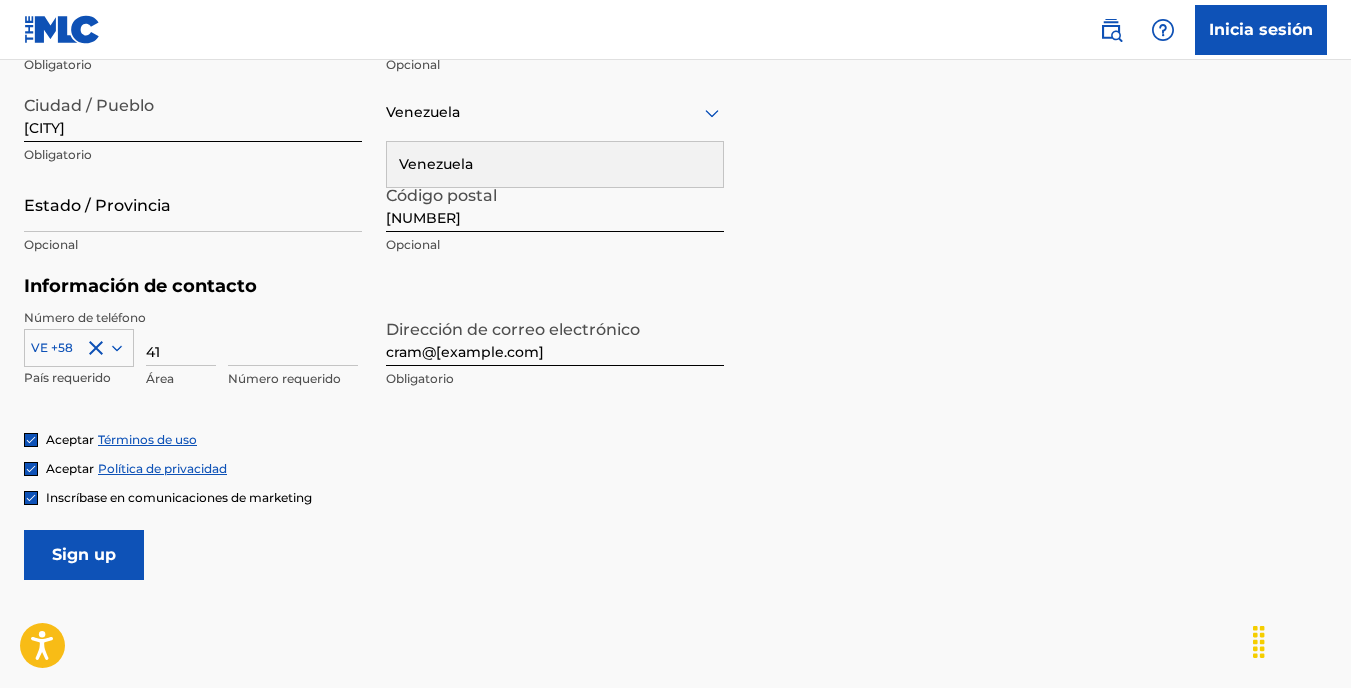 type on "4" 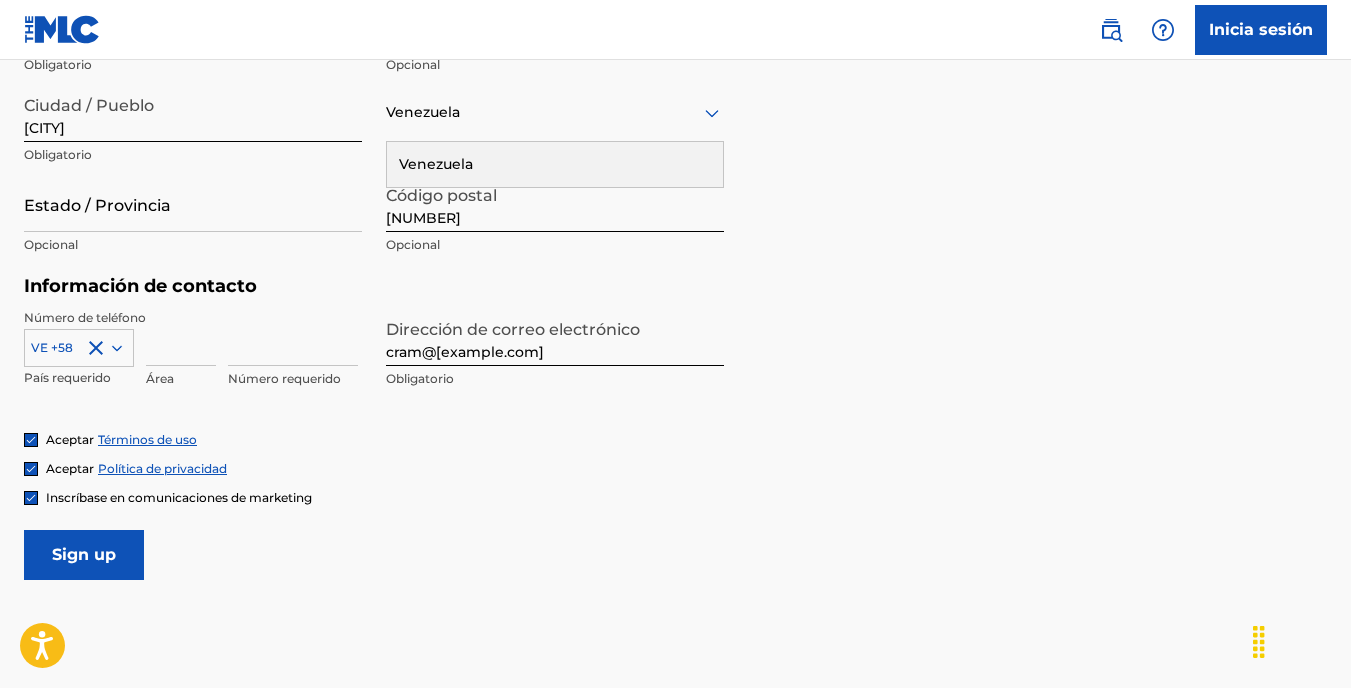 click at bounding box center [181, 337] 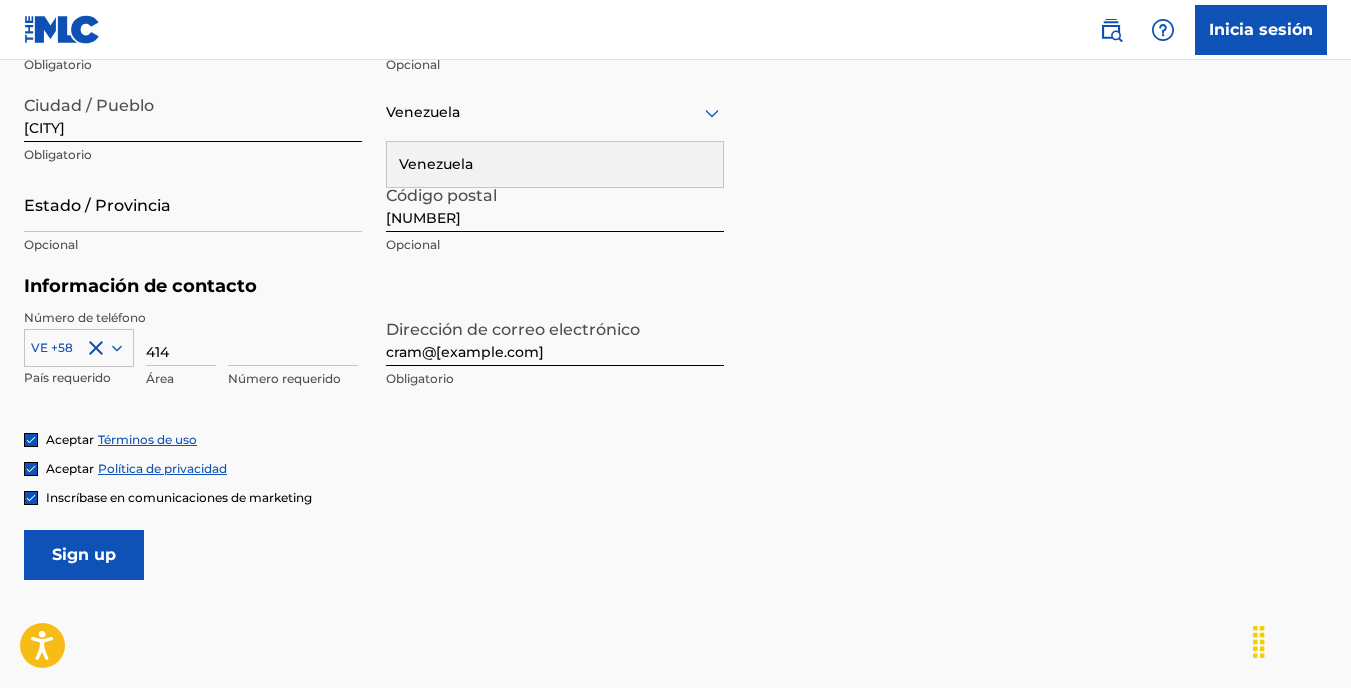 type on "58" 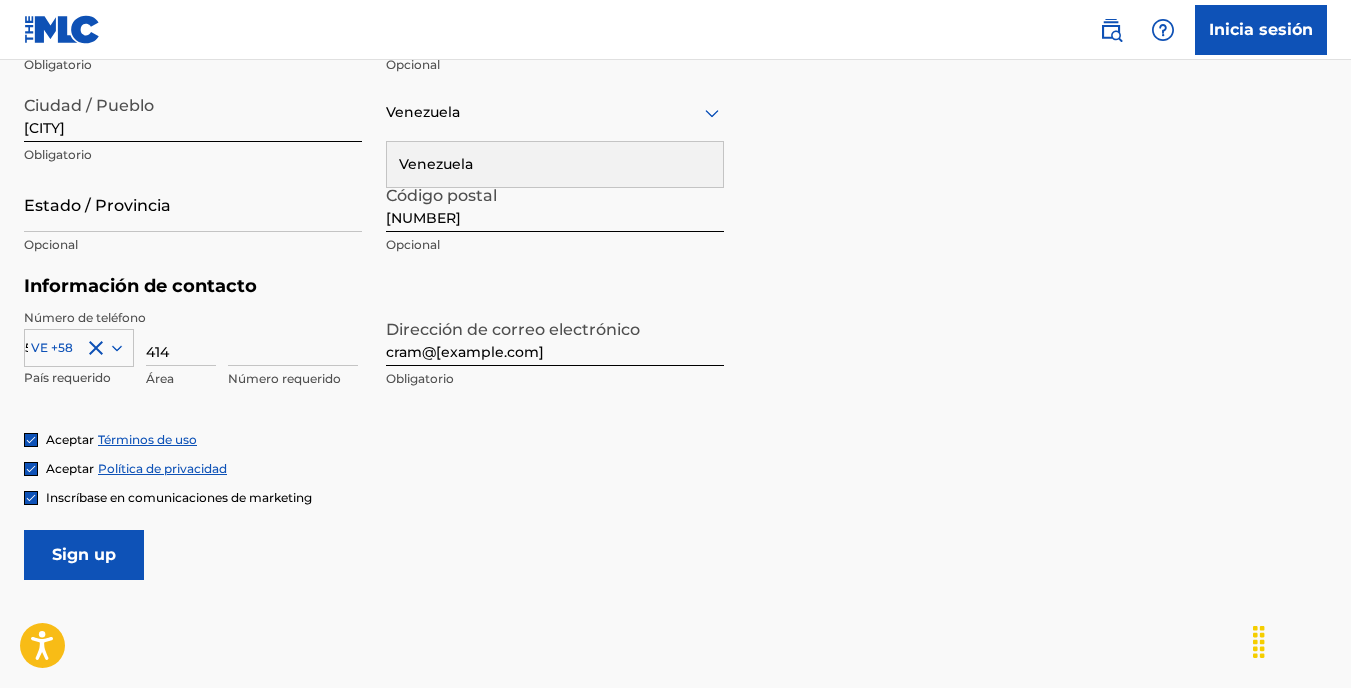 type on "1991328" 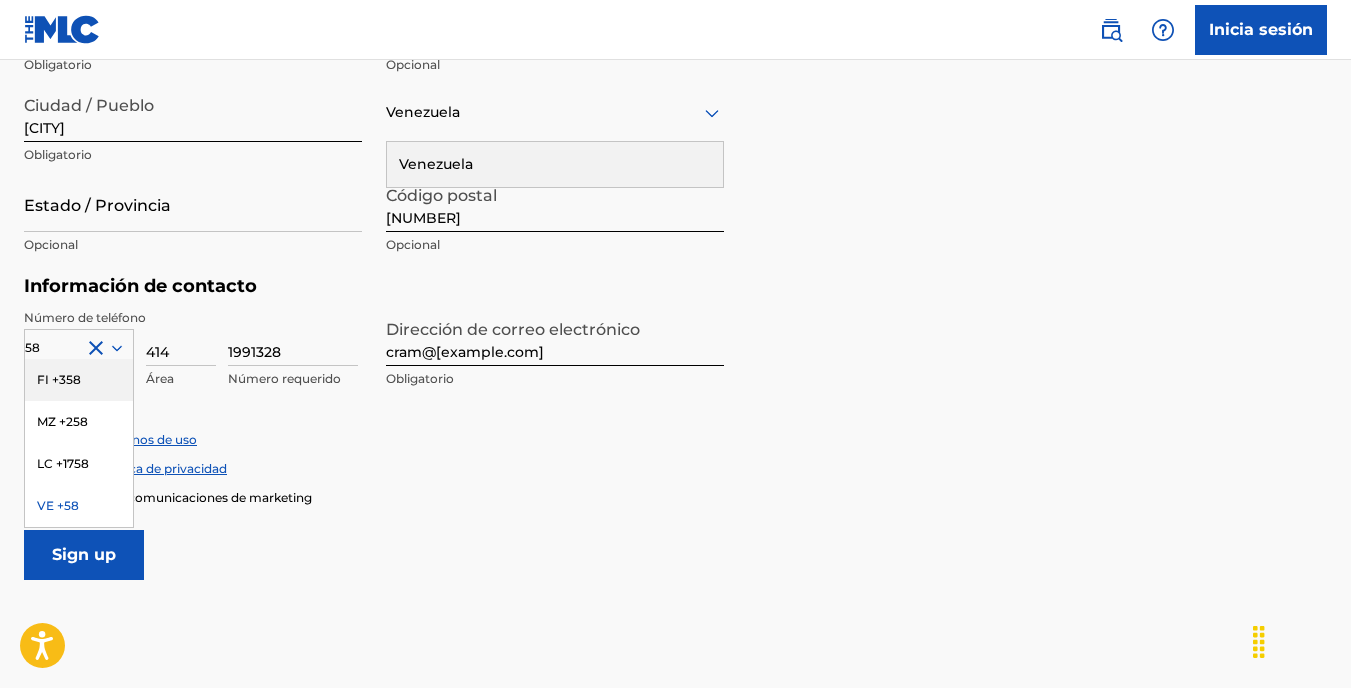 click on "1991328" at bounding box center (293, 337) 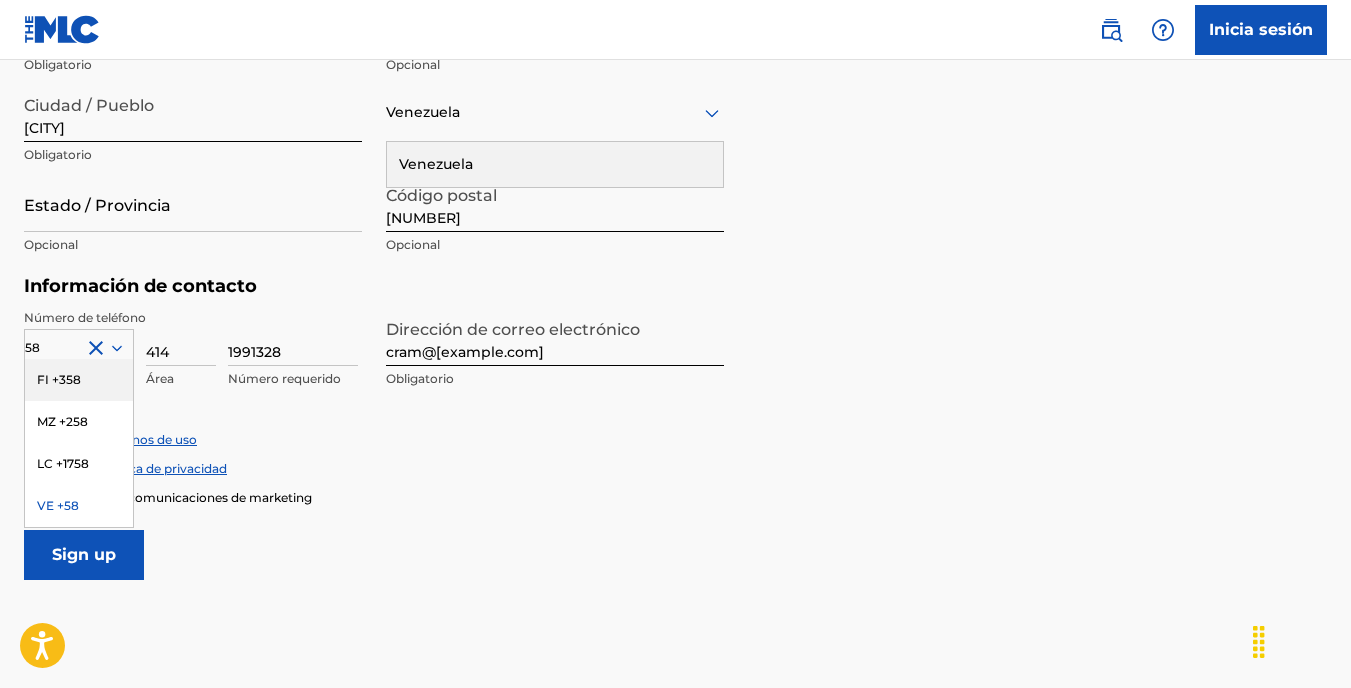 click on "58" at bounding box center (34, 348) 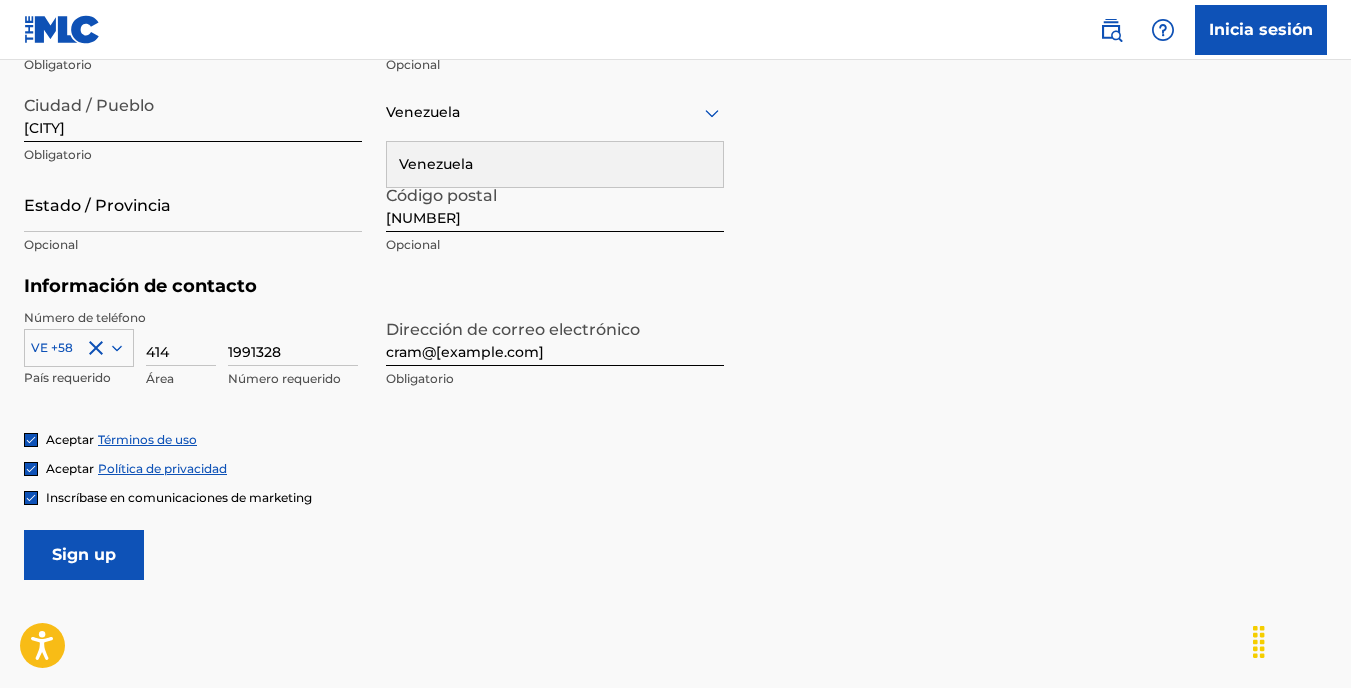 click on "Aceptar Términos de uso" at bounding box center [675, 439] 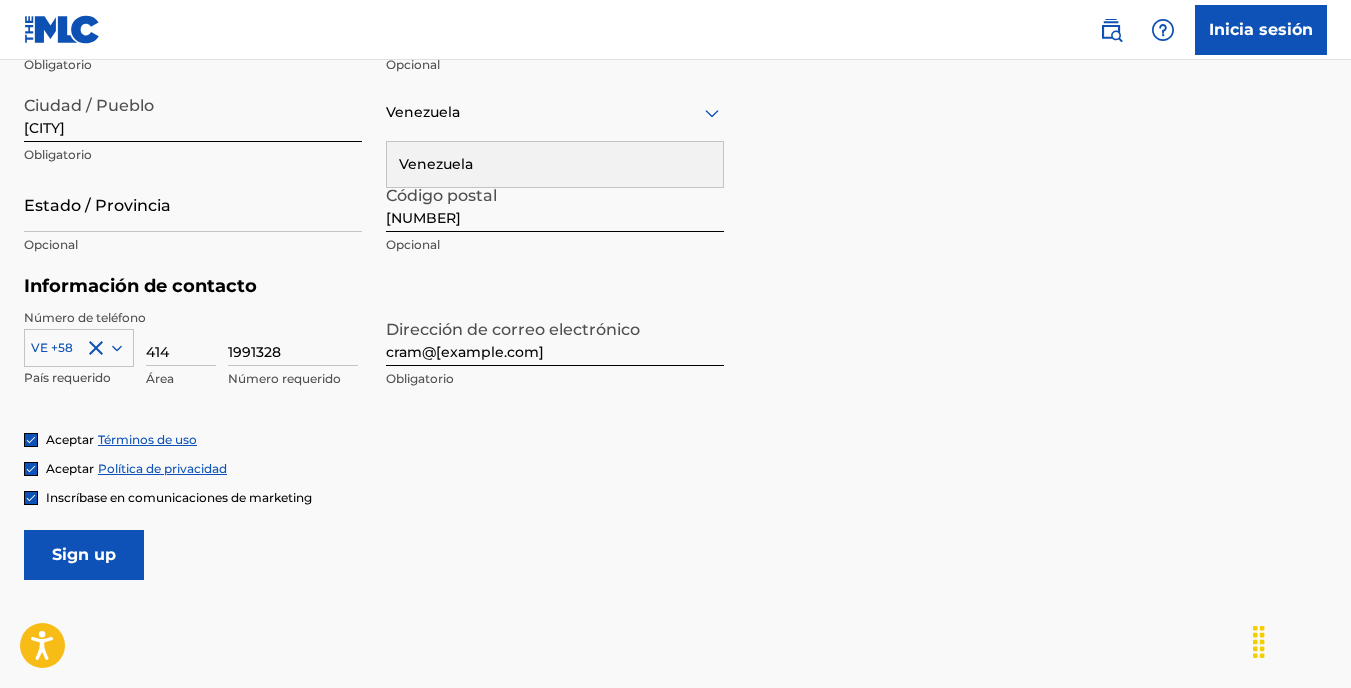click on "1991328" at bounding box center [293, 337] 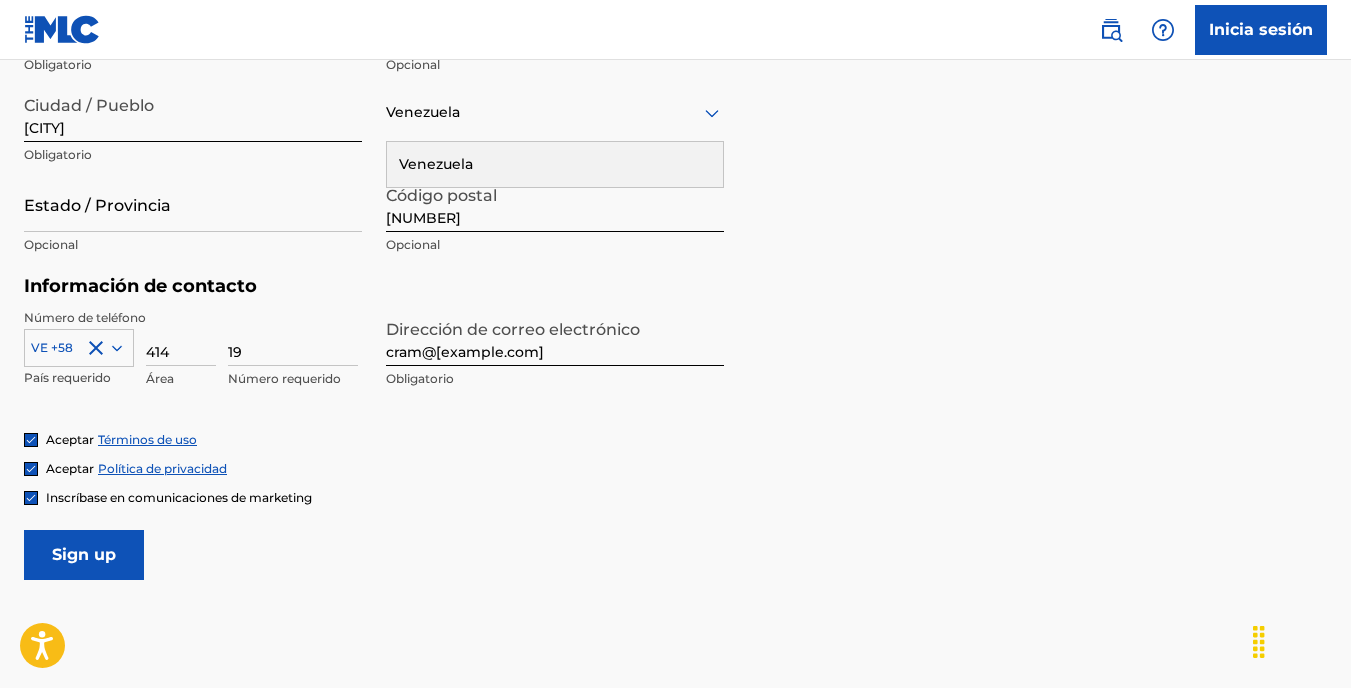 type on "1" 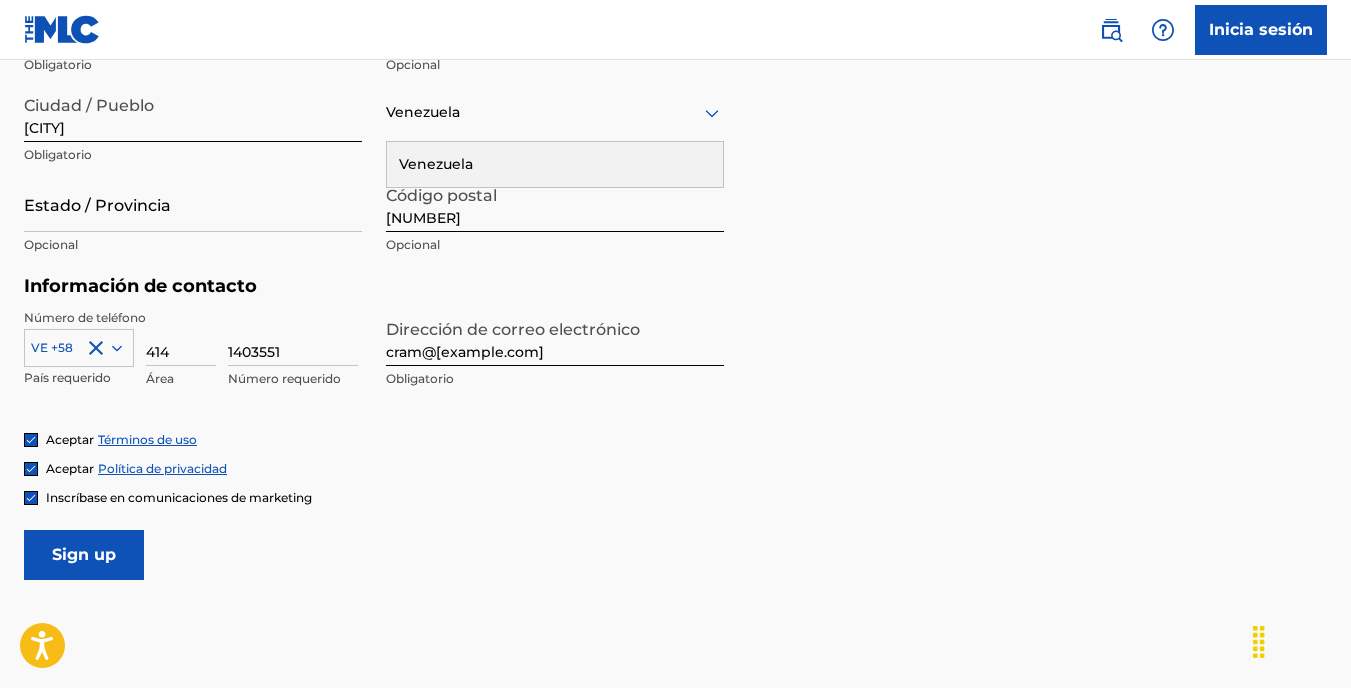 type on "1403551" 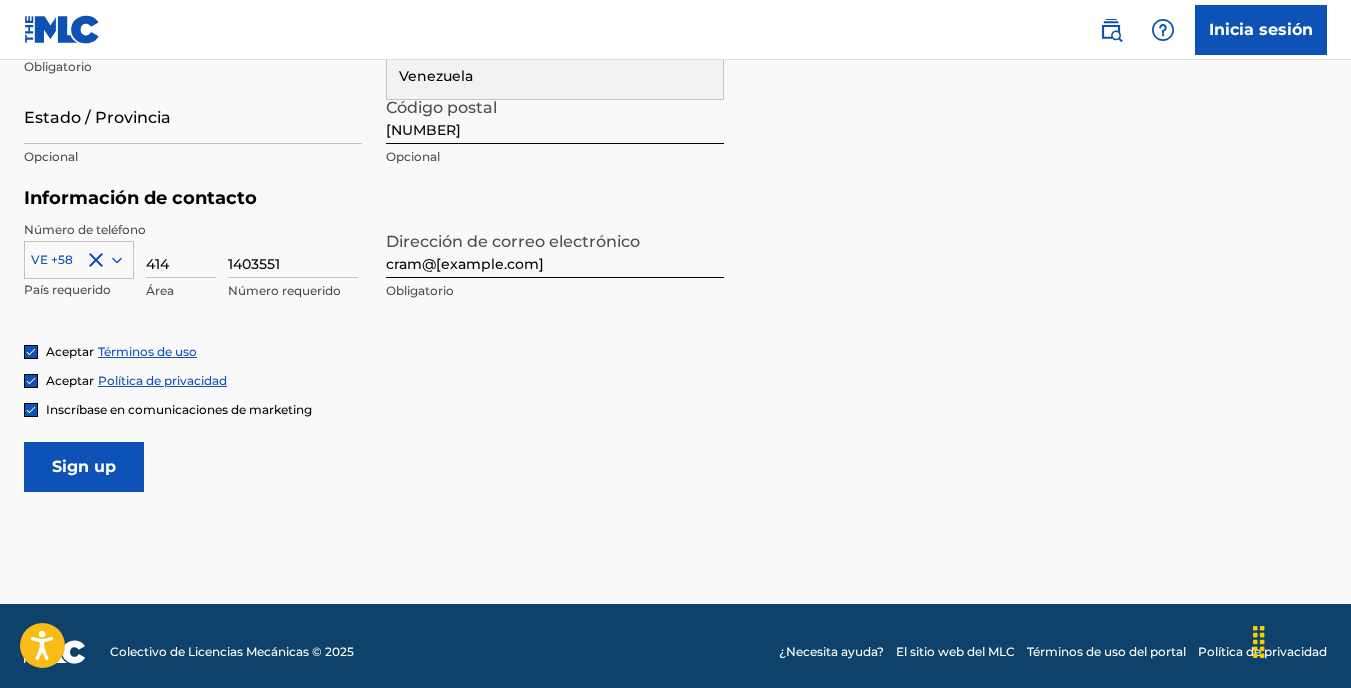 scroll, scrollTop: 877, scrollLeft: 0, axis: vertical 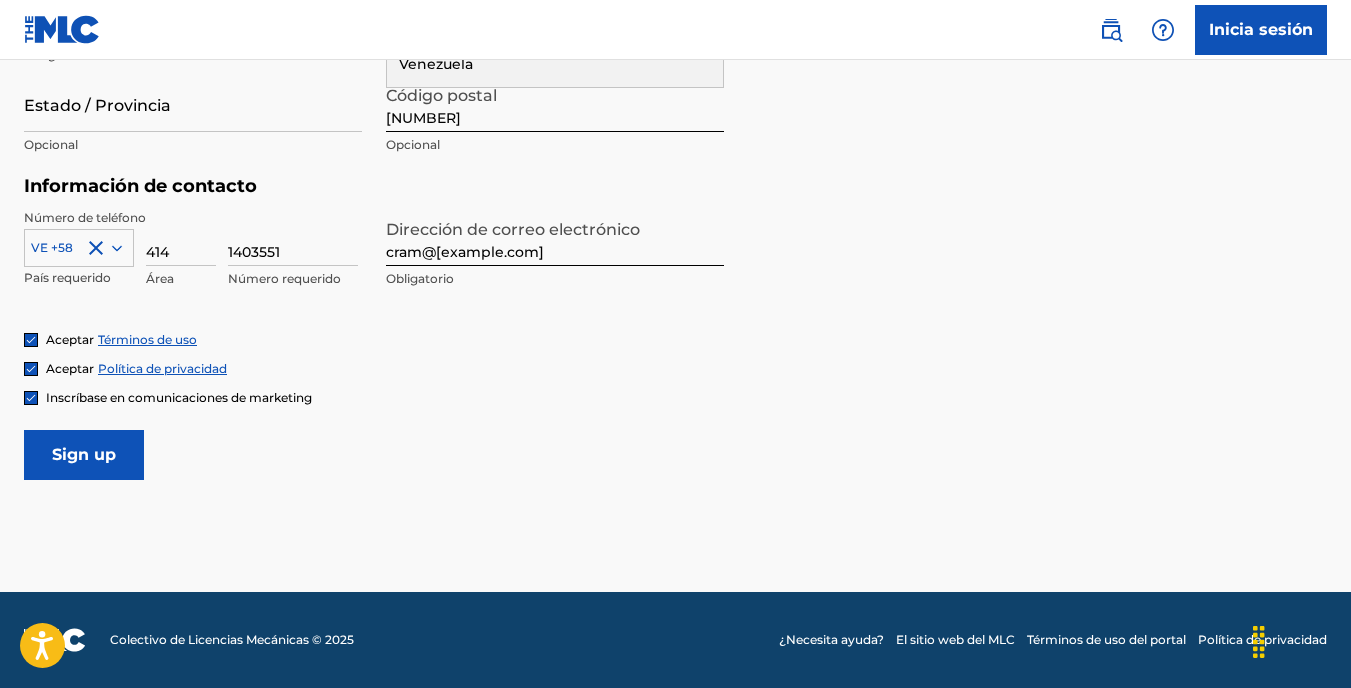 type 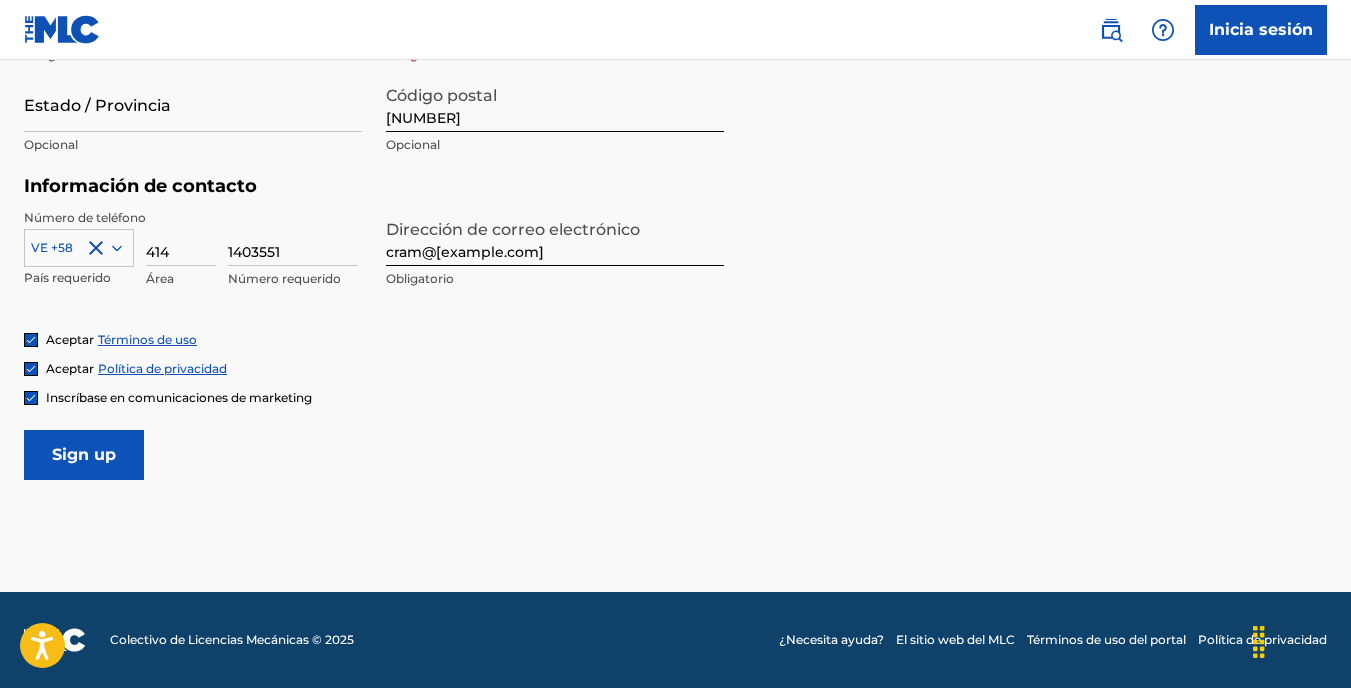 click on "Sign up" at bounding box center (84, 455) 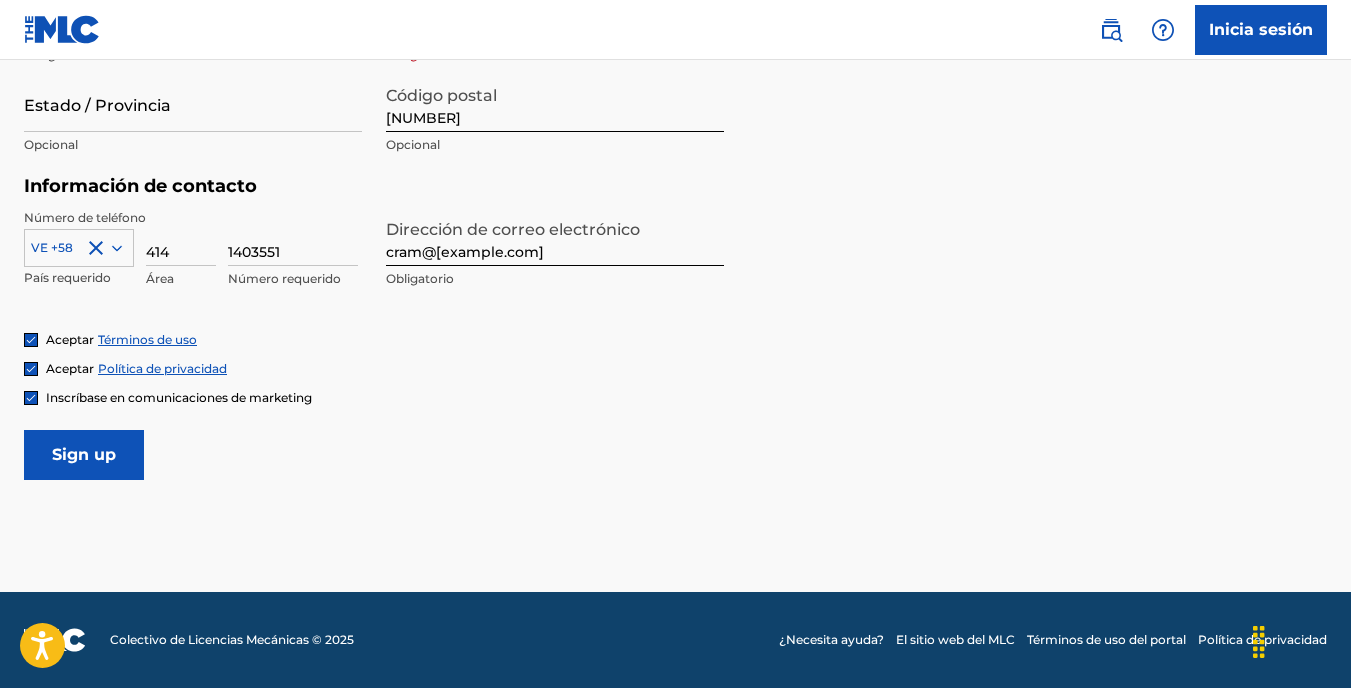 click at bounding box center [31, 398] 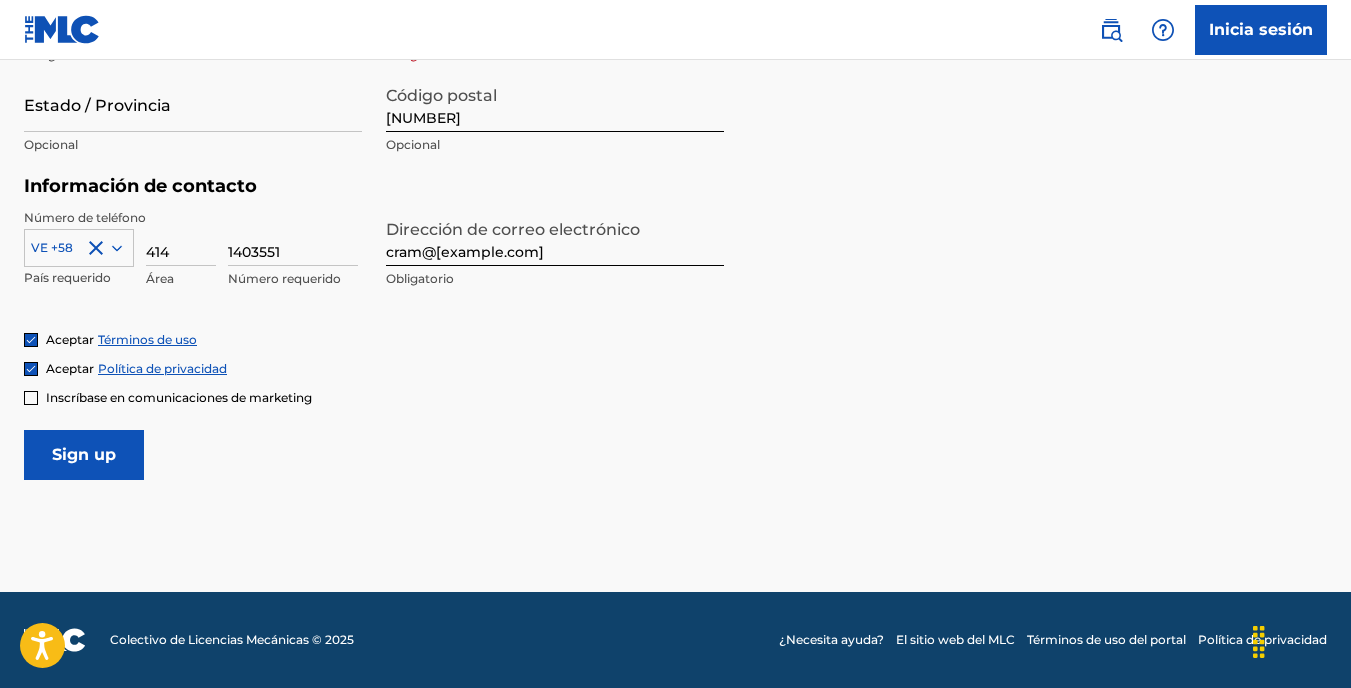 click on "Sign up" at bounding box center [84, 455] 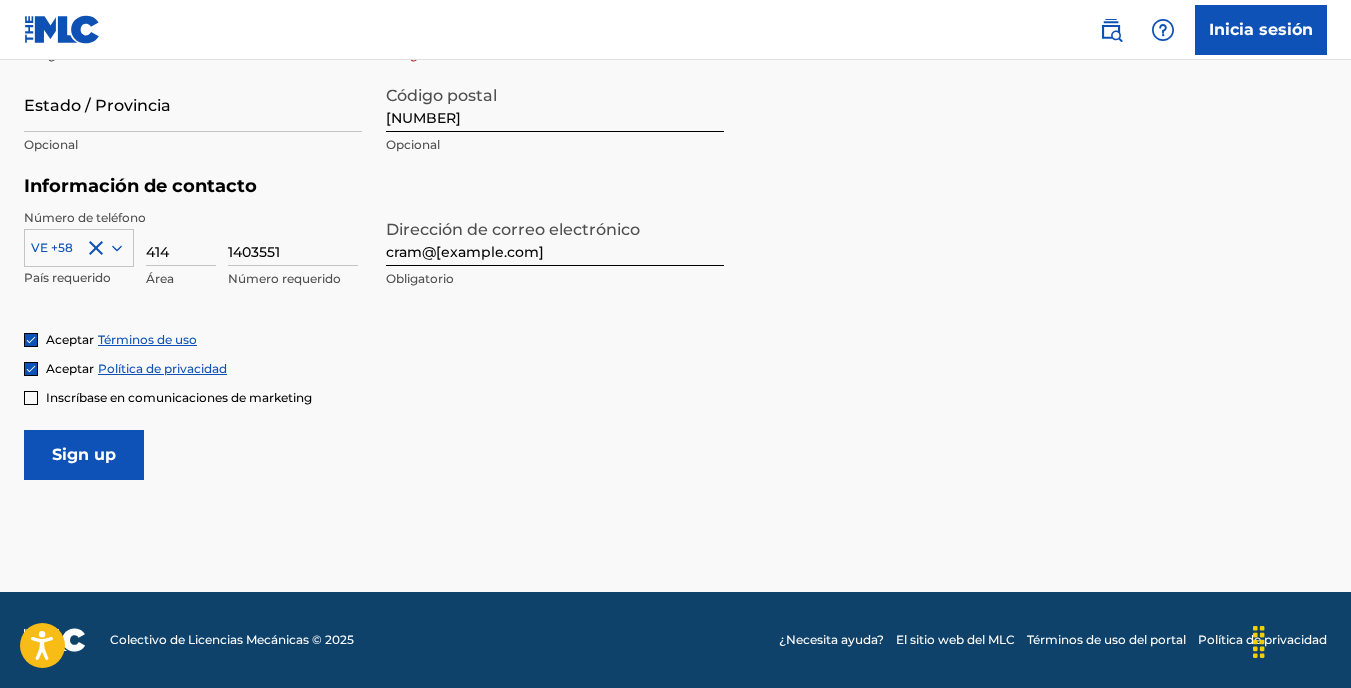 click on "Sign up" at bounding box center [84, 455] 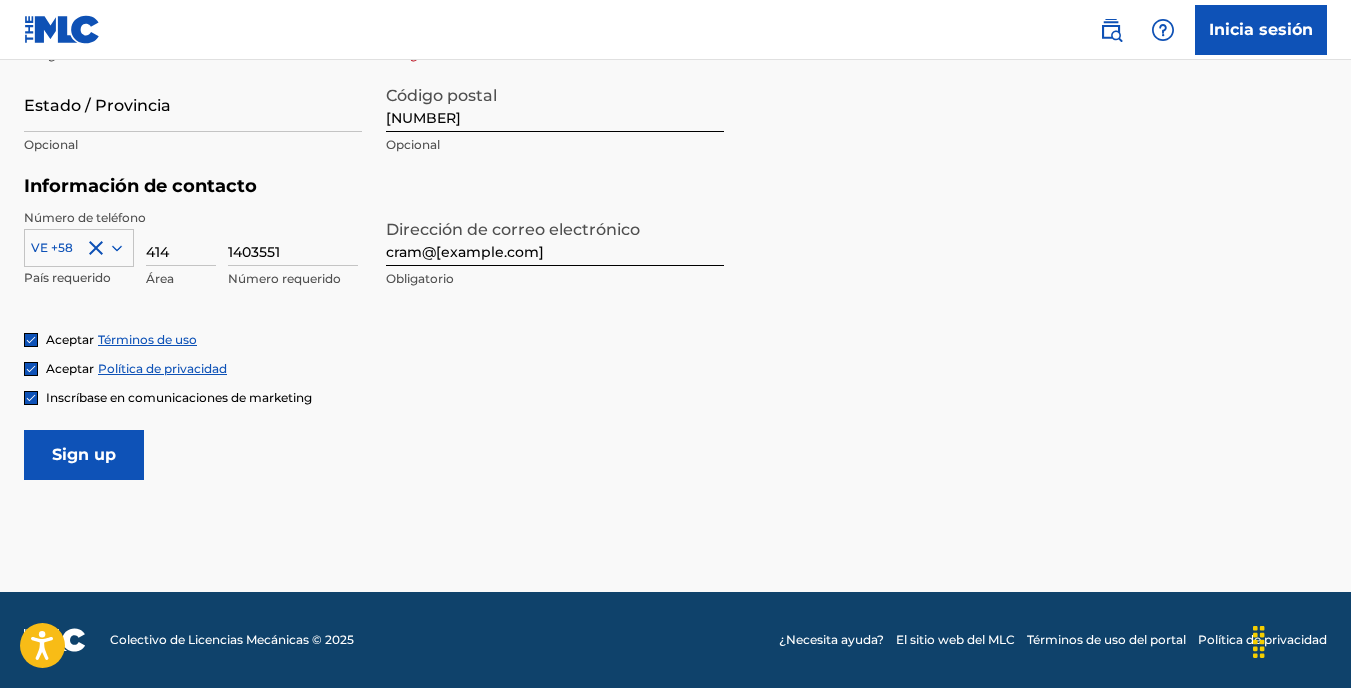 click on "Sign up" at bounding box center [84, 455] 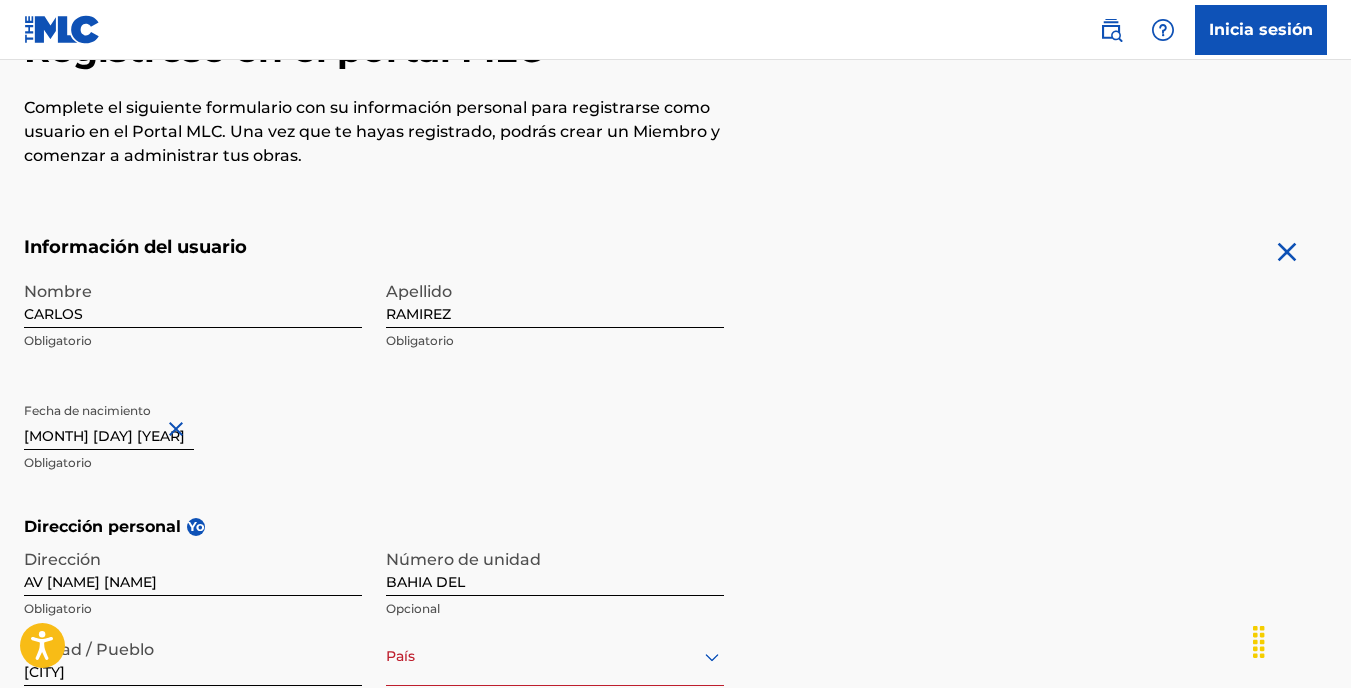 scroll, scrollTop: 200, scrollLeft: 0, axis: vertical 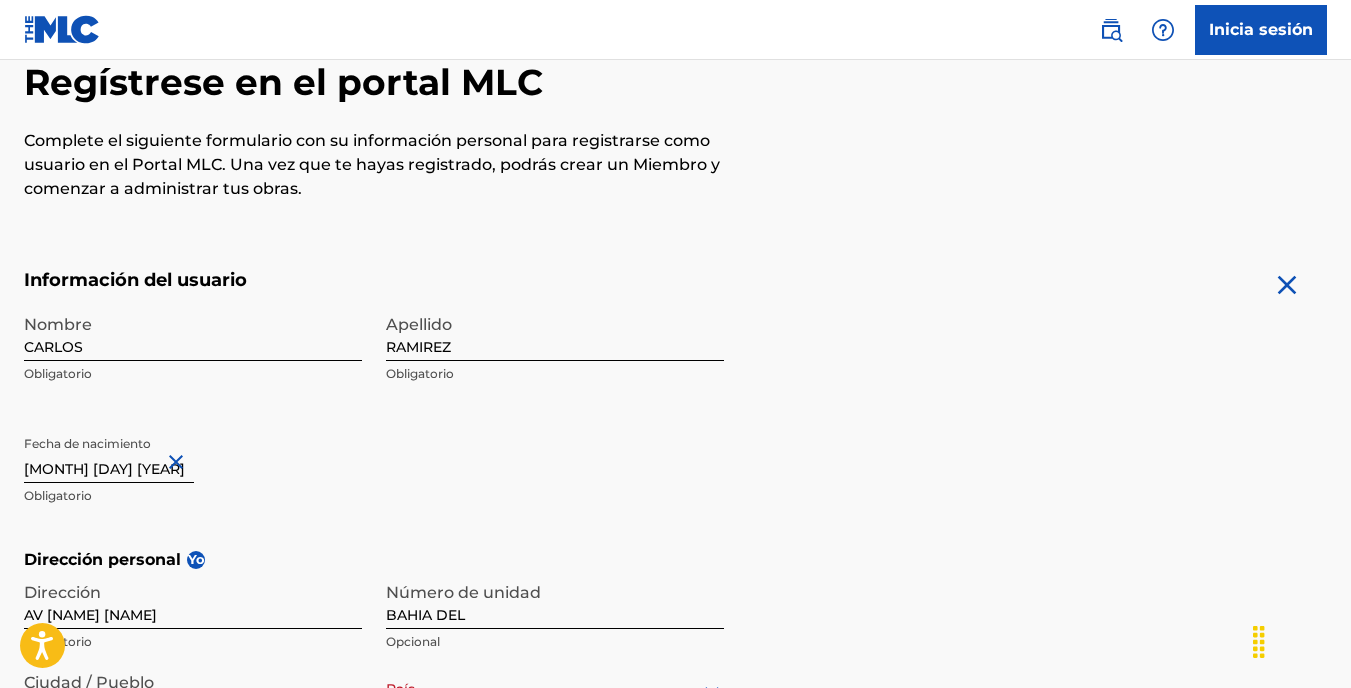 click on "Inicia sesión" at bounding box center [1261, 30] 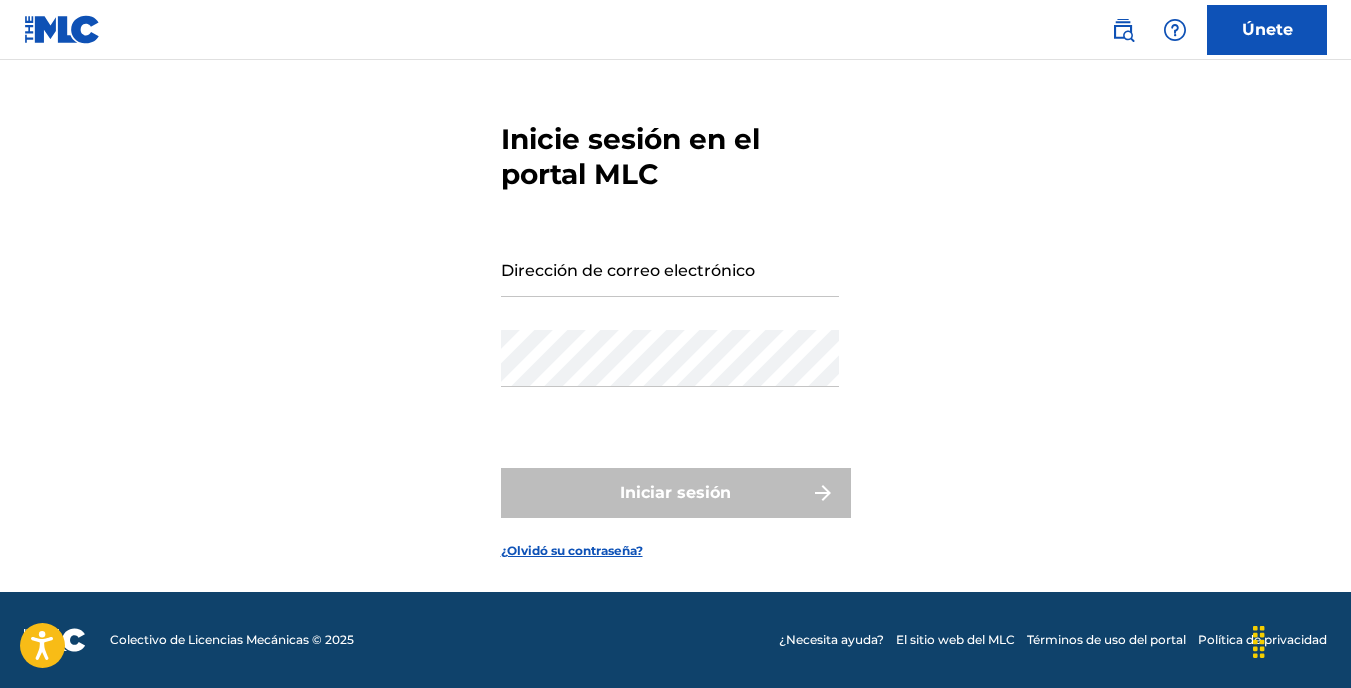 scroll, scrollTop: 0, scrollLeft: 0, axis: both 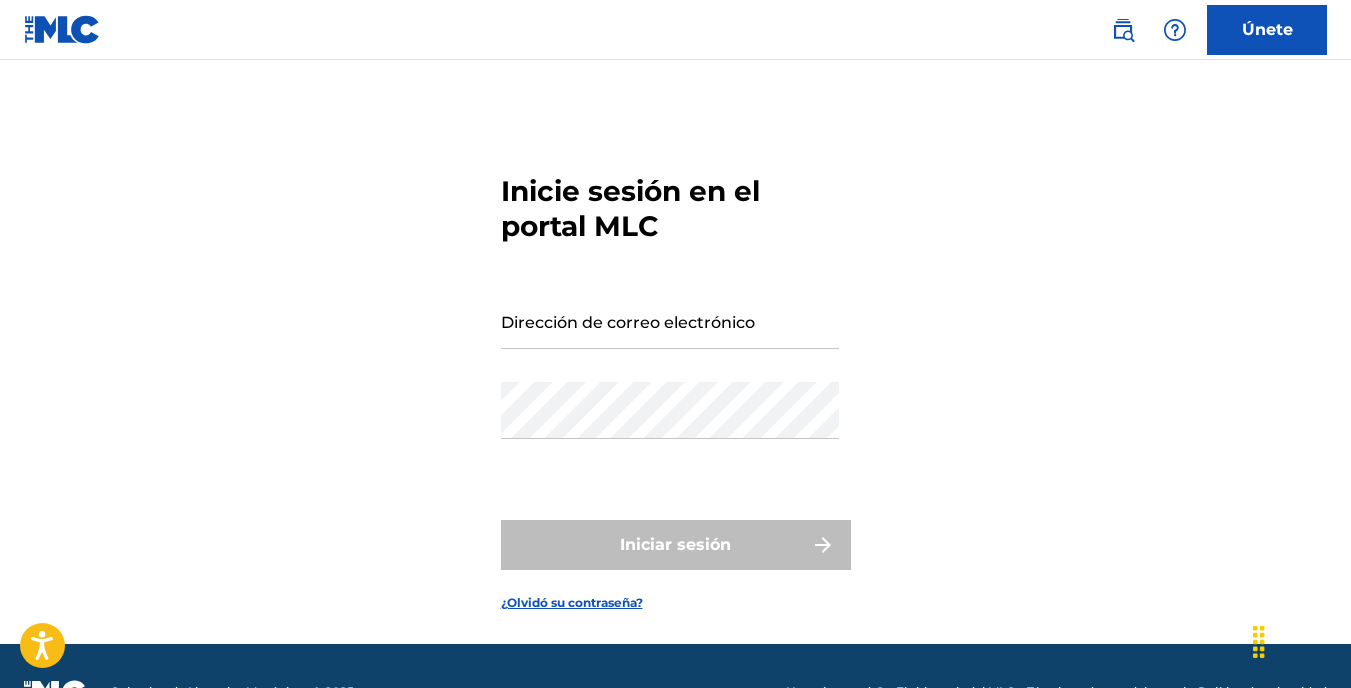click on "¿Olvidó su contraseña?" at bounding box center [572, 603] 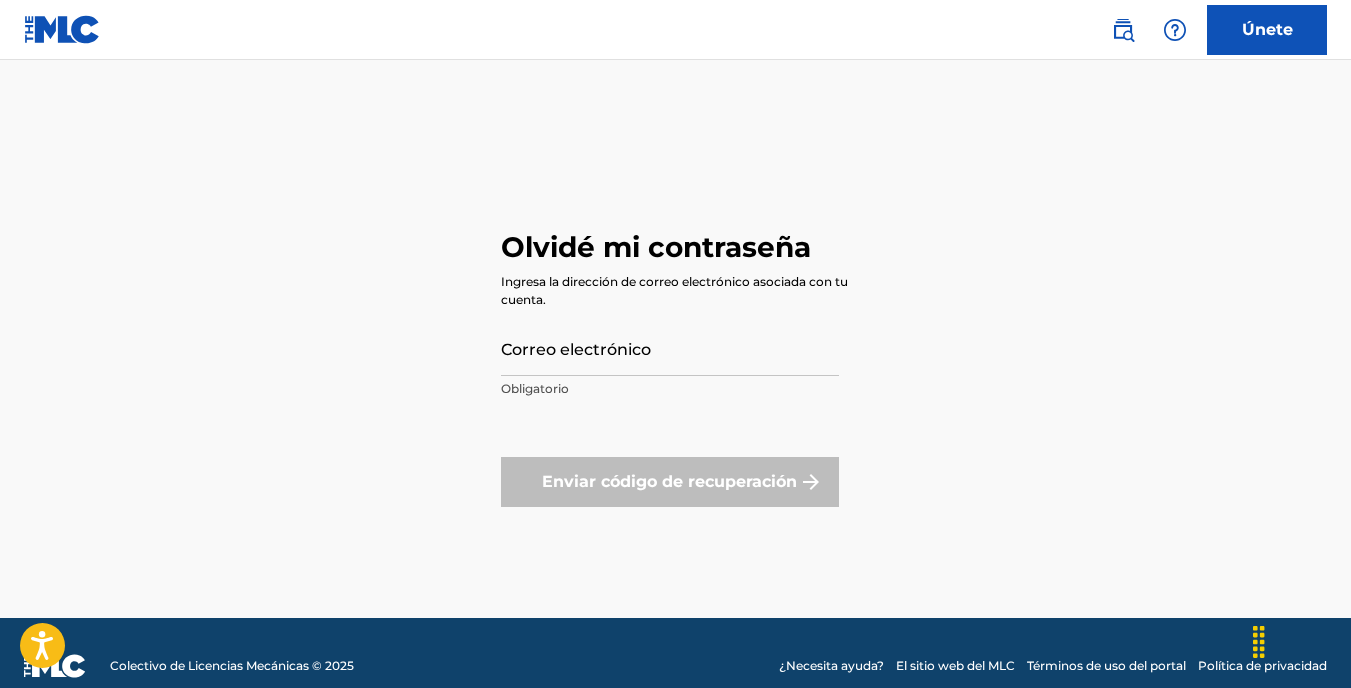 click on "Correo electrónico" at bounding box center [670, 347] 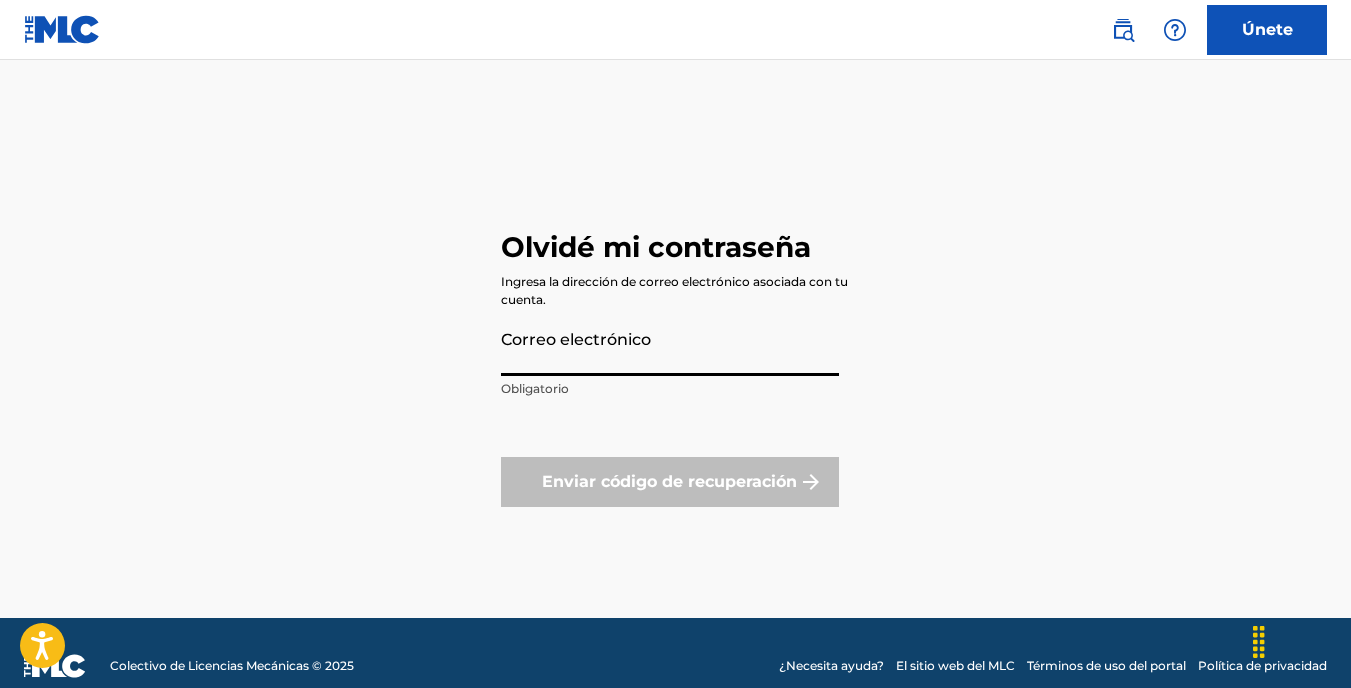 type on "cram@[example.com]" 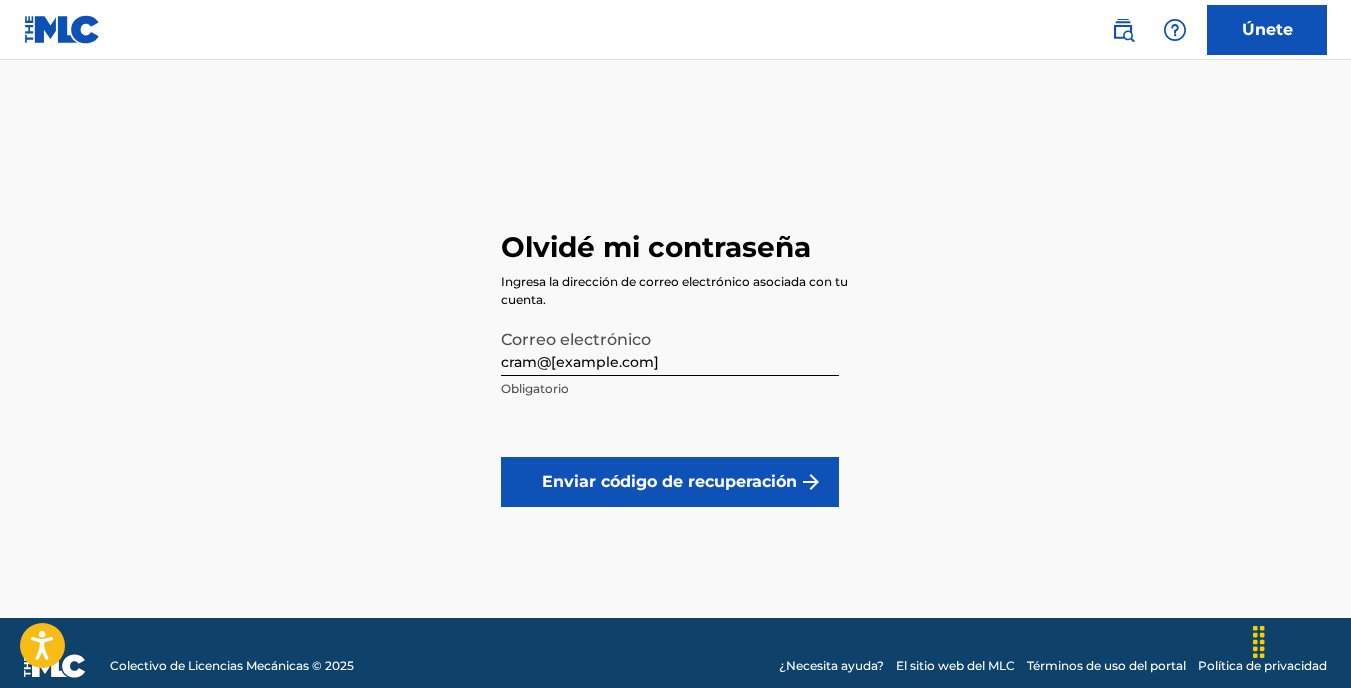 click on "Enviar código de recuperación" at bounding box center (669, 482) 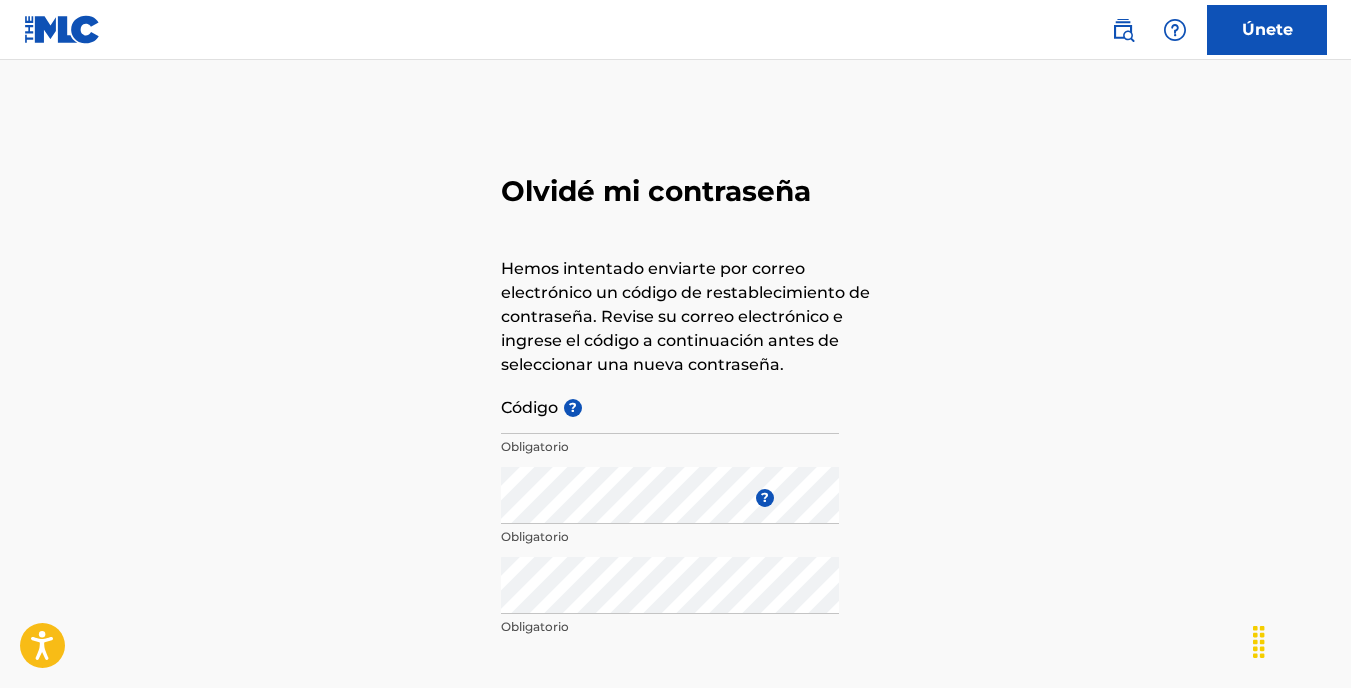 scroll, scrollTop: 200, scrollLeft: 0, axis: vertical 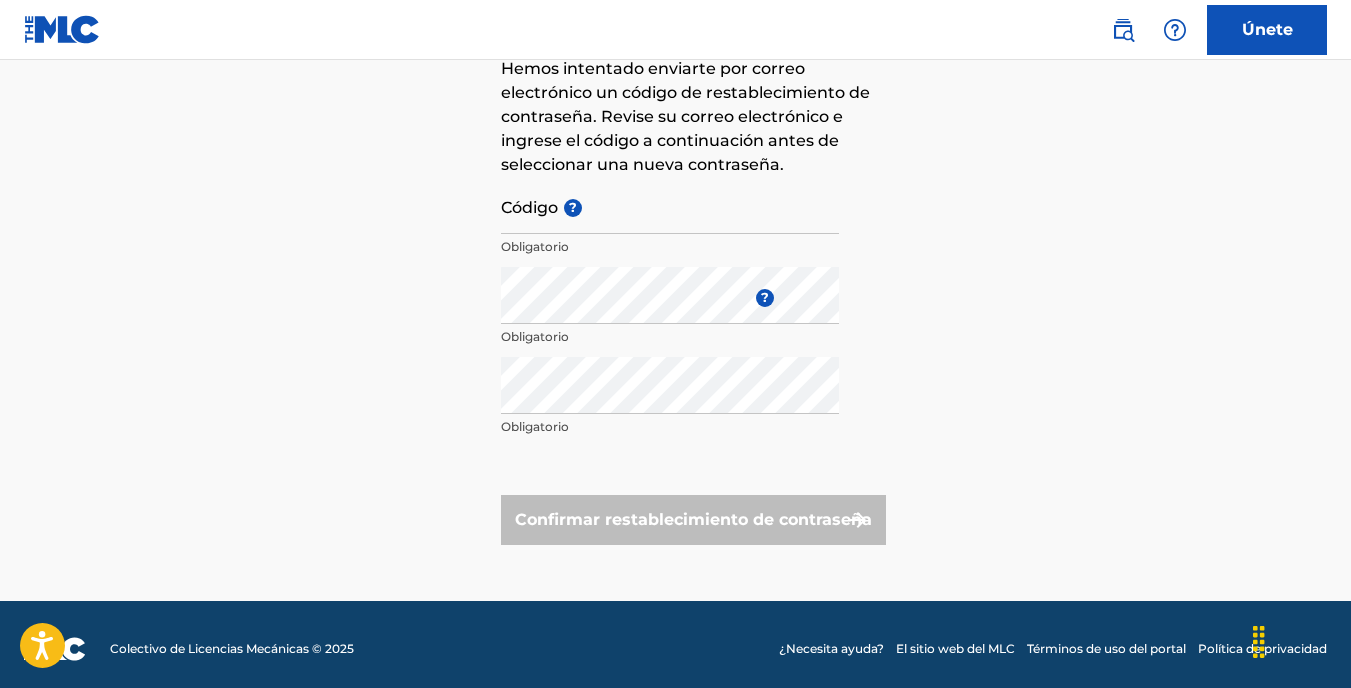 click on "Código ?" at bounding box center (670, 205) 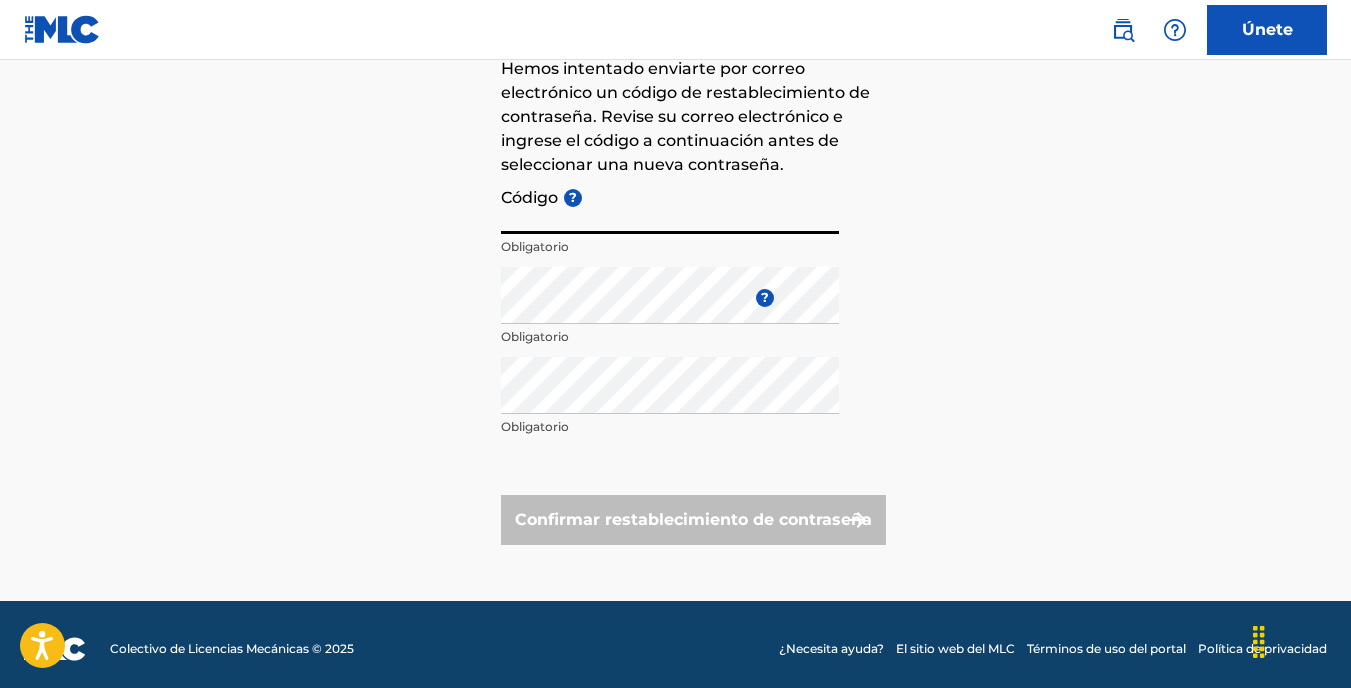 paste on "[ALPHANUMERIC_ID]" 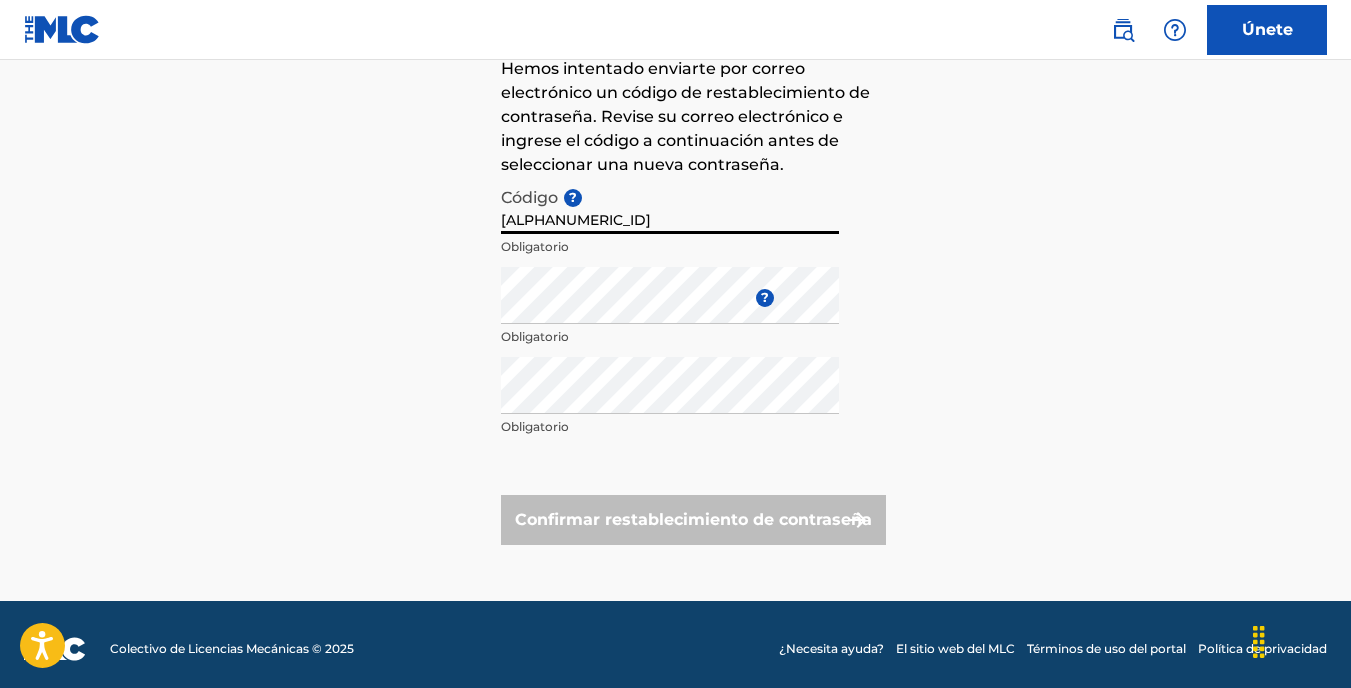 type on "[ALPHANUMERIC_ID]" 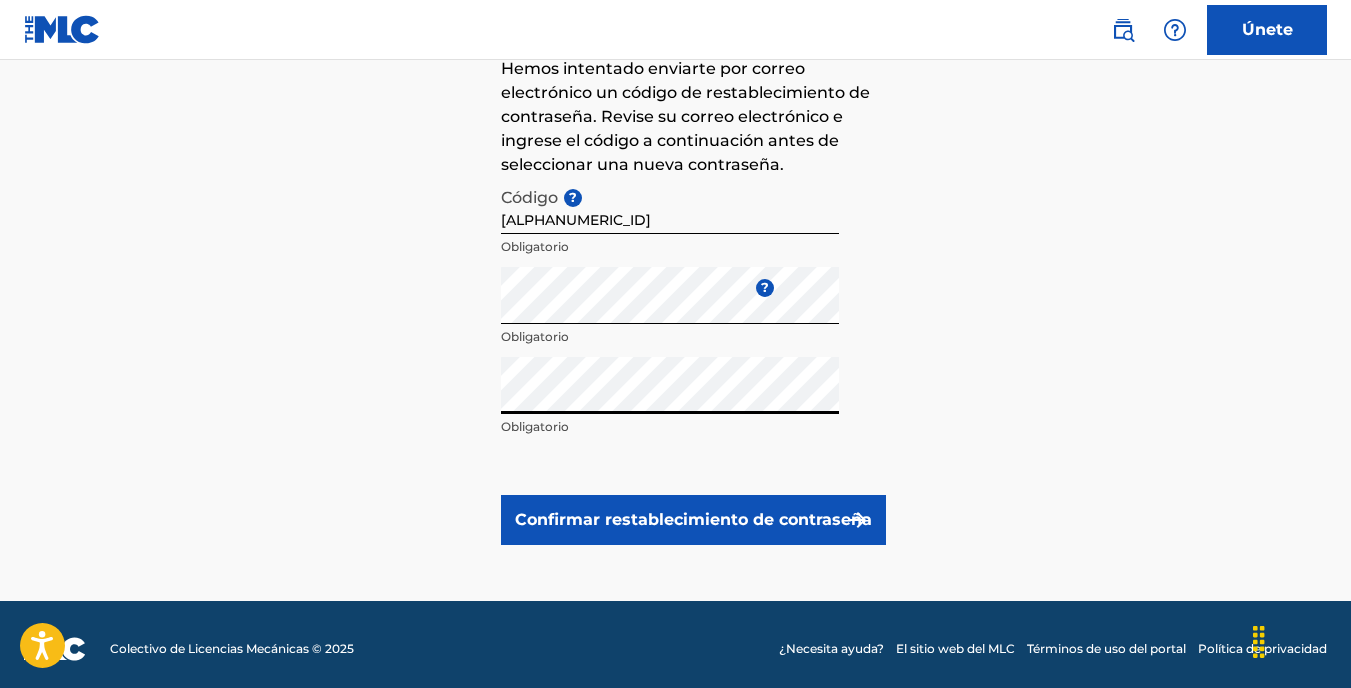 click on "Confirmar restablecimiento de contraseña" at bounding box center [693, 520] 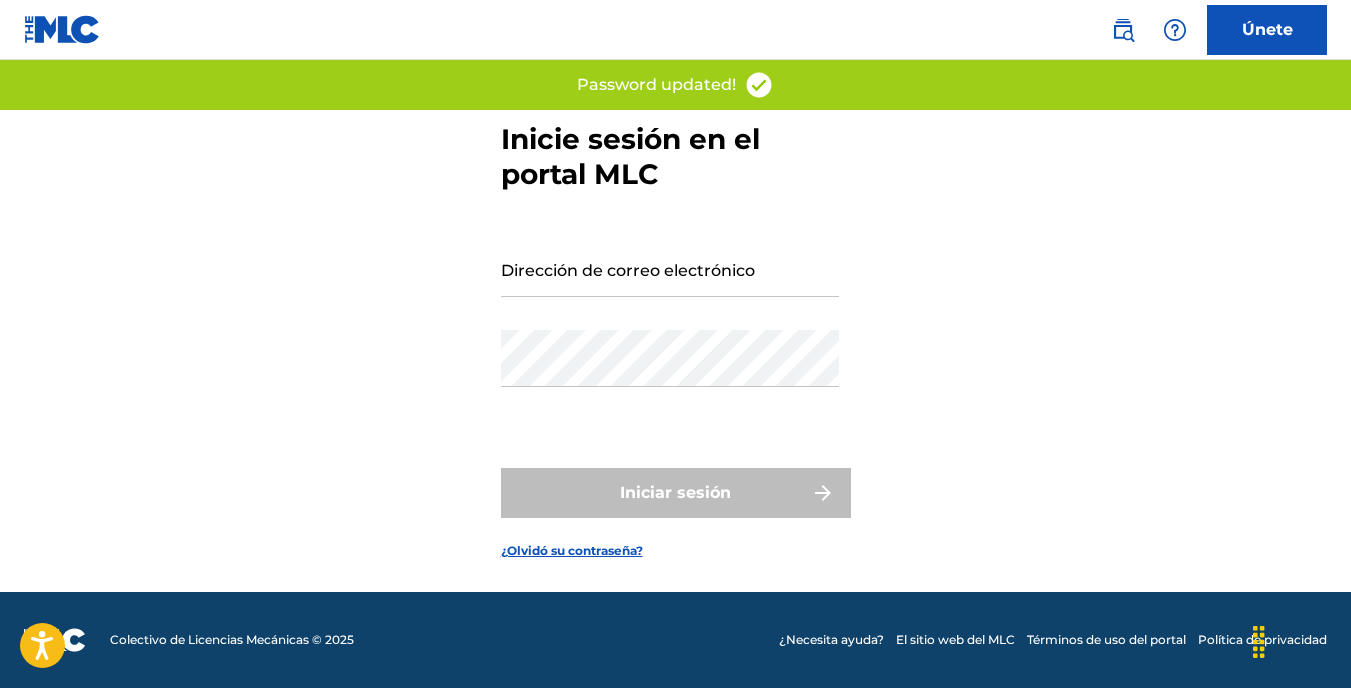 scroll, scrollTop: 0, scrollLeft: 0, axis: both 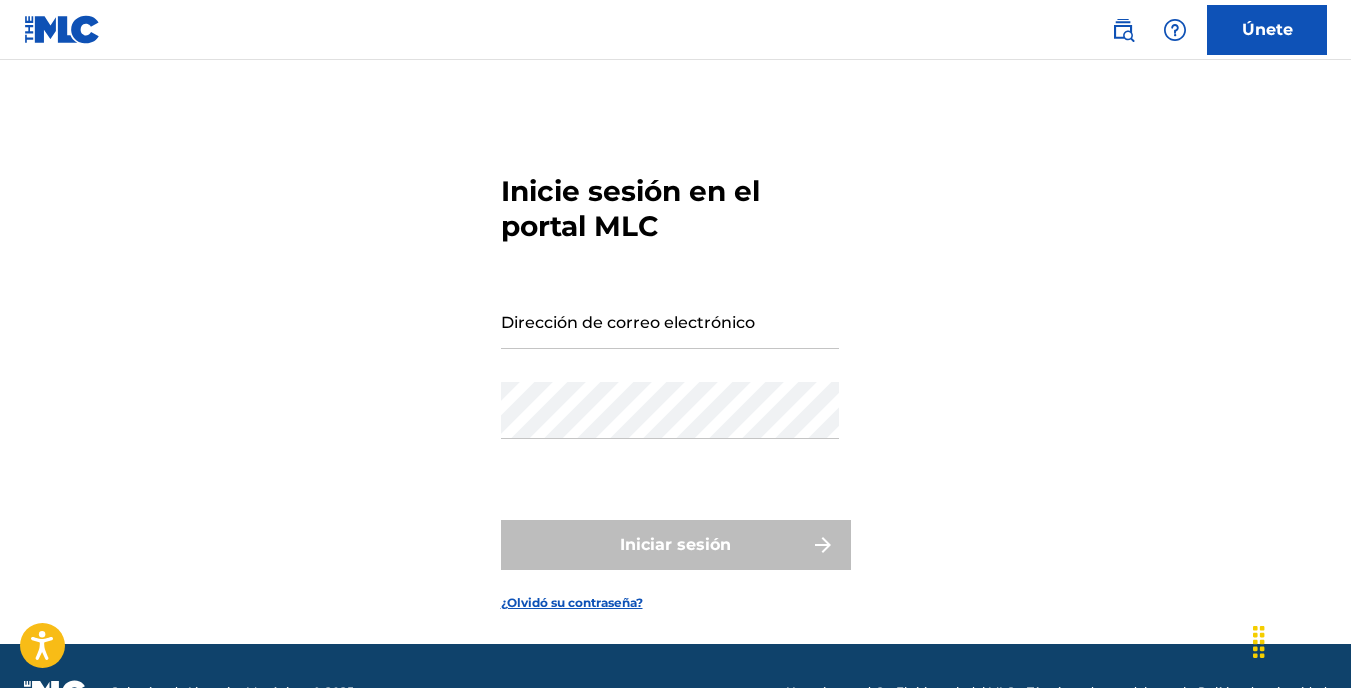 click on "Dirección de correo electrónico" at bounding box center [670, 320] 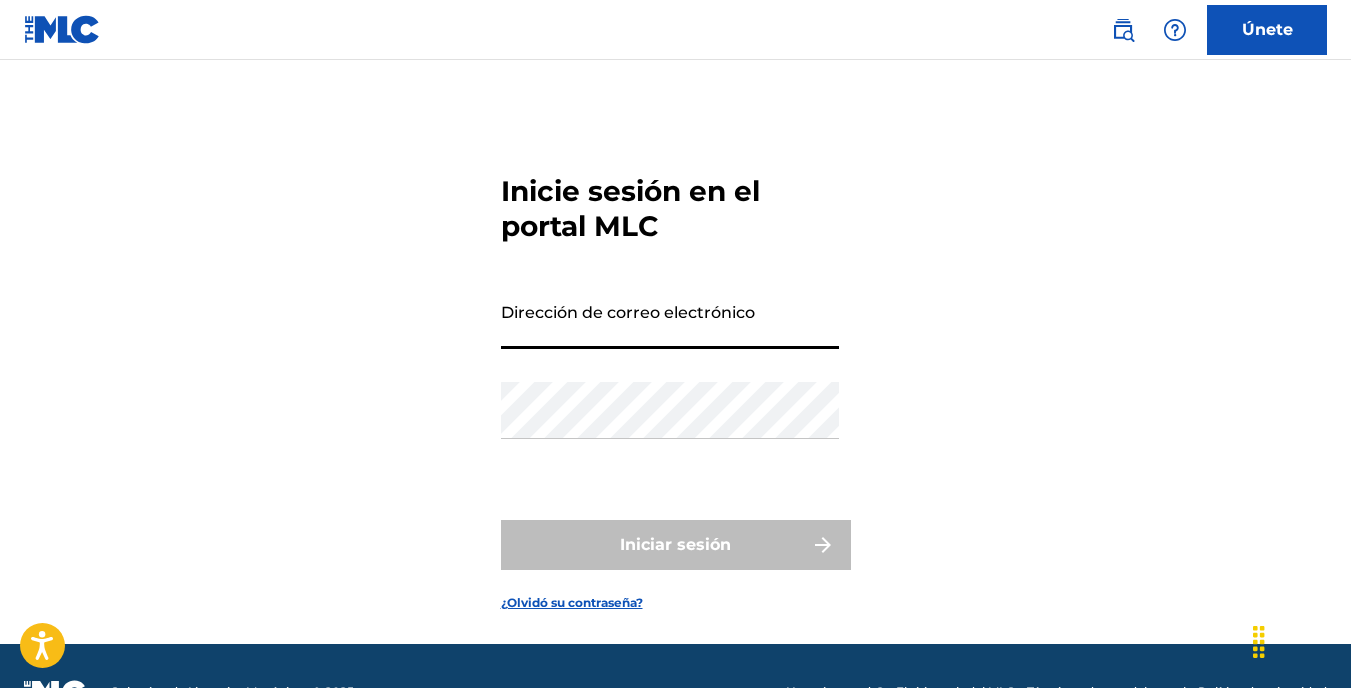 type on "cram@[example.com]" 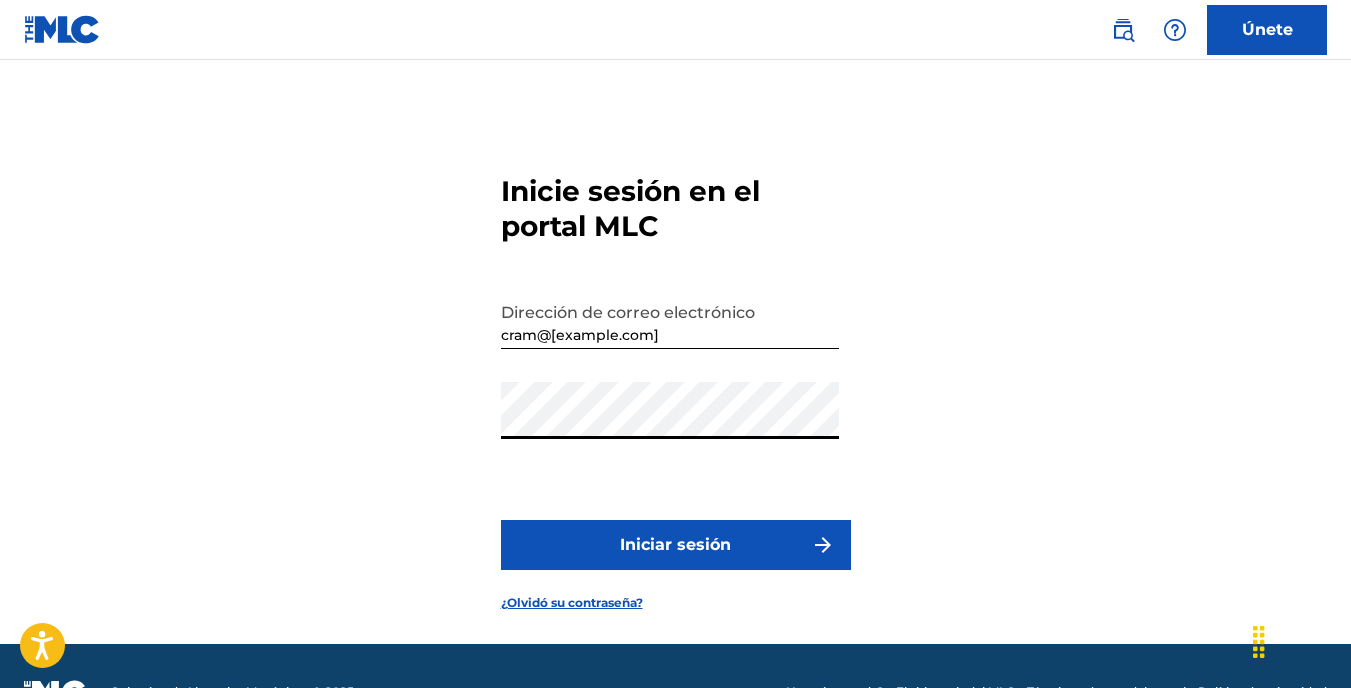 click on "Iniciar sesión" at bounding box center [675, 545] 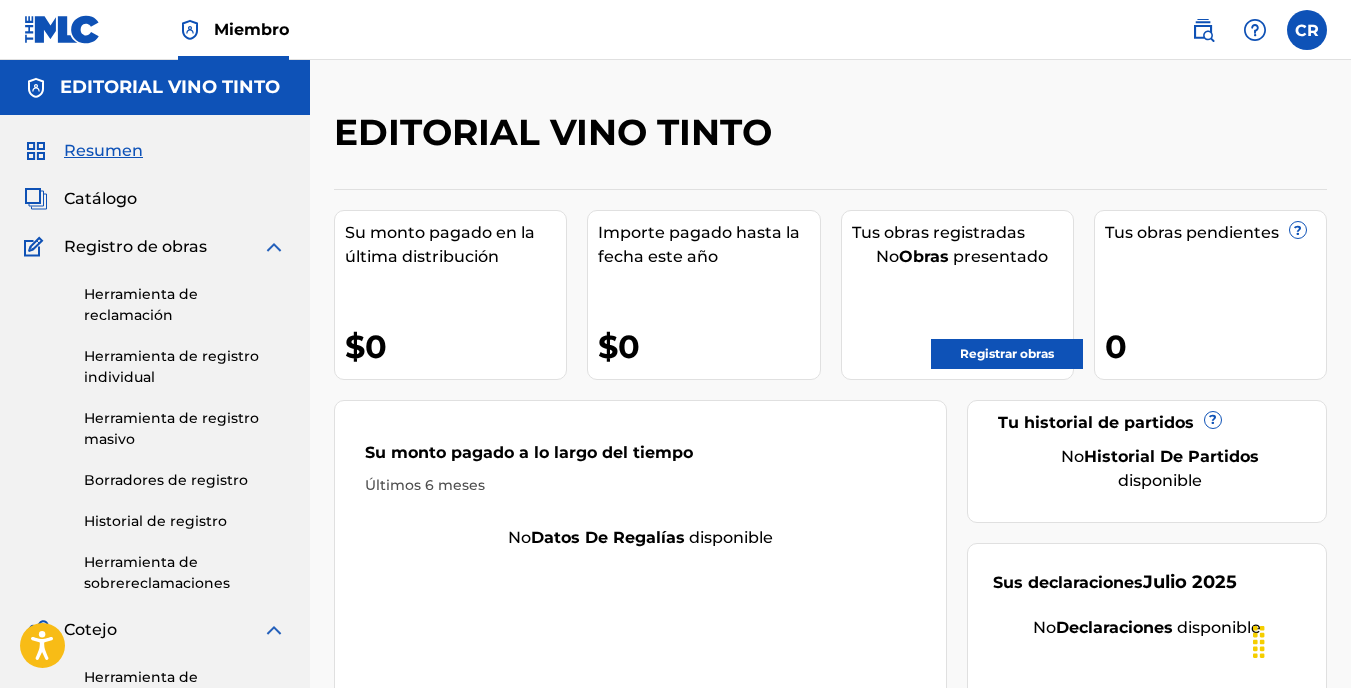 scroll, scrollTop: 0, scrollLeft: 0, axis: both 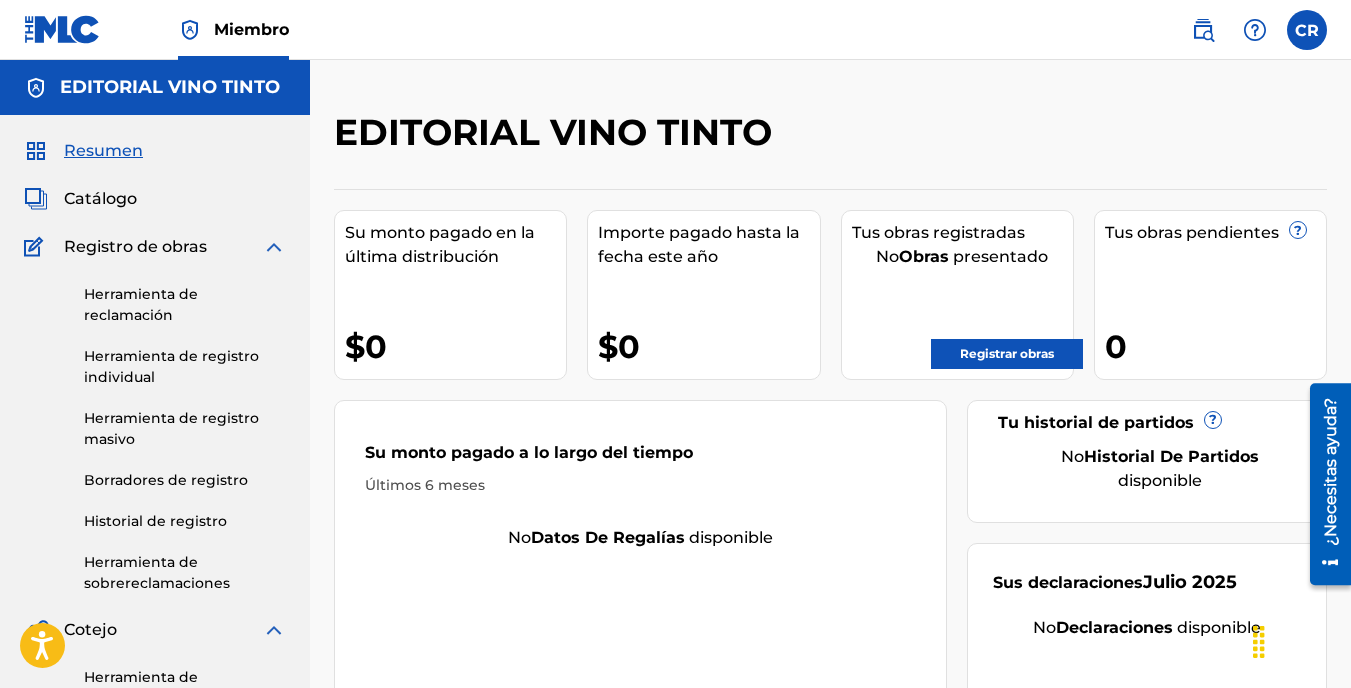 click on "Registrar obras" at bounding box center [1007, 354] 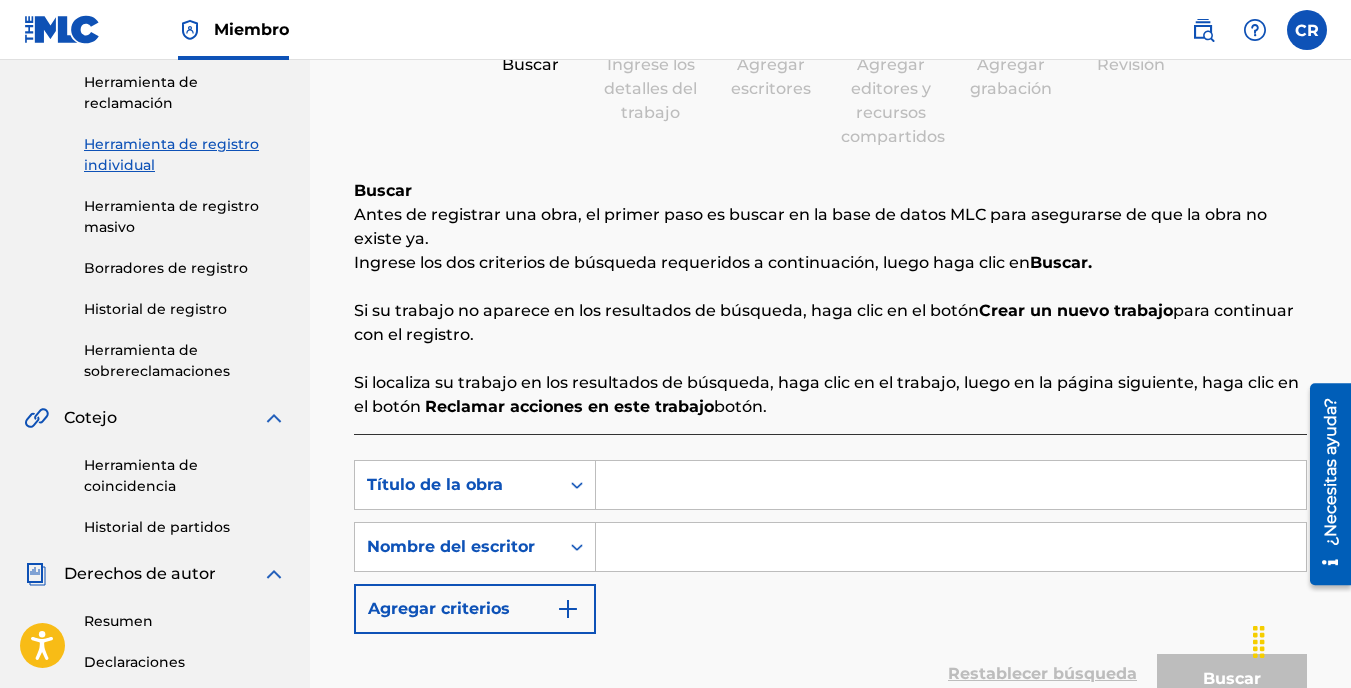 scroll, scrollTop: 300, scrollLeft: 0, axis: vertical 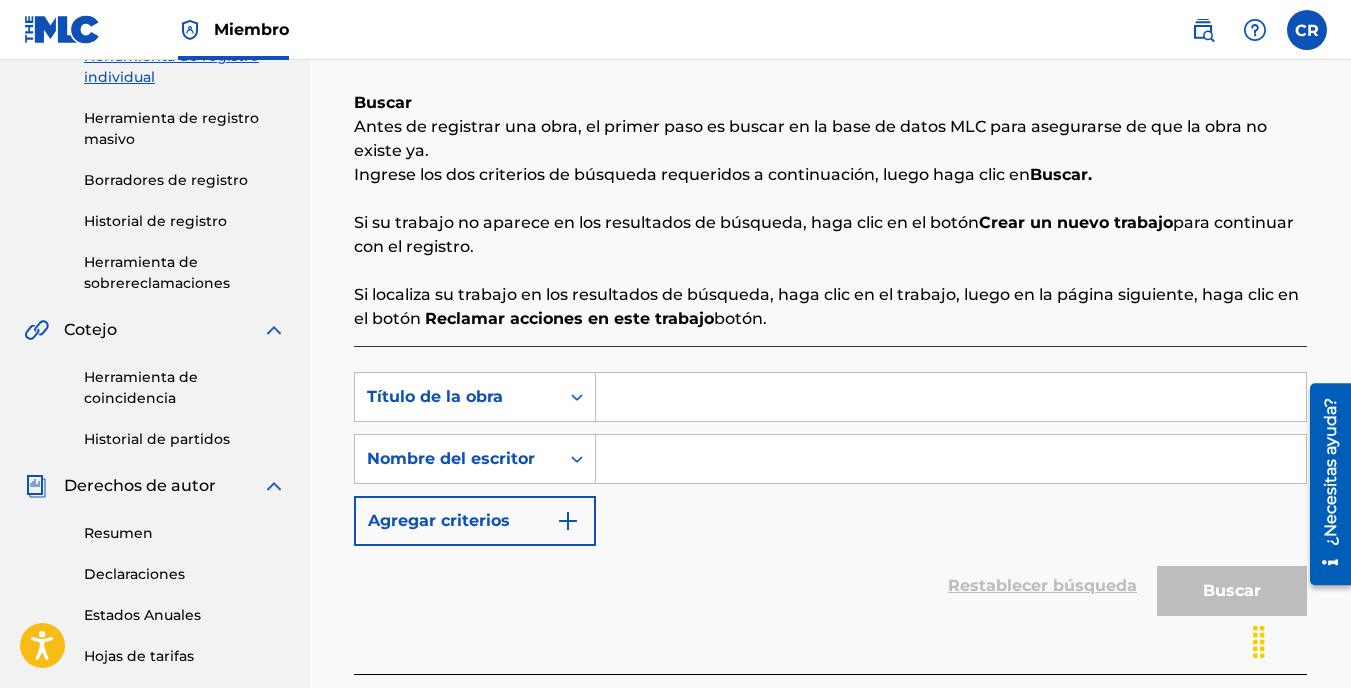 click at bounding box center [951, 397] 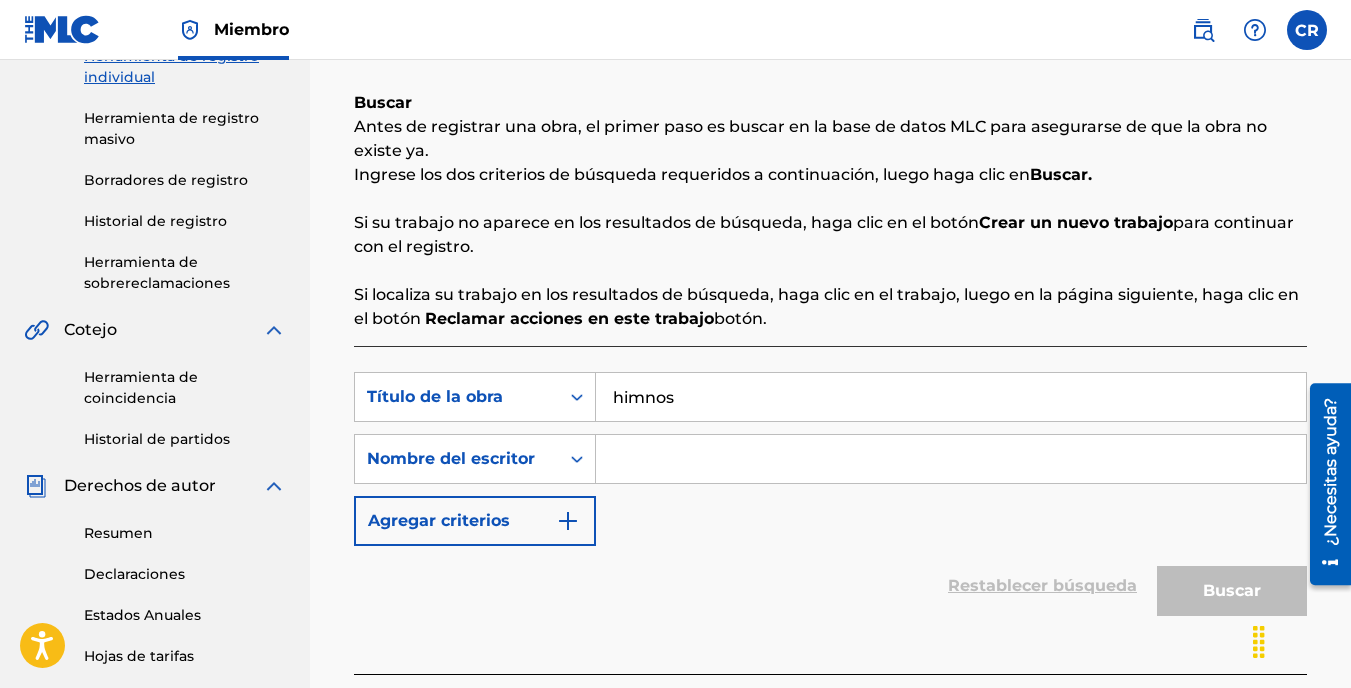 type on "himnos" 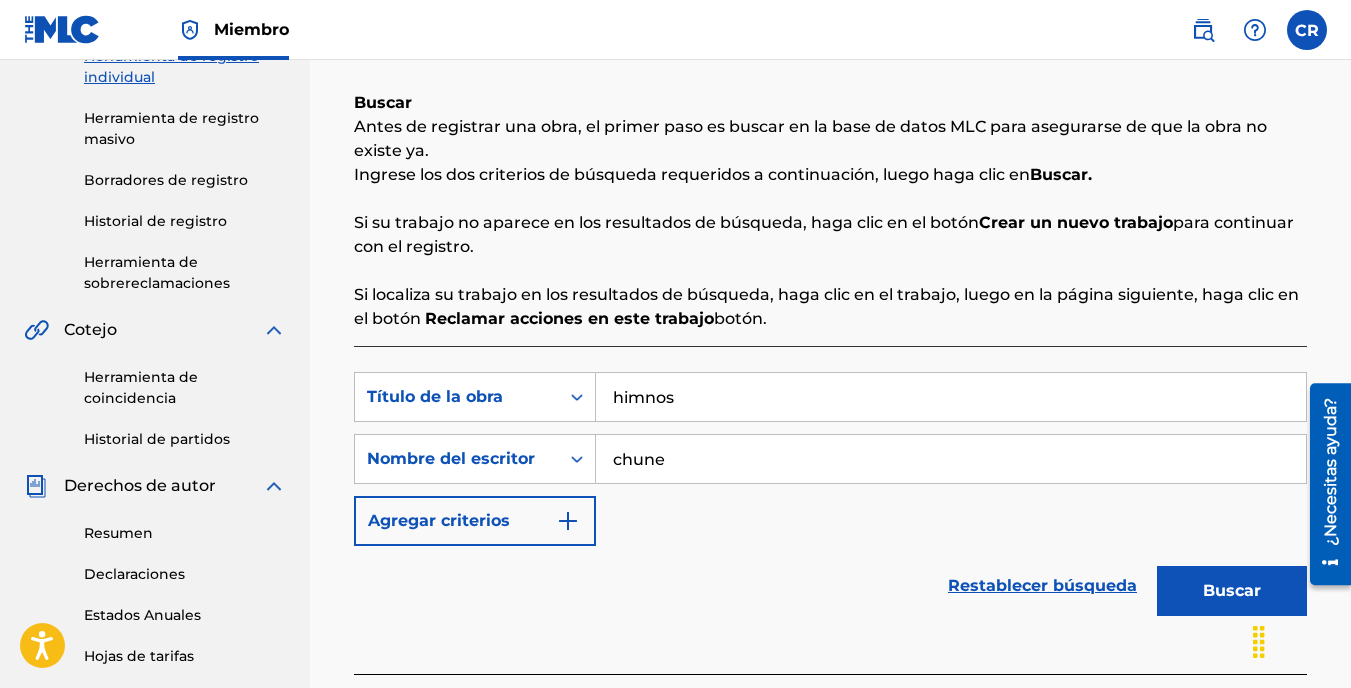type on "chune" 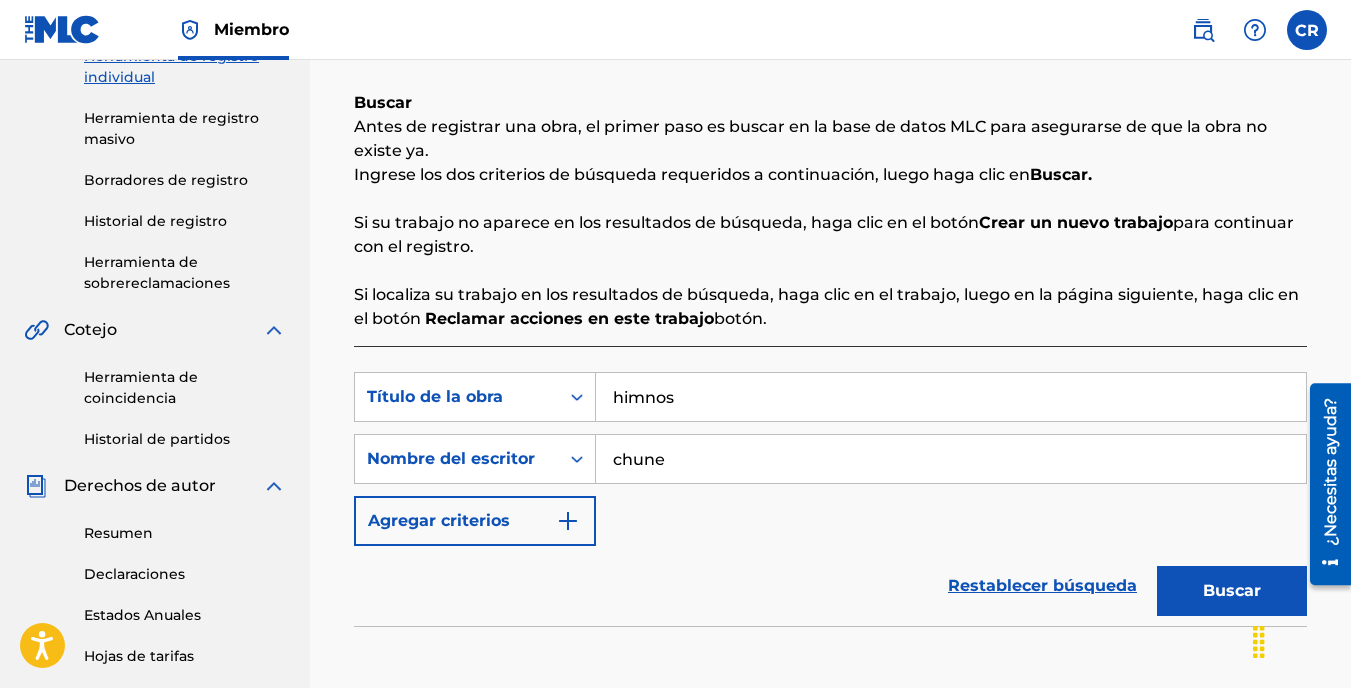click on "Buscar" at bounding box center (1232, 591) 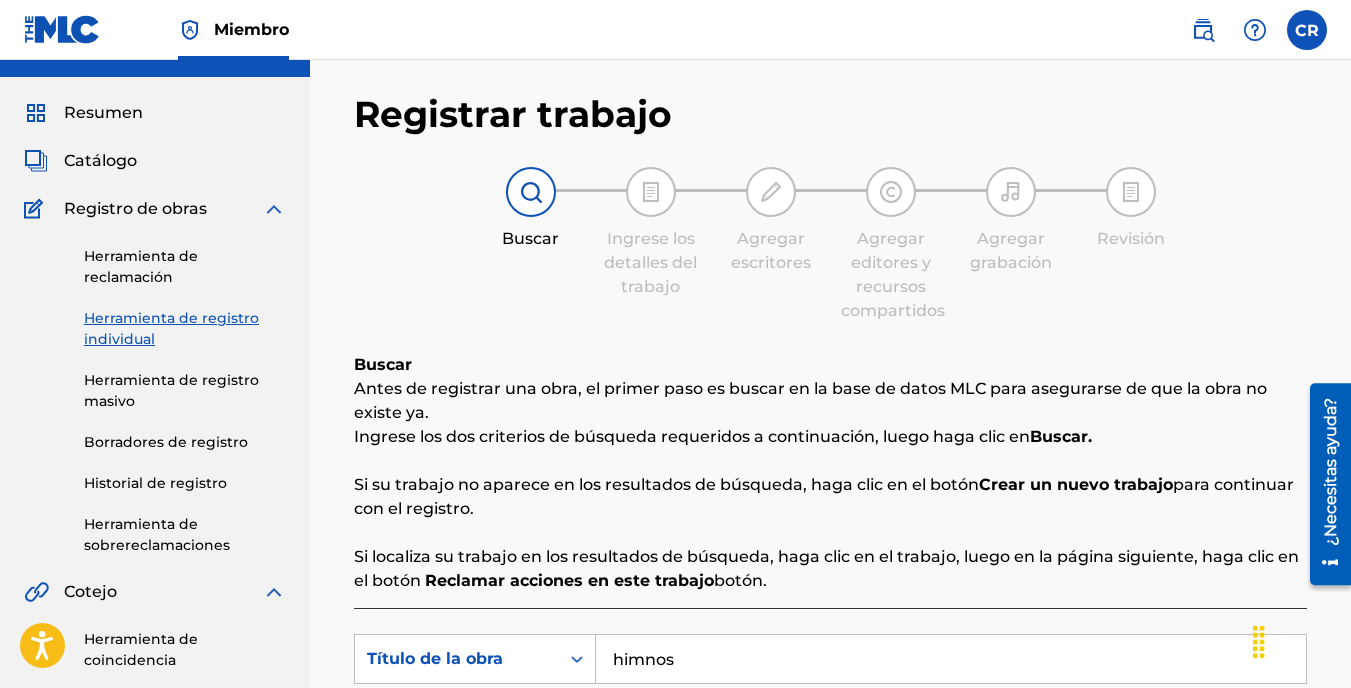 scroll, scrollTop: 0, scrollLeft: 0, axis: both 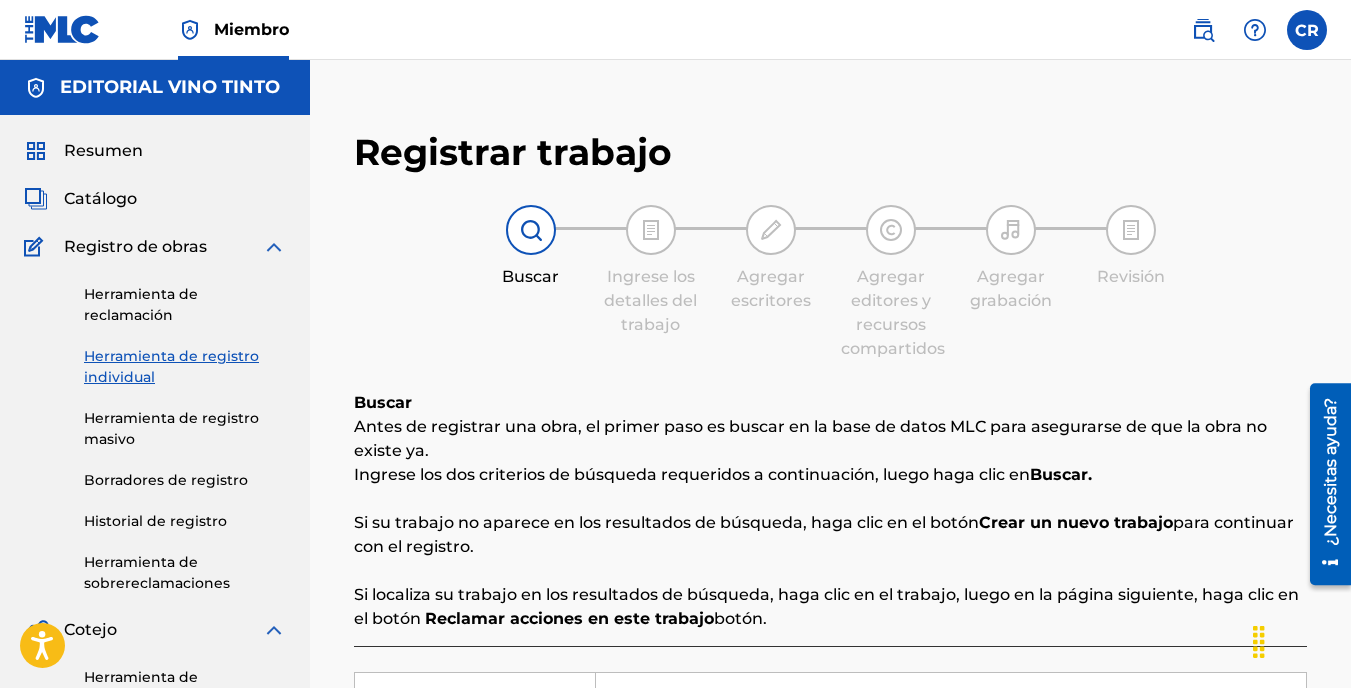 click on "Herramienta de reclamación" at bounding box center (185, 305) 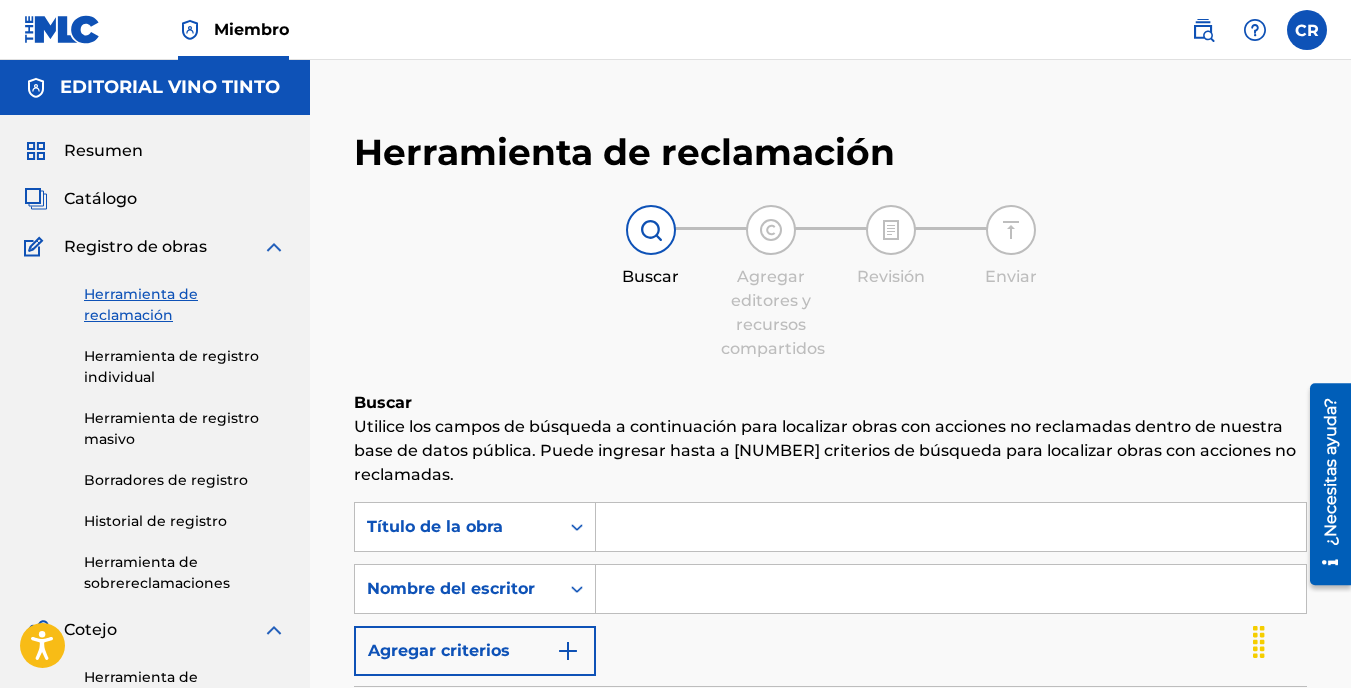 click at bounding box center [951, 527] 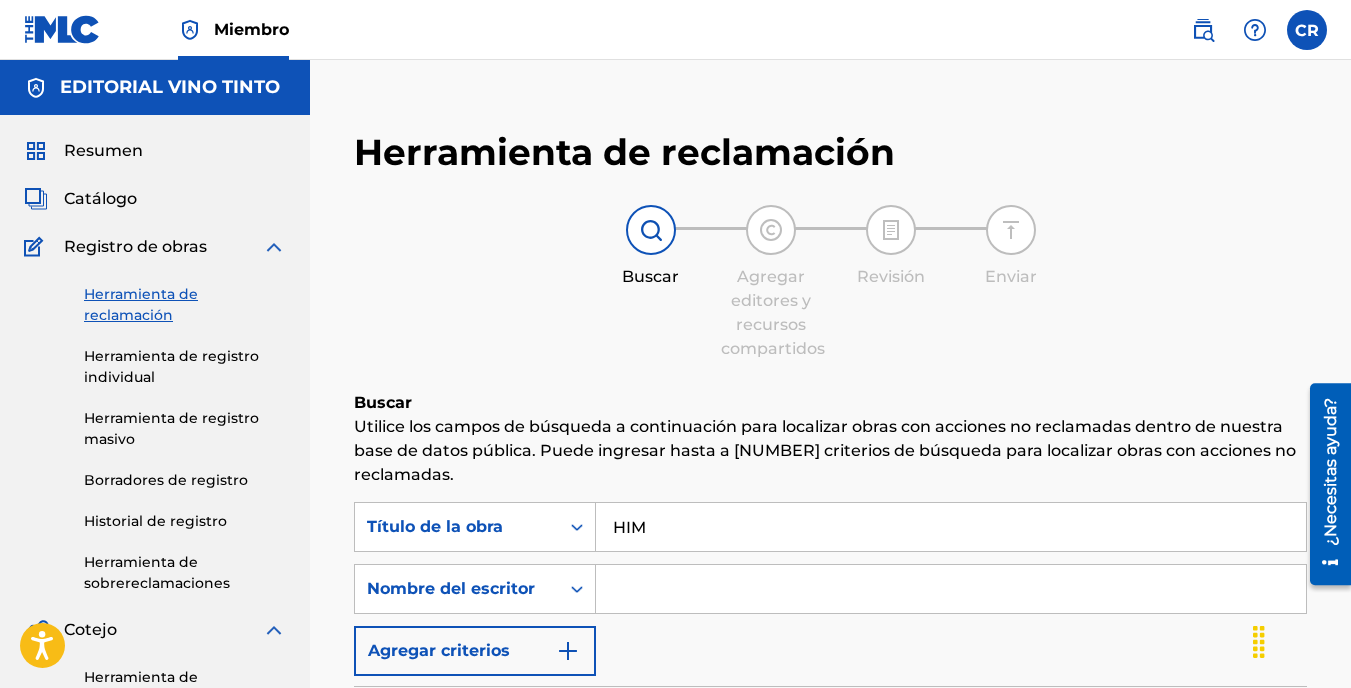 type on "HIMN" 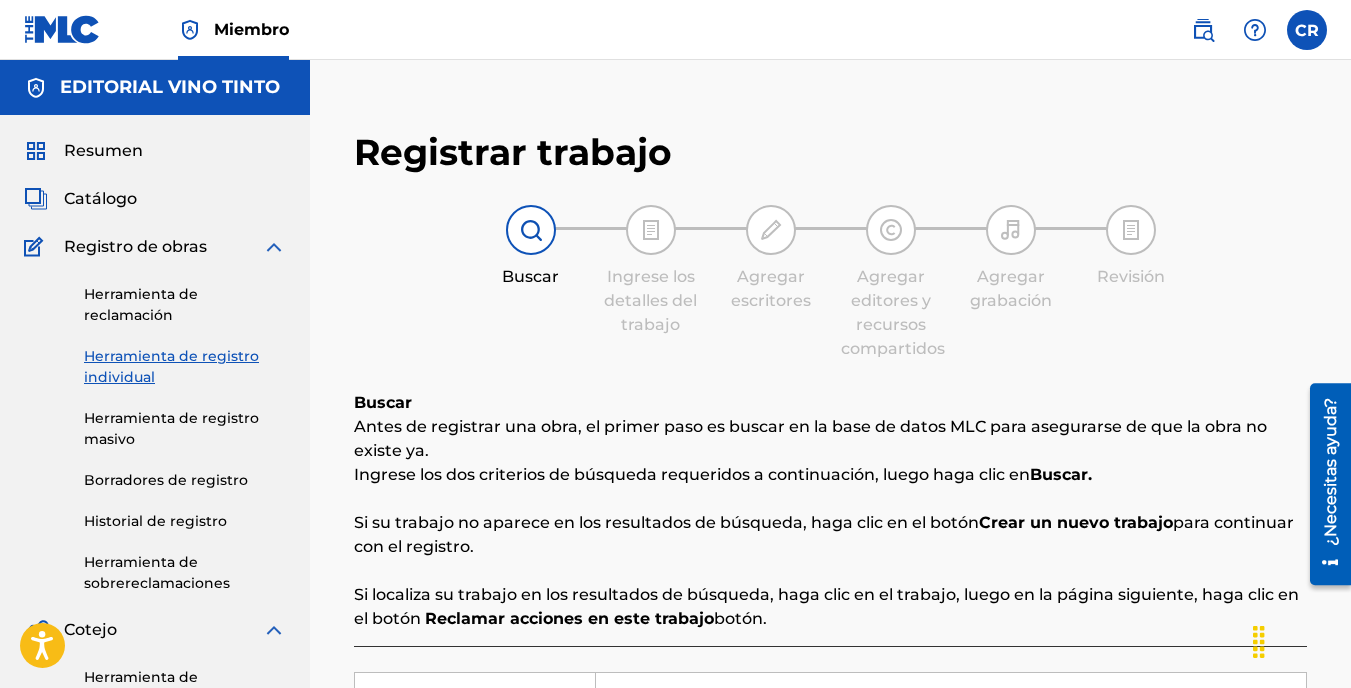 click on "Herramienta de registro individual" at bounding box center (185, 367) 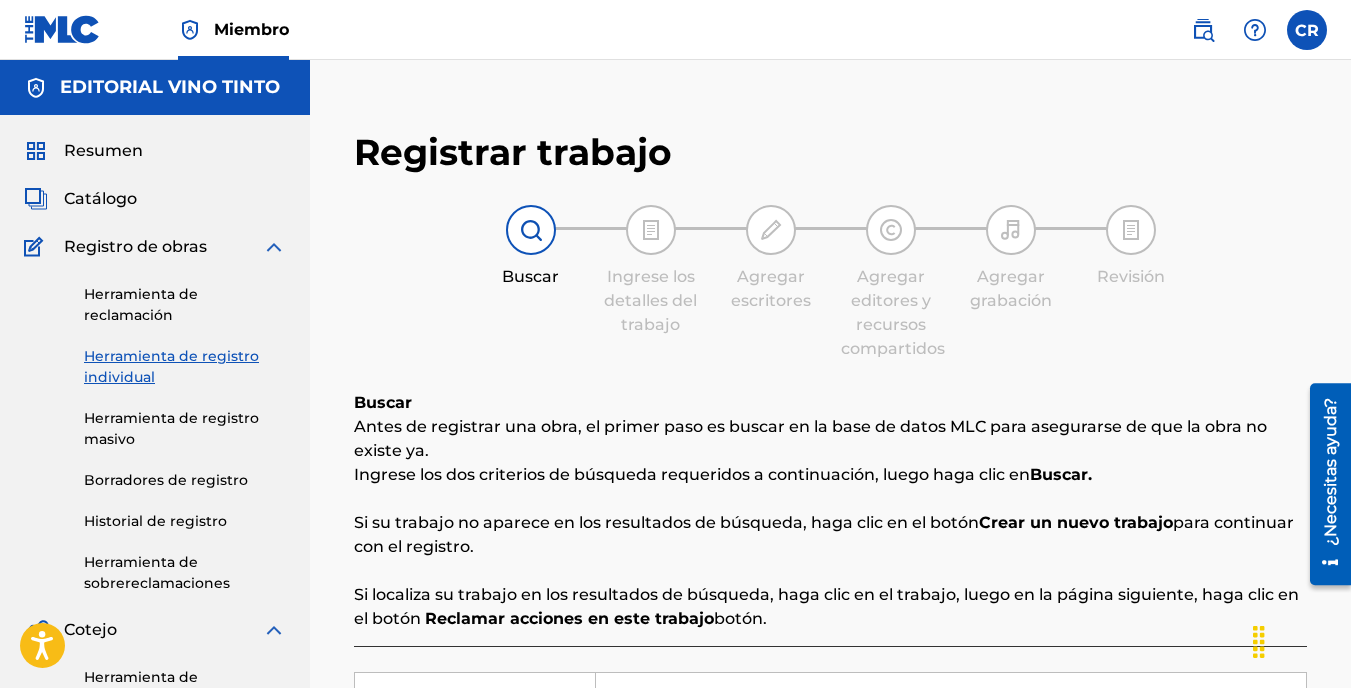 click on "Herramienta de reclamación" at bounding box center [185, 305] 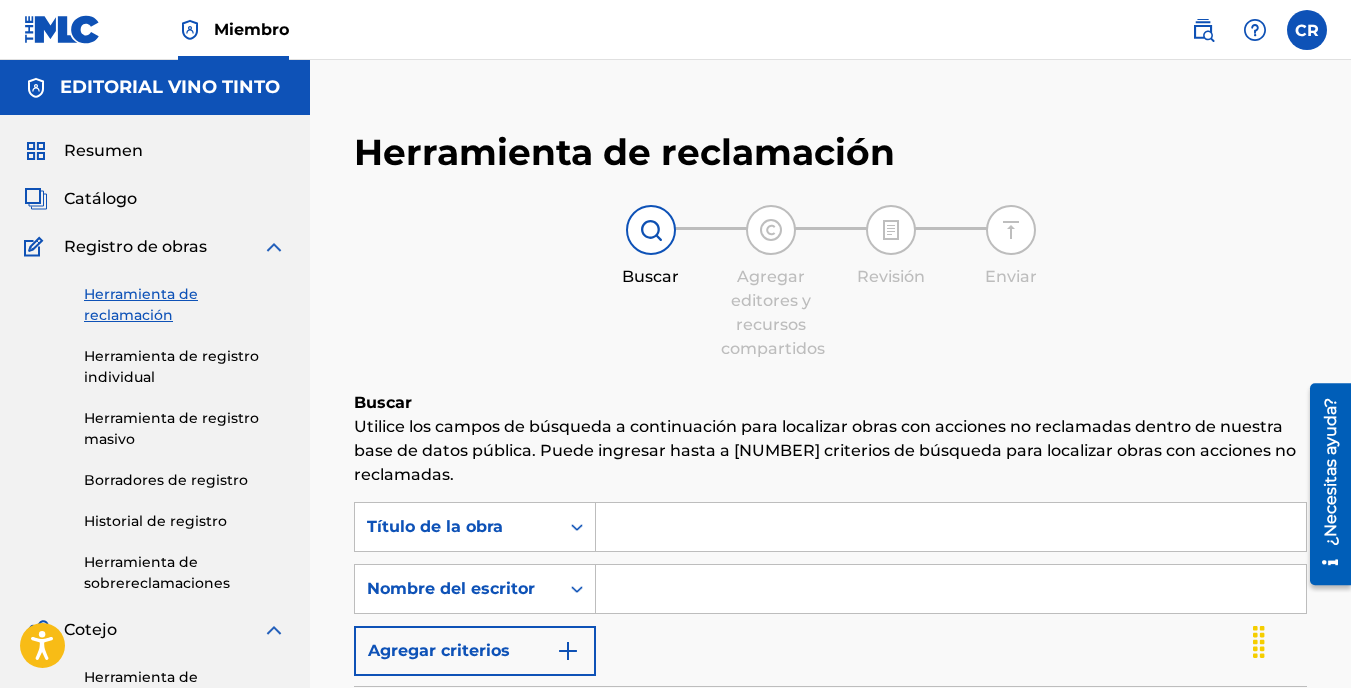 click at bounding box center (951, 527) 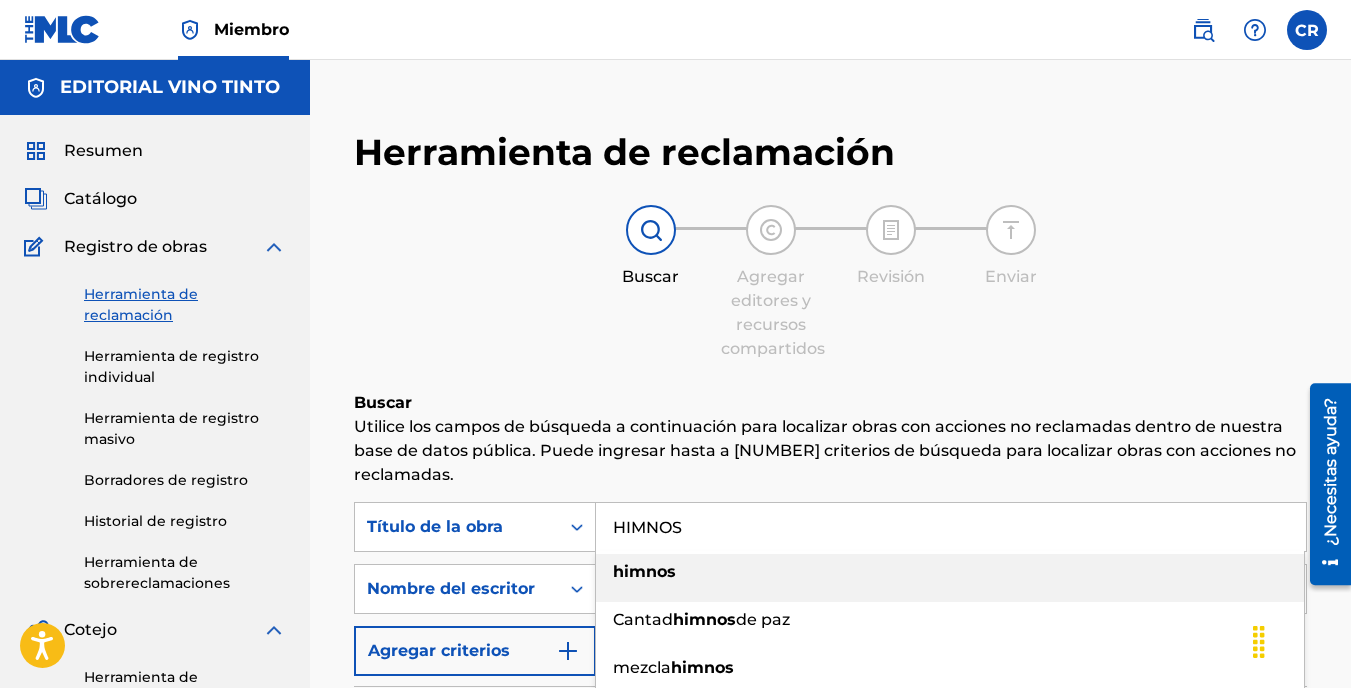 click on "himnos" at bounding box center [644, 571] 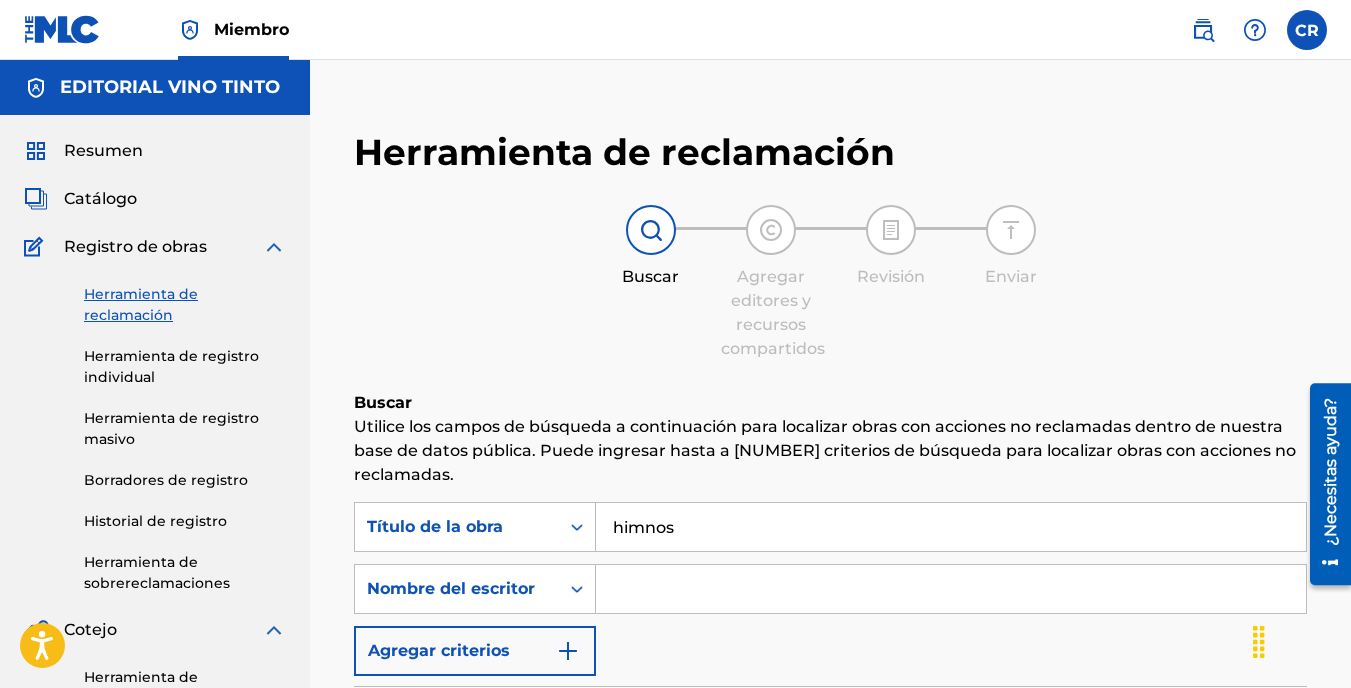 click at bounding box center (951, 589) 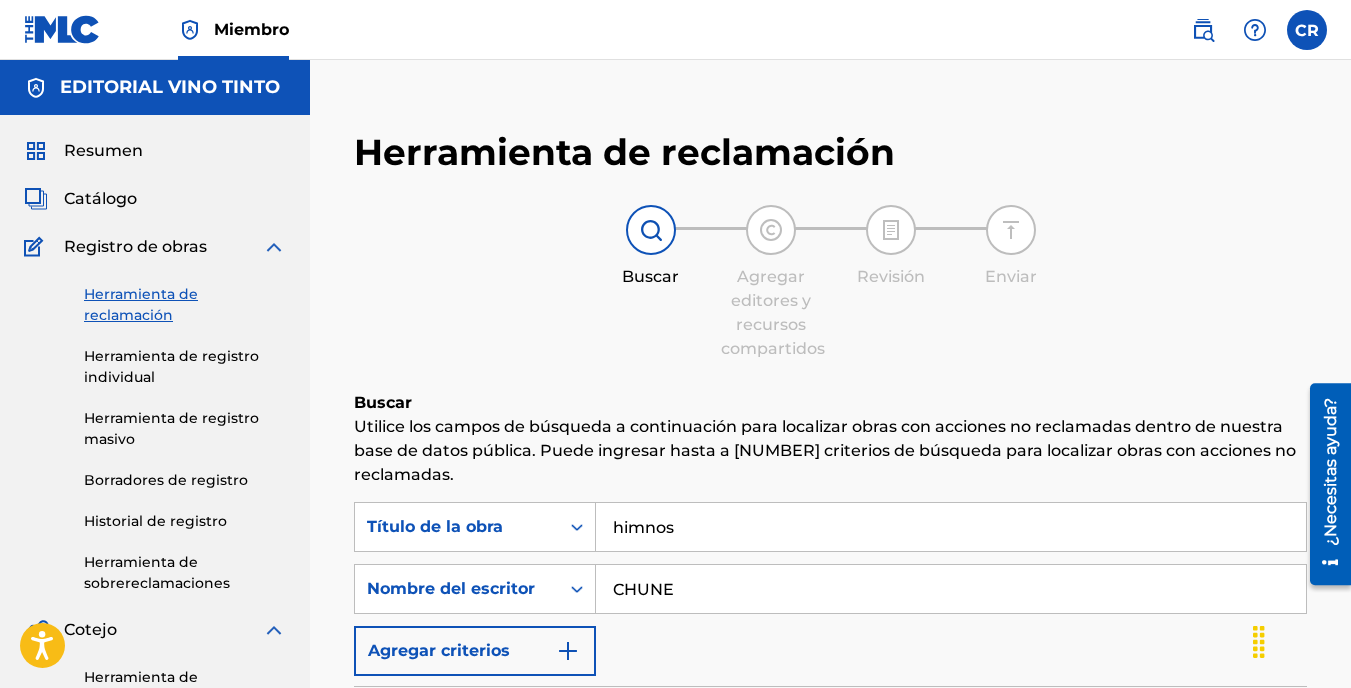 type on "CHUNE" 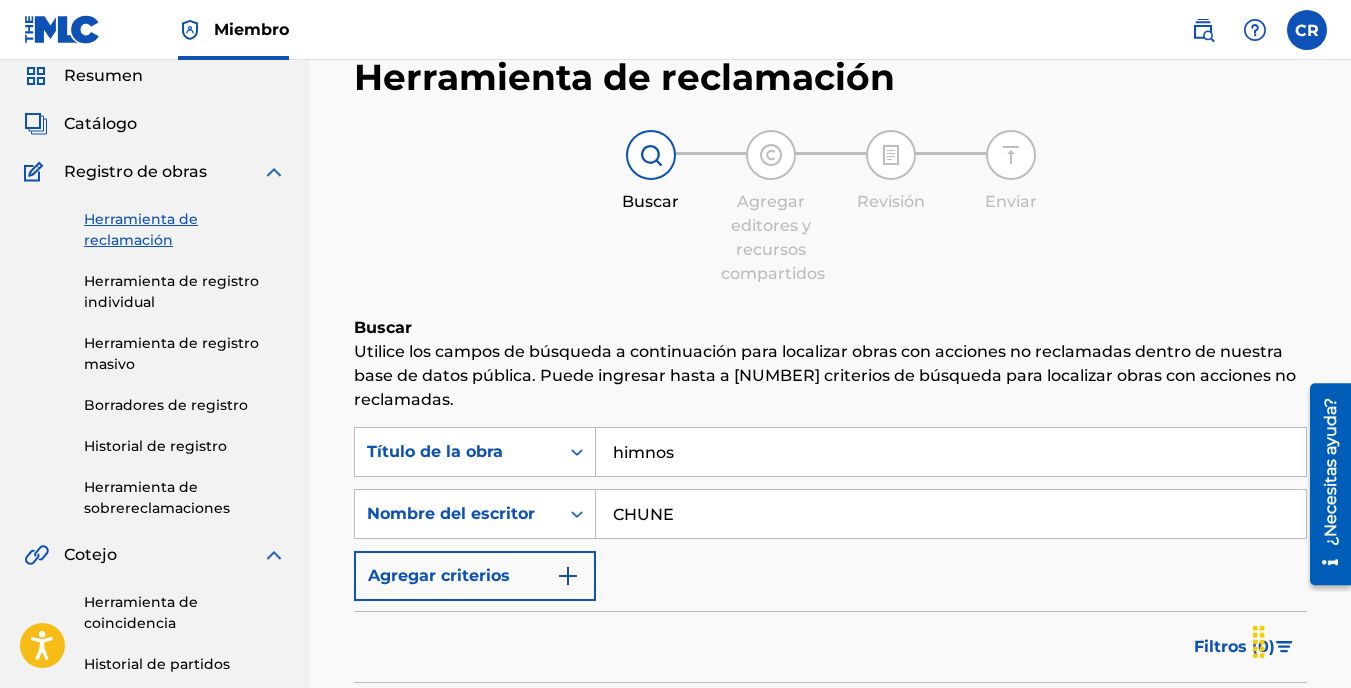 scroll, scrollTop: 200, scrollLeft: 0, axis: vertical 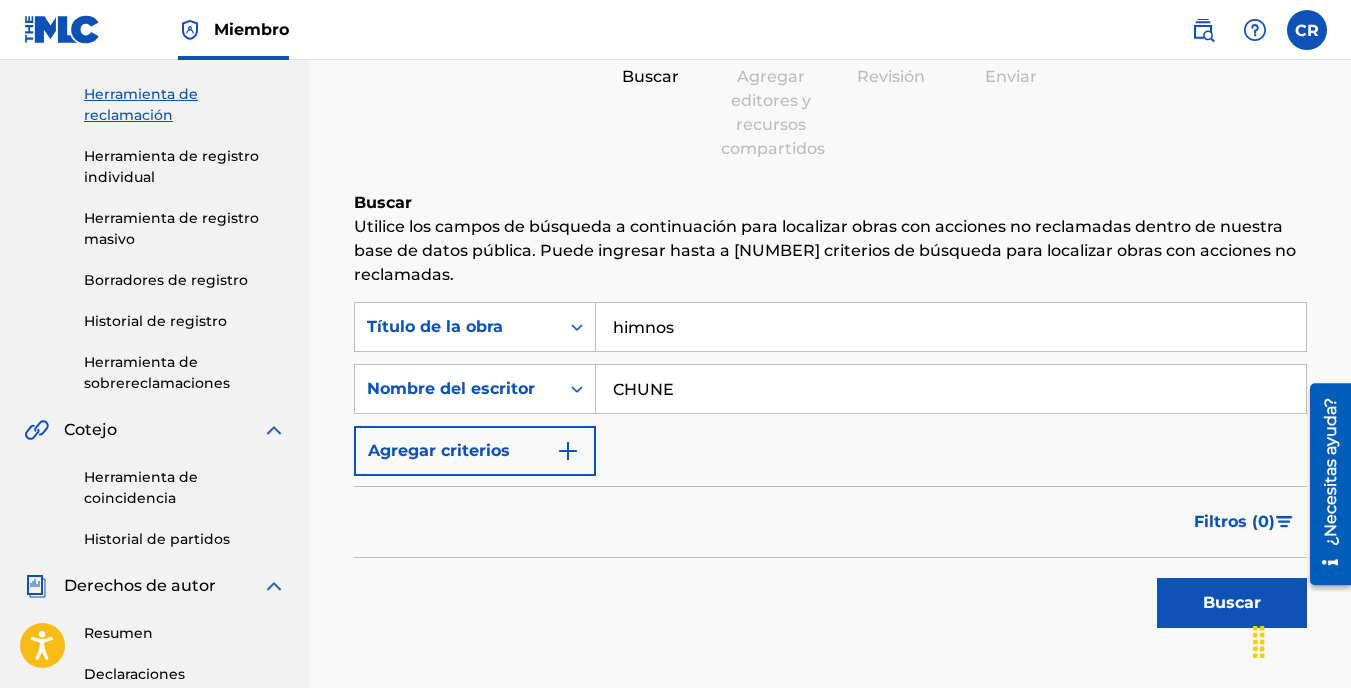 click on "Buscar" at bounding box center (1232, 603) 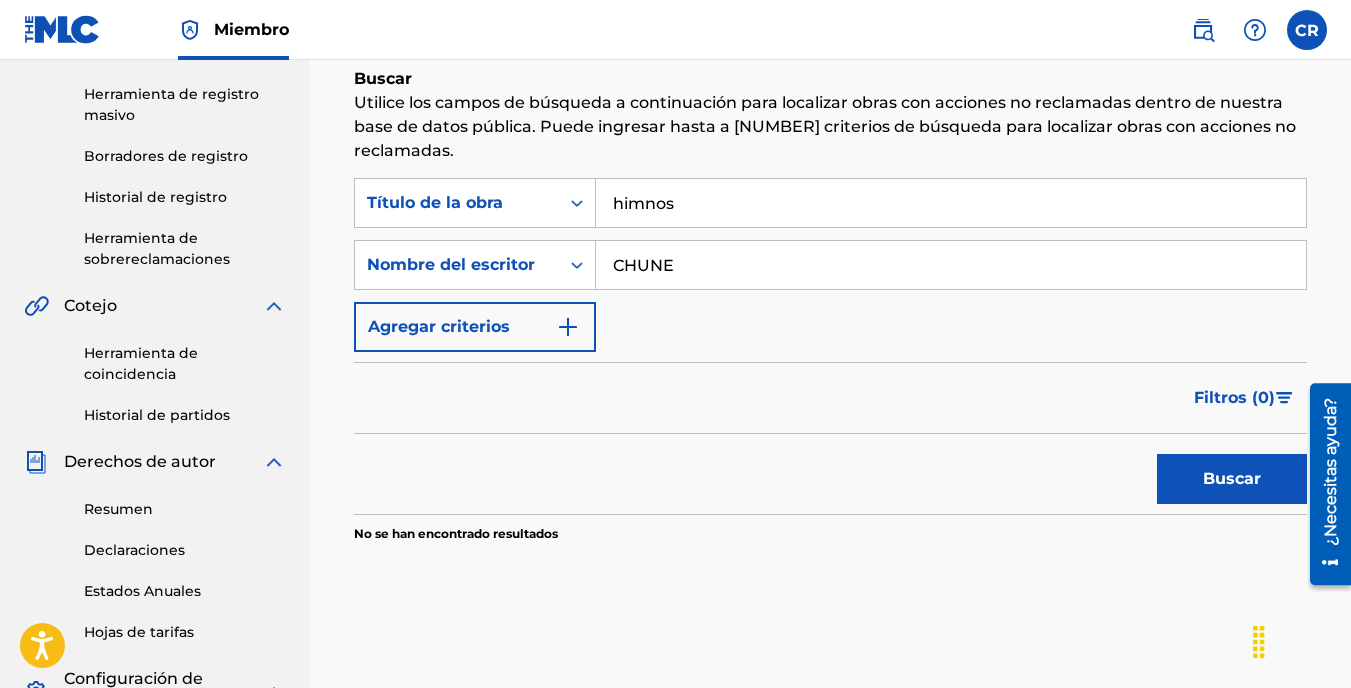 scroll, scrollTop: 81, scrollLeft: 0, axis: vertical 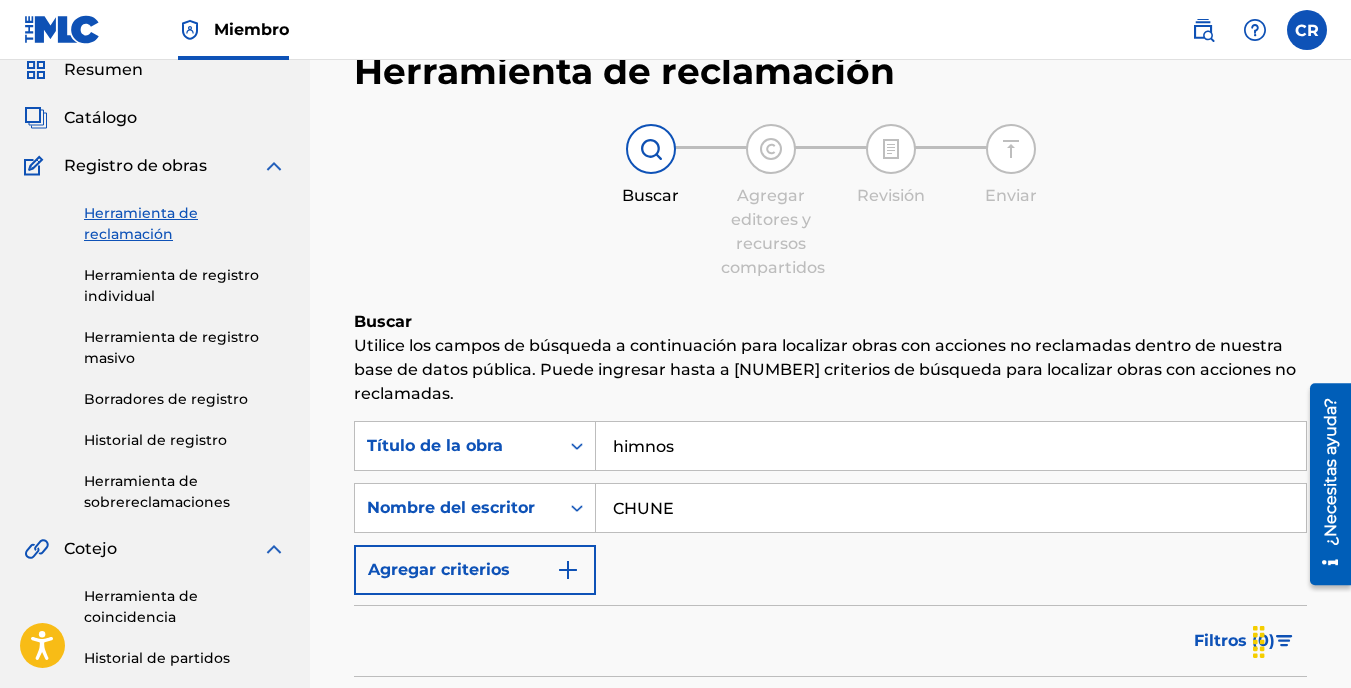 click on "Agregar criterios" at bounding box center [475, 570] 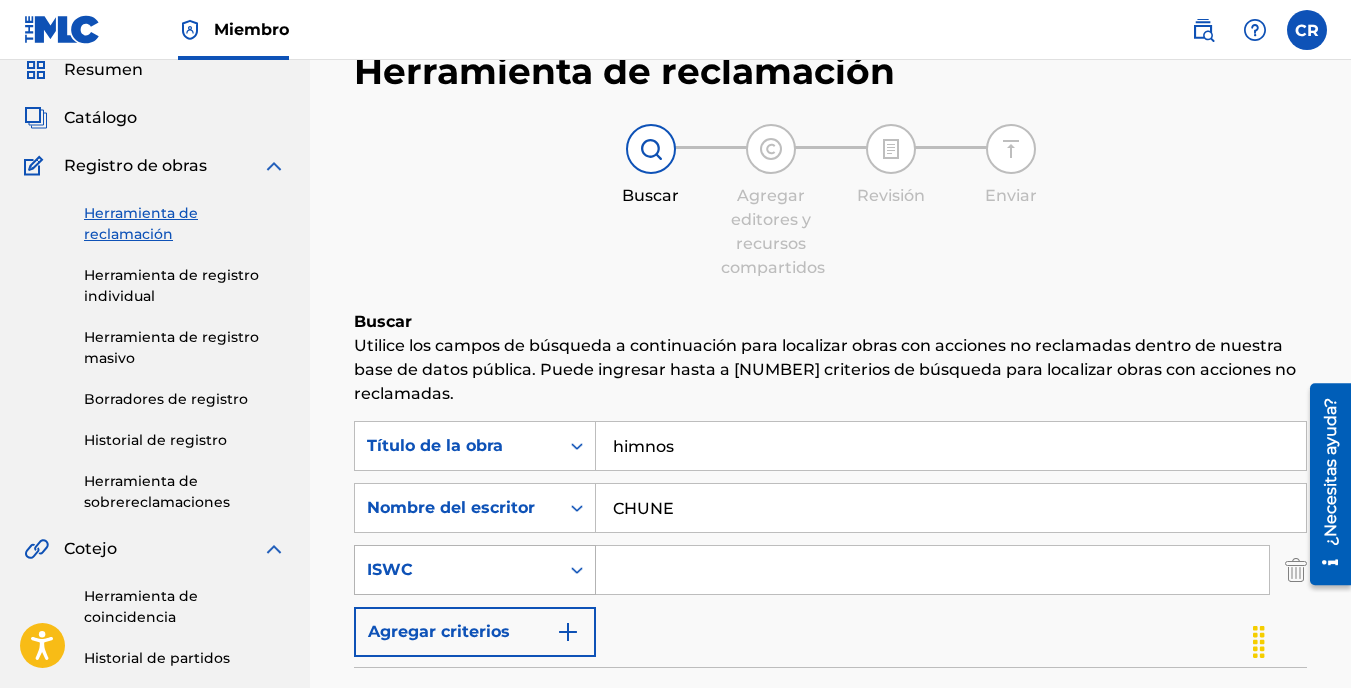 click 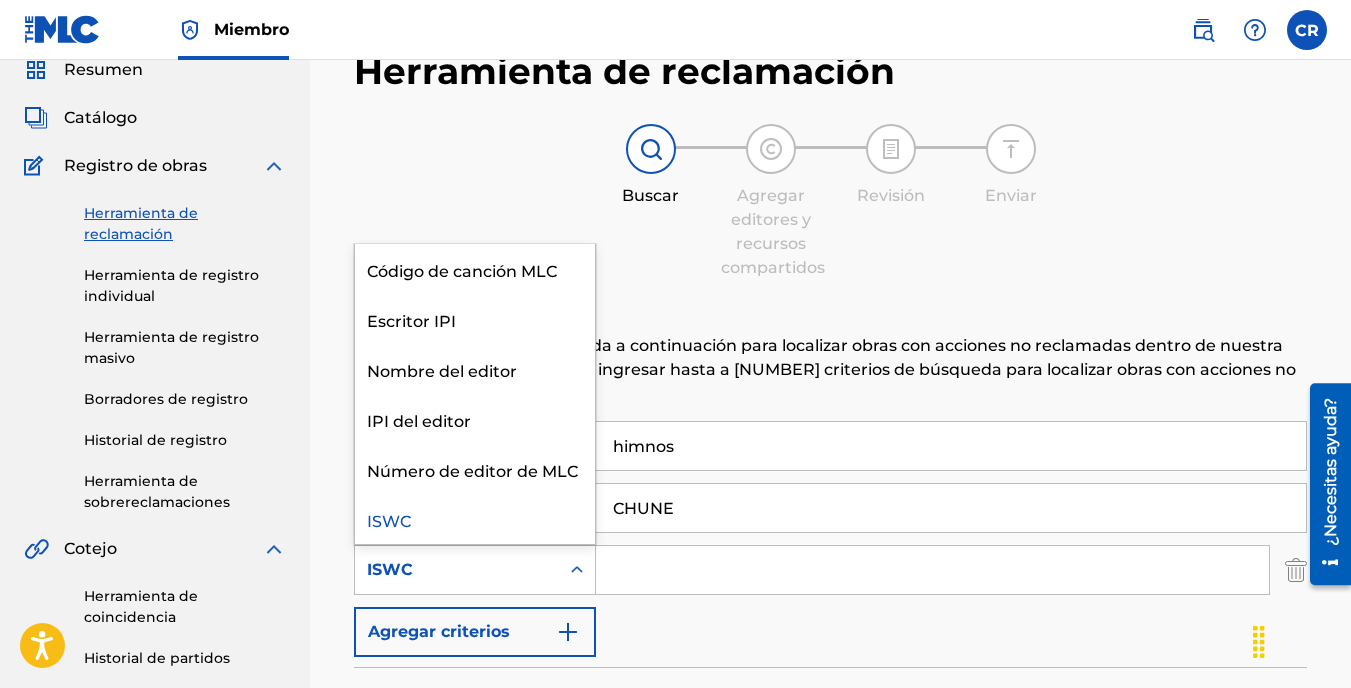 click on "ISWC" at bounding box center [475, 519] 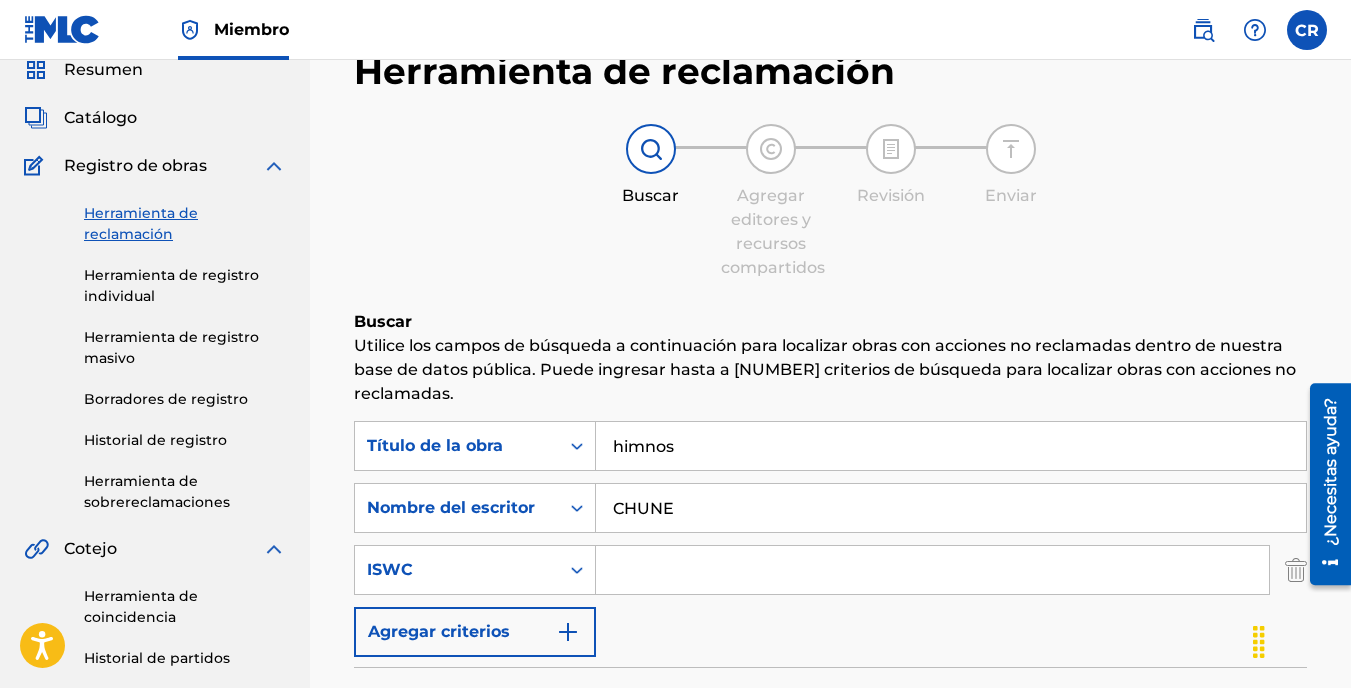click at bounding box center (932, 570) 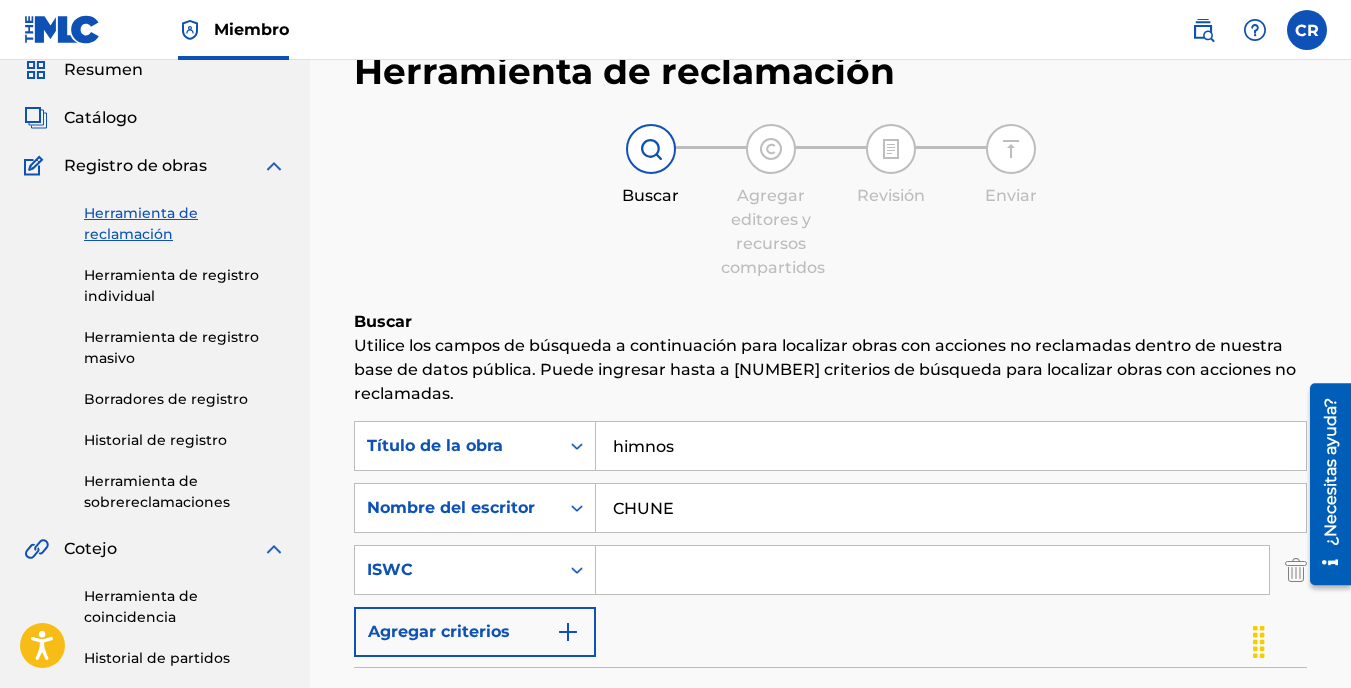 paste on "QZWDW2491385" 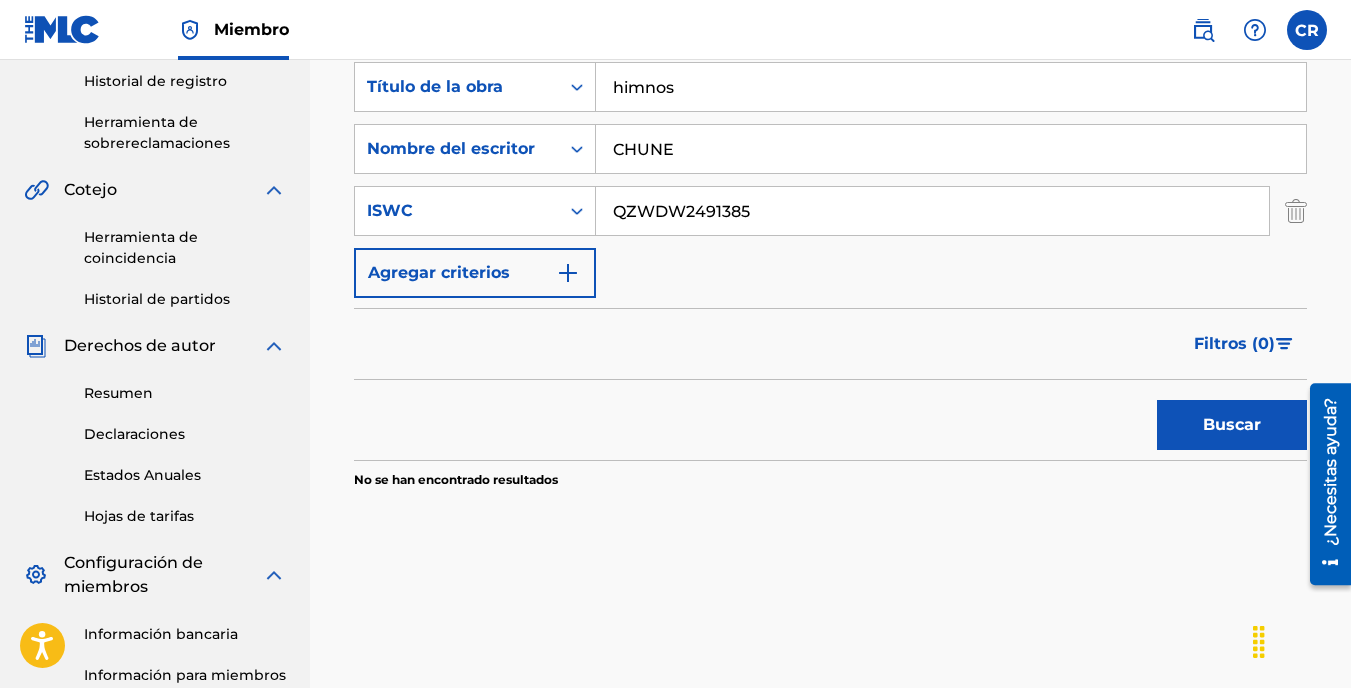 scroll, scrollTop: 481, scrollLeft: 0, axis: vertical 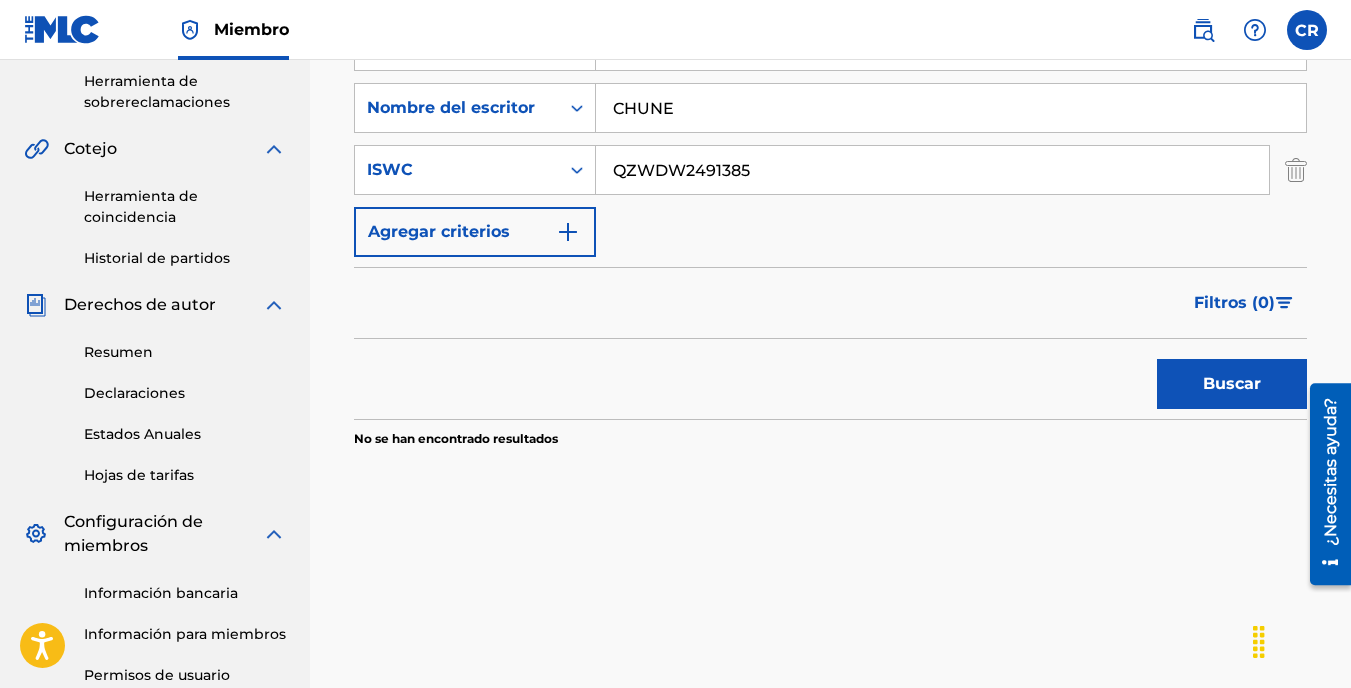 type on "QZWDW2491385" 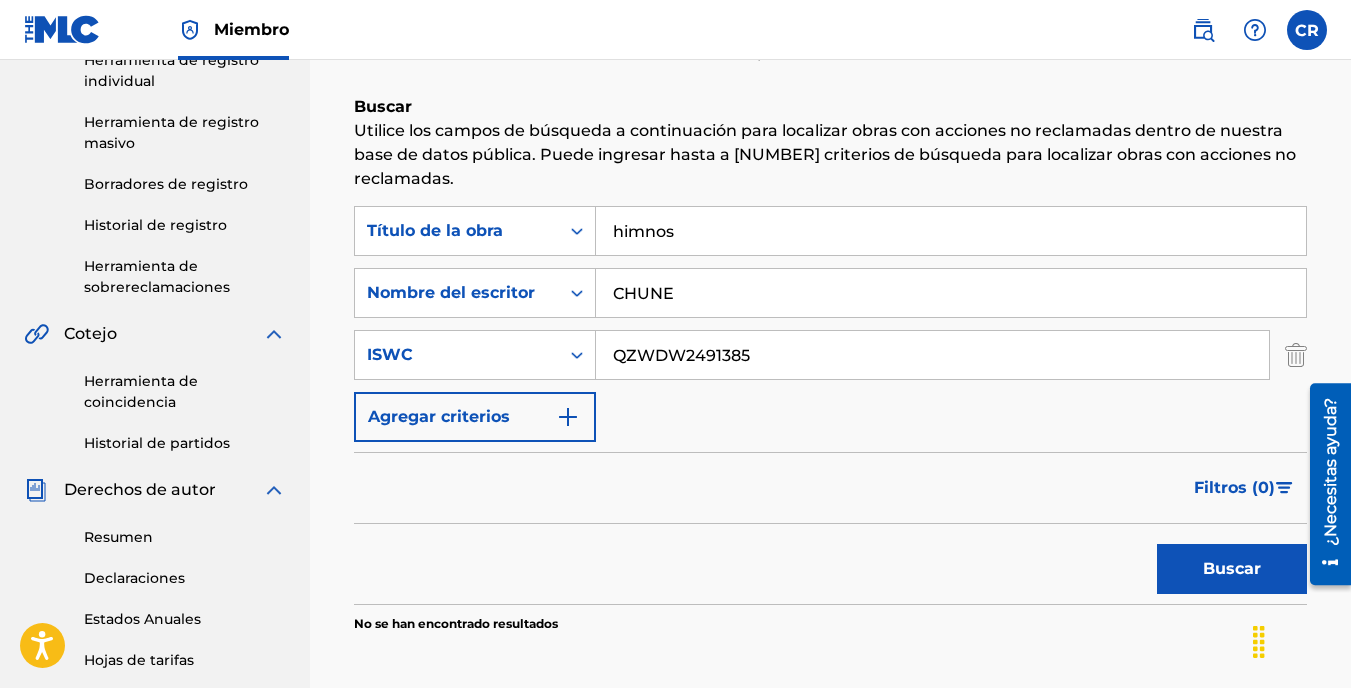 scroll, scrollTop: 281, scrollLeft: 0, axis: vertical 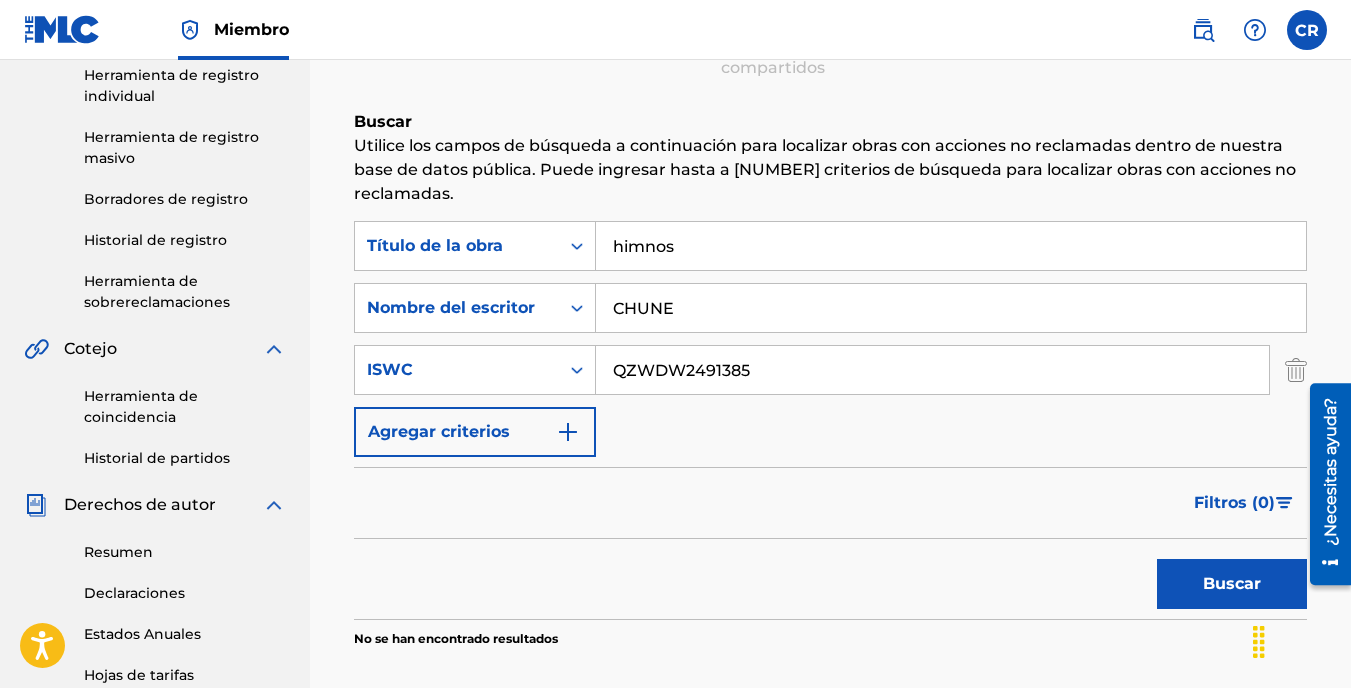 click on "himnos" at bounding box center [951, 246] 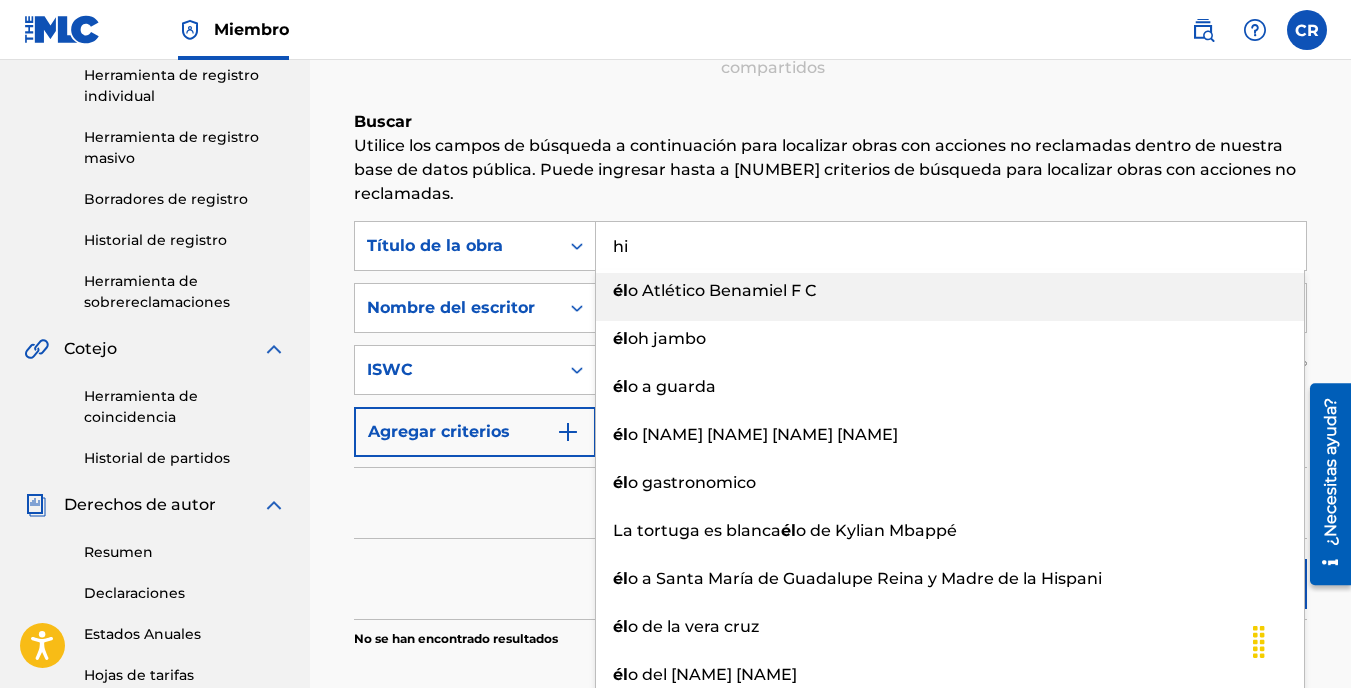 type on "h" 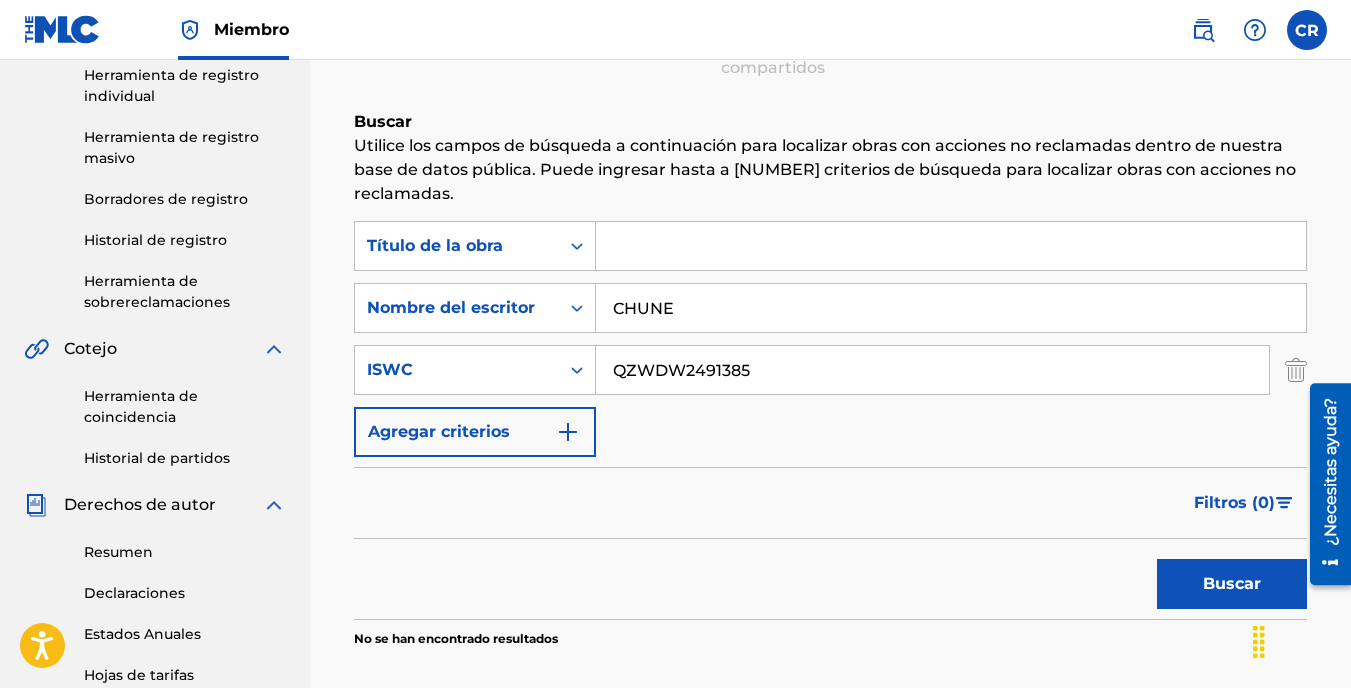 type 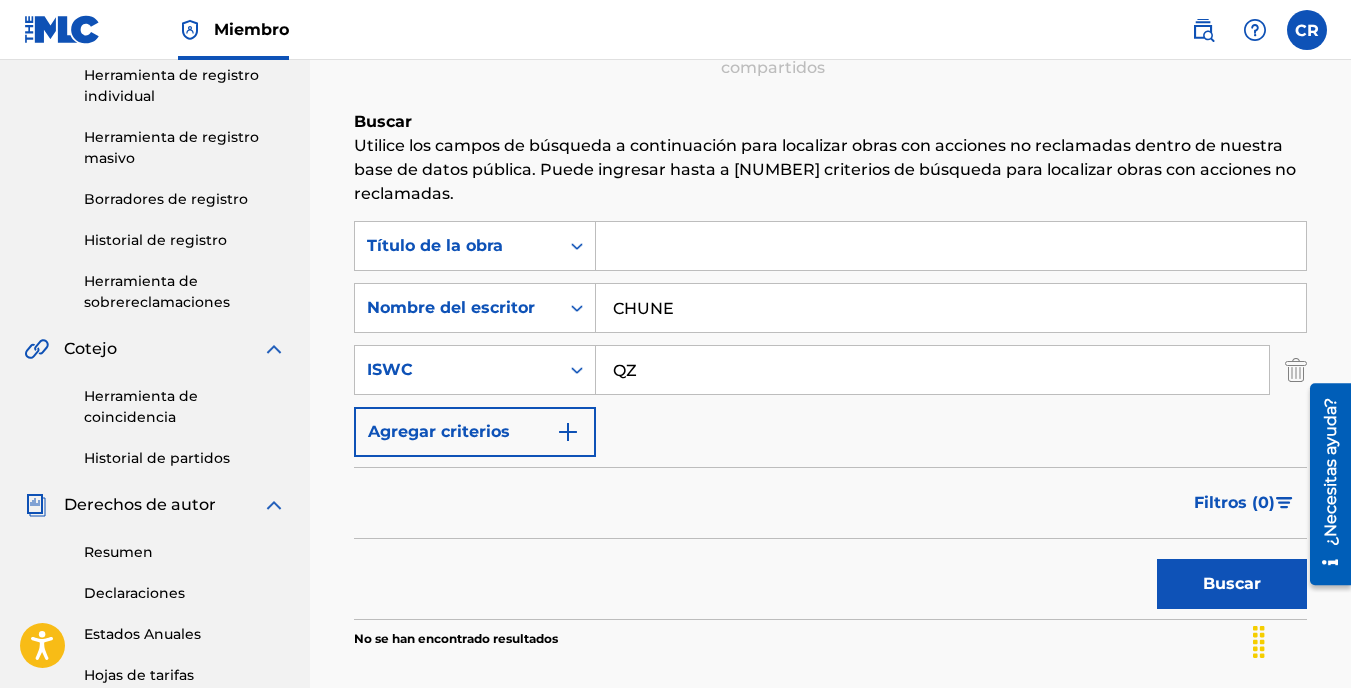 type on "Q" 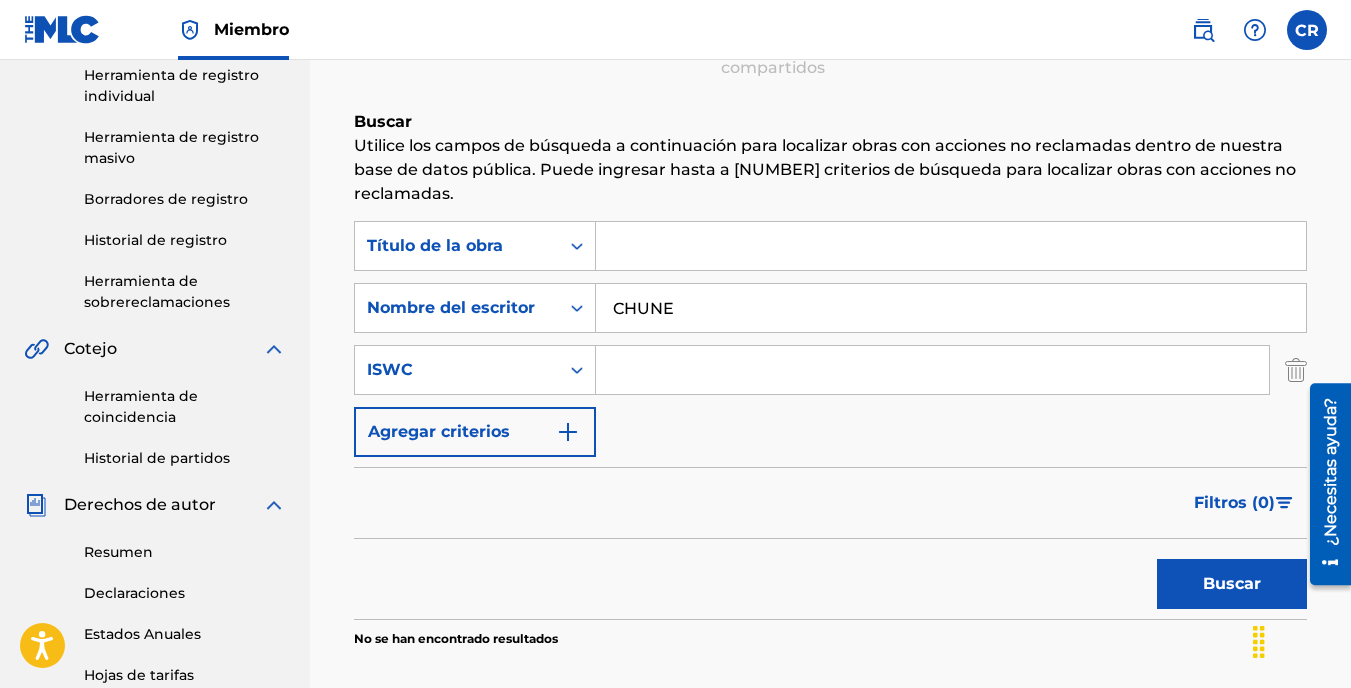 type 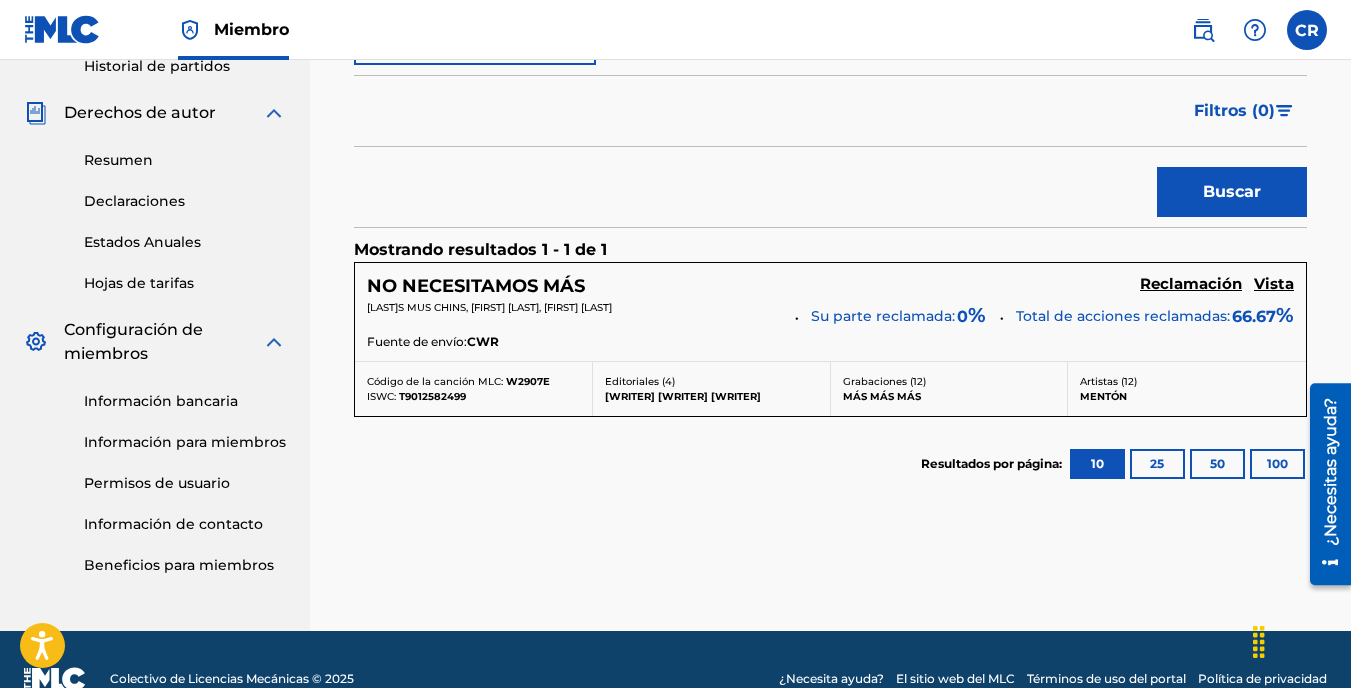 scroll, scrollTop: 712, scrollLeft: 0, axis: vertical 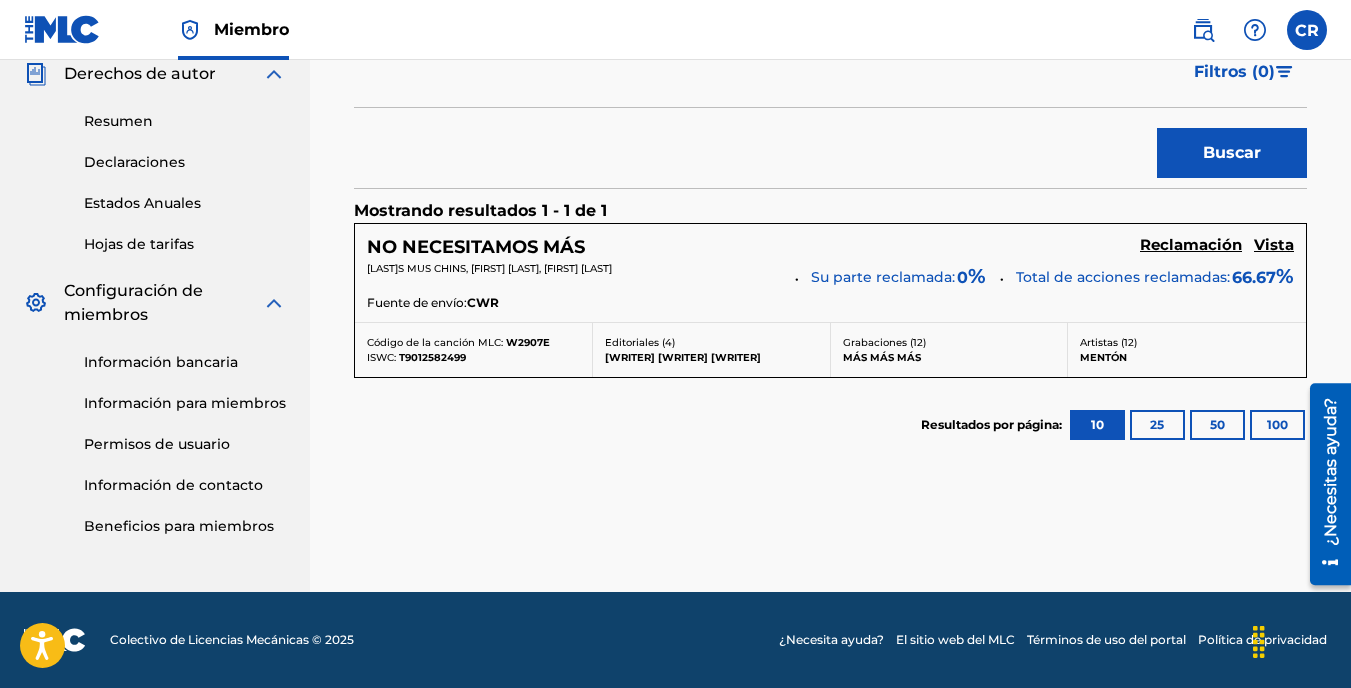 click on "25" at bounding box center [1157, 425] 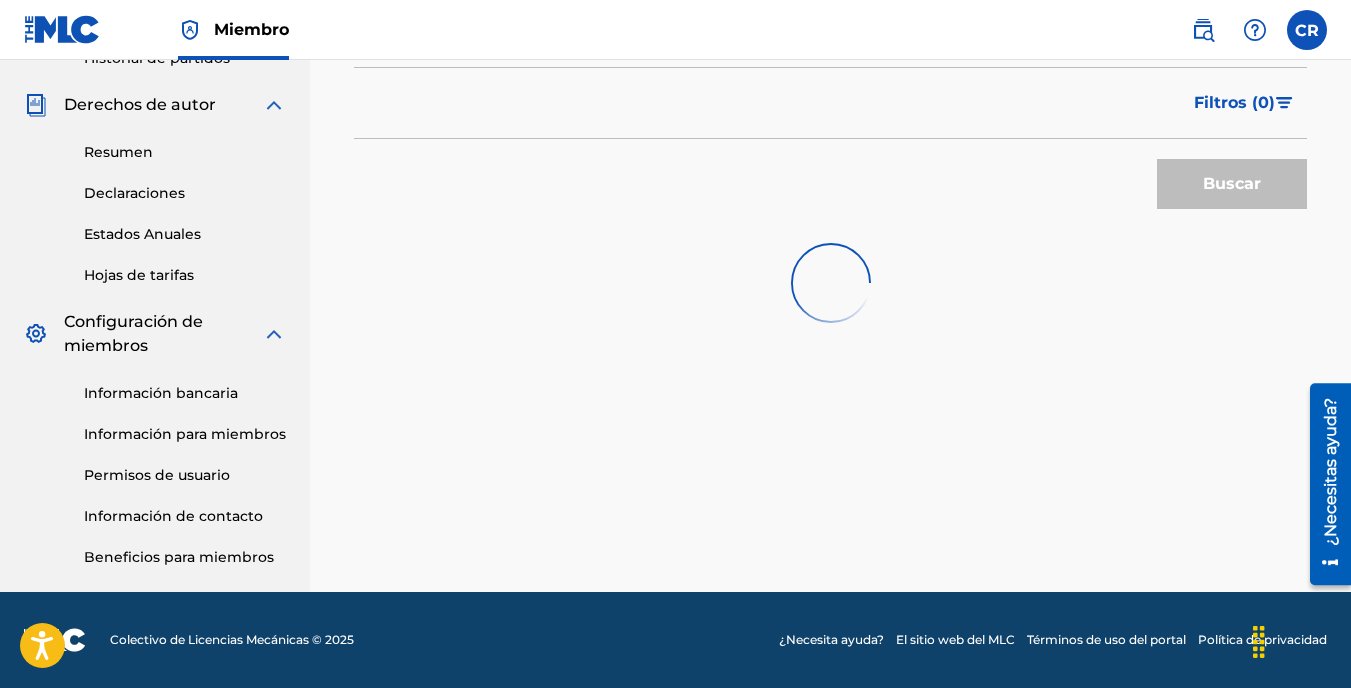 scroll, scrollTop: 712, scrollLeft: 0, axis: vertical 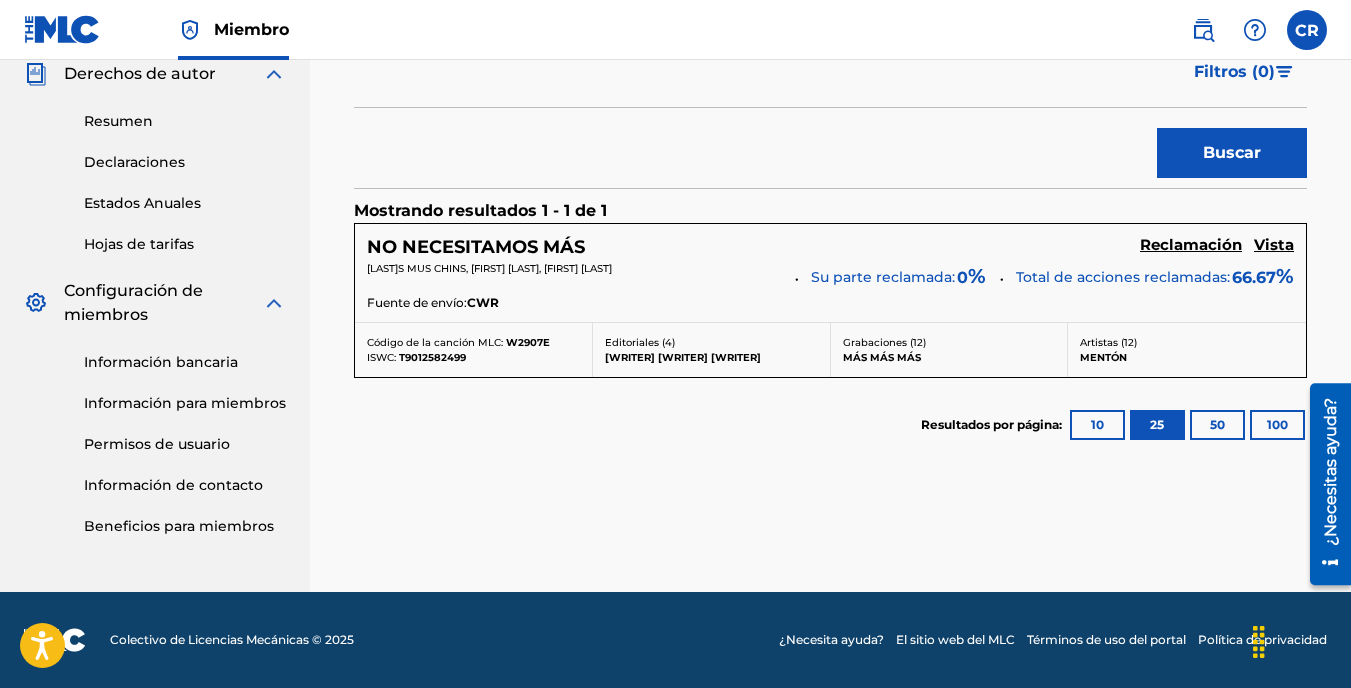 click on "50" at bounding box center (1217, 425) 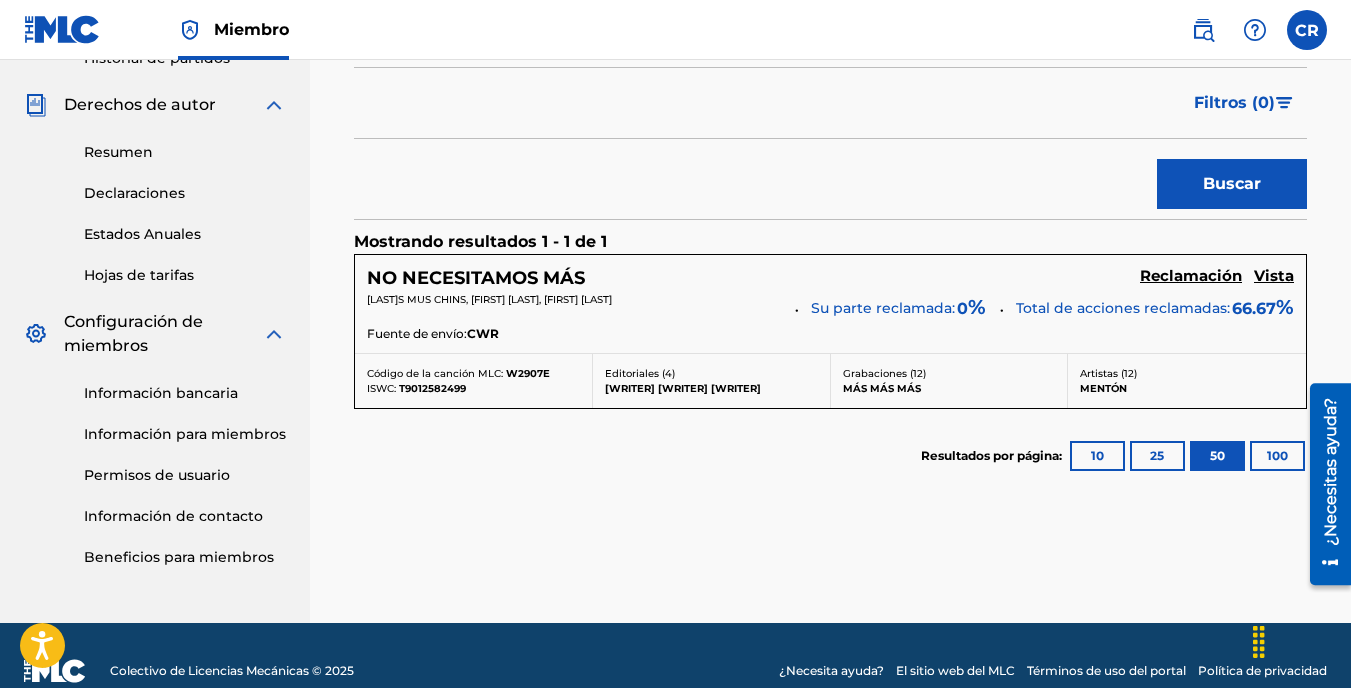 scroll, scrollTop: 712, scrollLeft: 0, axis: vertical 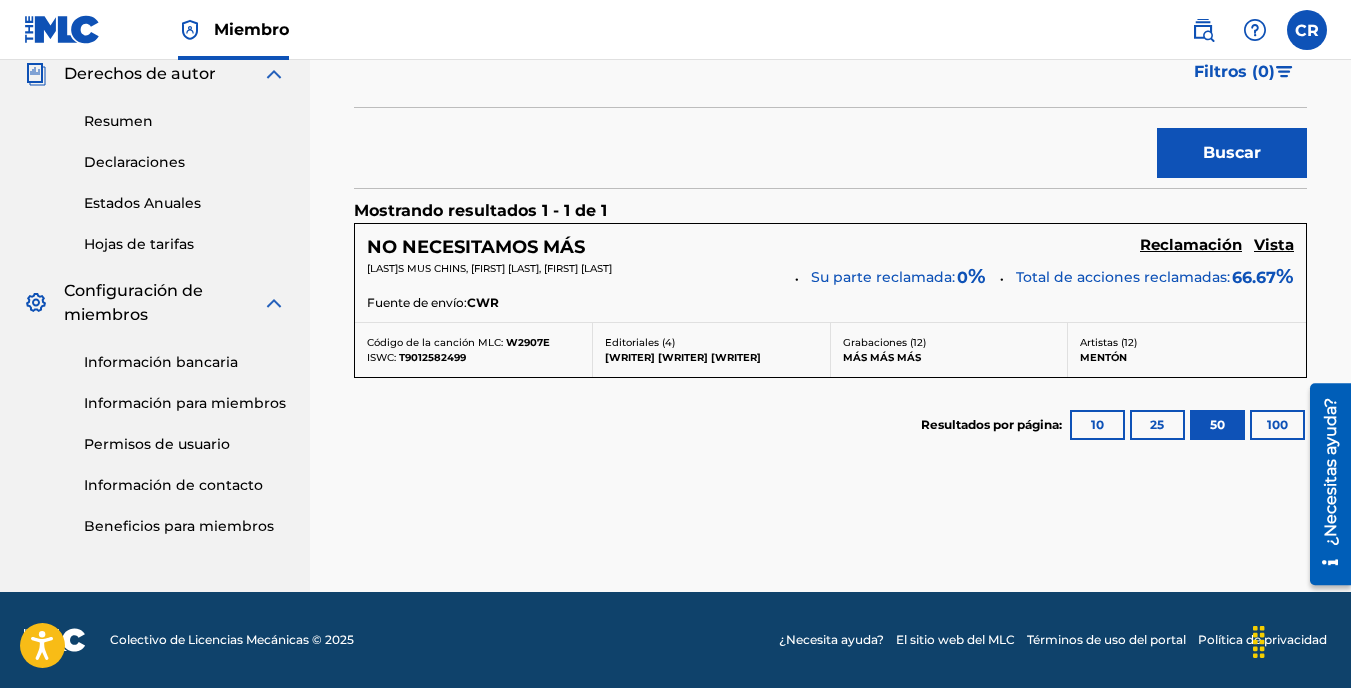 click on "100" at bounding box center [1277, 425] 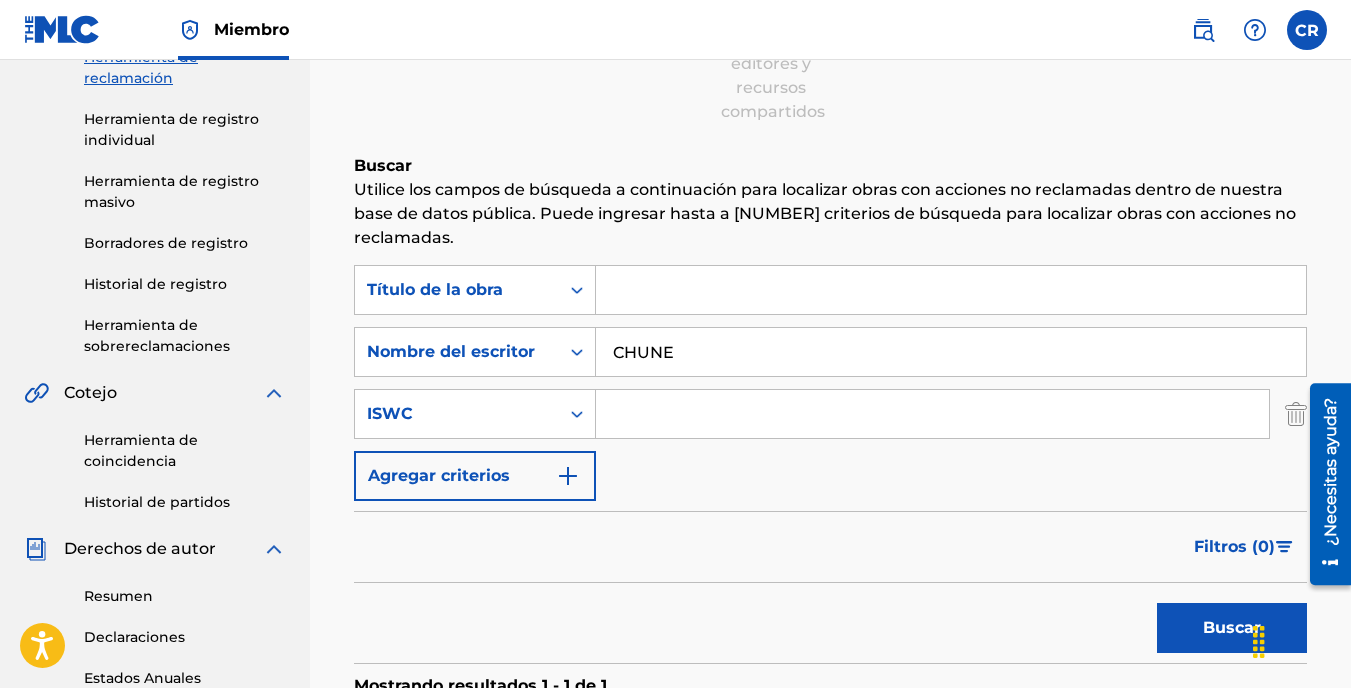 scroll, scrollTop: 112, scrollLeft: 0, axis: vertical 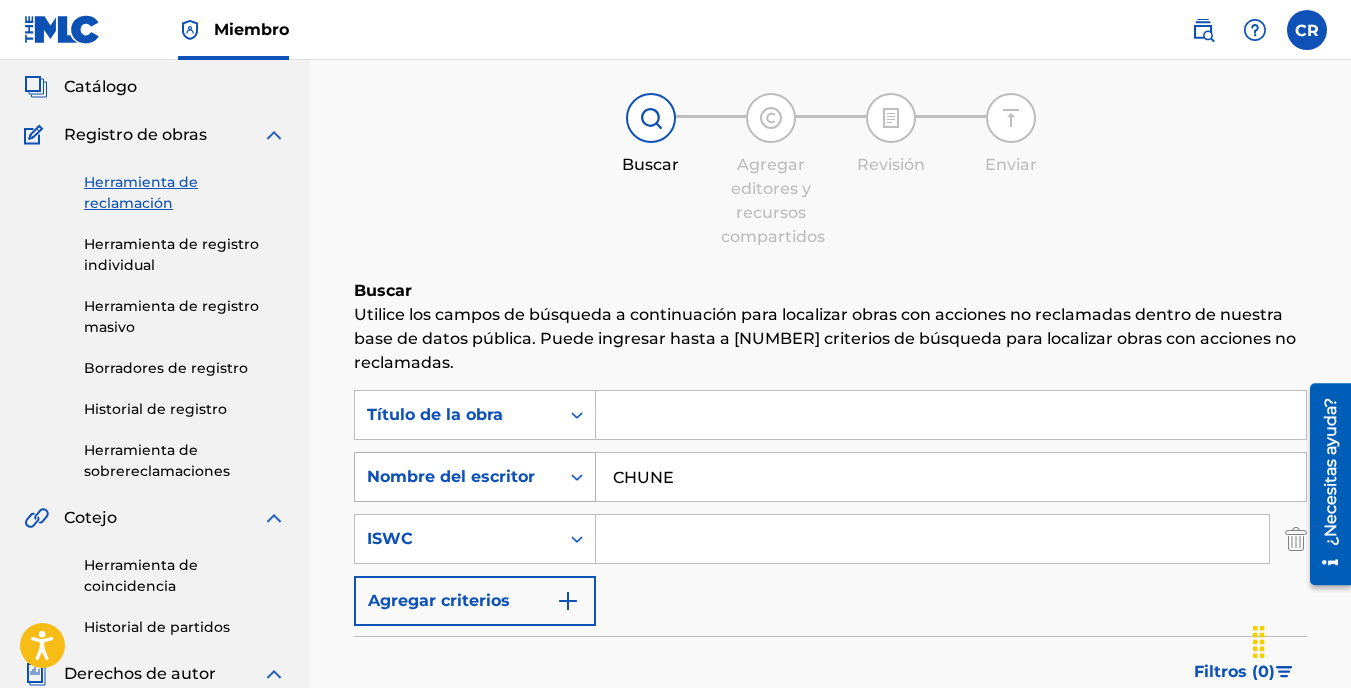 drag, startPoint x: 705, startPoint y: 476, endPoint x: 575, endPoint y: 485, distance: 130.31117 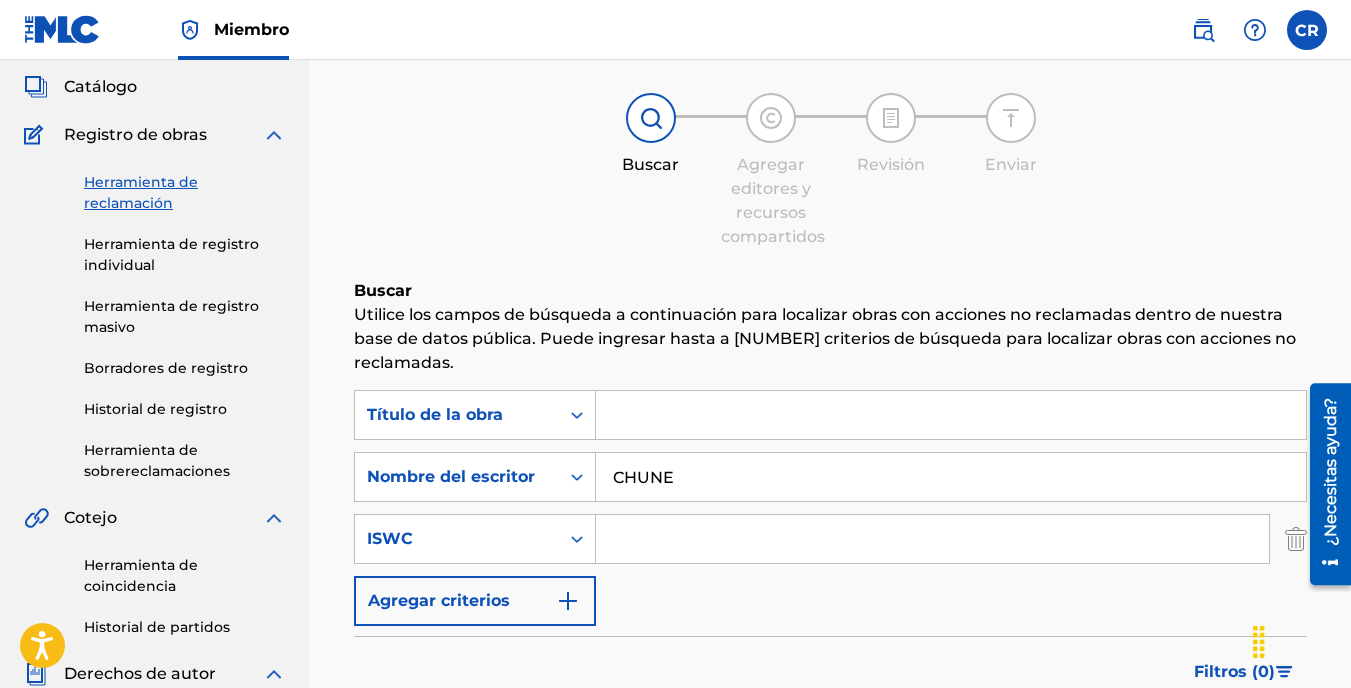 click on "CHUNE" at bounding box center (951, 477) 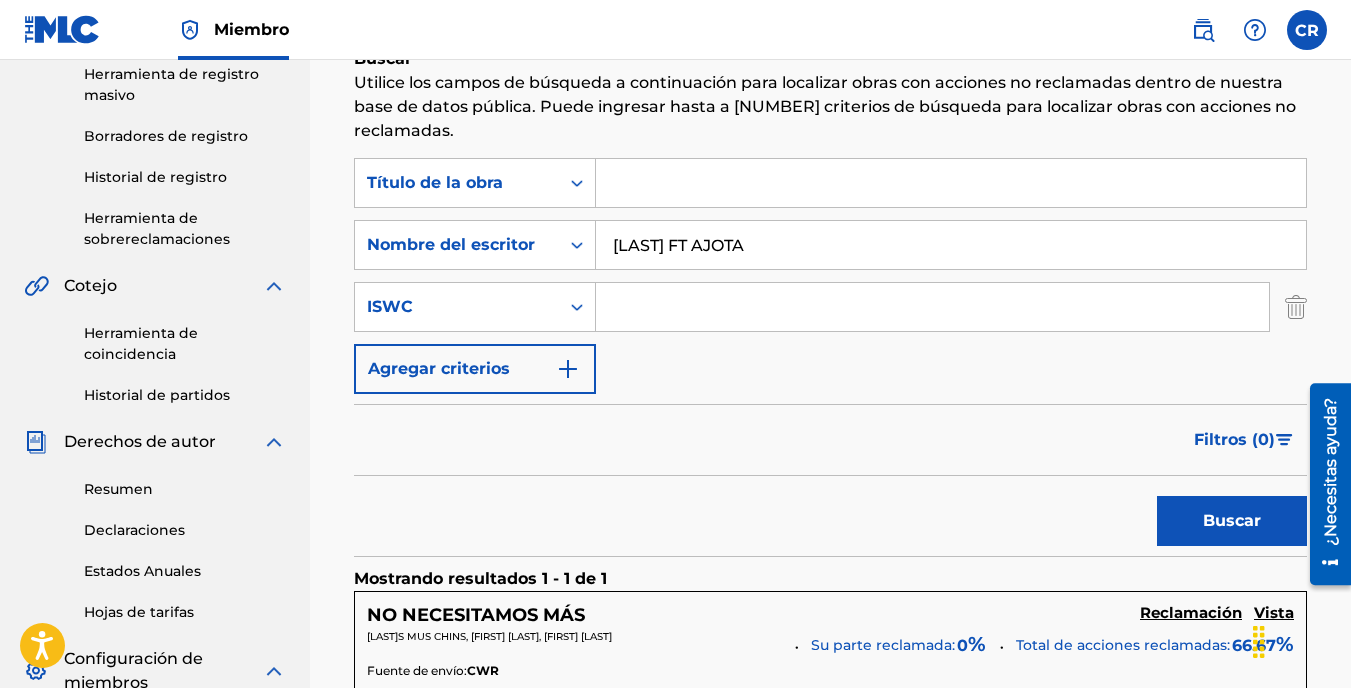 scroll, scrollTop: 512, scrollLeft: 0, axis: vertical 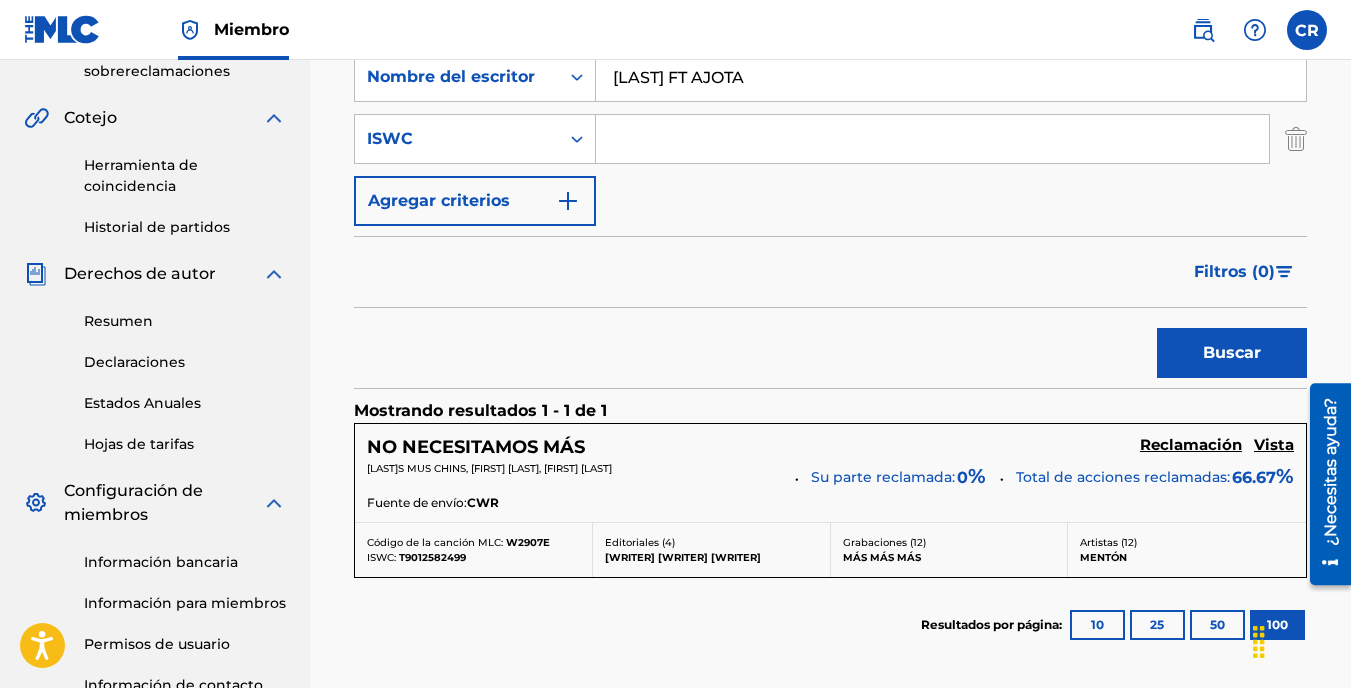 type on "[LAST] FT AJOTA" 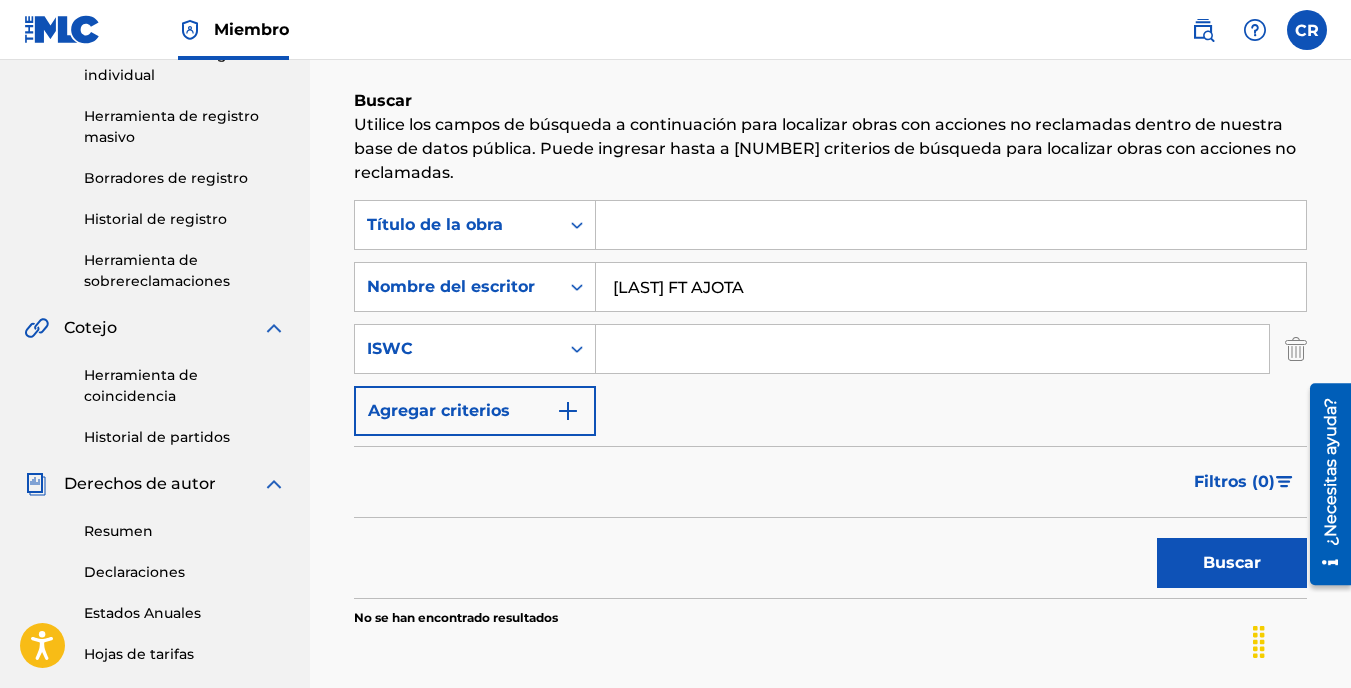 scroll, scrollTop: 212, scrollLeft: 0, axis: vertical 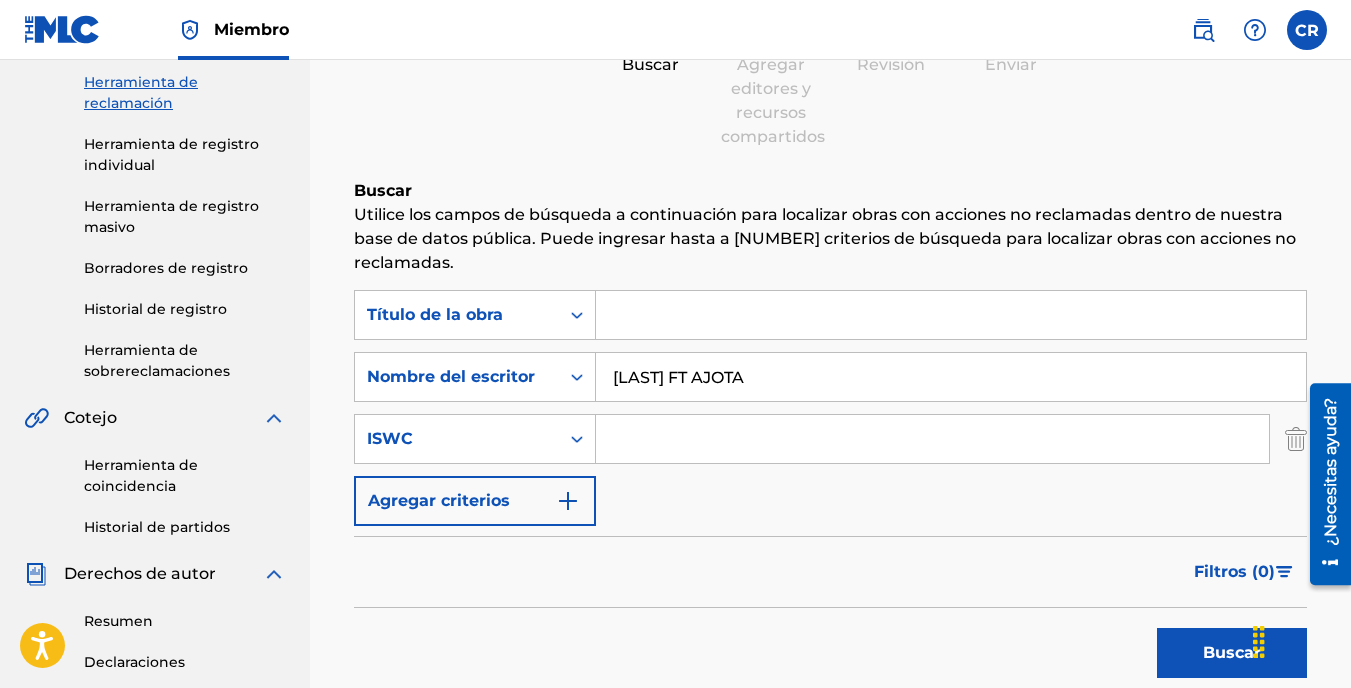 click at bounding box center (951, 315) 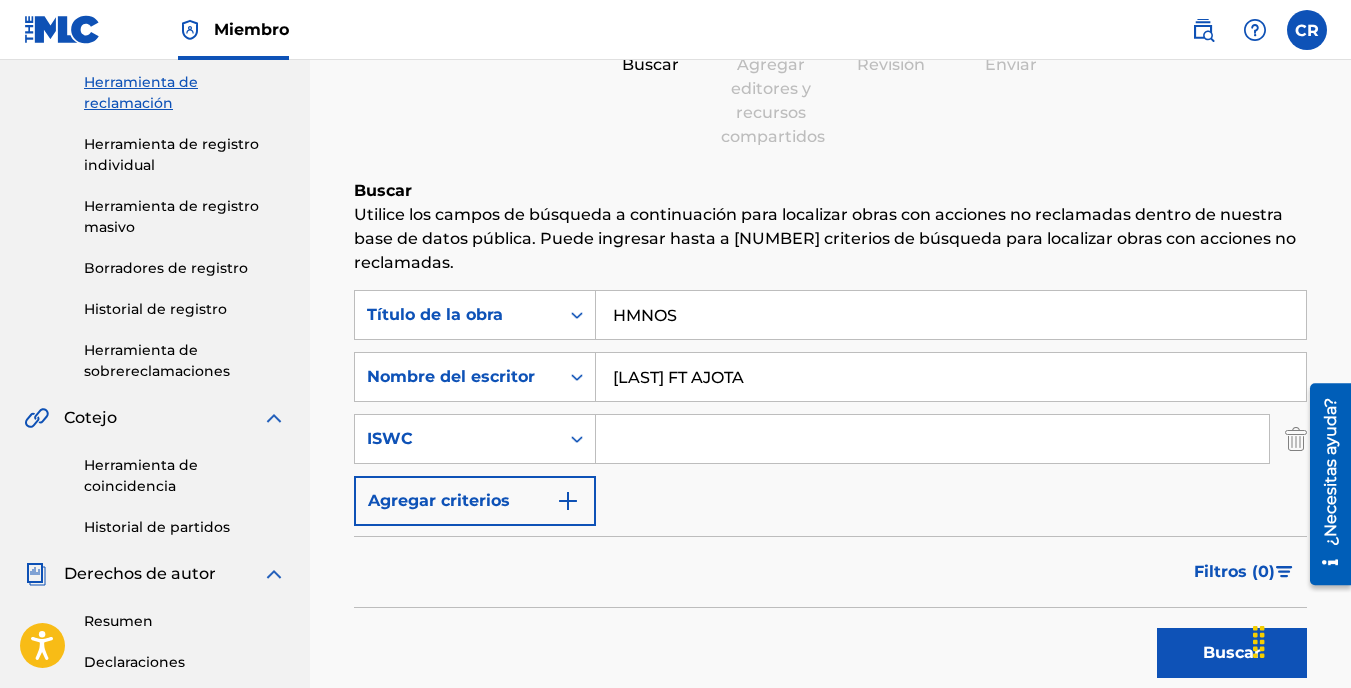 type on "HMNOS" 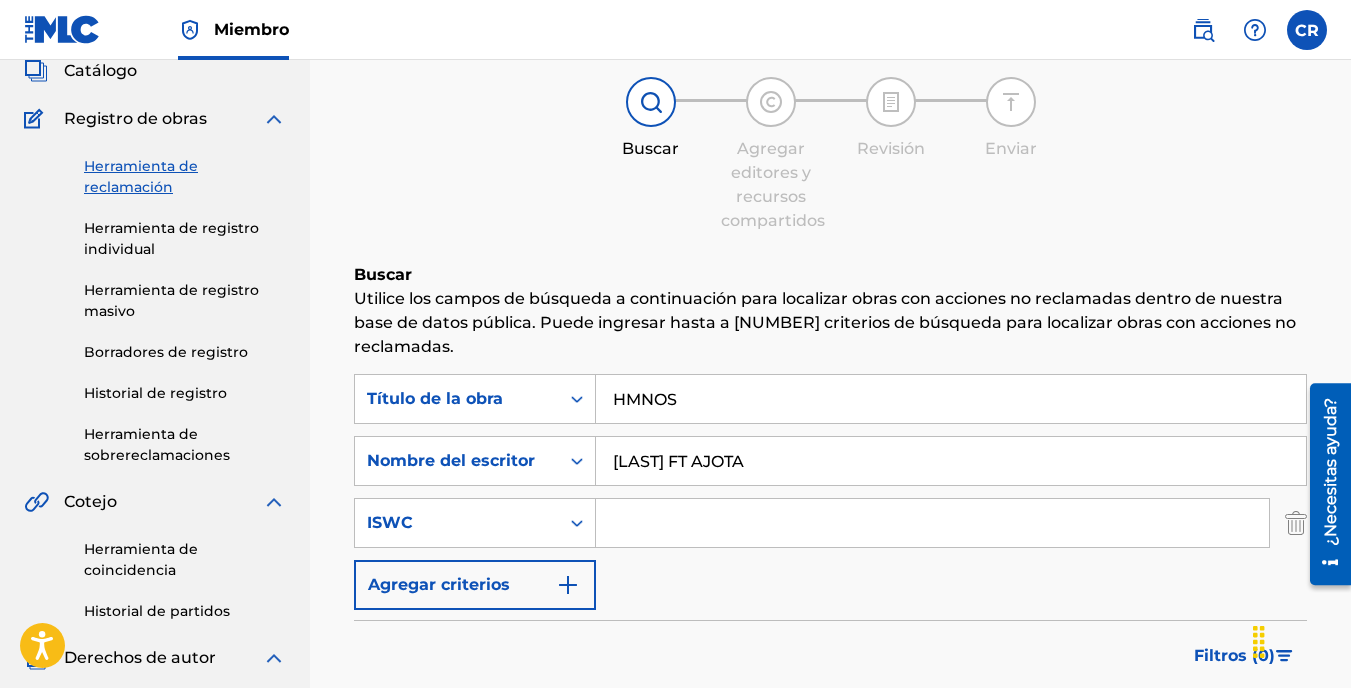 scroll, scrollTop: 81, scrollLeft: 0, axis: vertical 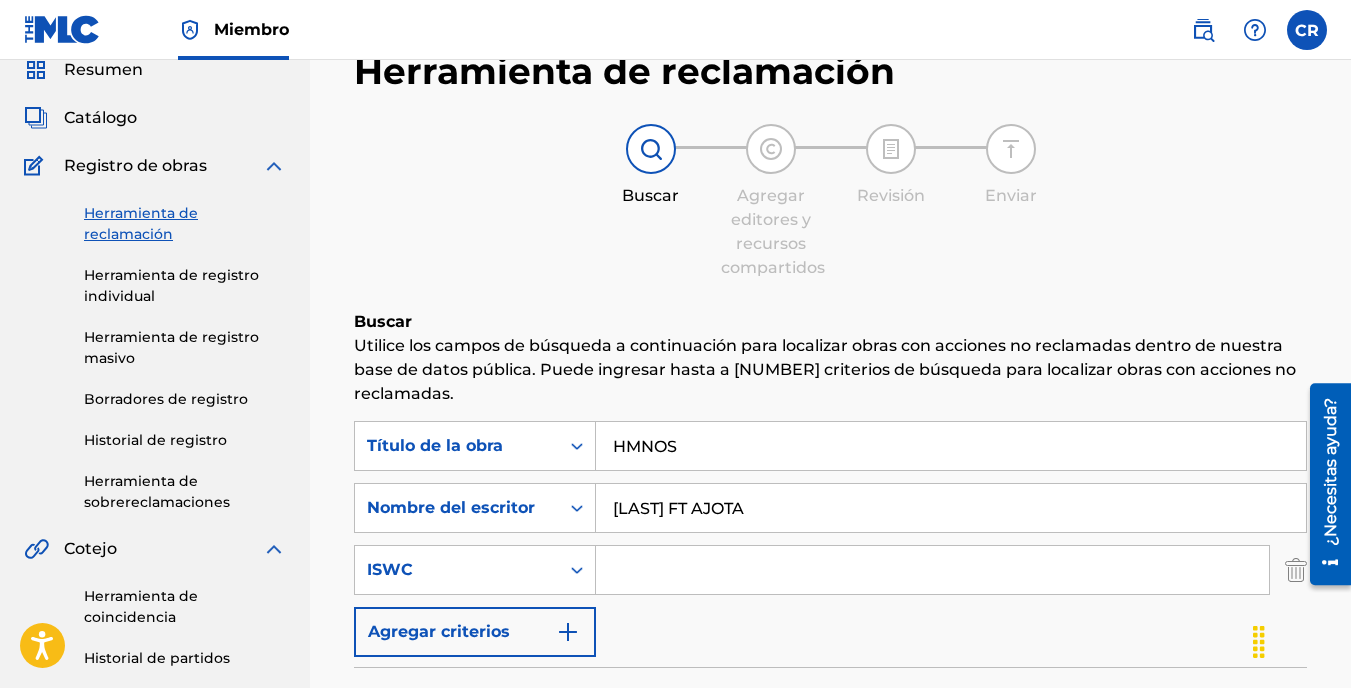click on "Herramienta de registro individual" at bounding box center [185, 286] 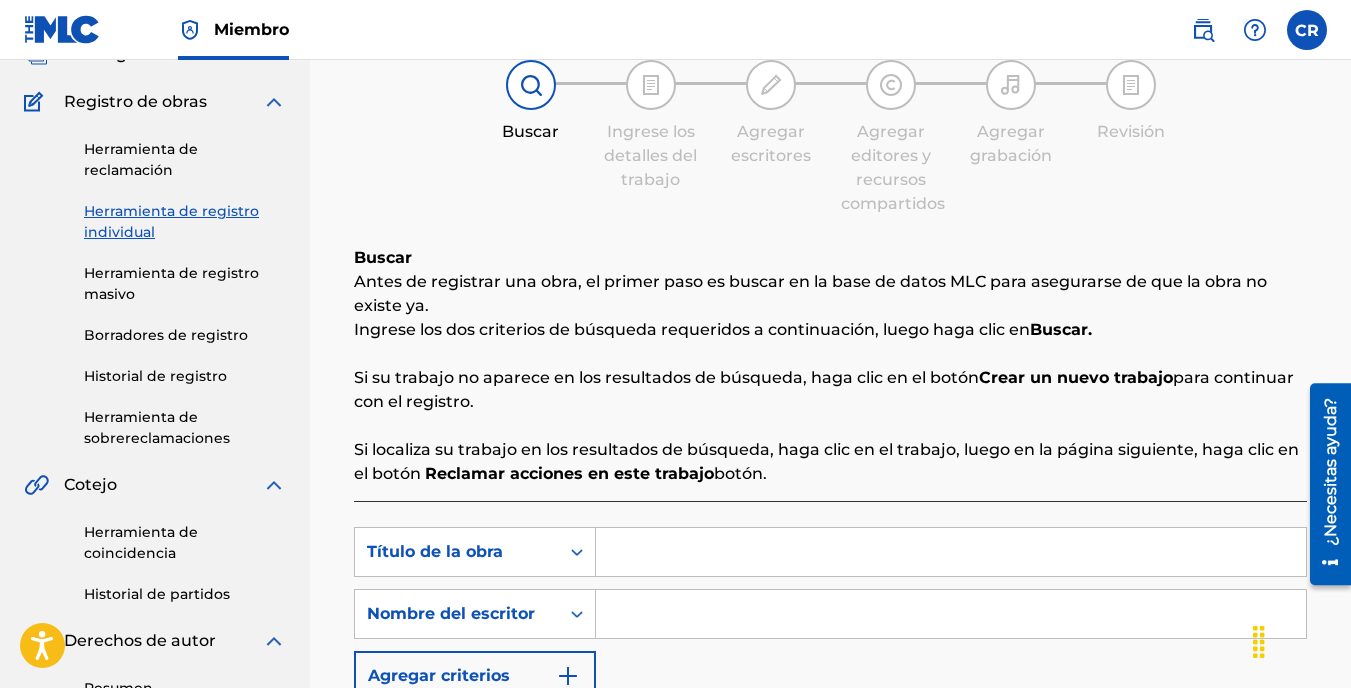 scroll, scrollTop: 100, scrollLeft: 0, axis: vertical 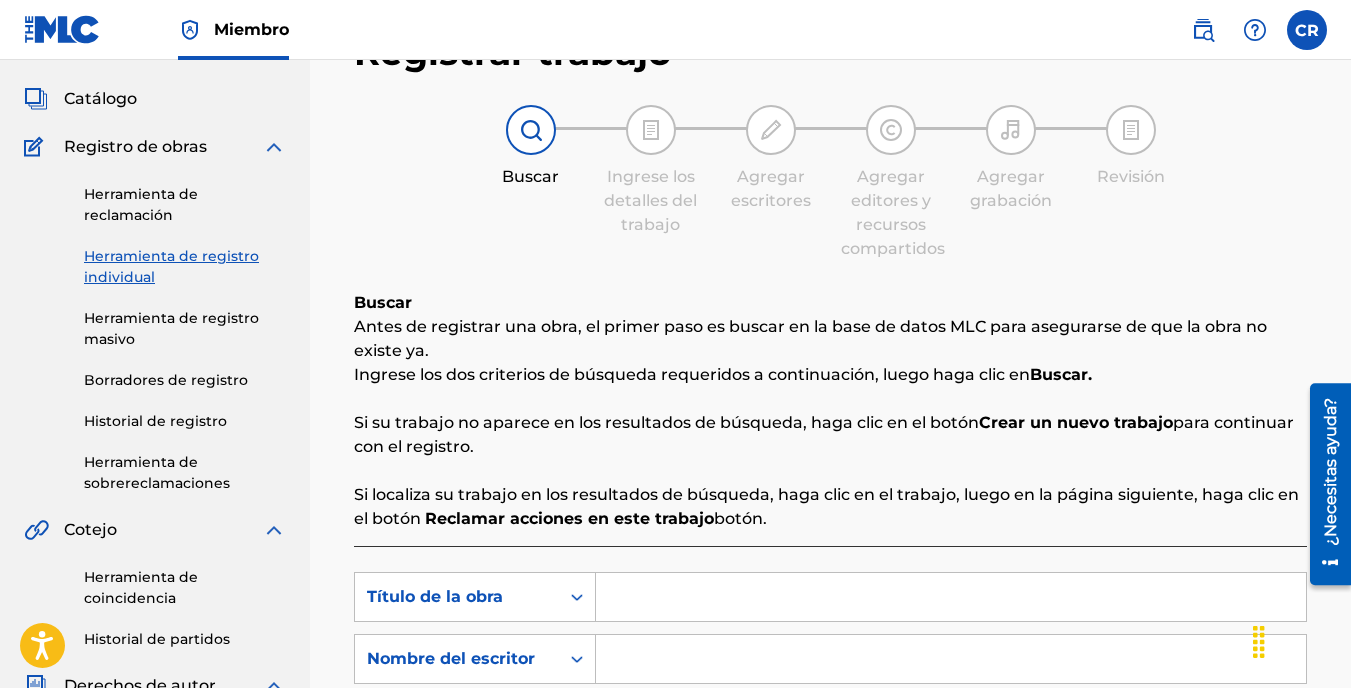 click on "Herramienta de sobrereclamaciones" at bounding box center (185, 473) 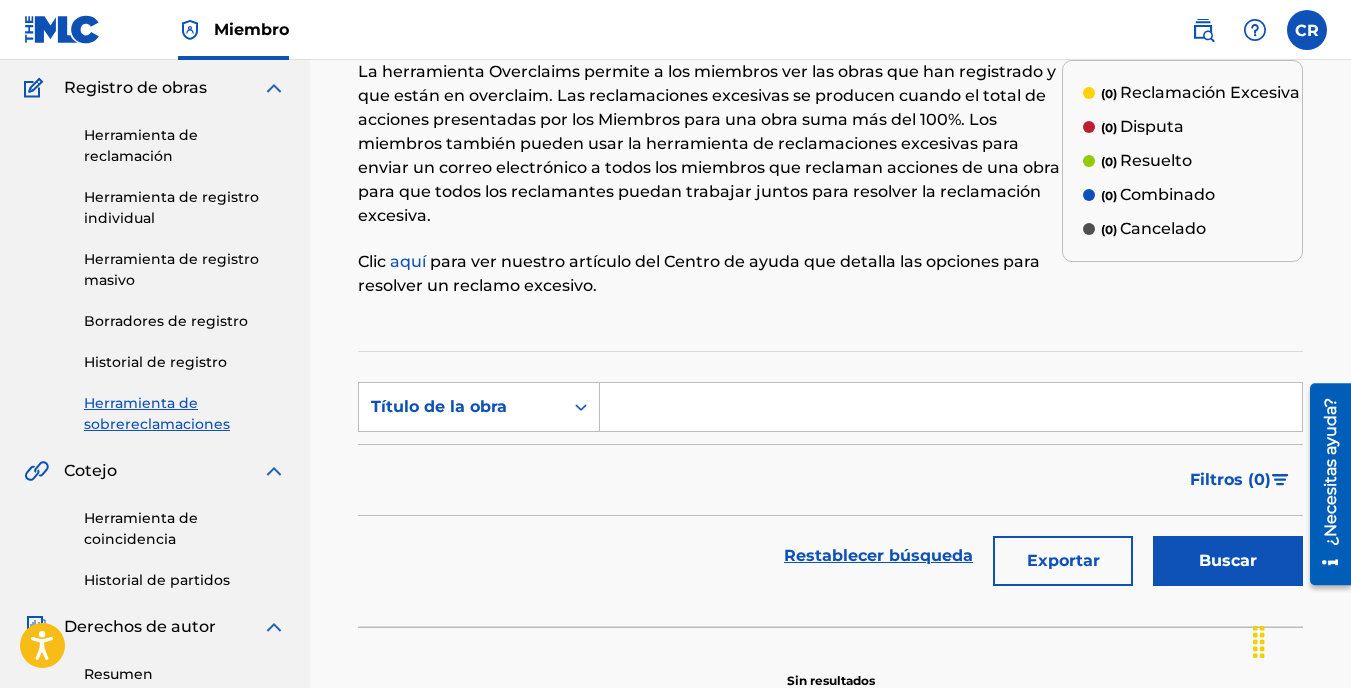 scroll, scrollTop: 100, scrollLeft: 0, axis: vertical 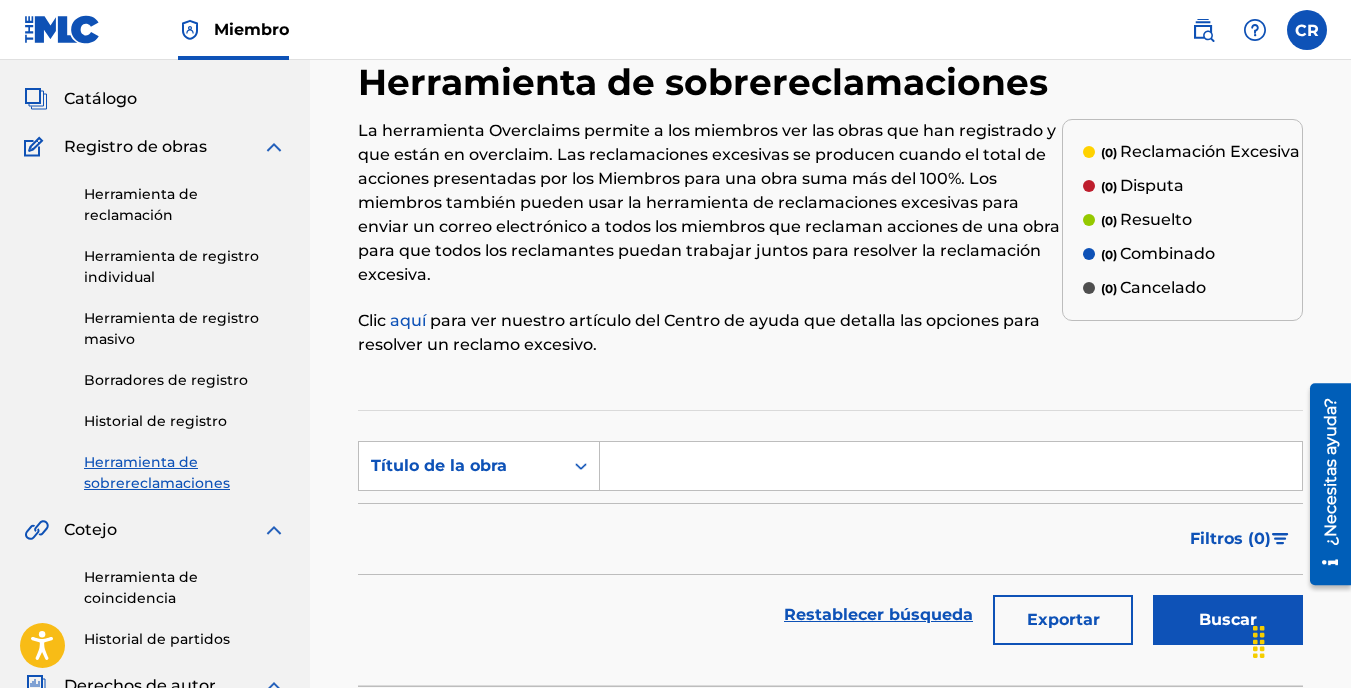 click at bounding box center [951, 466] 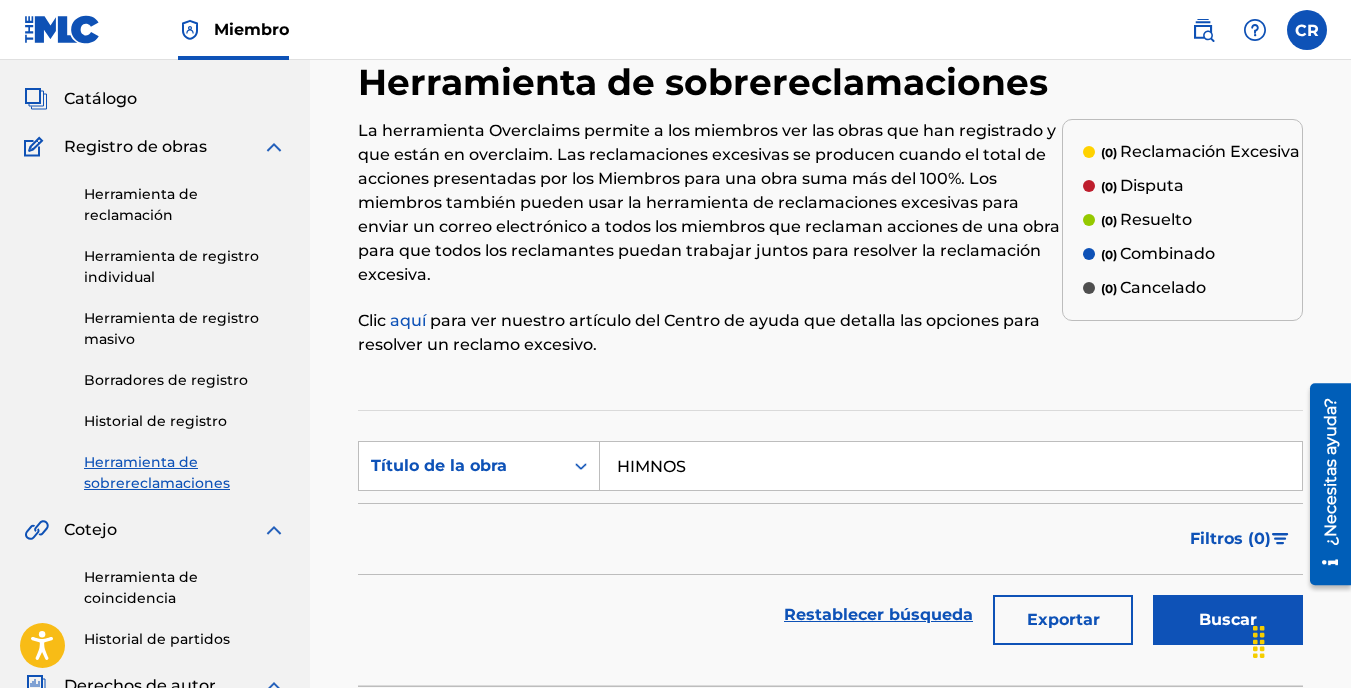 click on "Buscar" at bounding box center [1228, 620] 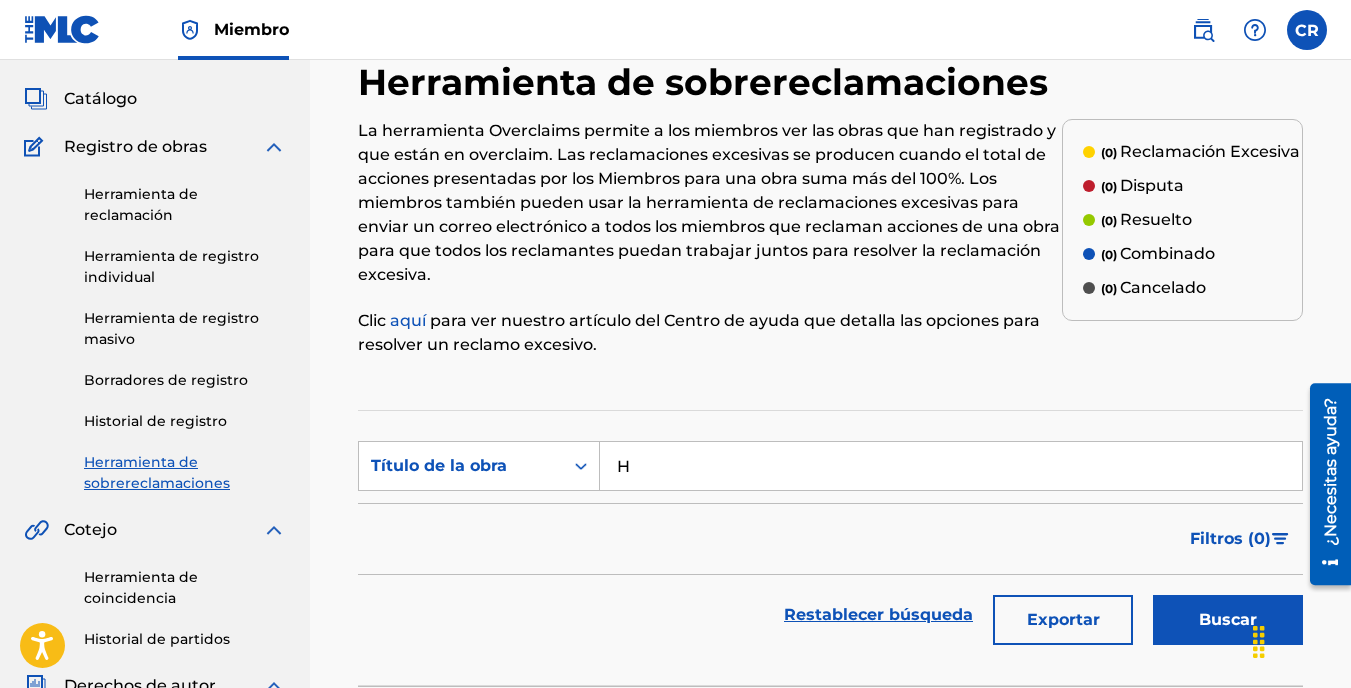 type on "H" 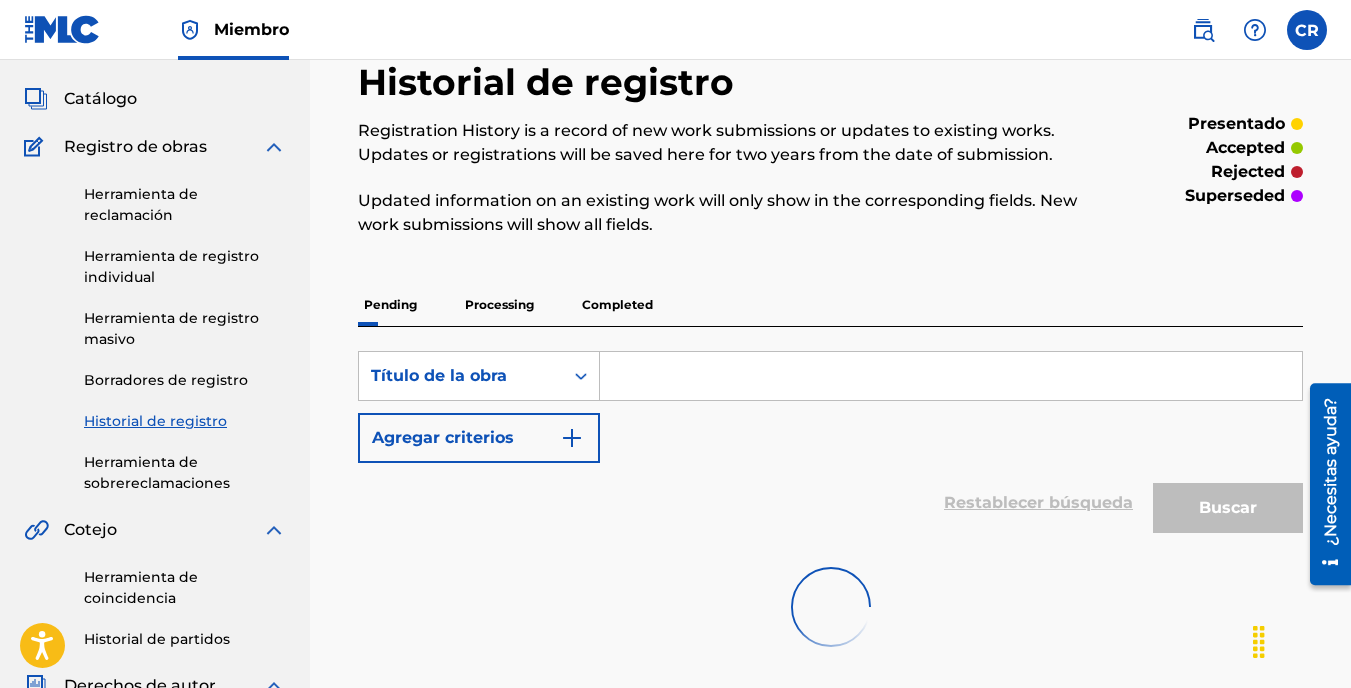 scroll, scrollTop: 0, scrollLeft: 0, axis: both 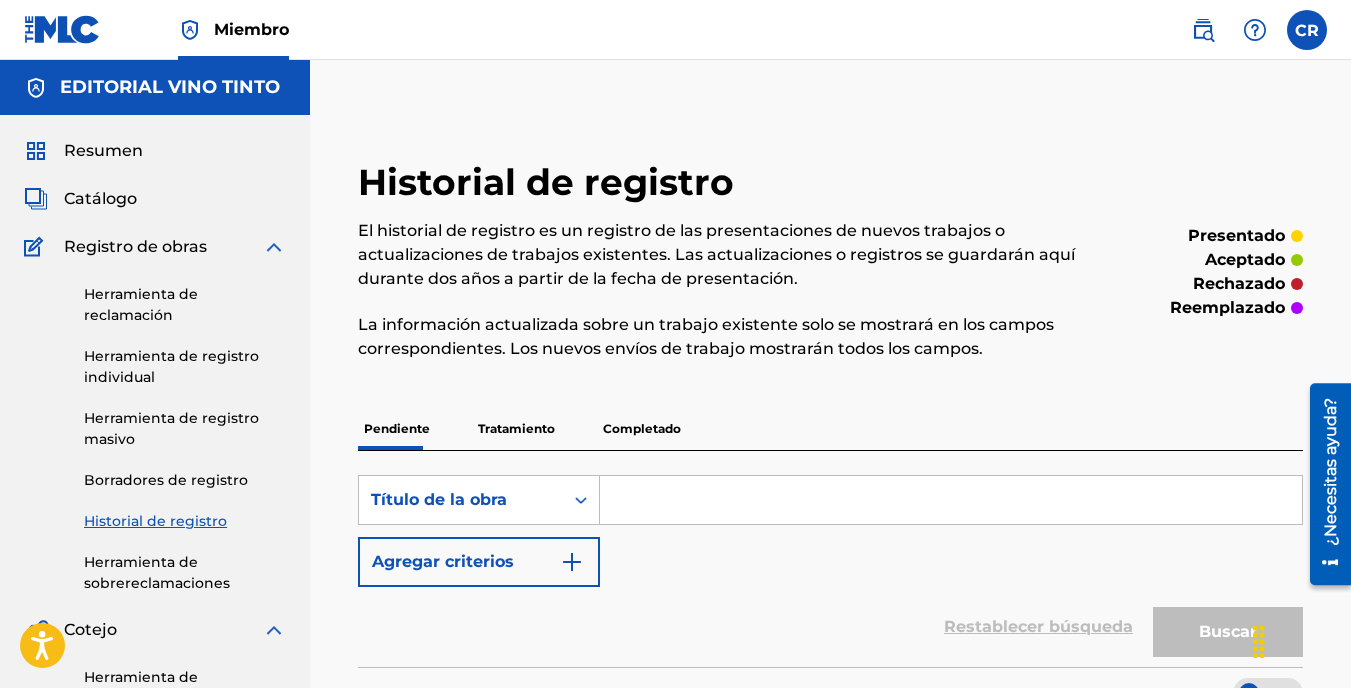 click at bounding box center [951, 500] 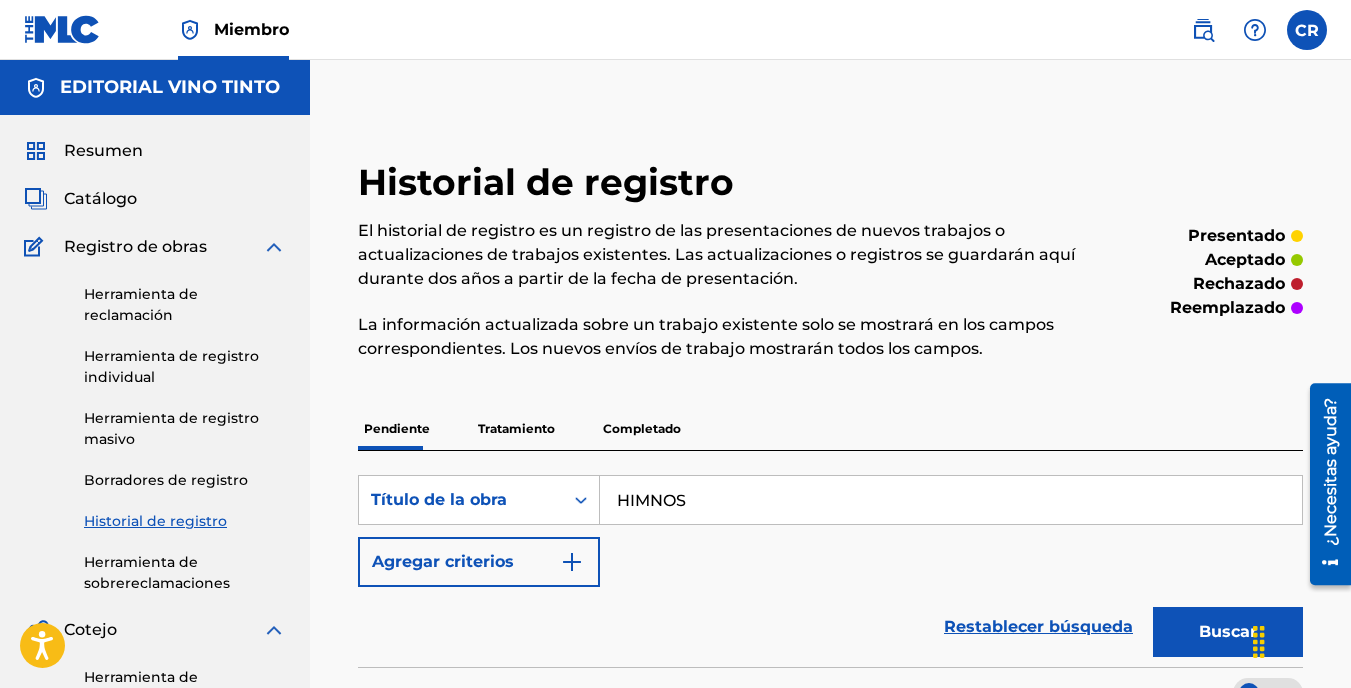 type on "HIMNOS" 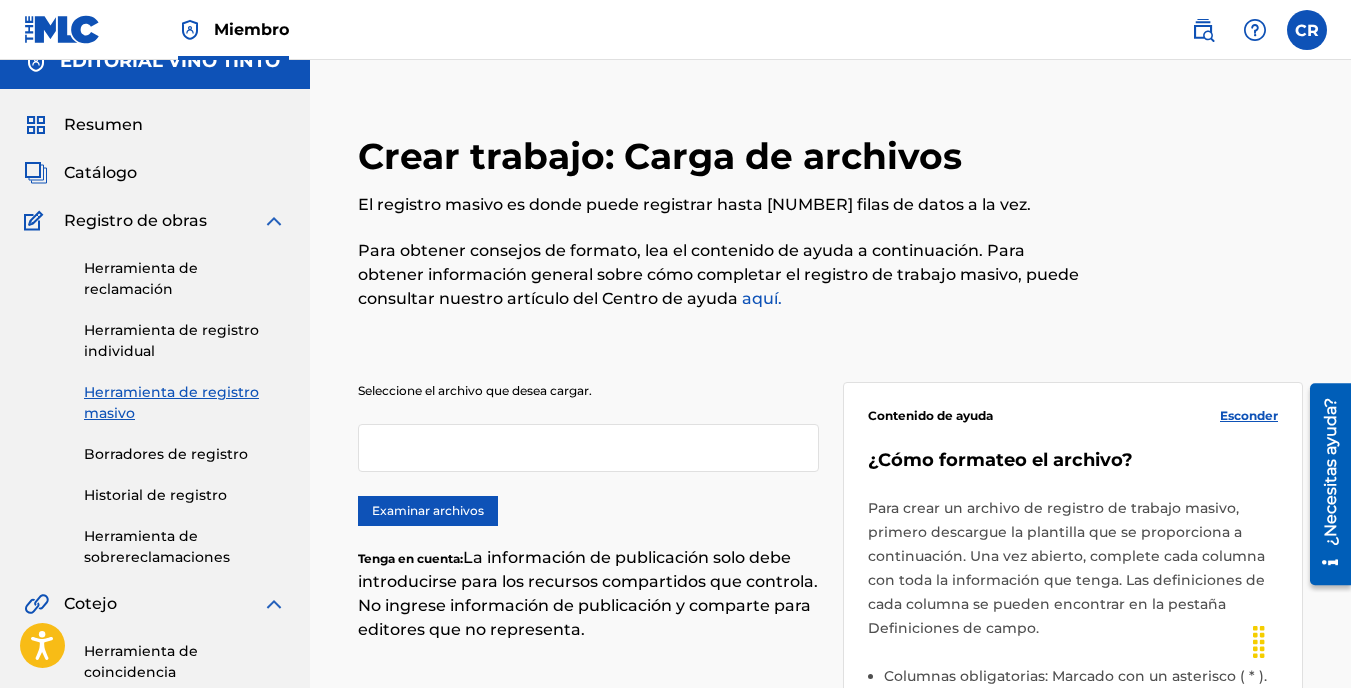 scroll, scrollTop: 100, scrollLeft: 0, axis: vertical 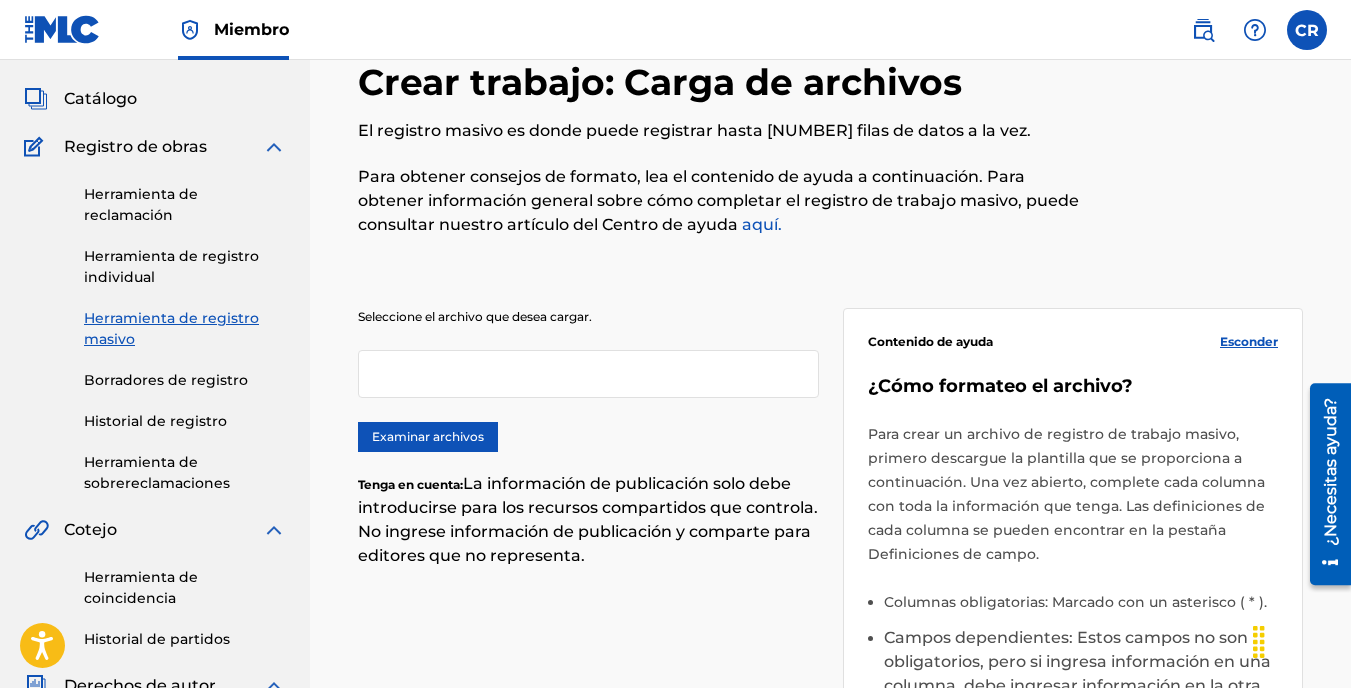 click at bounding box center [588, 374] 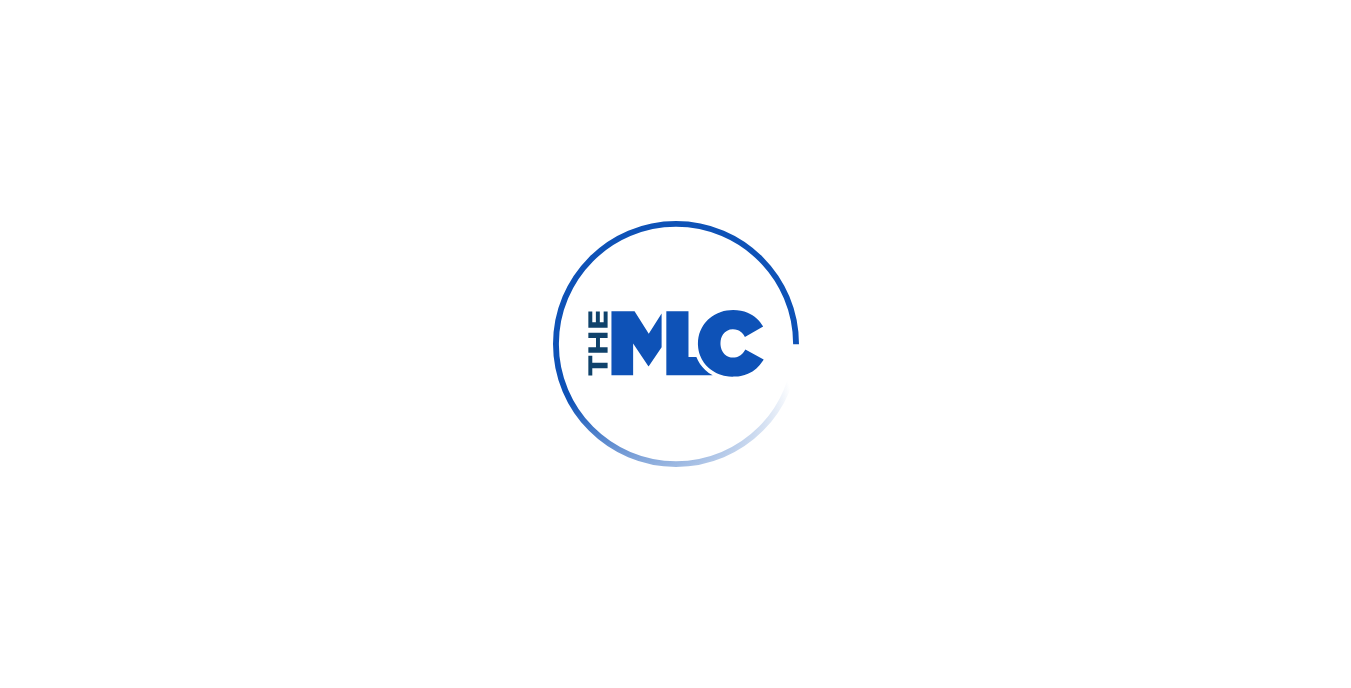 scroll, scrollTop: 0, scrollLeft: 0, axis: both 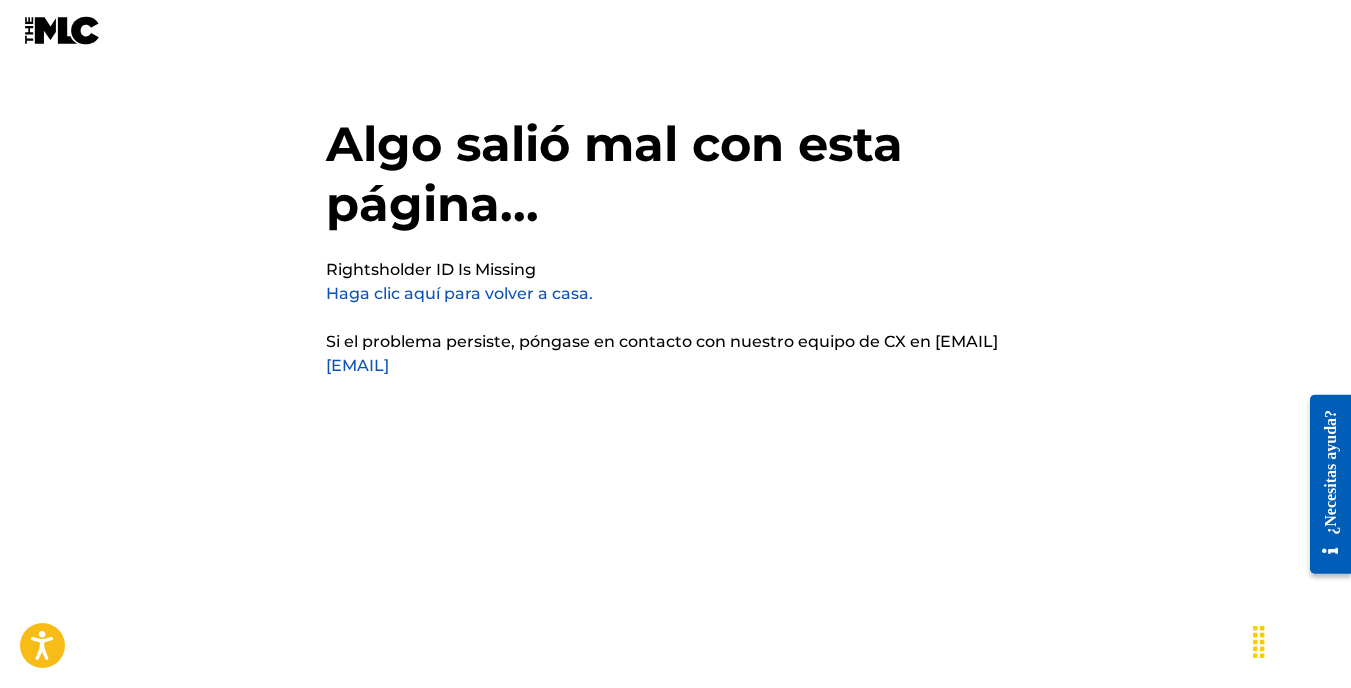 click on "Haga clic aquí para volver a casa." at bounding box center (459, 293) 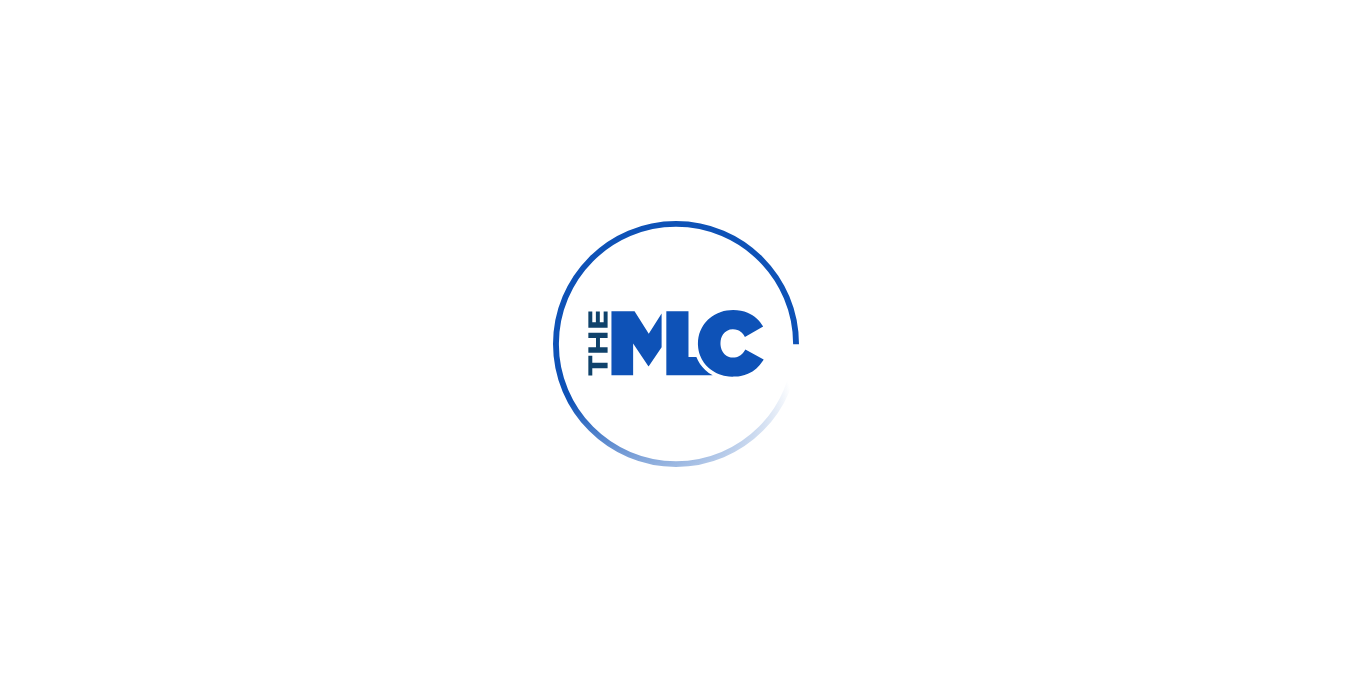 scroll, scrollTop: 0, scrollLeft: 0, axis: both 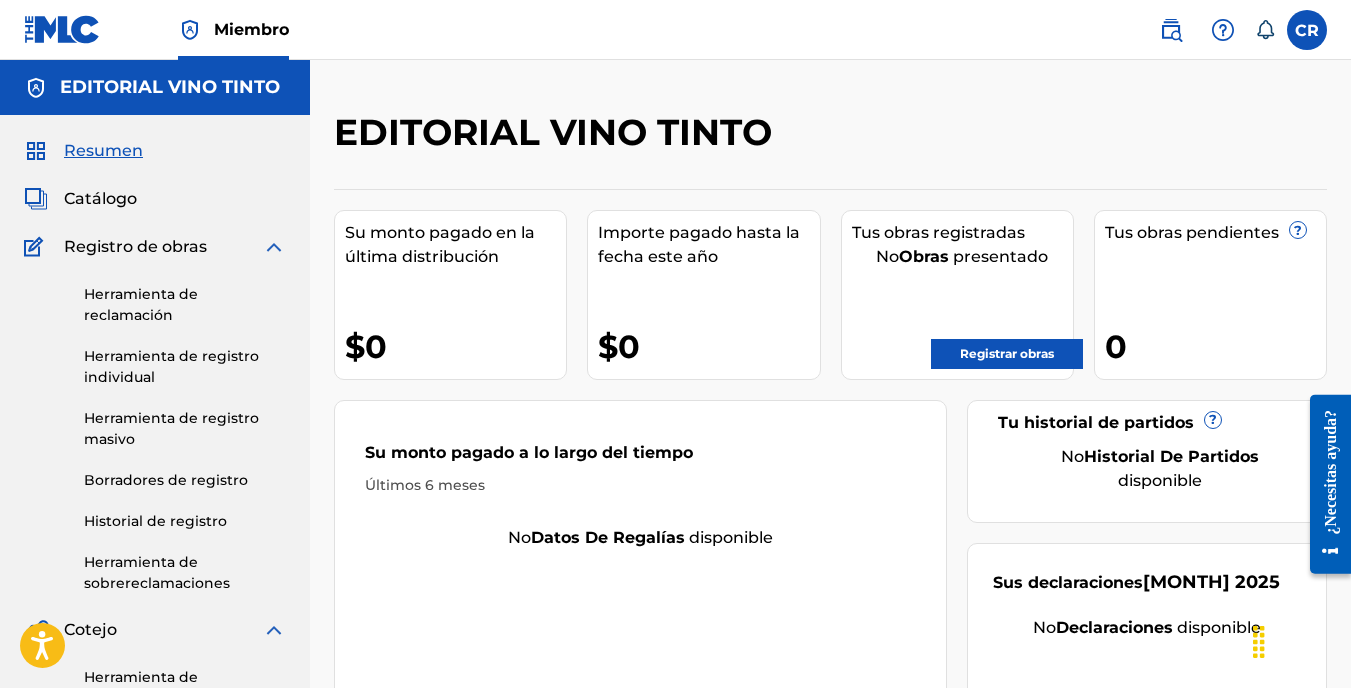 click on "Registrar obras" at bounding box center (1007, 354) 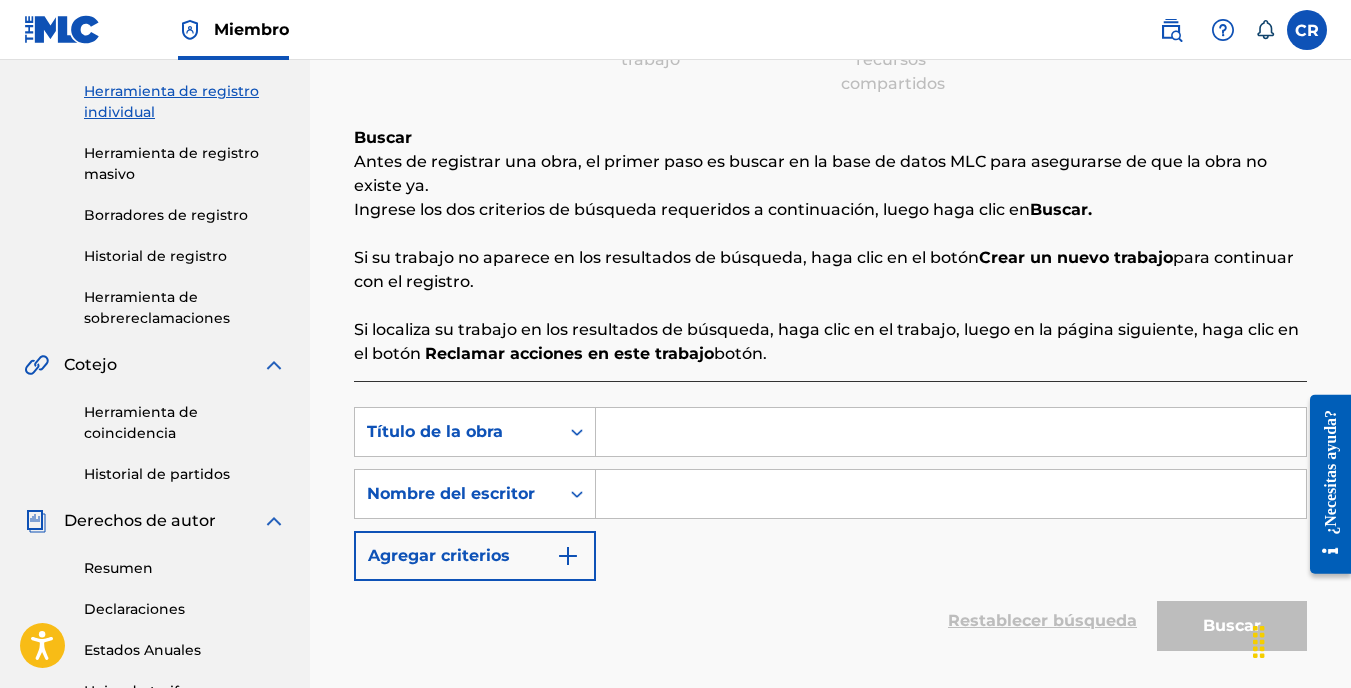 scroll, scrollTop: 300, scrollLeft: 0, axis: vertical 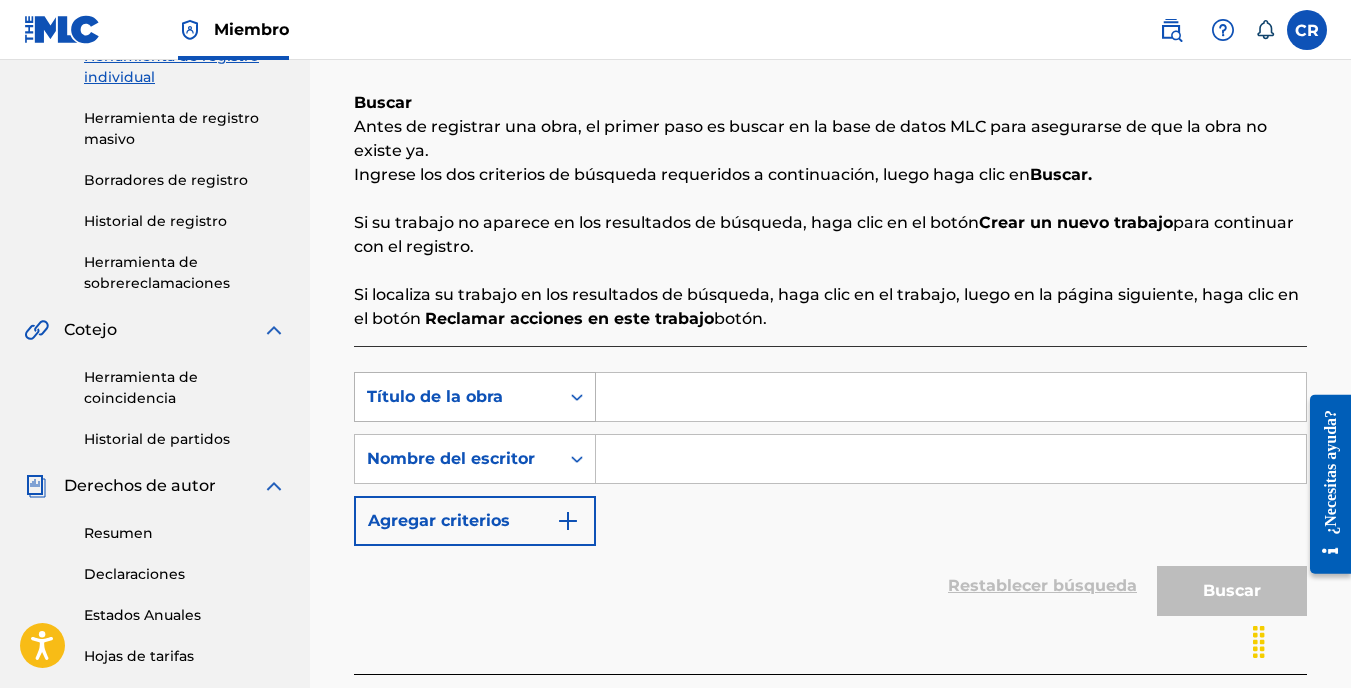click 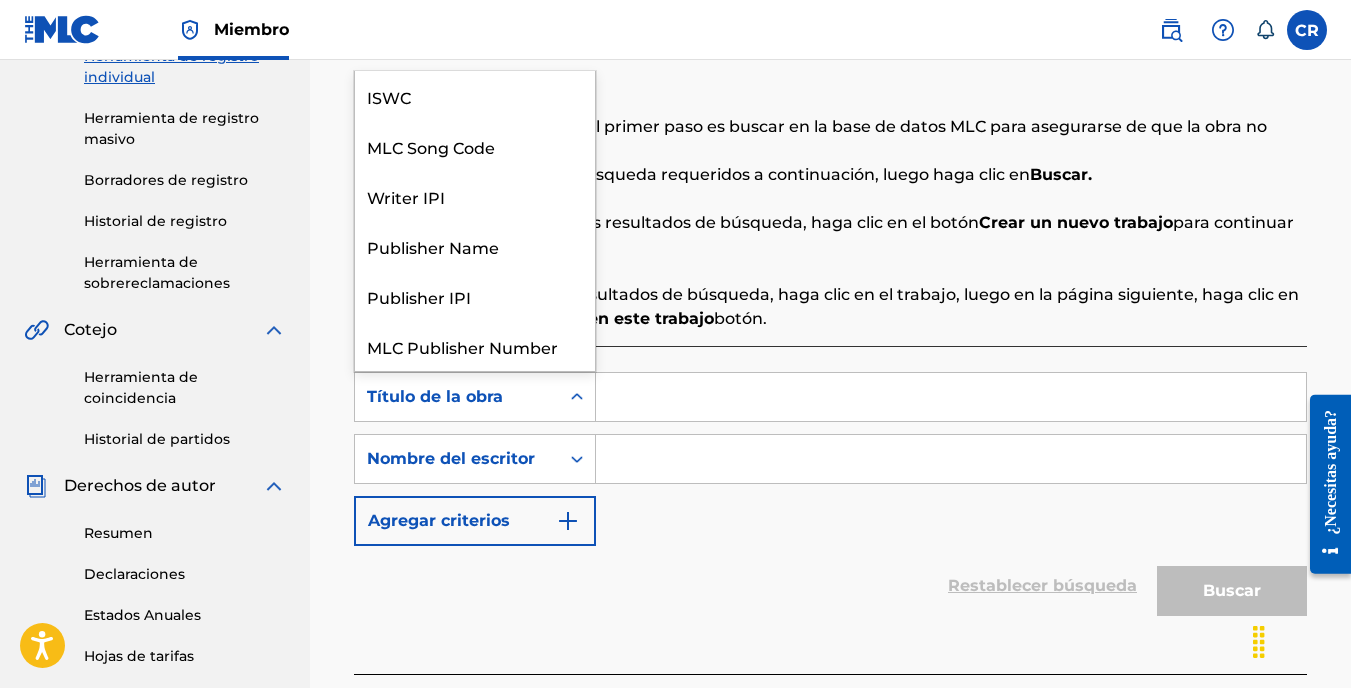 scroll, scrollTop: 50, scrollLeft: 0, axis: vertical 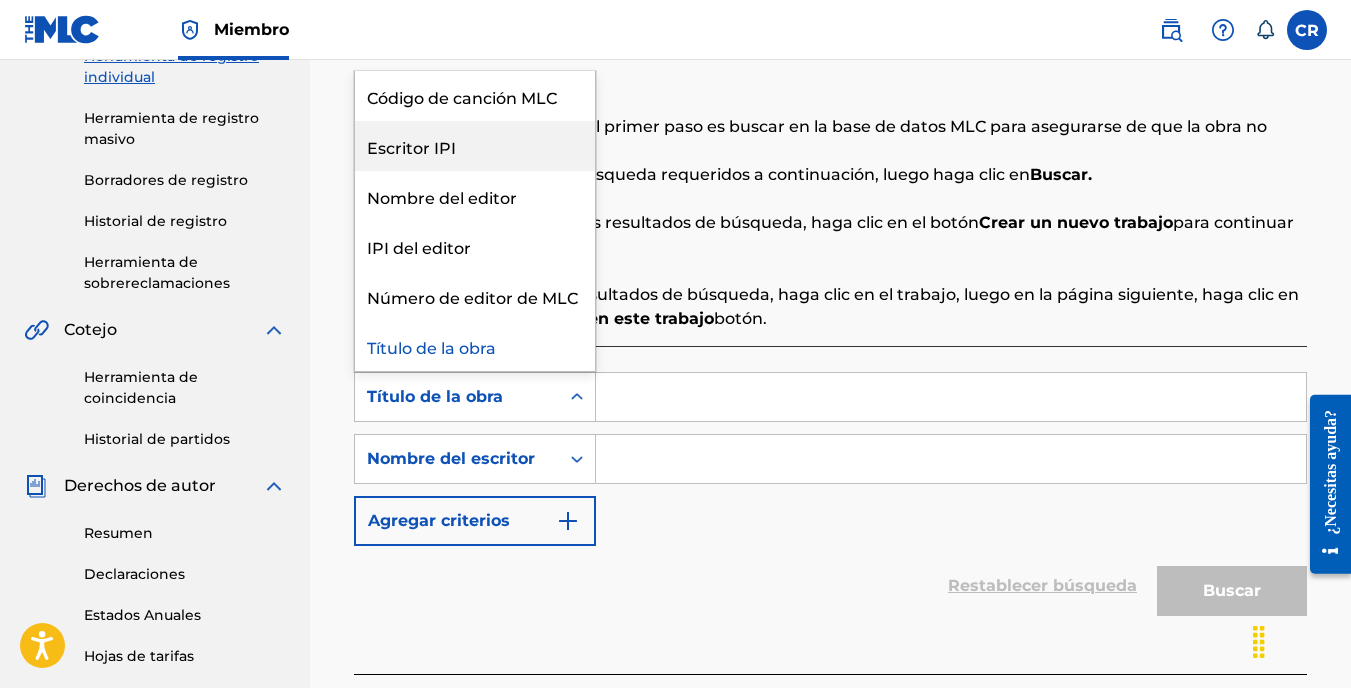 click on "Escritor IPI" at bounding box center (475, 146) 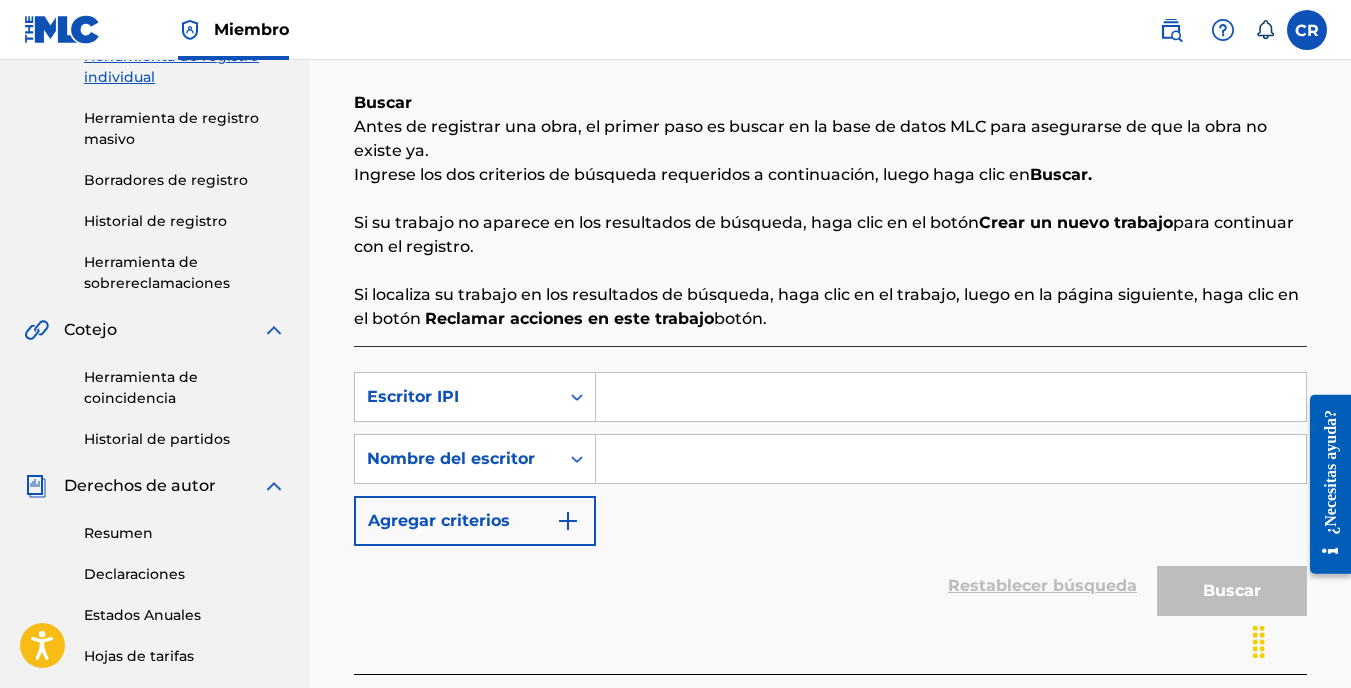 click at bounding box center (951, 397) 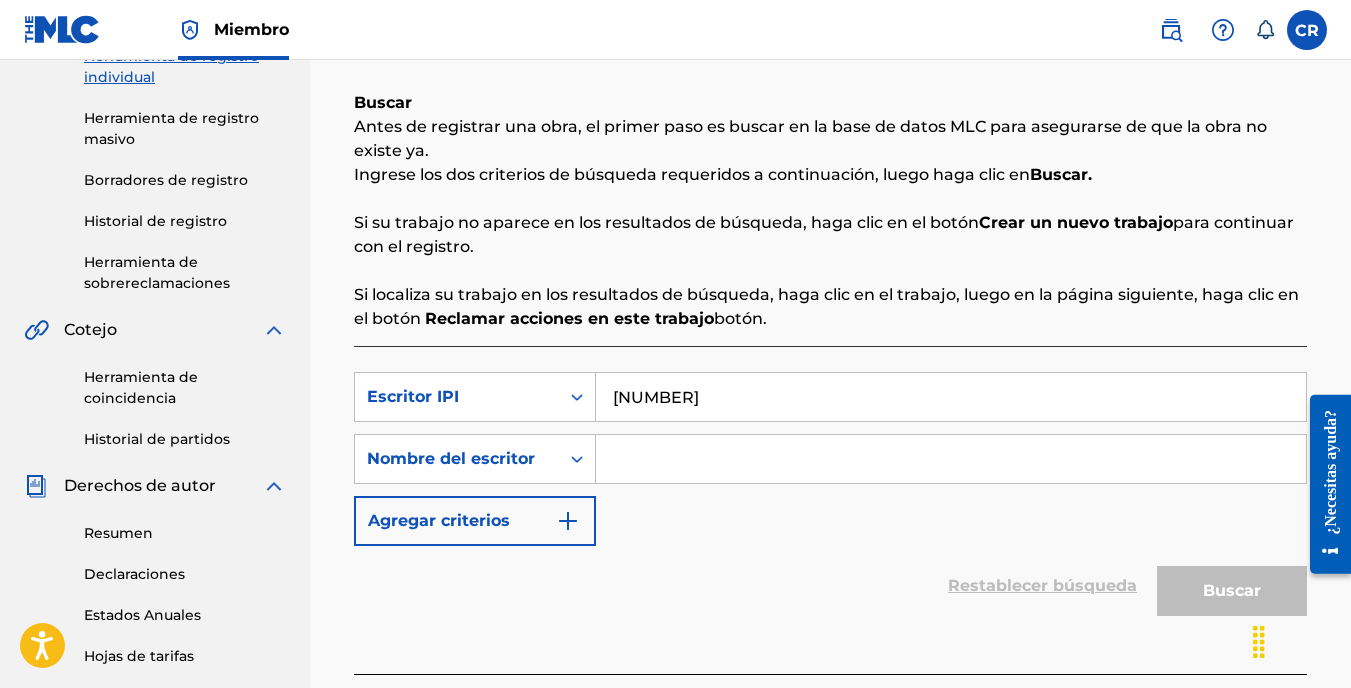 type on "898538753" 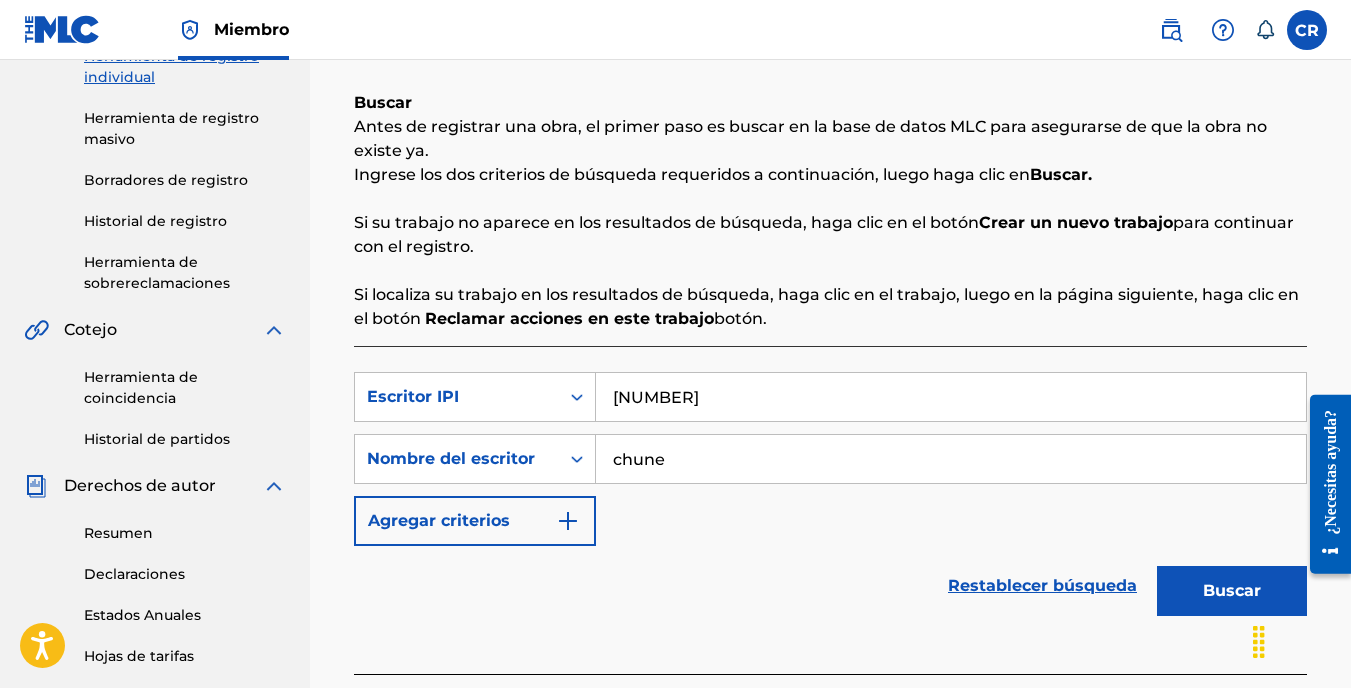 click on "Buscar" at bounding box center (1232, 591) 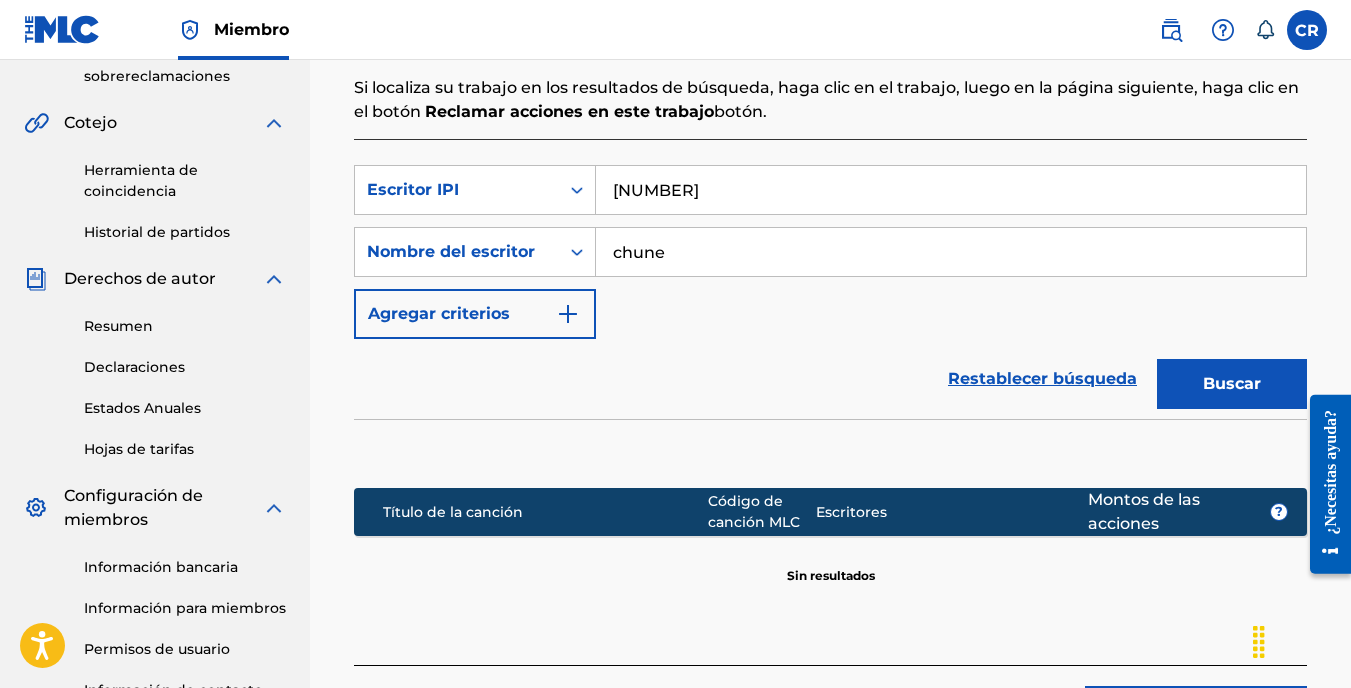 scroll, scrollTop: 81, scrollLeft: 0, axis: vertical 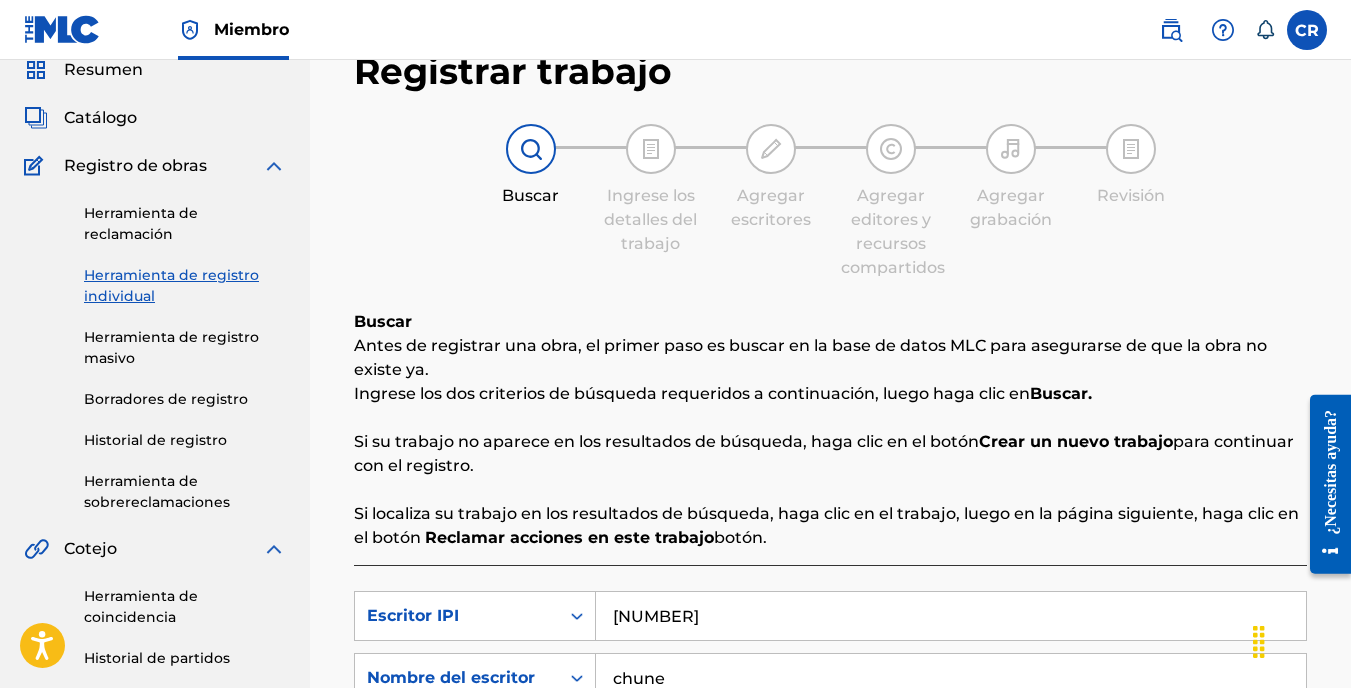 click on "Resumen" at bounding box center (103, 70) 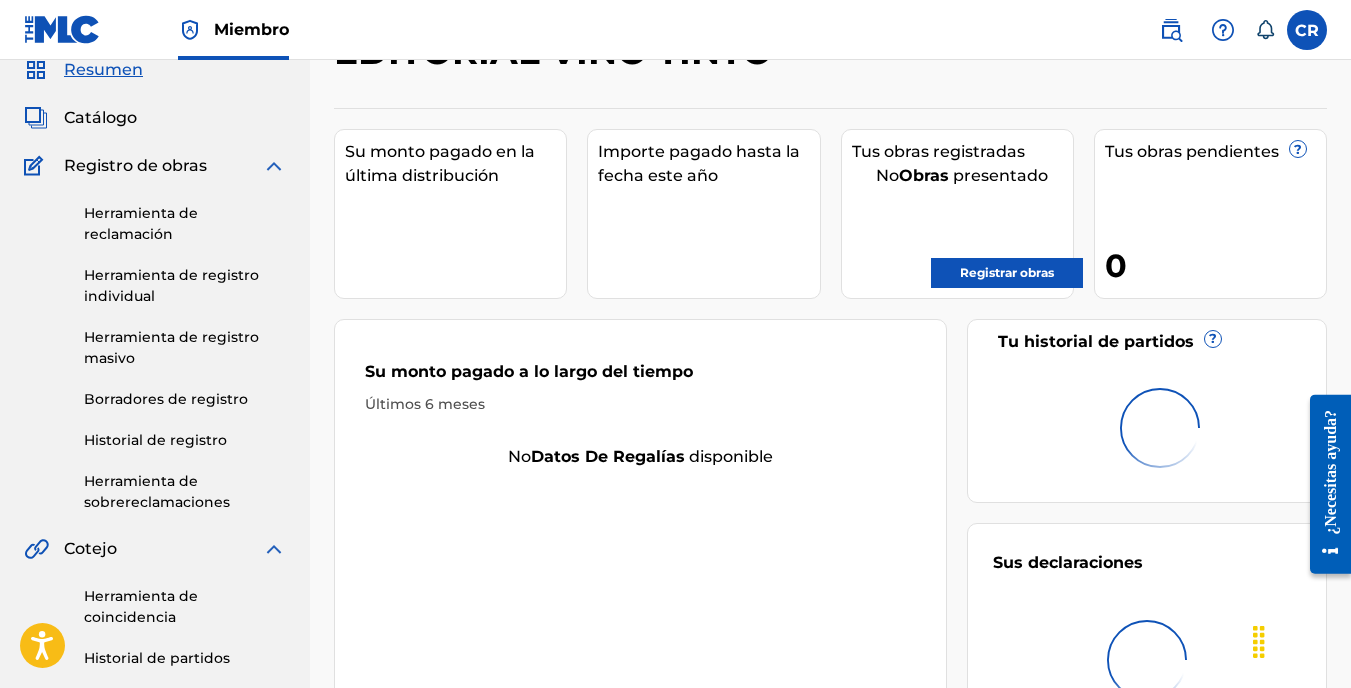 scroll, scrollTop: 0, scrollLeft: 0, axis: both 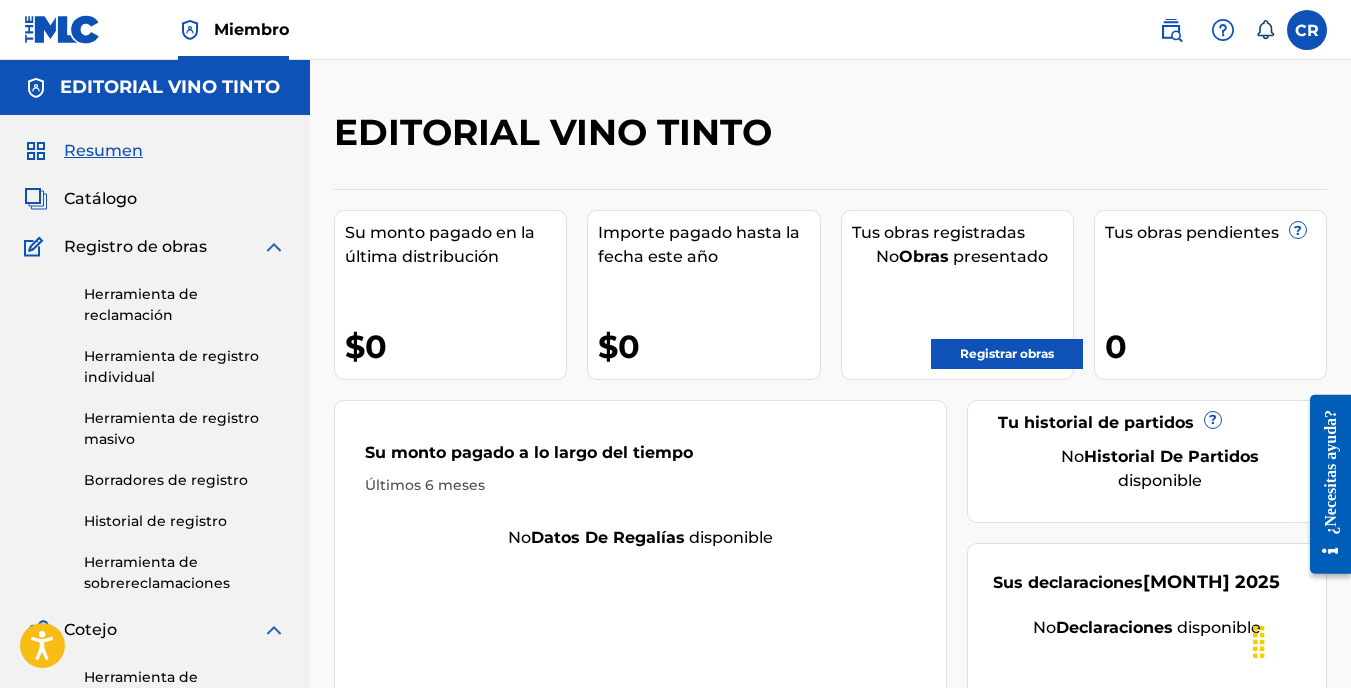 click on "Resumen" at bounding box center [103, 151] 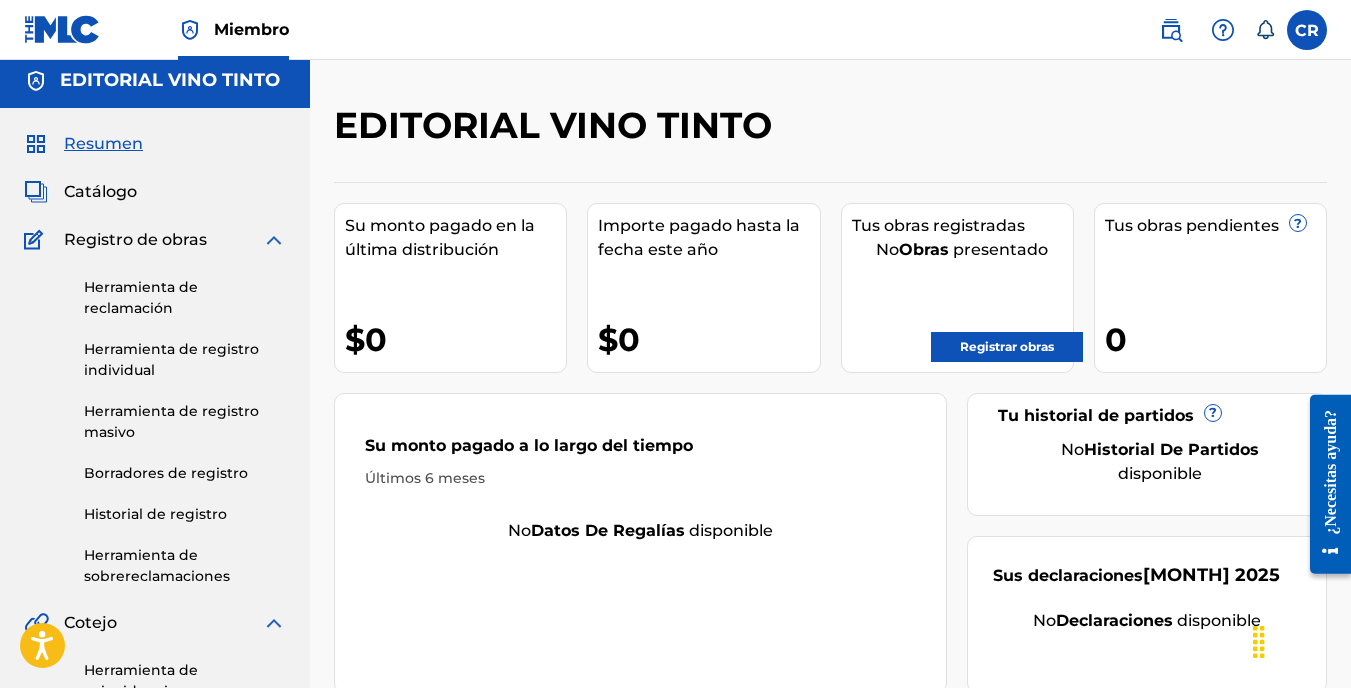 scroll, scrollTop: 0, scrollLeft: 0, axis: both 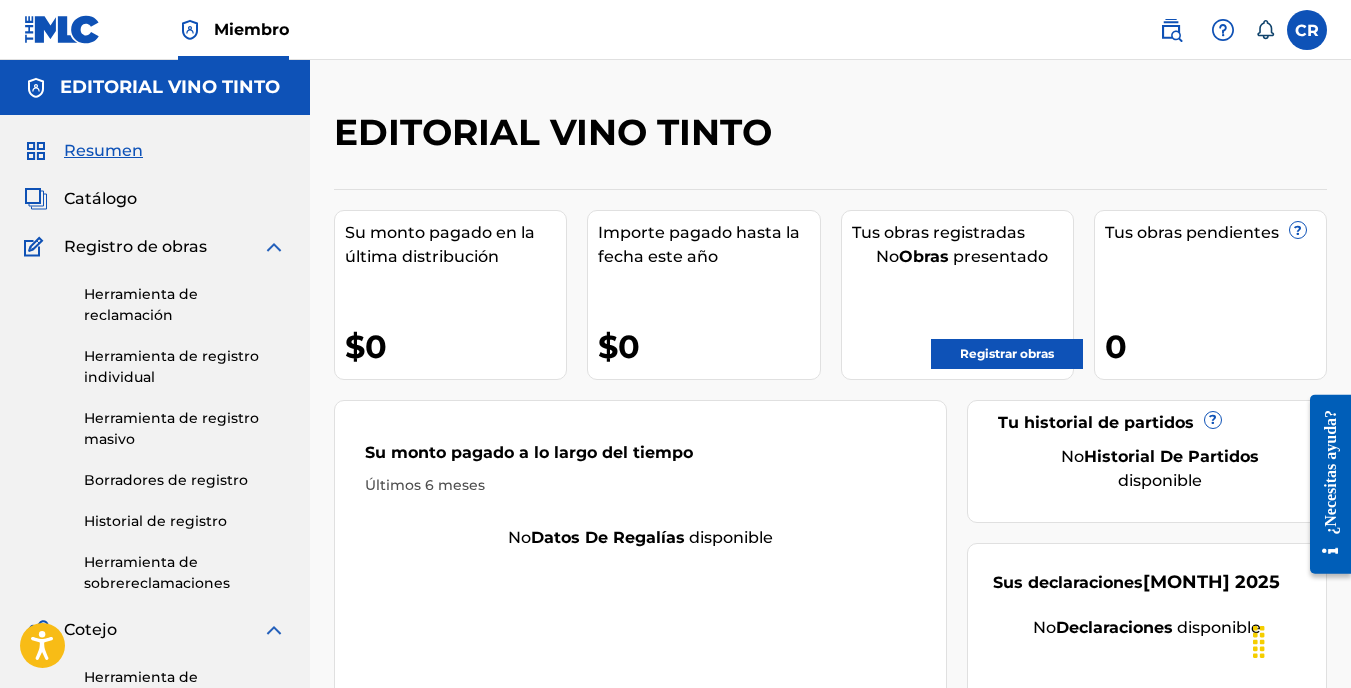 click 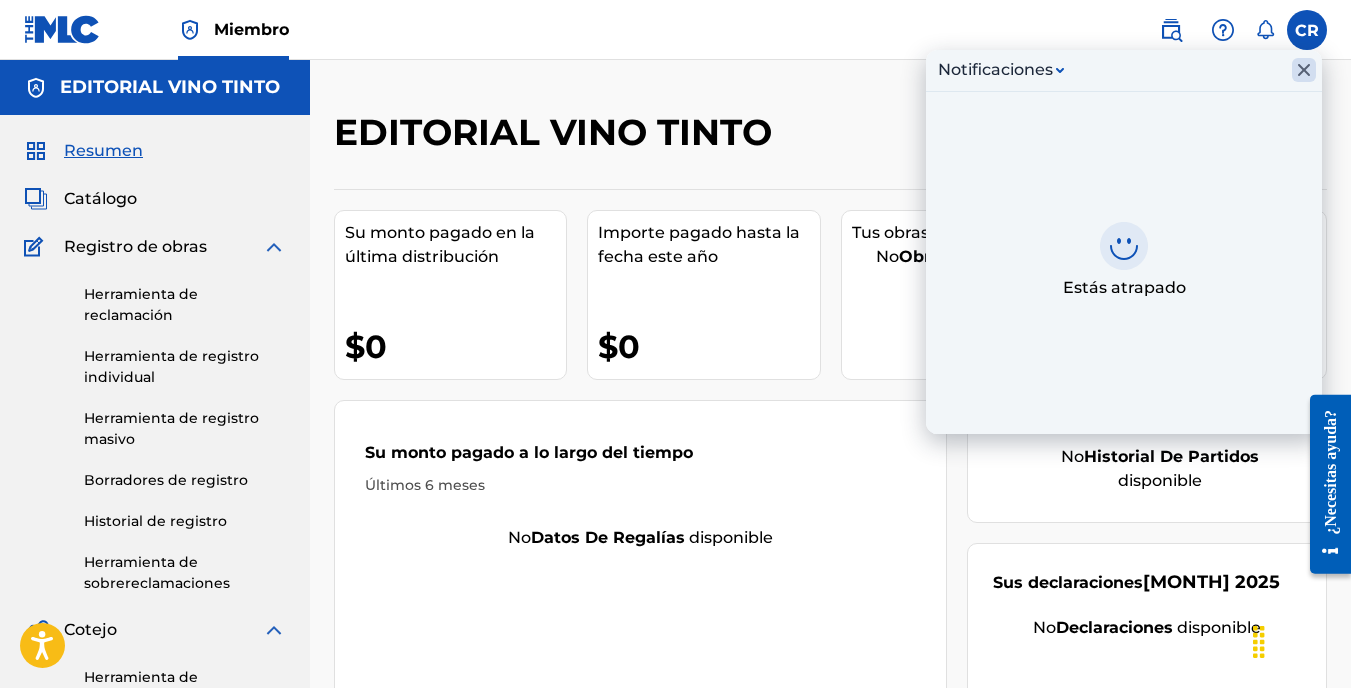 click 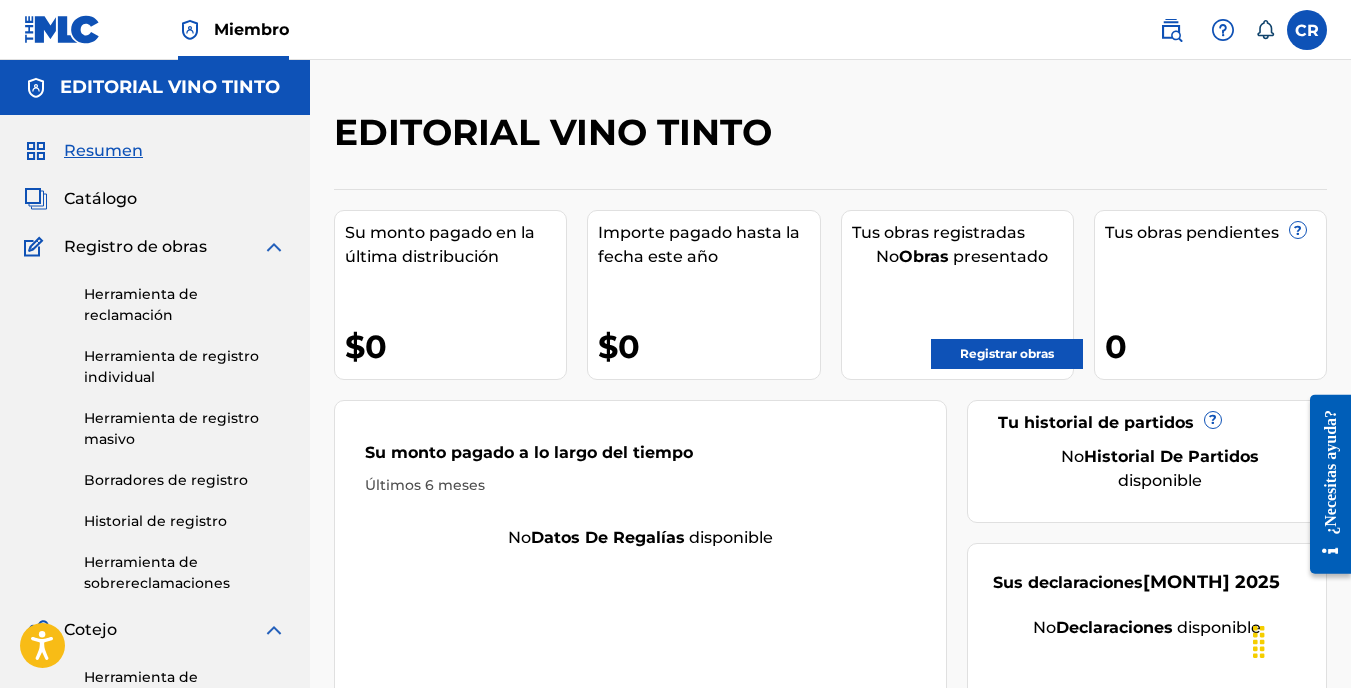 click on "Registrar obras" at bounding box center [1007, 354] 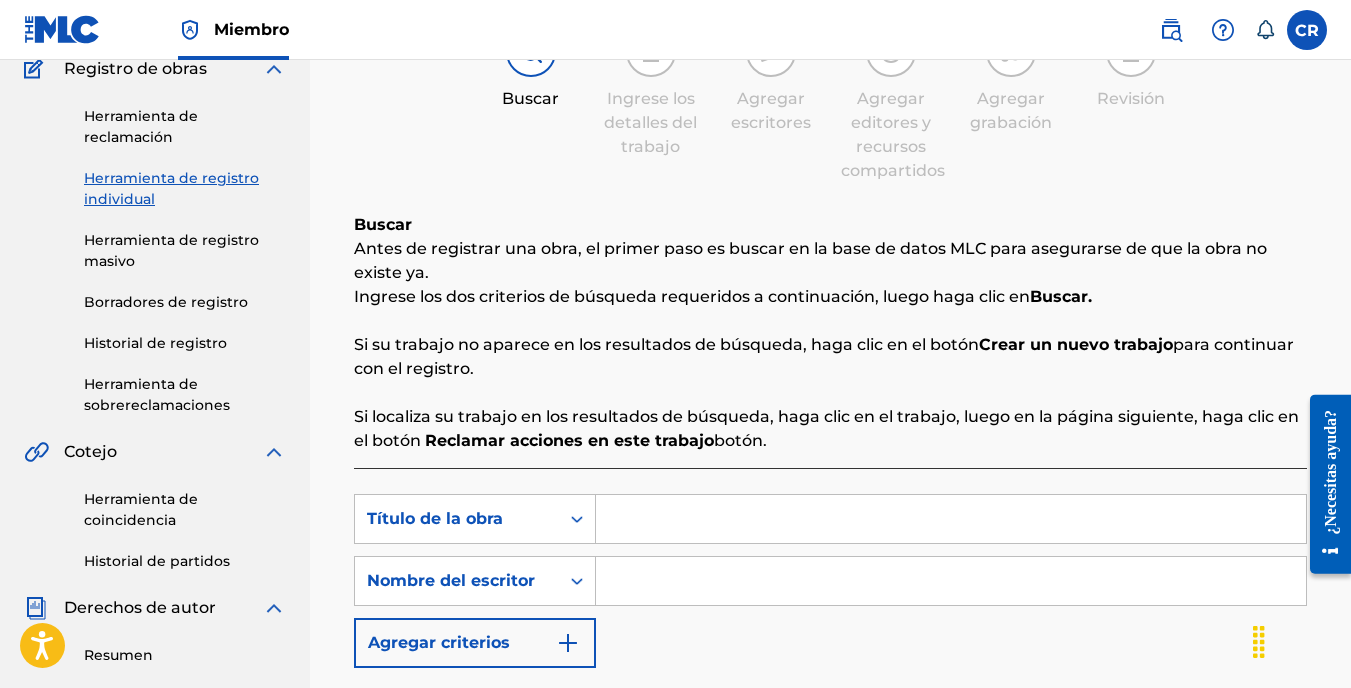 scroll, scrollTop: 200, scrollLeft: 0, axis: vertical 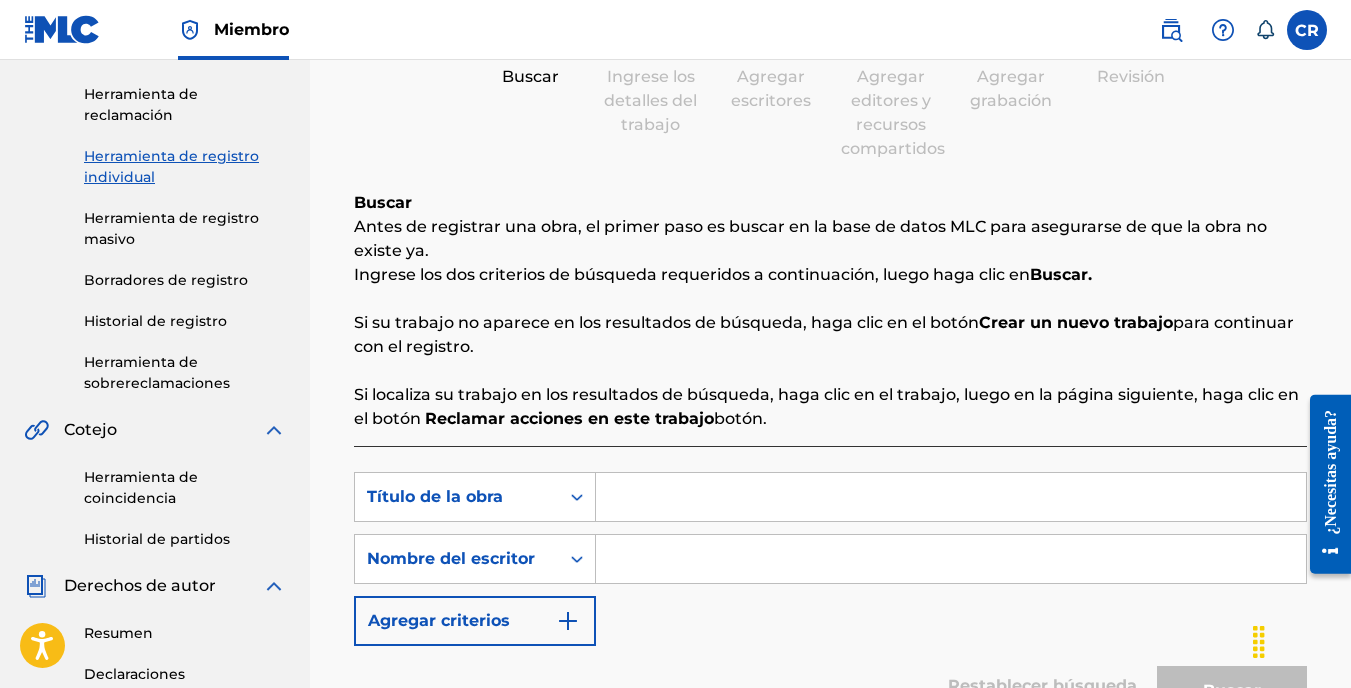 click at bounding box center [951, 497] 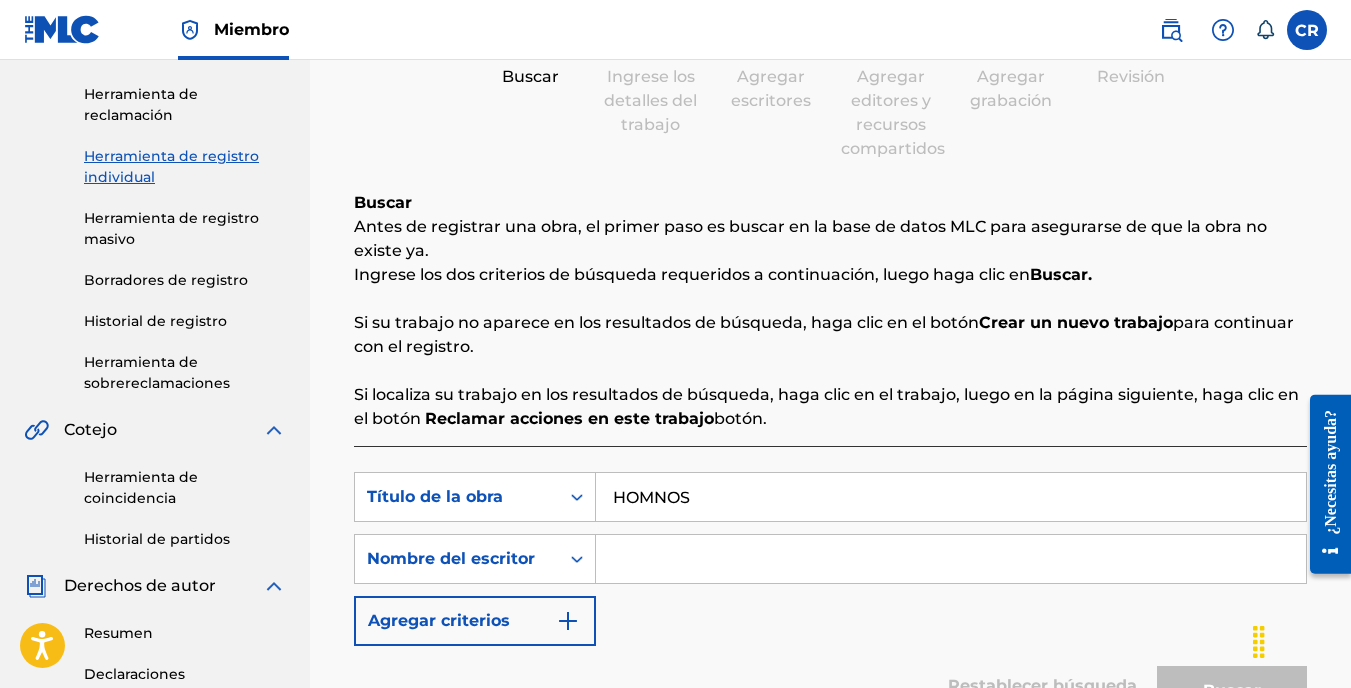 click on "HOMNOS" at bounding box center (951, 497) 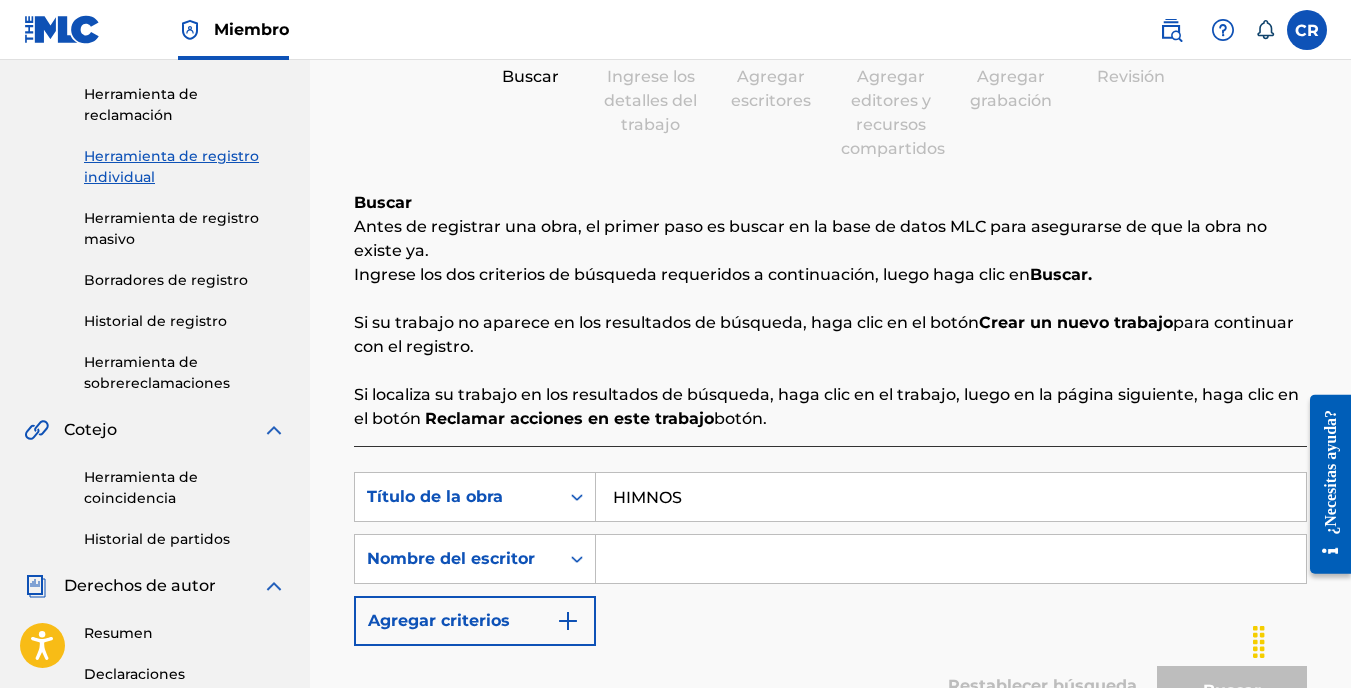 type on "HIMNOS" 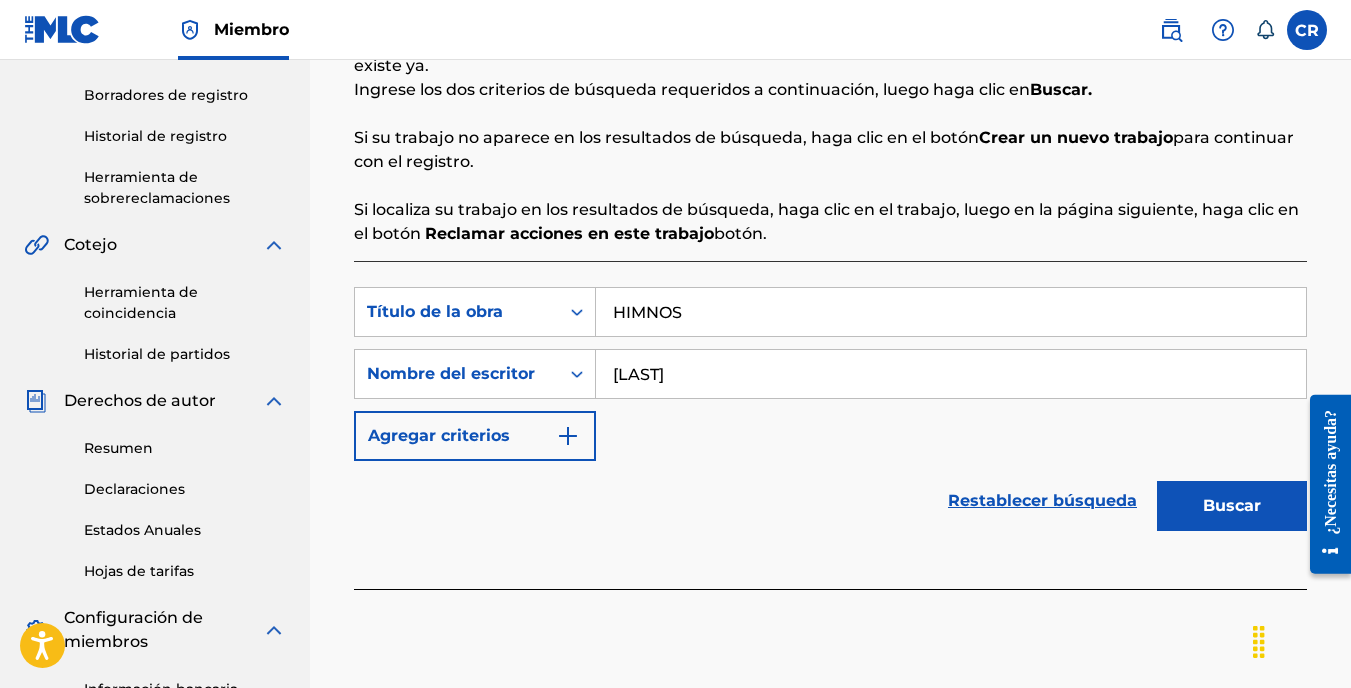scroll, scrollTop: 400, scrollLeft: 0, axis: vertical 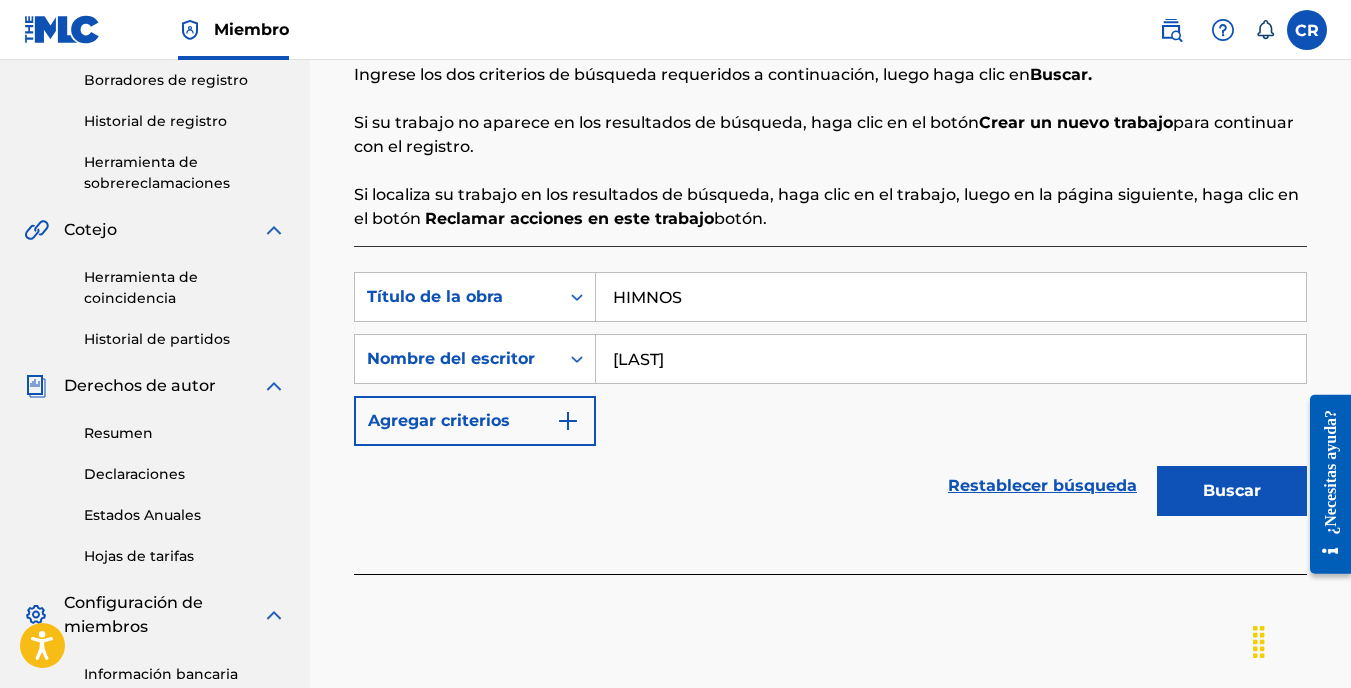 type on "CHUNE" 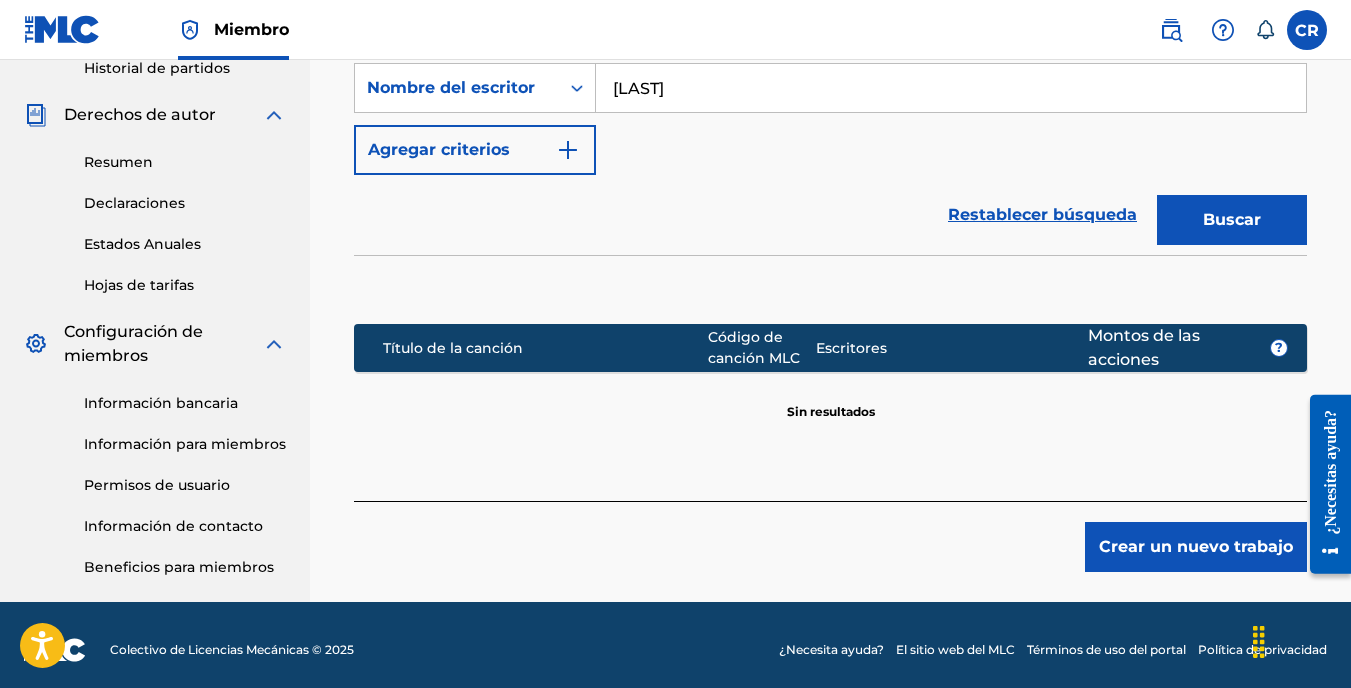 scroll, scrollTop: 681, scrollLeft: 0, axis: vertical 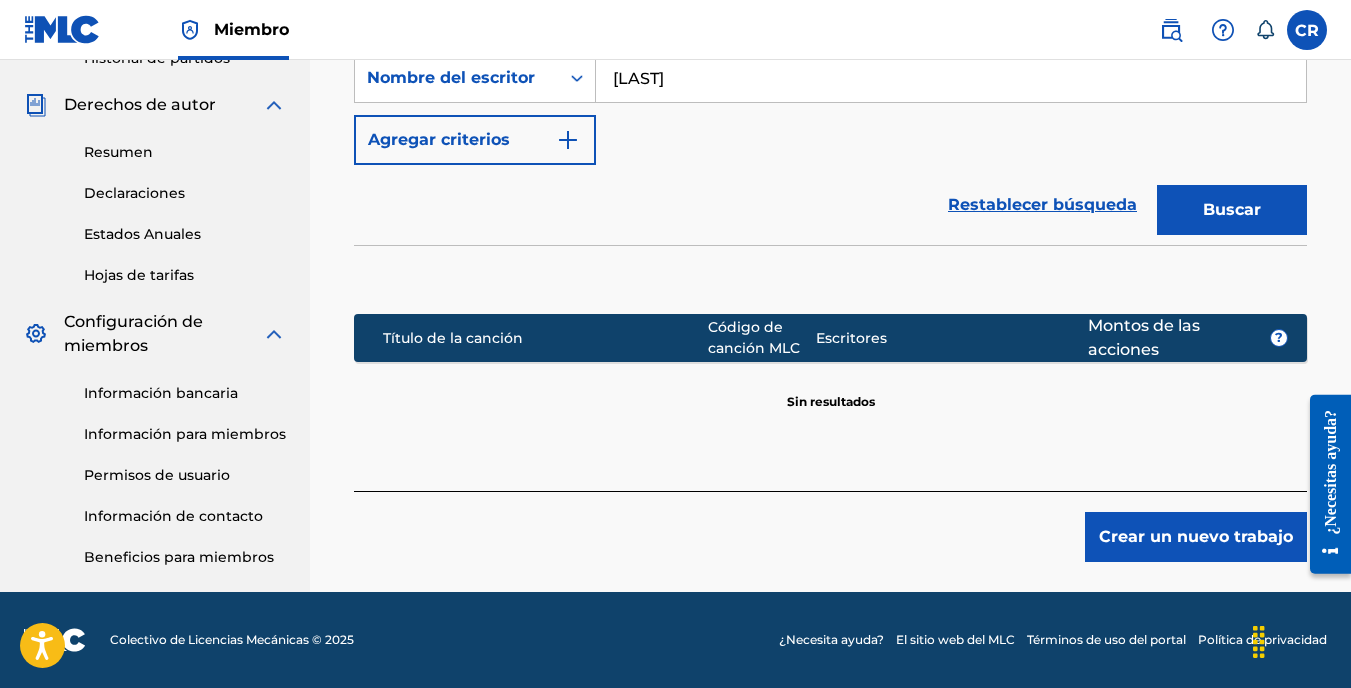 click on "Crear un nuevo trabajo" at bounding box center (1196, 537) 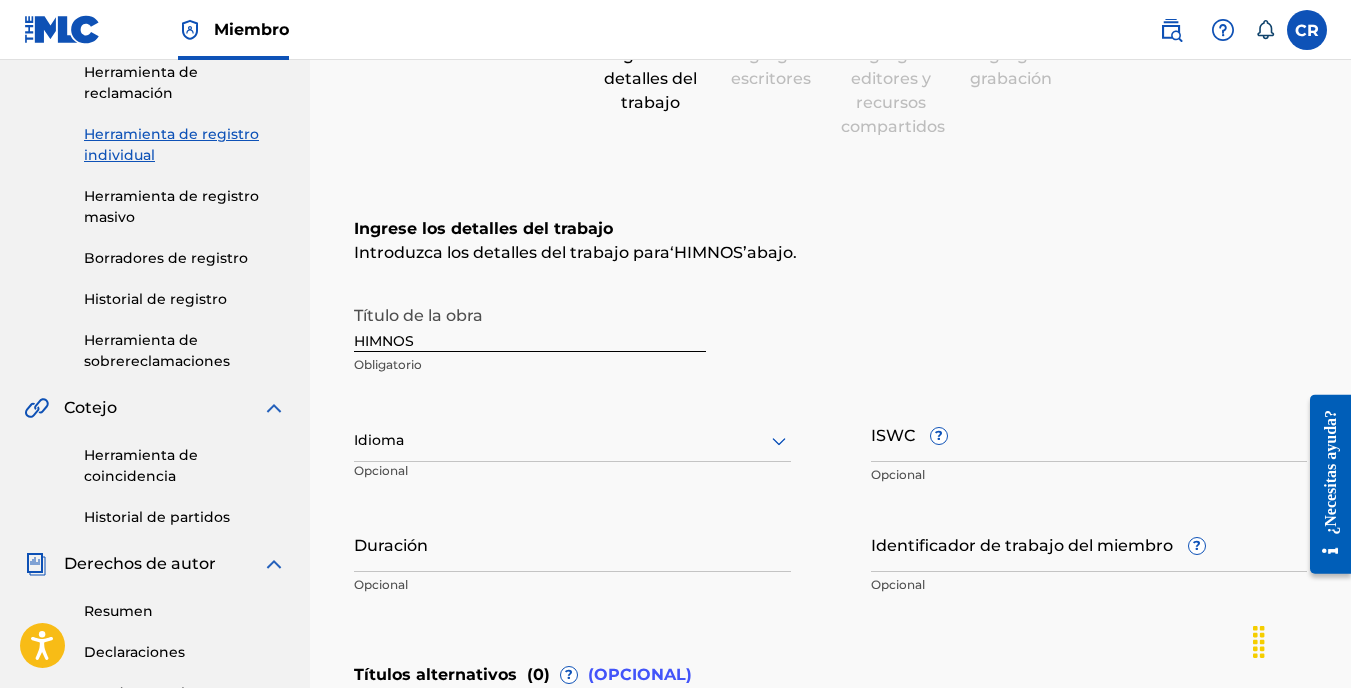scroll, scrollTop: 281, scrollLeft: 0, axis: vertical 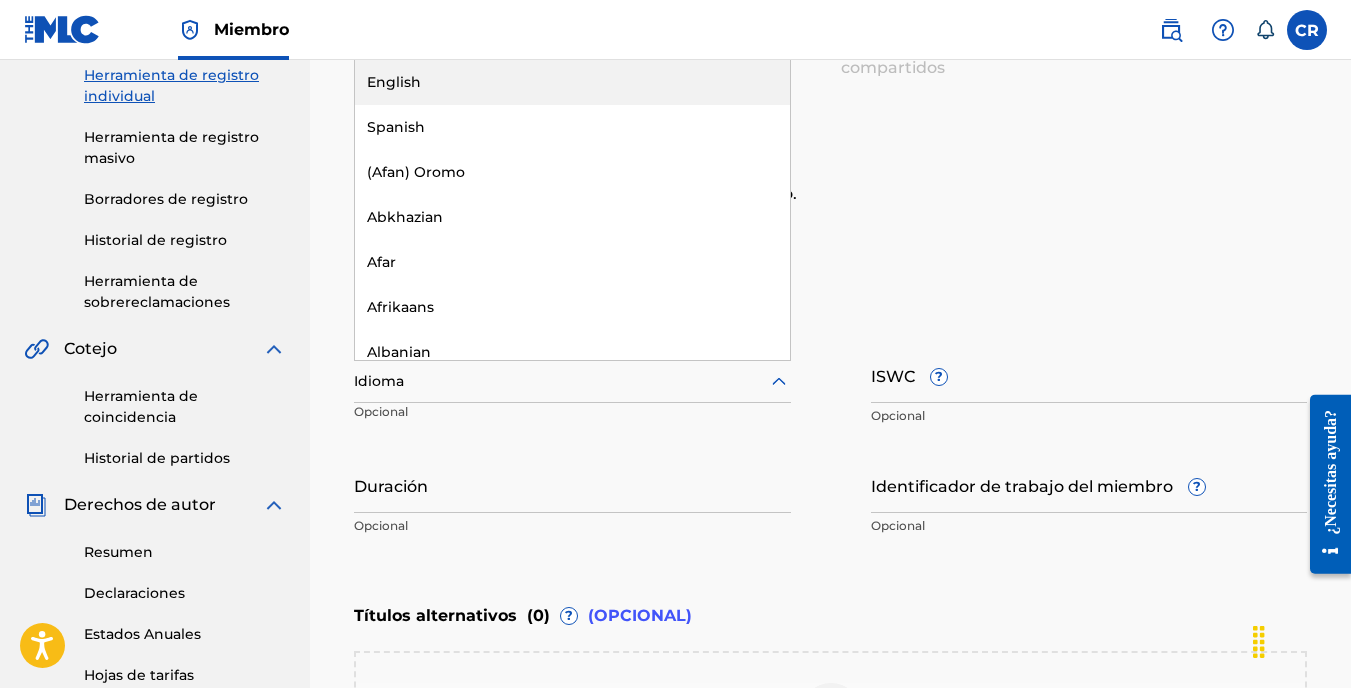 click at bounding box center (572, 381) 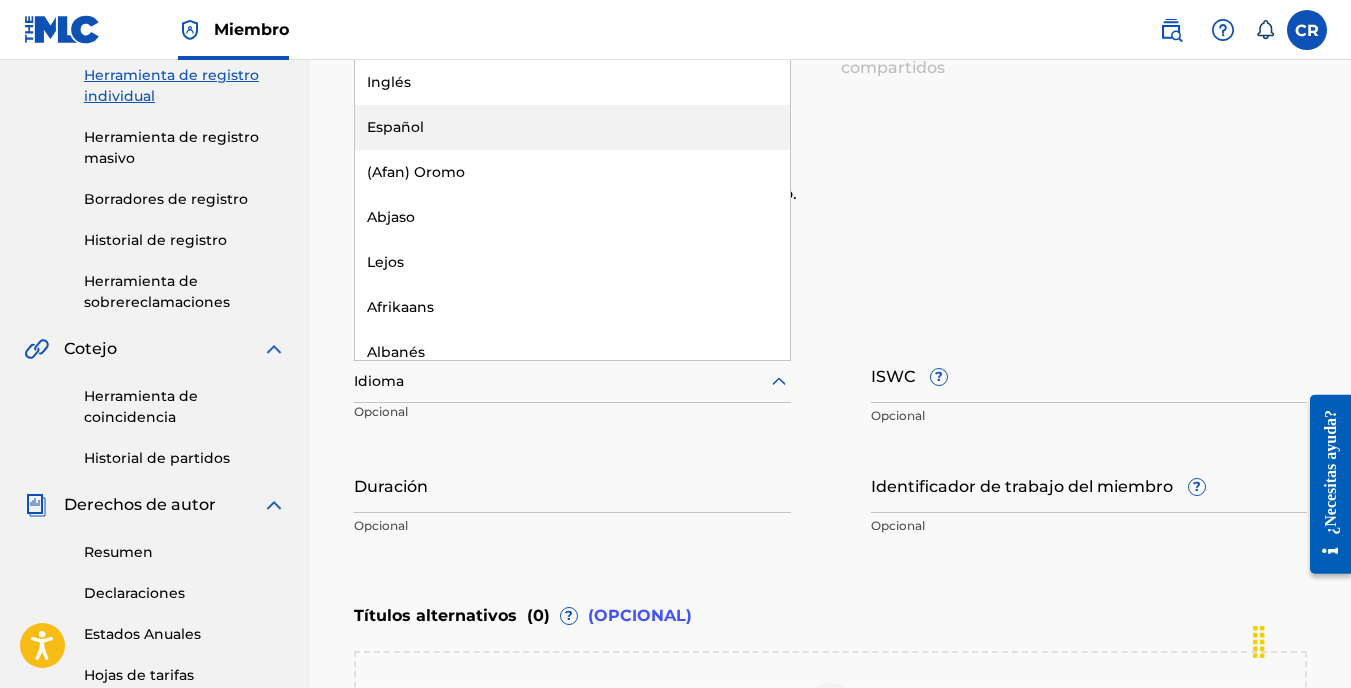click on "Español" at bounding box center (572, 127) 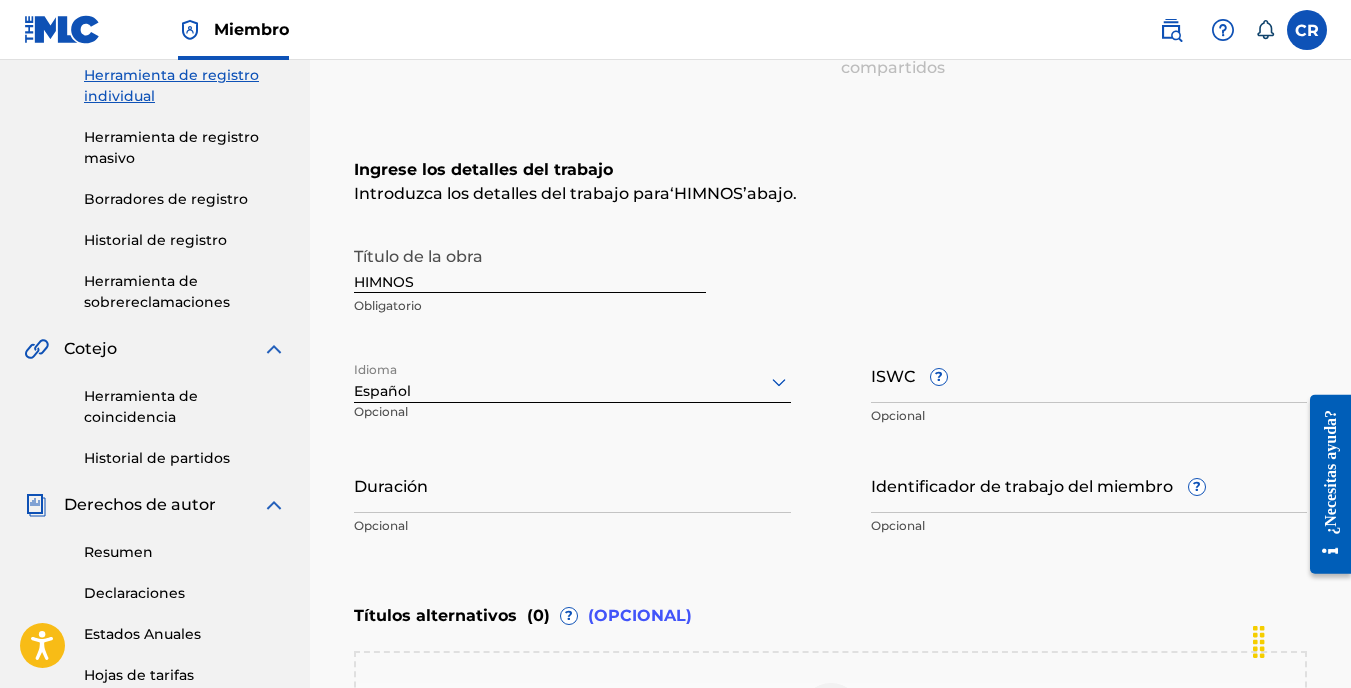 click on "Duración" at bounding box center [572, 484] 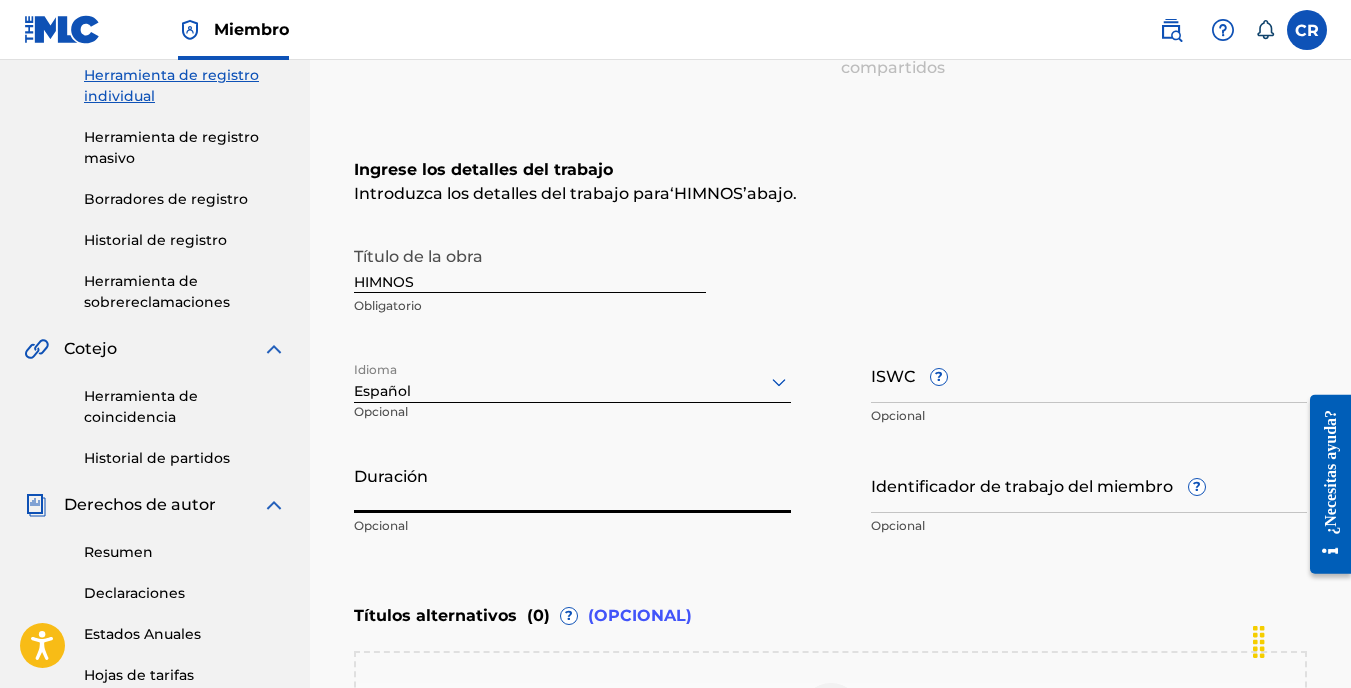 type on "2" 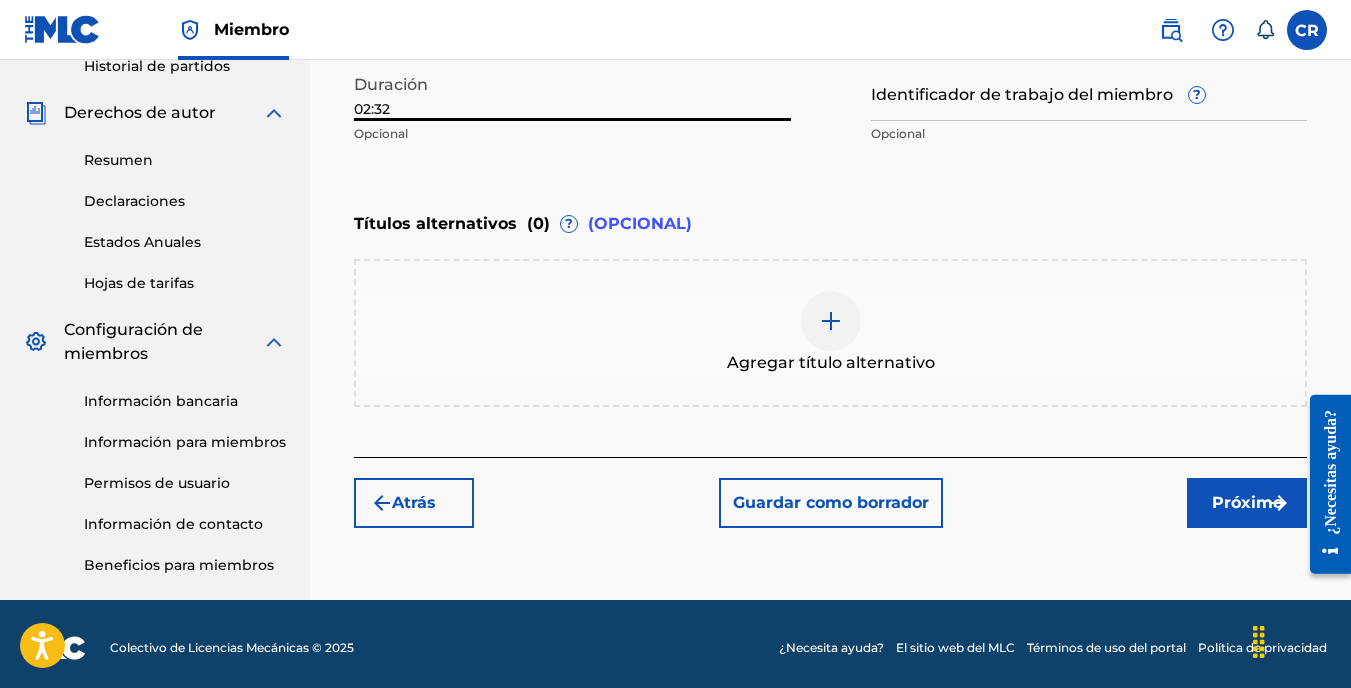 scroll, scrollTop: 681, scrollLeft: 0, axis: vertical 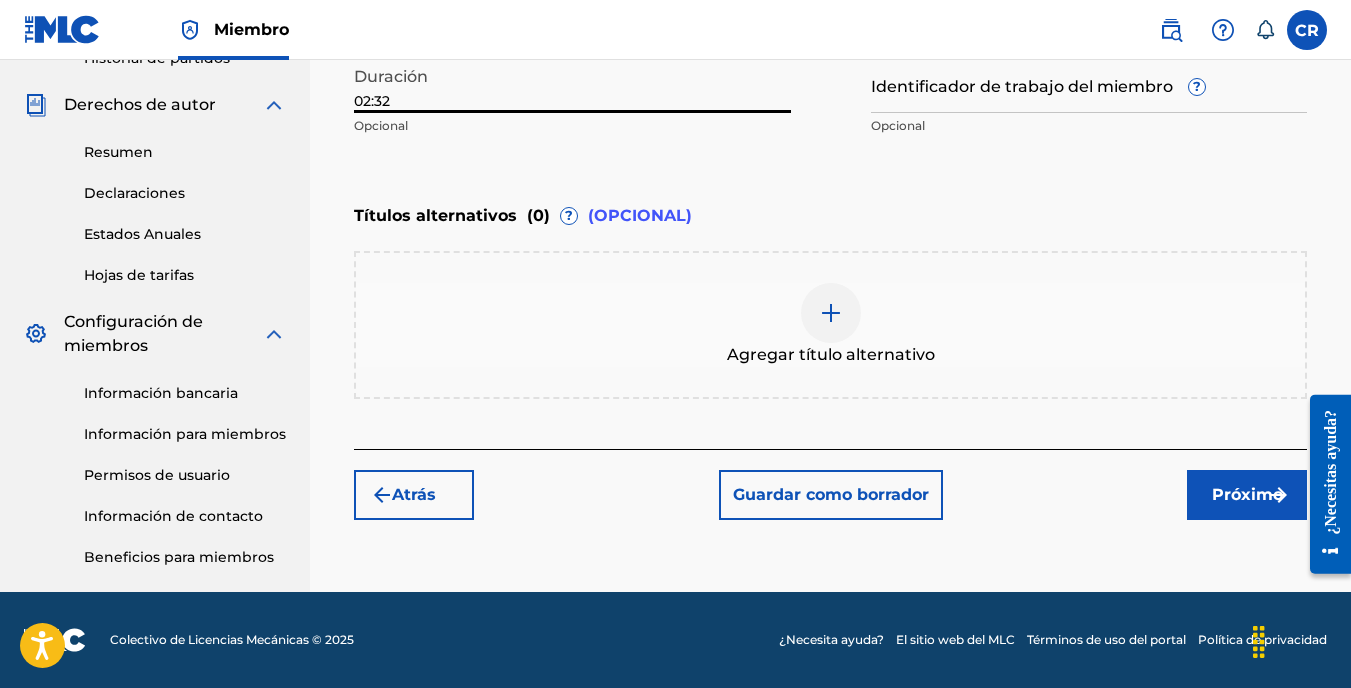 type on "02:32" 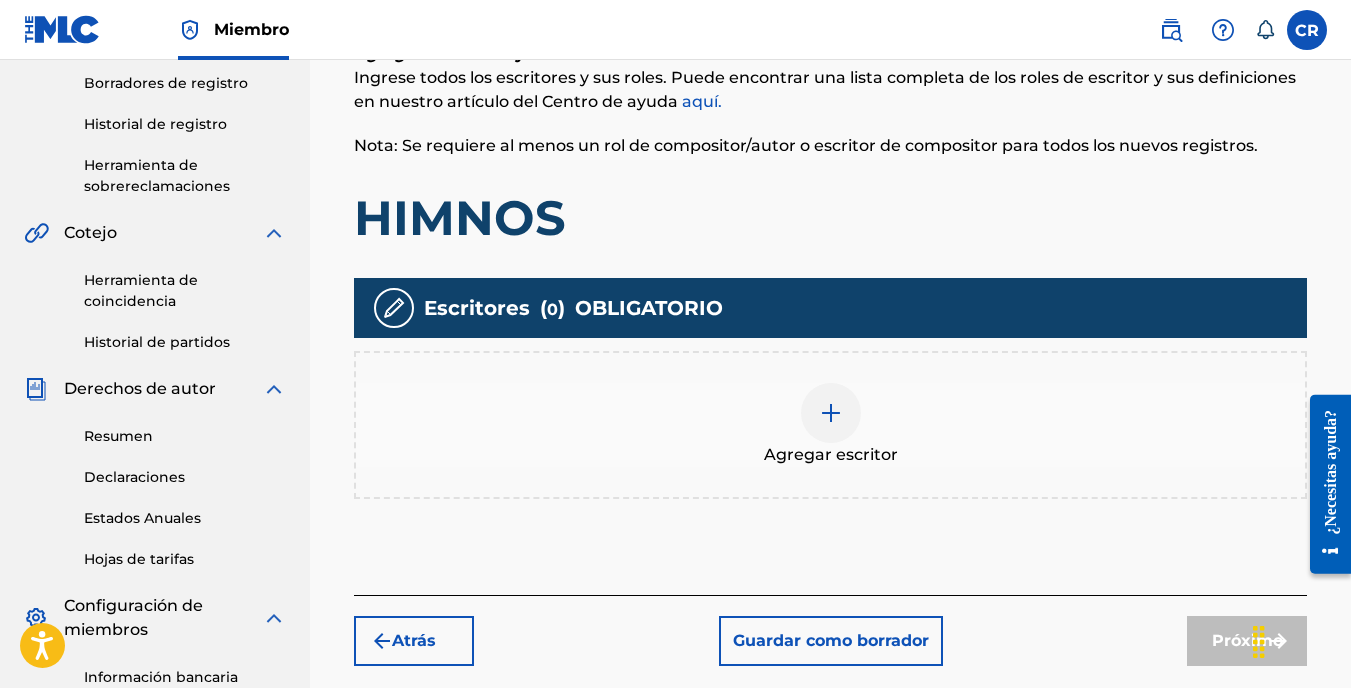 scroll, scrollTop: 490, scrollLeft: 0, axis: vertical 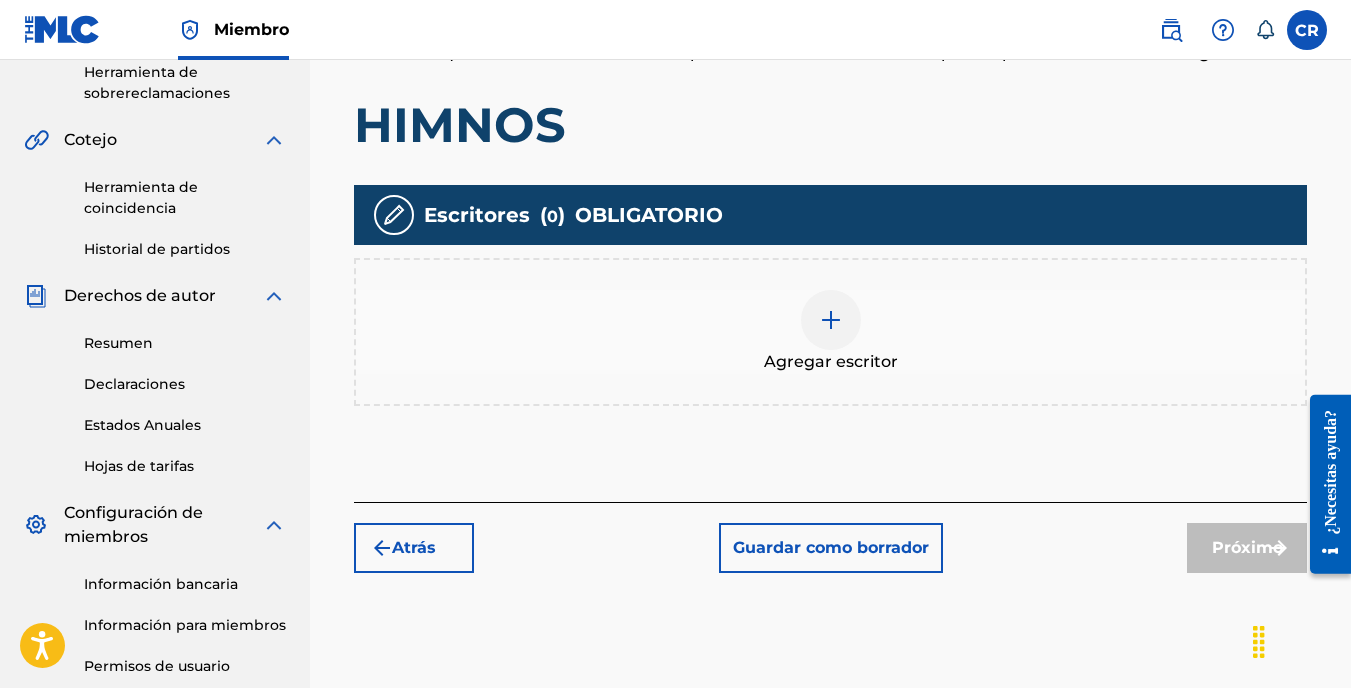 click at bounding box center (831, 320) 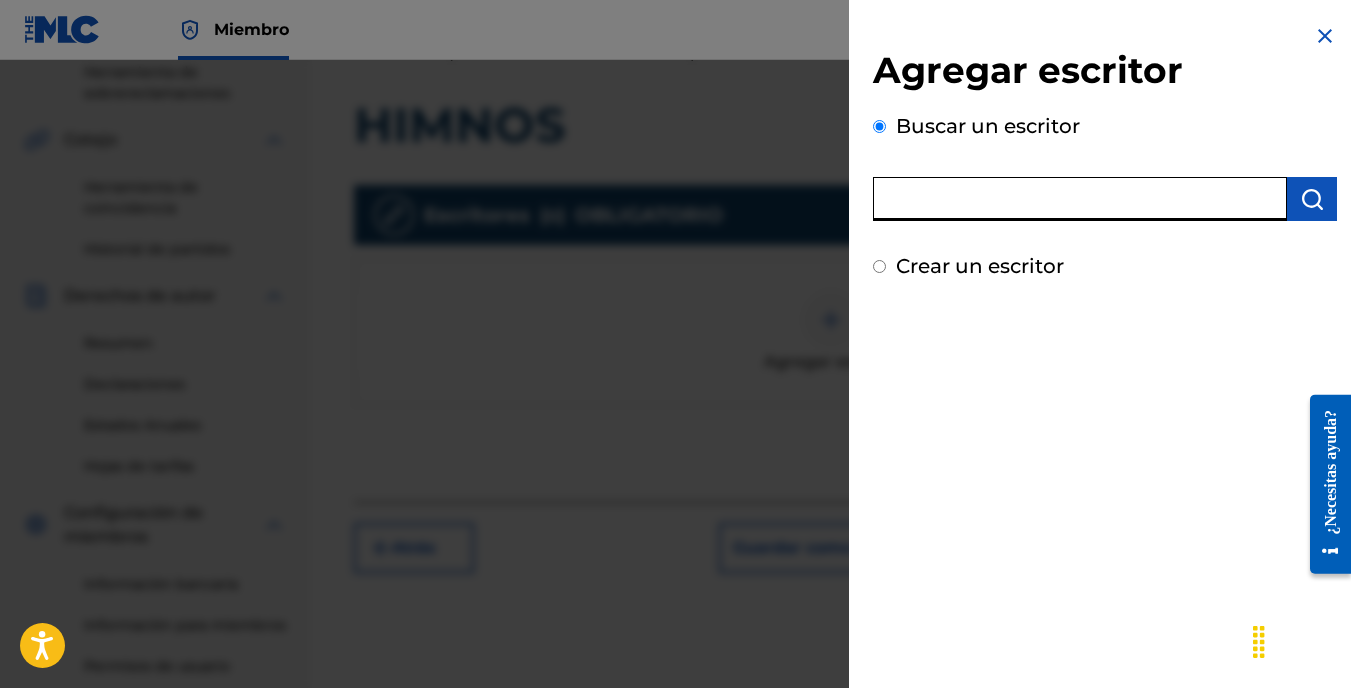 click at bounding box center (1080, 199) 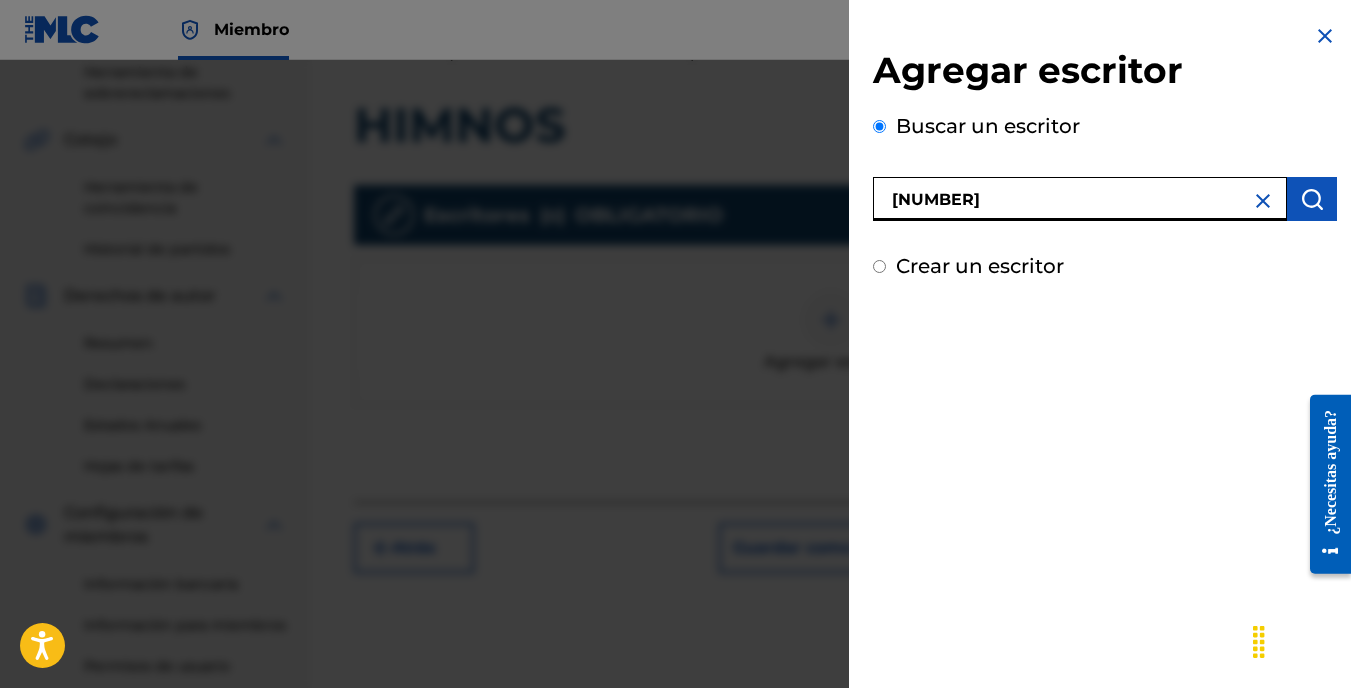 type on "898538753" 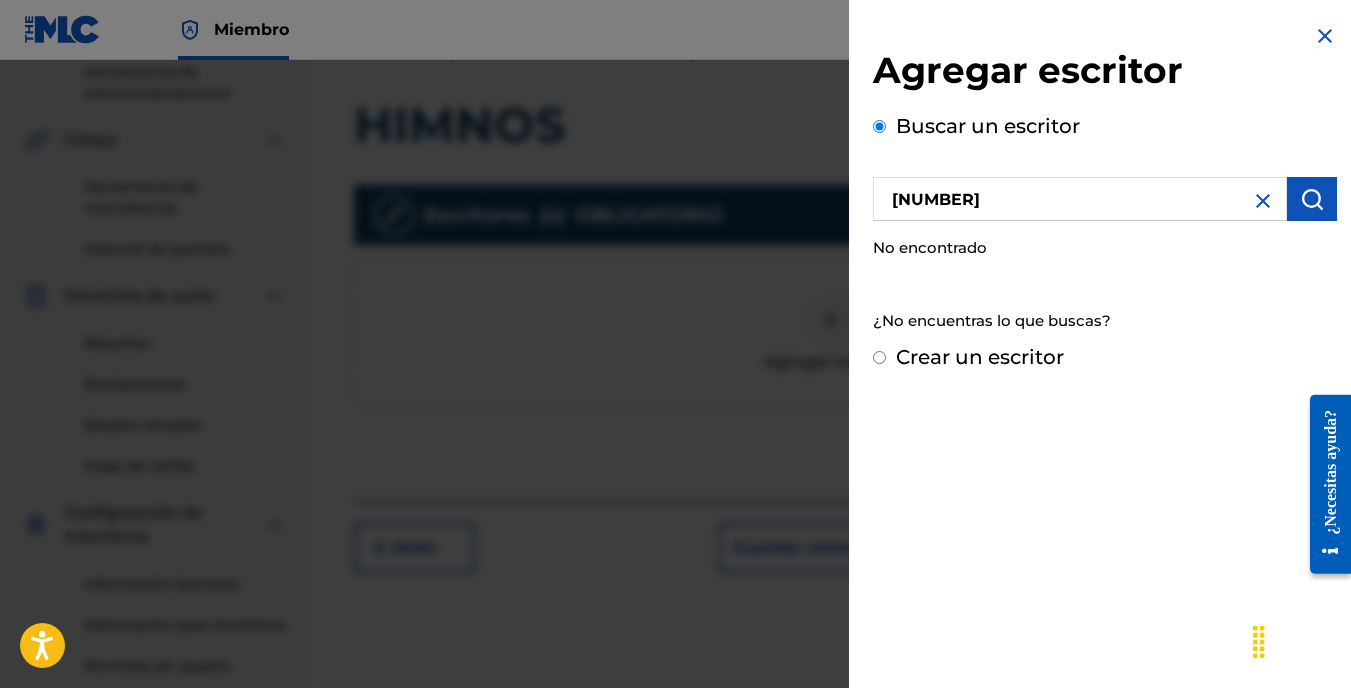 click on "898538753" at bounding box center [1080, 199] 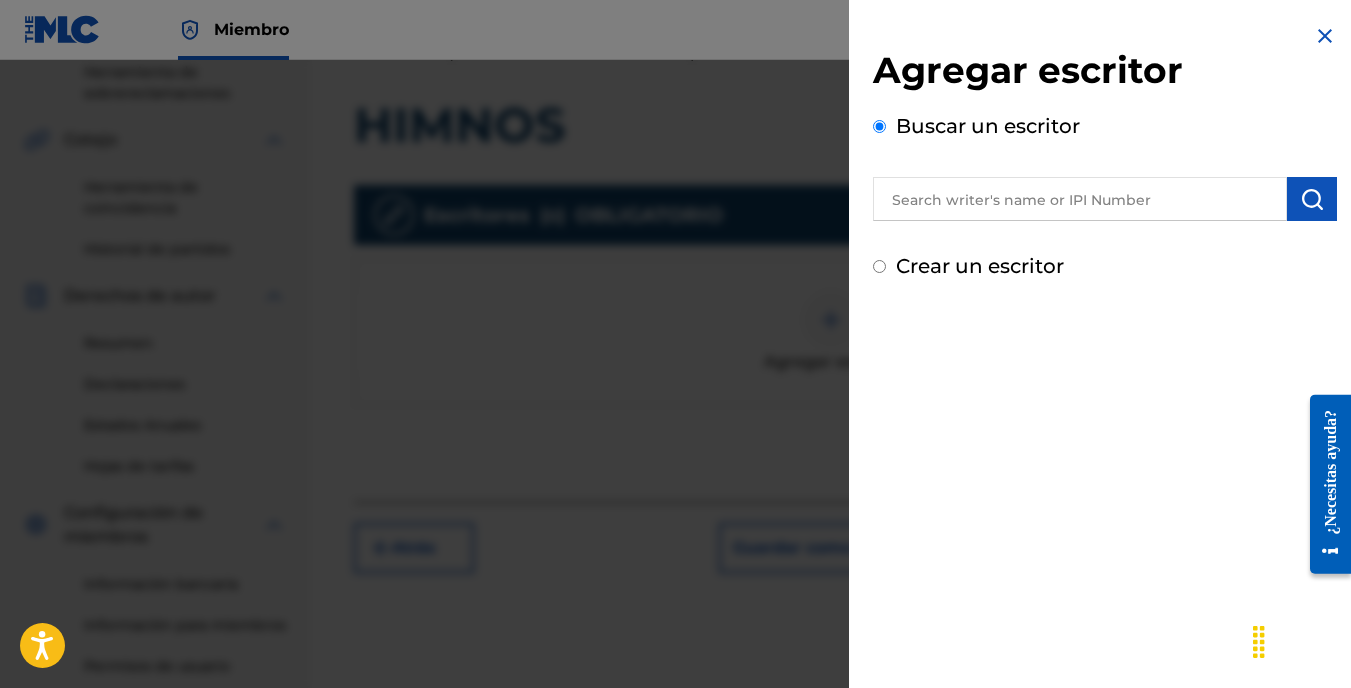 click on "Crear un escritor" at bounding box center (879, 266) 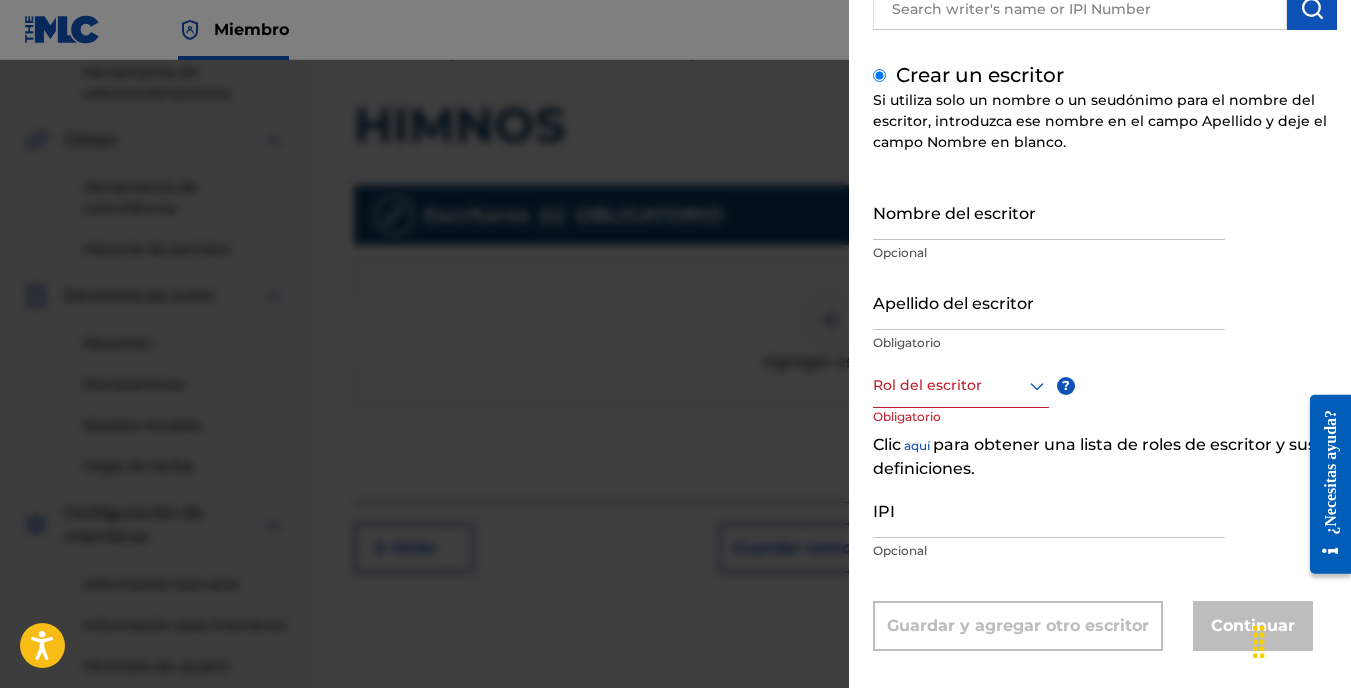 scroll, scrollTop: 200, scrollLeft: 0, axis: vertical 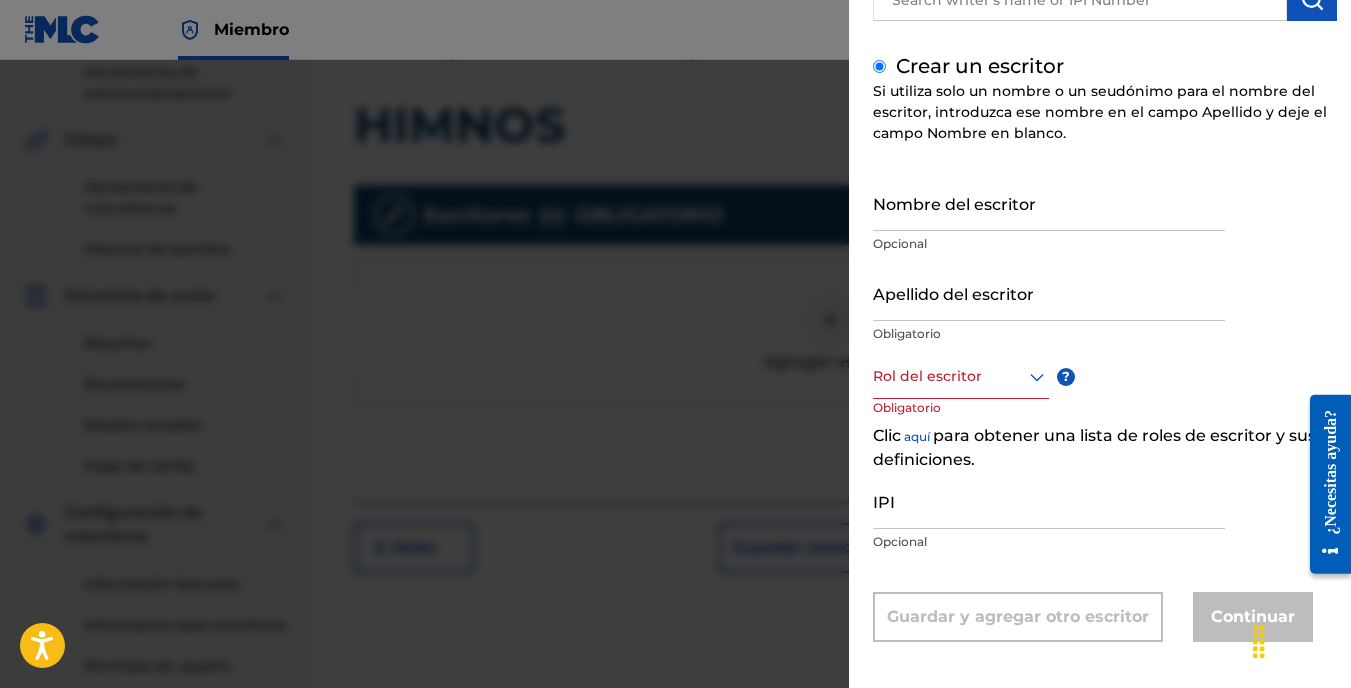 click on "IPI" at bounding box center (1049, 500) 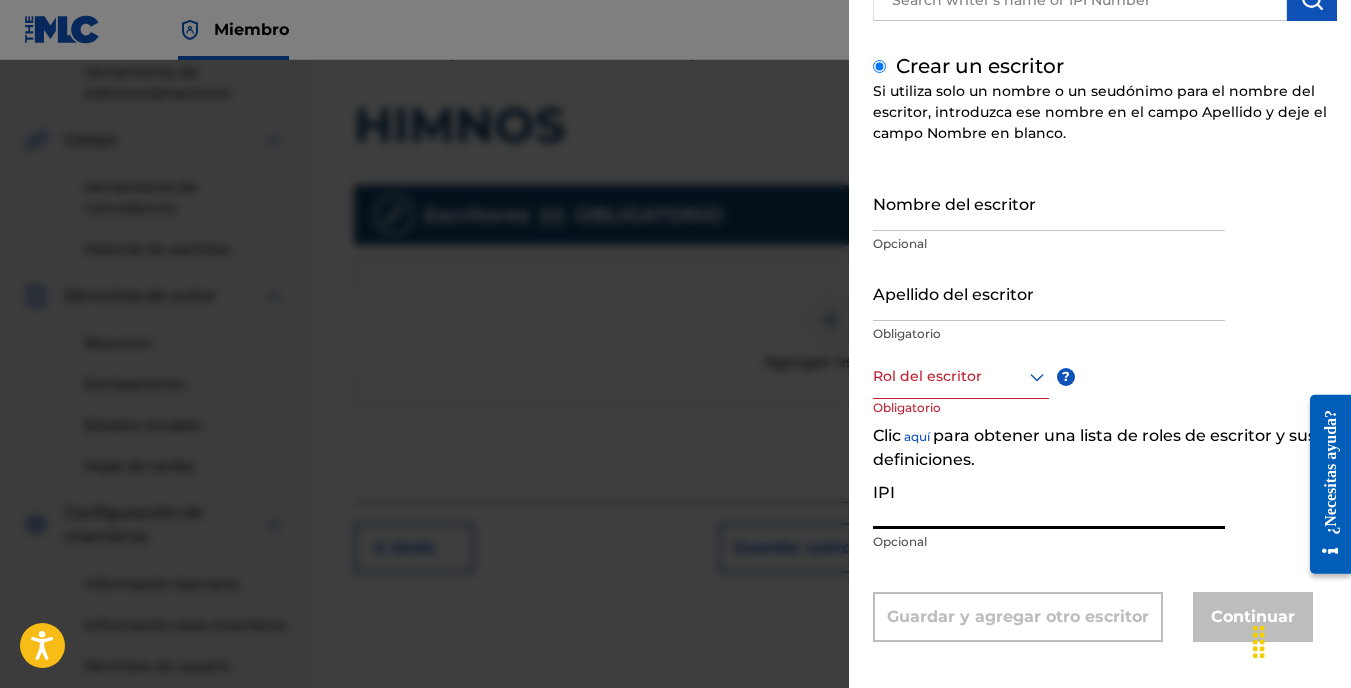 click 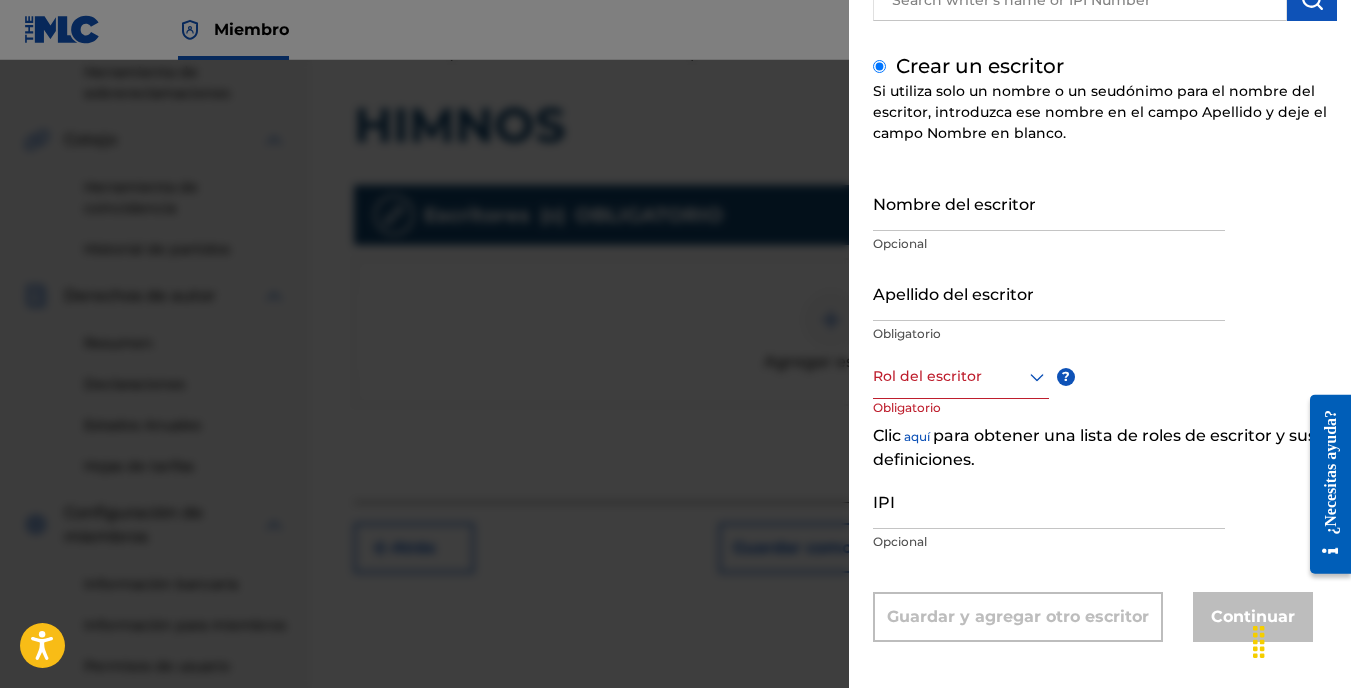 click 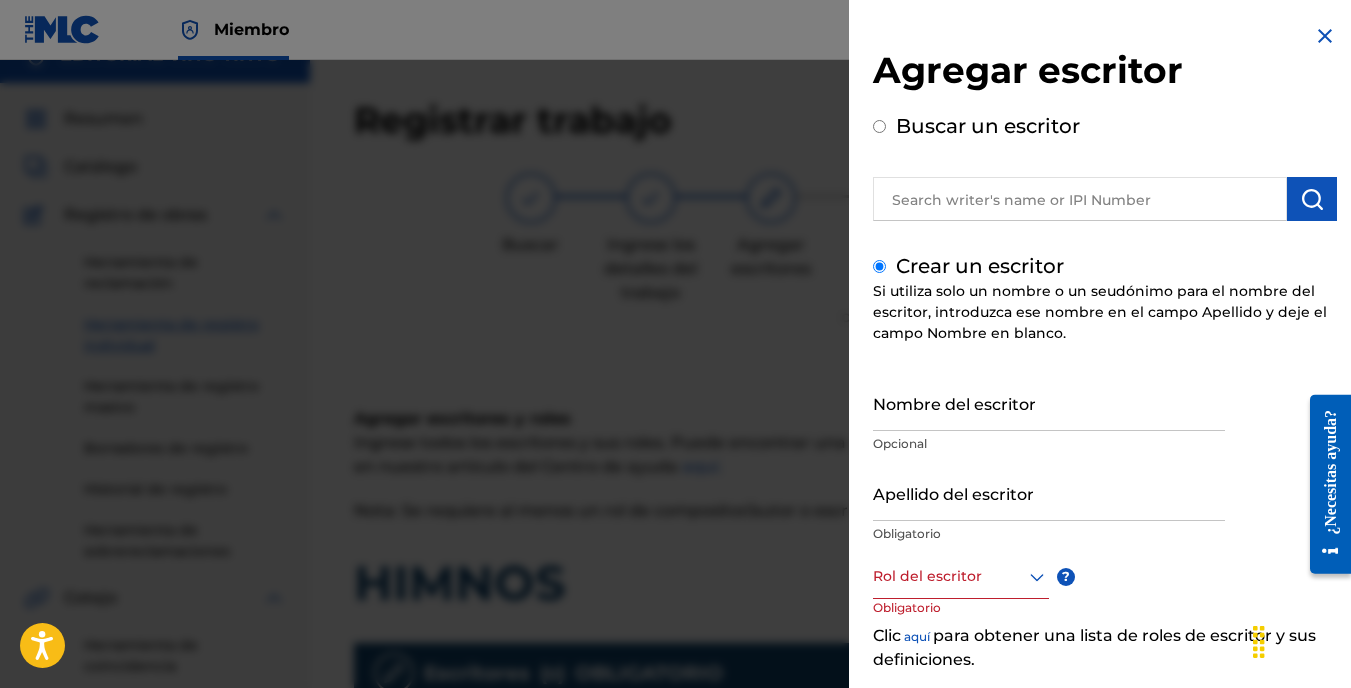 scroll, scrollTop: 0, scrollLeft: 0, axis: both 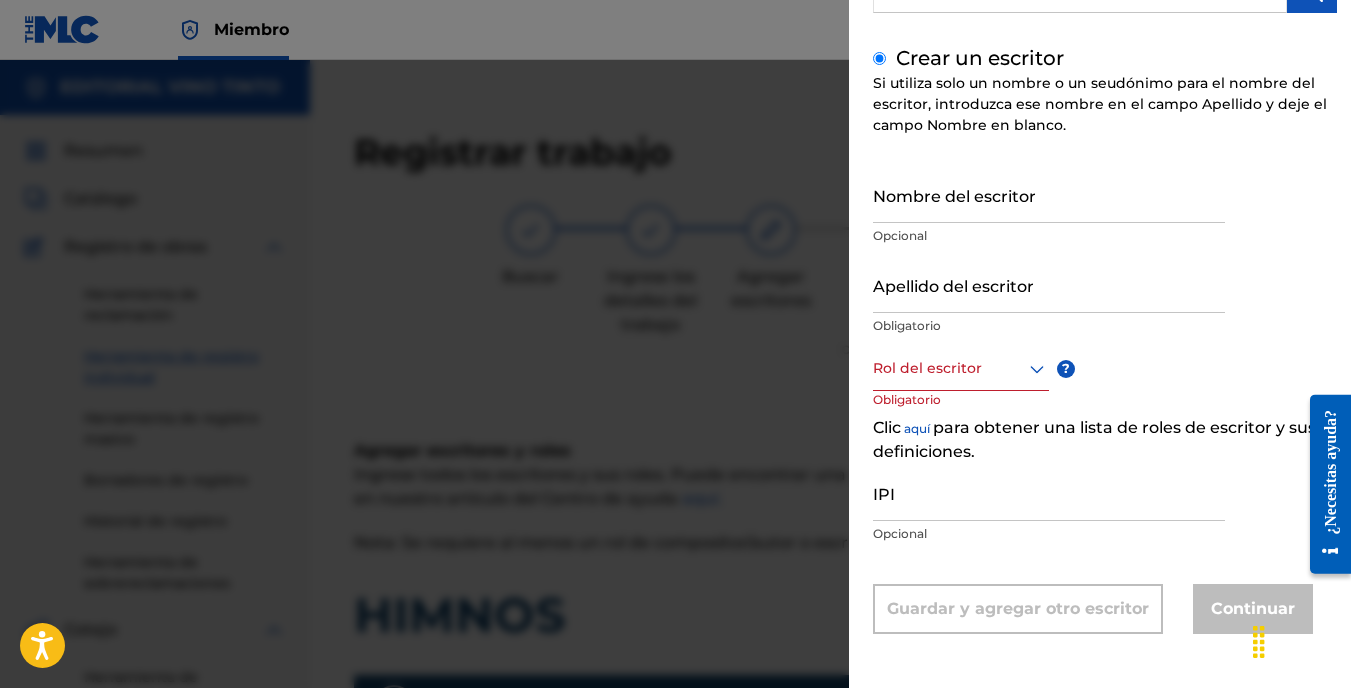 click on "IPI" at bounding box center [1049, 492] 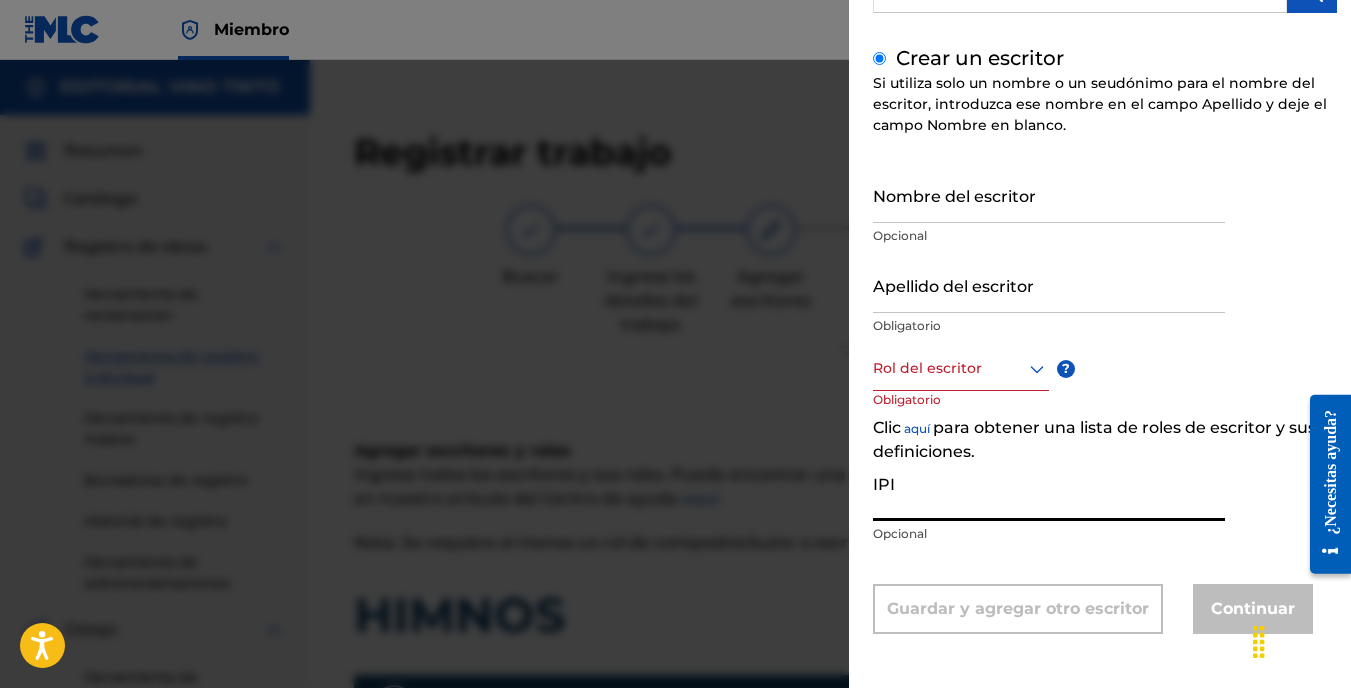 paste on "898538753" 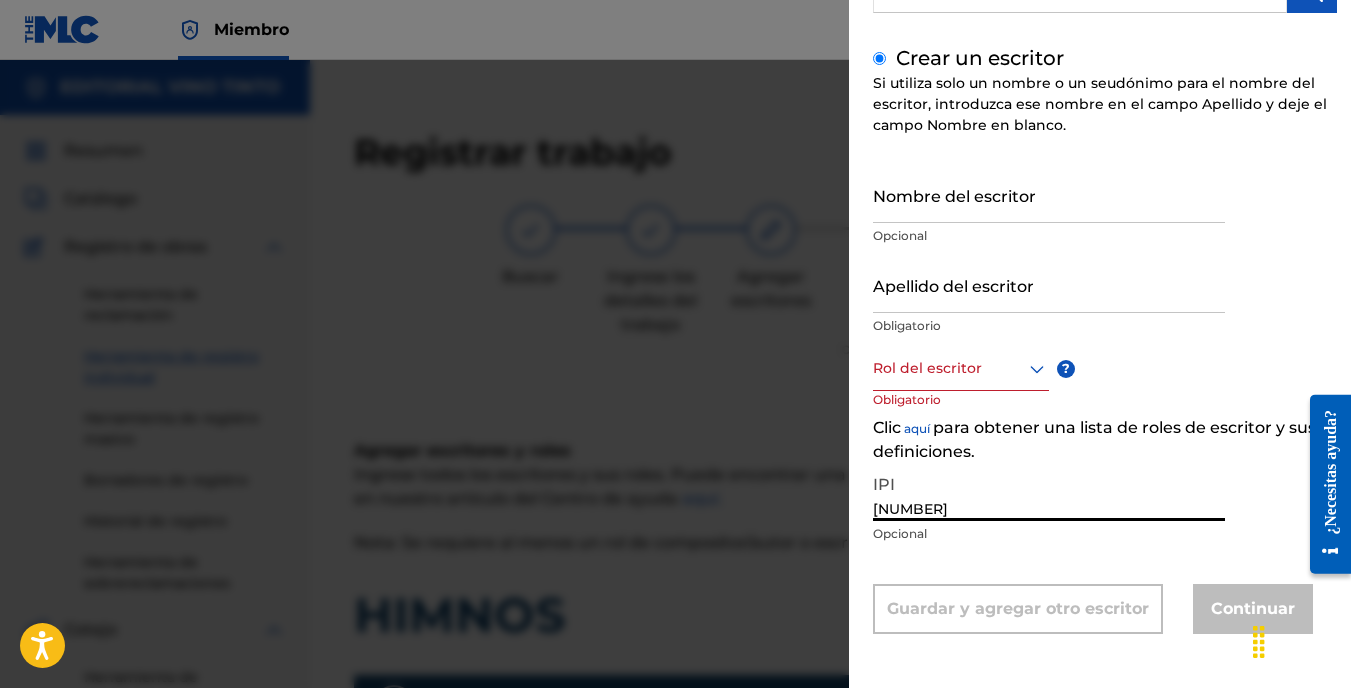 type on "898538753" 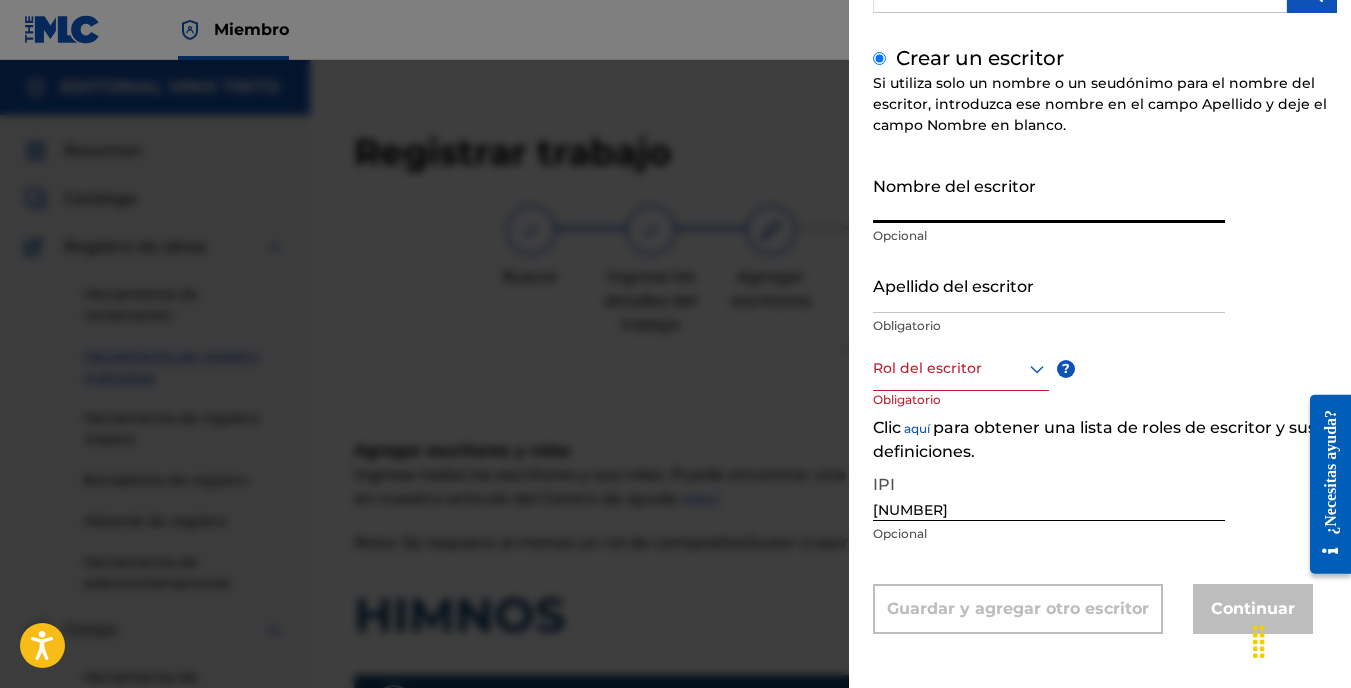 click on "Nombre del escritor" at bounding box center [1049, 194] 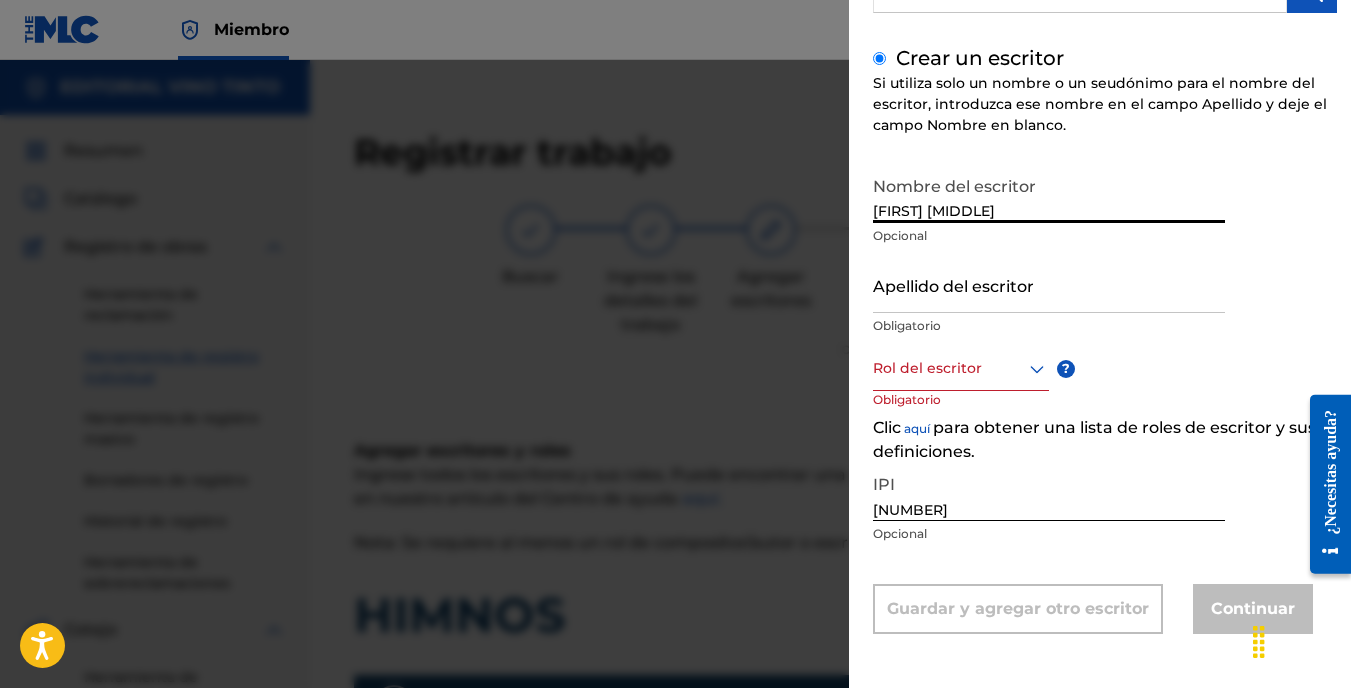 type on "JESUS EDUARDO" 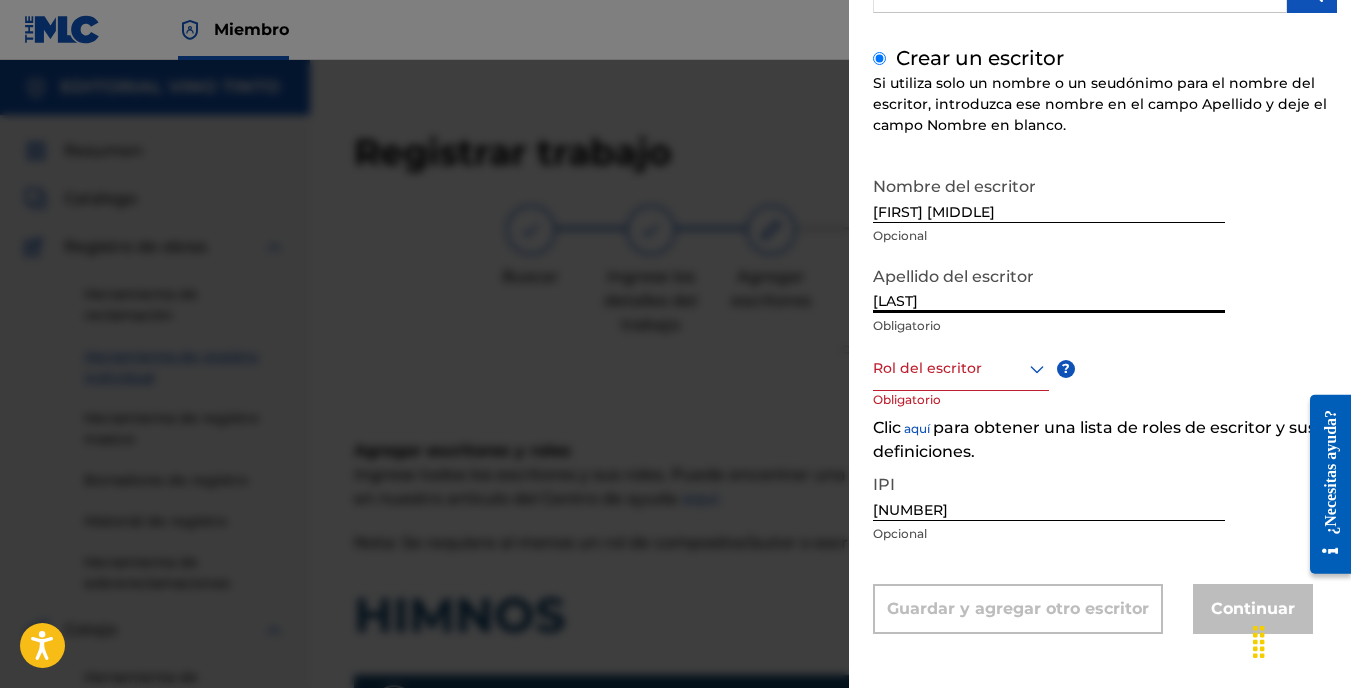 type on "MARTINEZ RODRIGUEZ" 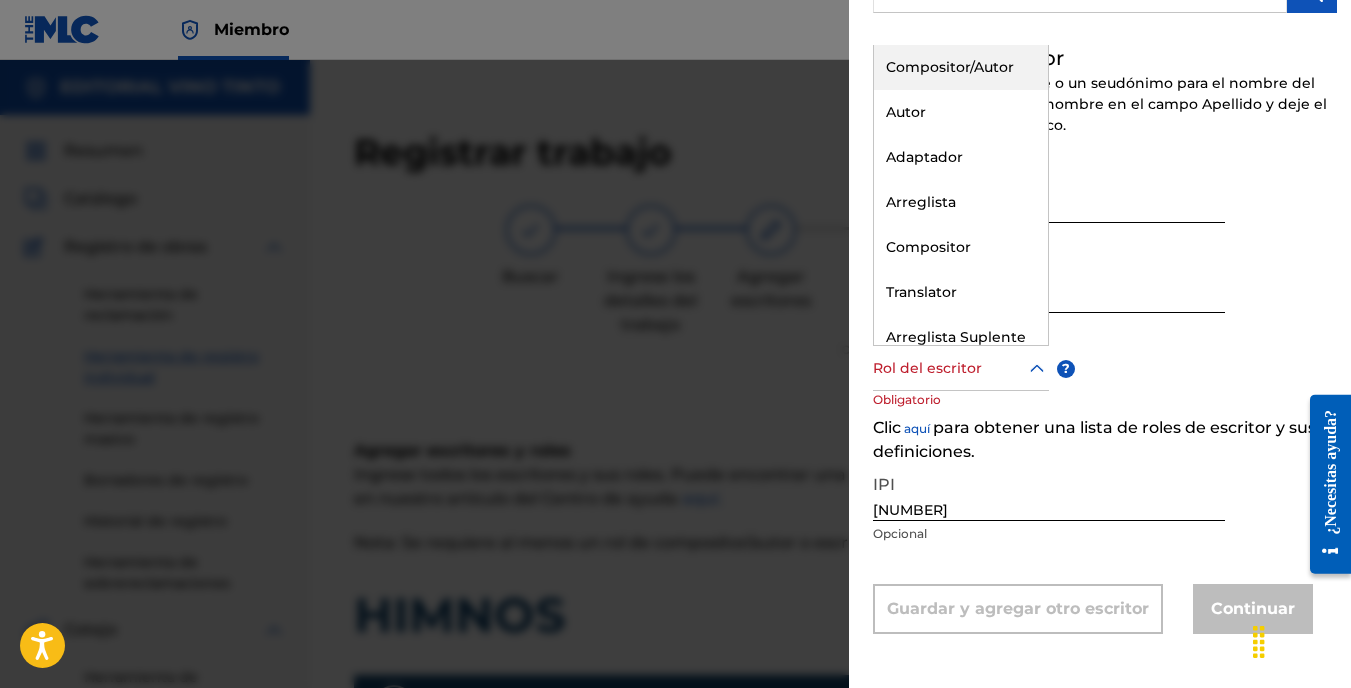 click at bounding box center [961, 368] 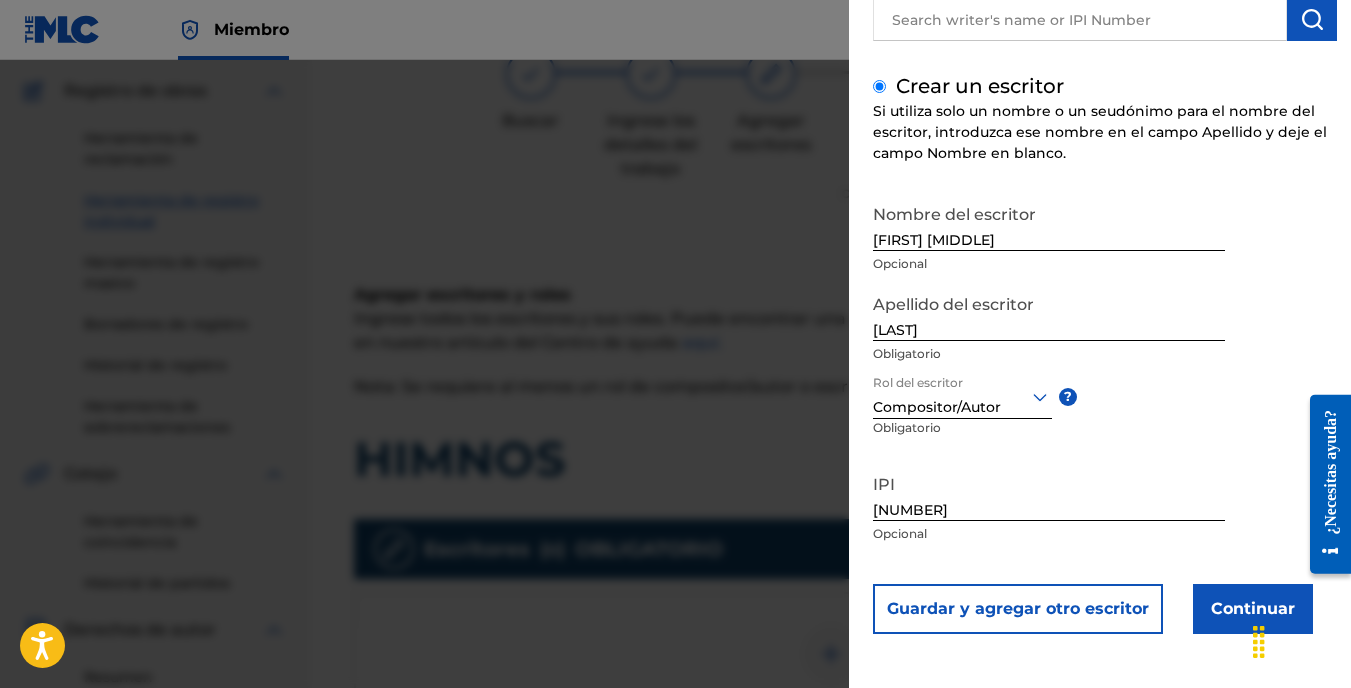 scroll, scrollTop: 200, scrollLeft: 0, axis: vertical 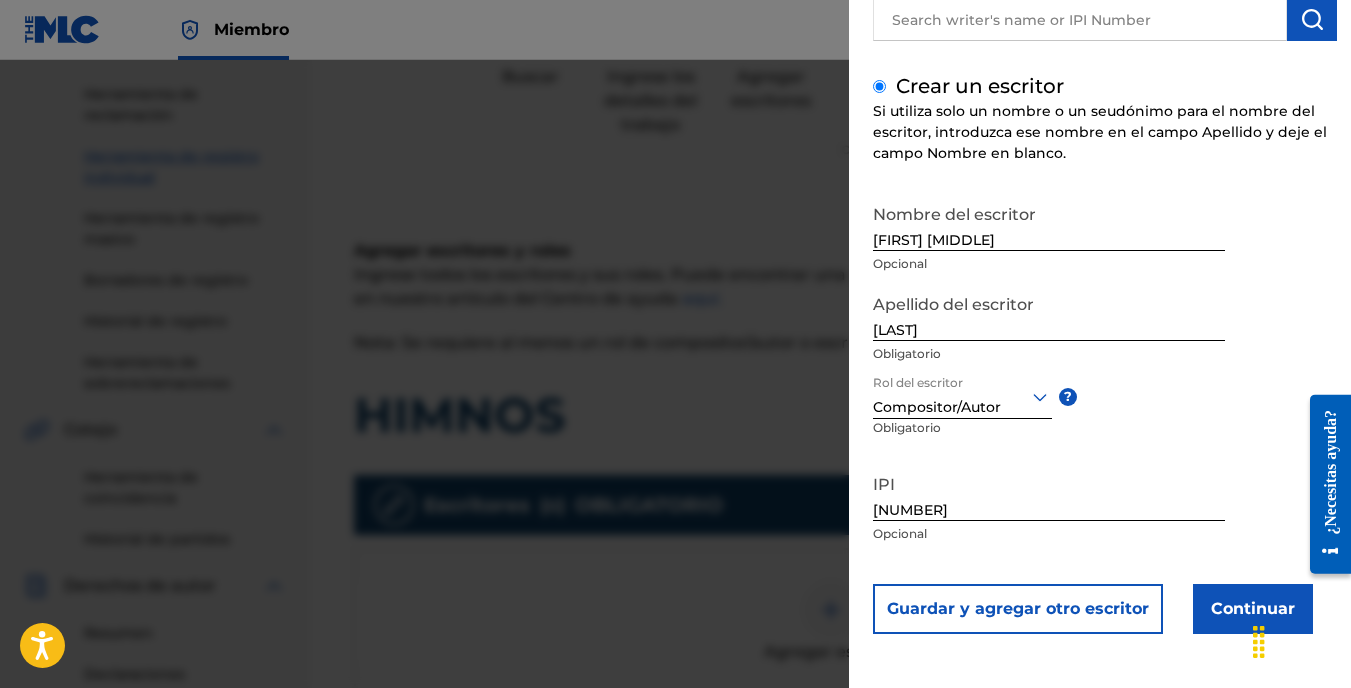 click on "Continuar" at bounding box center [1253, 609] 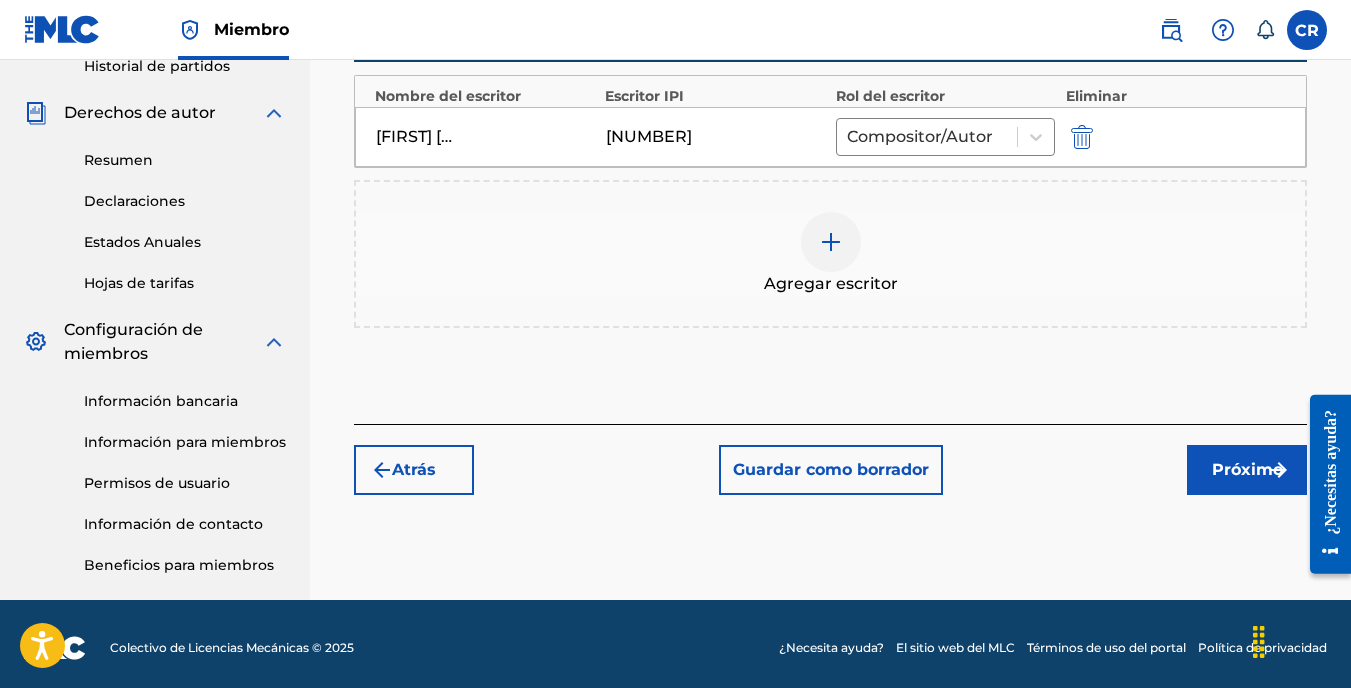 scroll, scrollTop: 681, scrollLeft: 0, axis: vertical 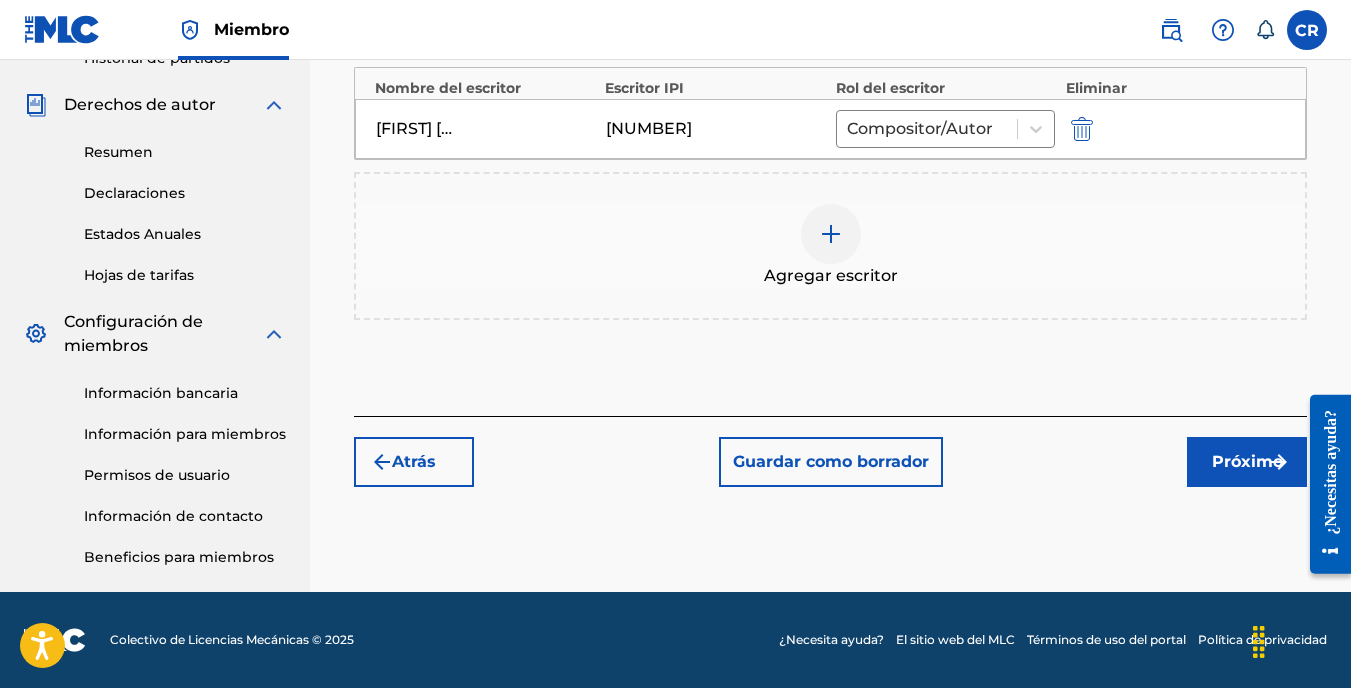 click at bounding box center (831, 234) 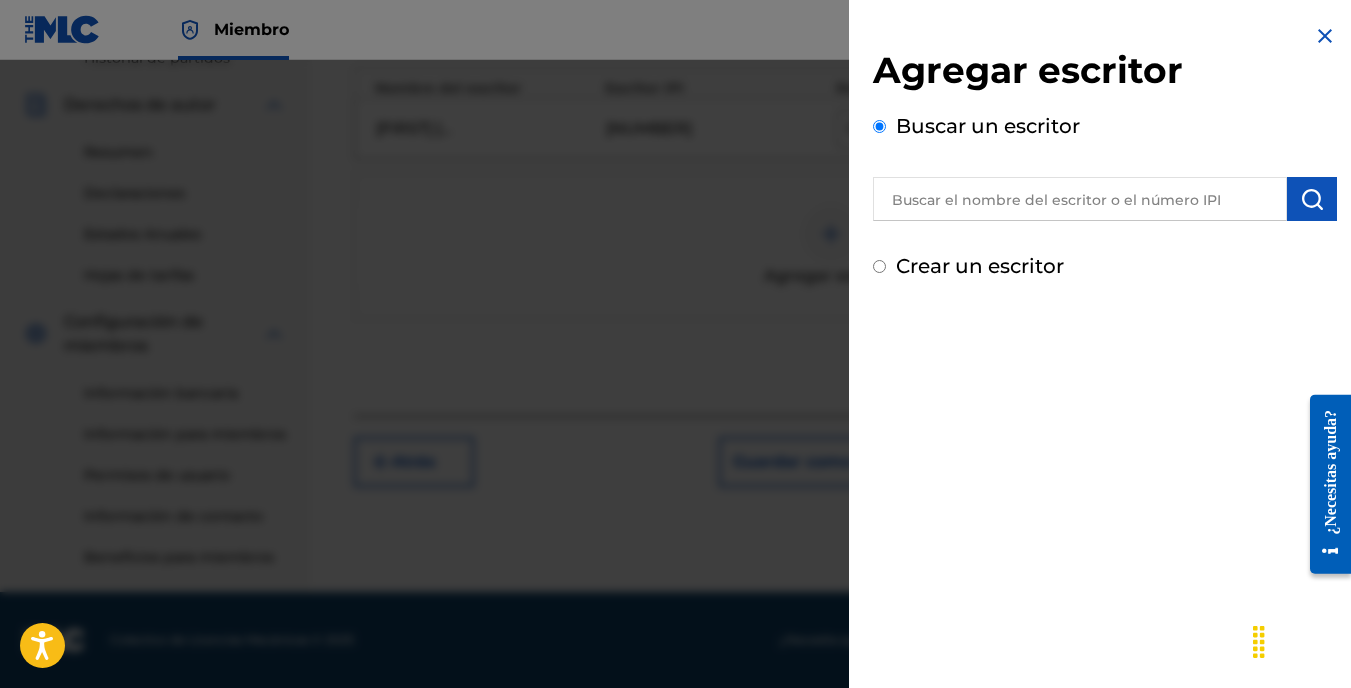 click on "Crear un escritor" at bounding box center [879, 266] 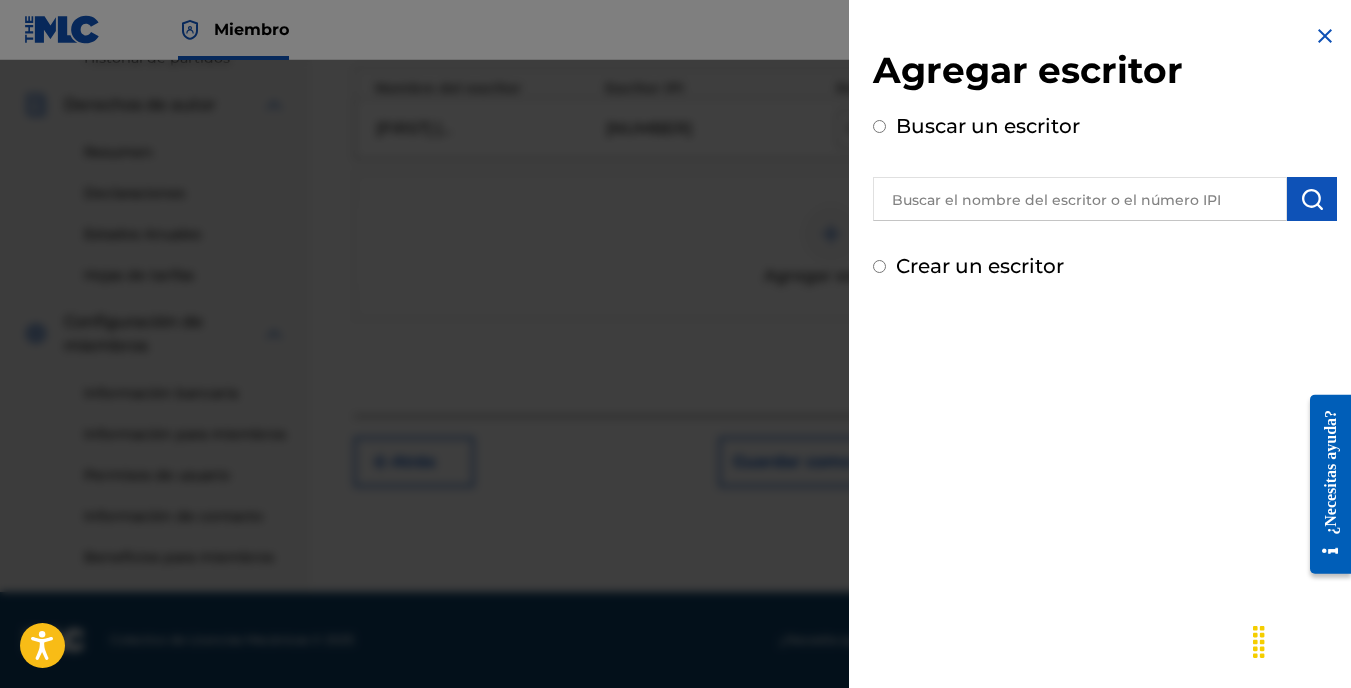 radio on "true" 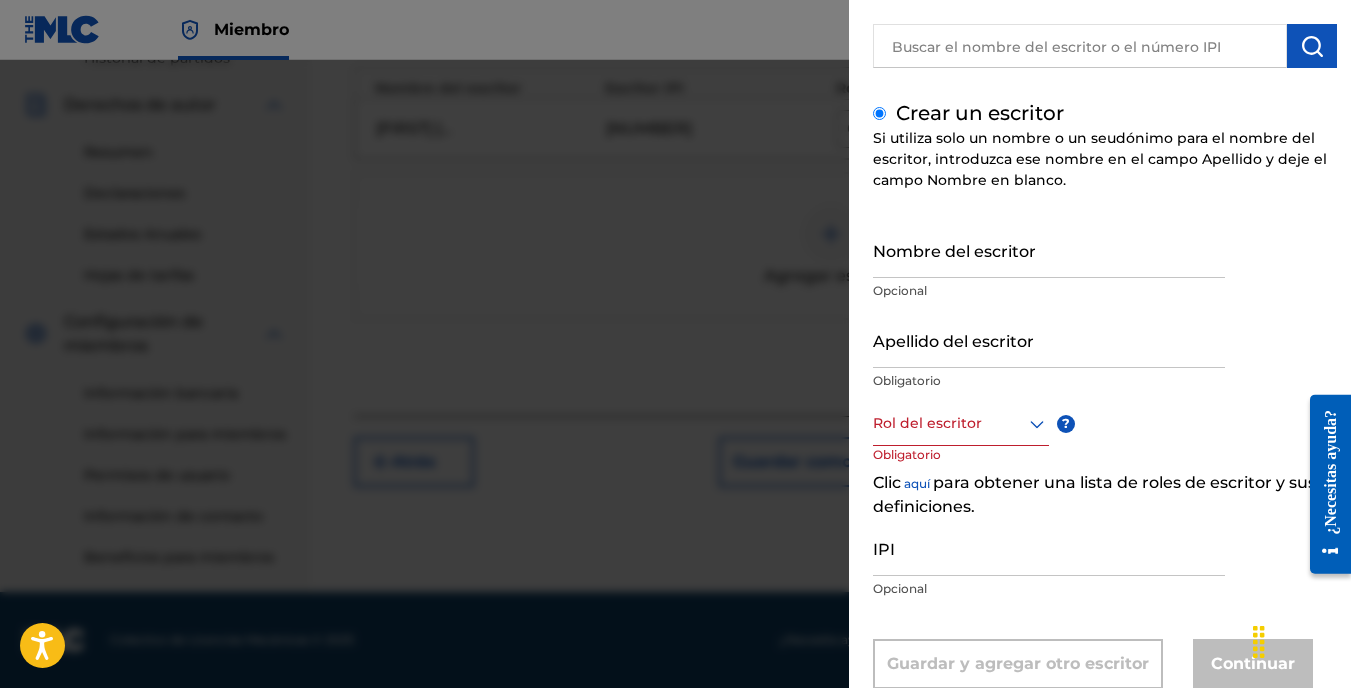 scroll, scrollTop: 200, scrollLeft: 0, axis: vertical 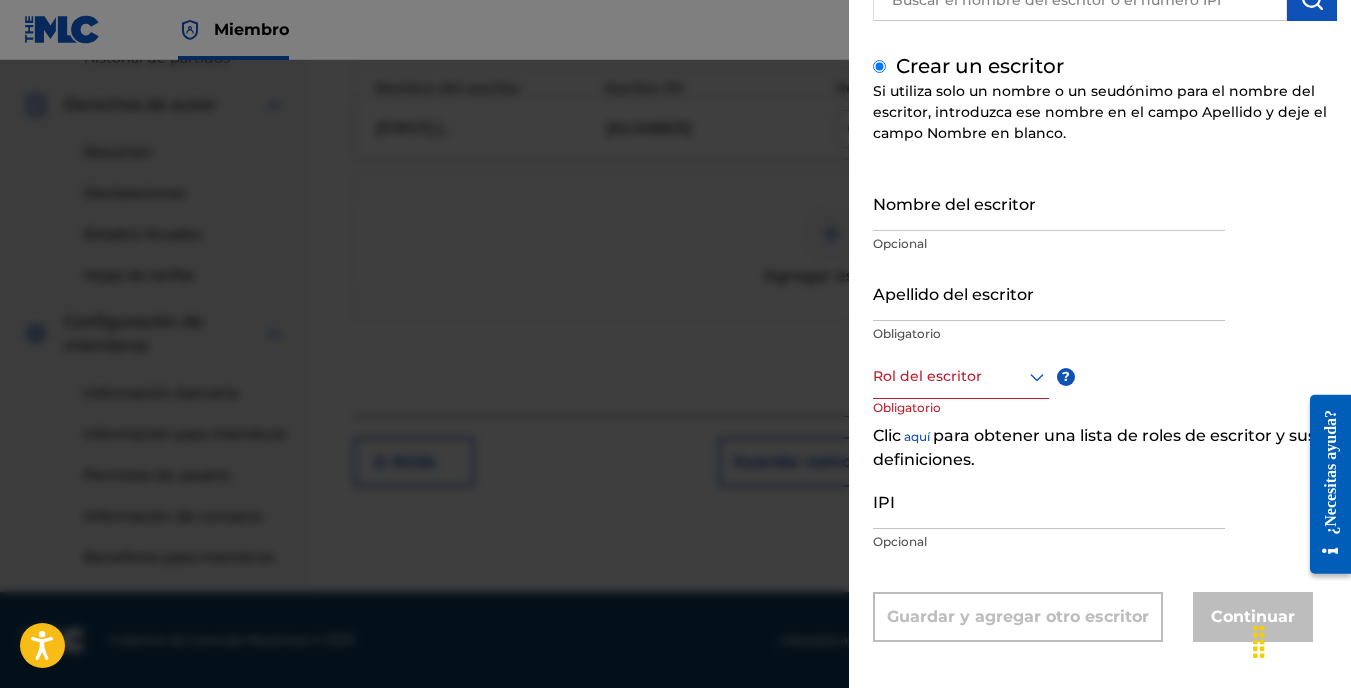 click on "IPI" at bounding box center [1049, 500] 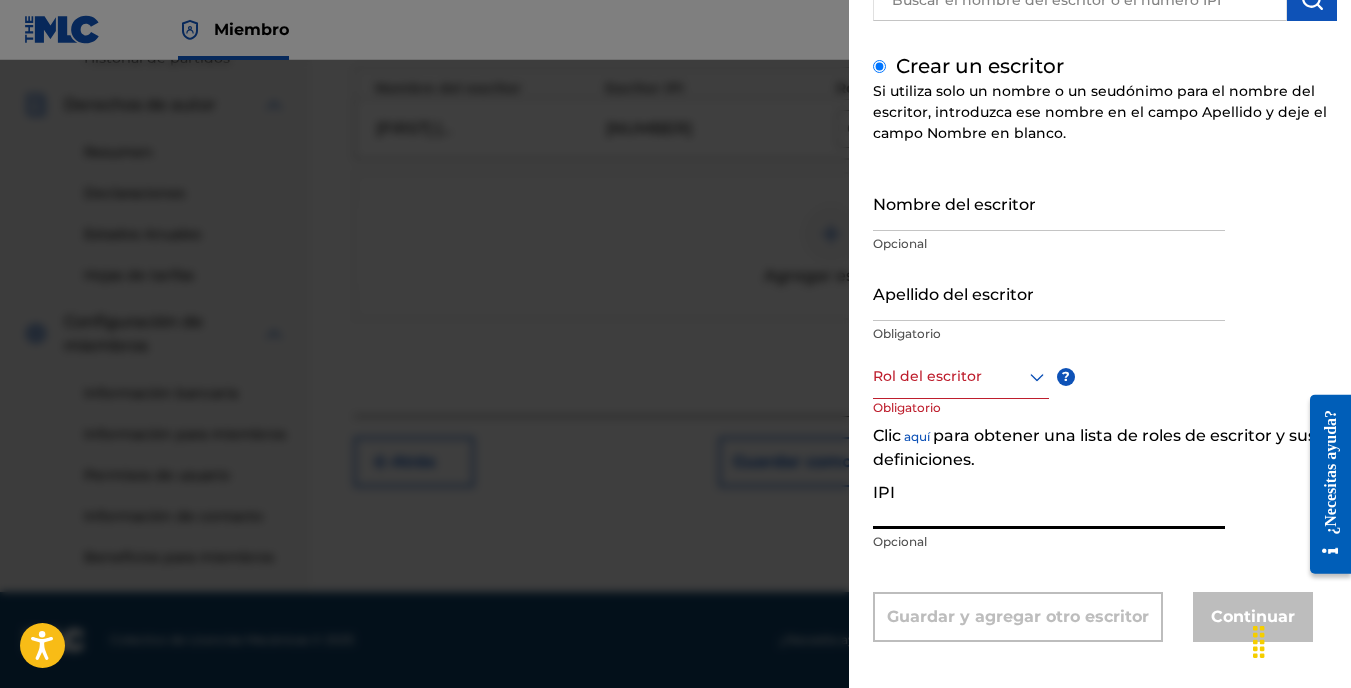 paste on "1078596900" 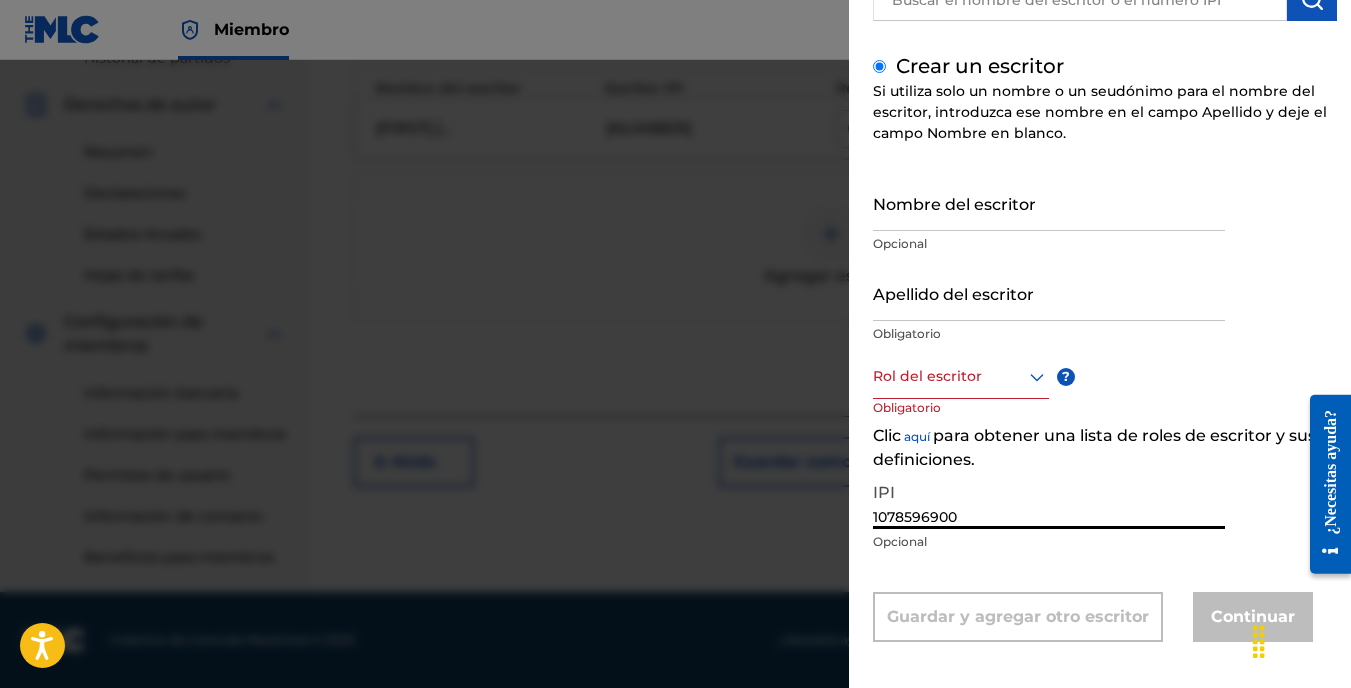 type on "1078596900" 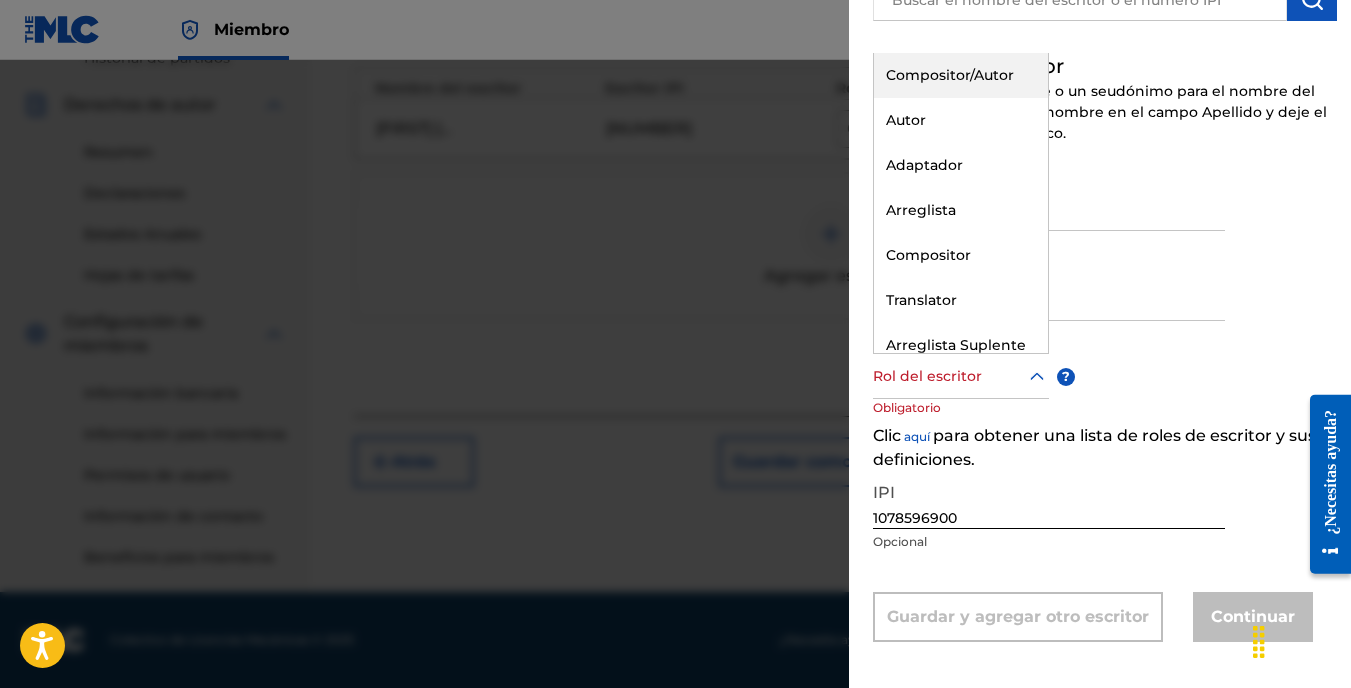 click at bounding box center [961, 376] 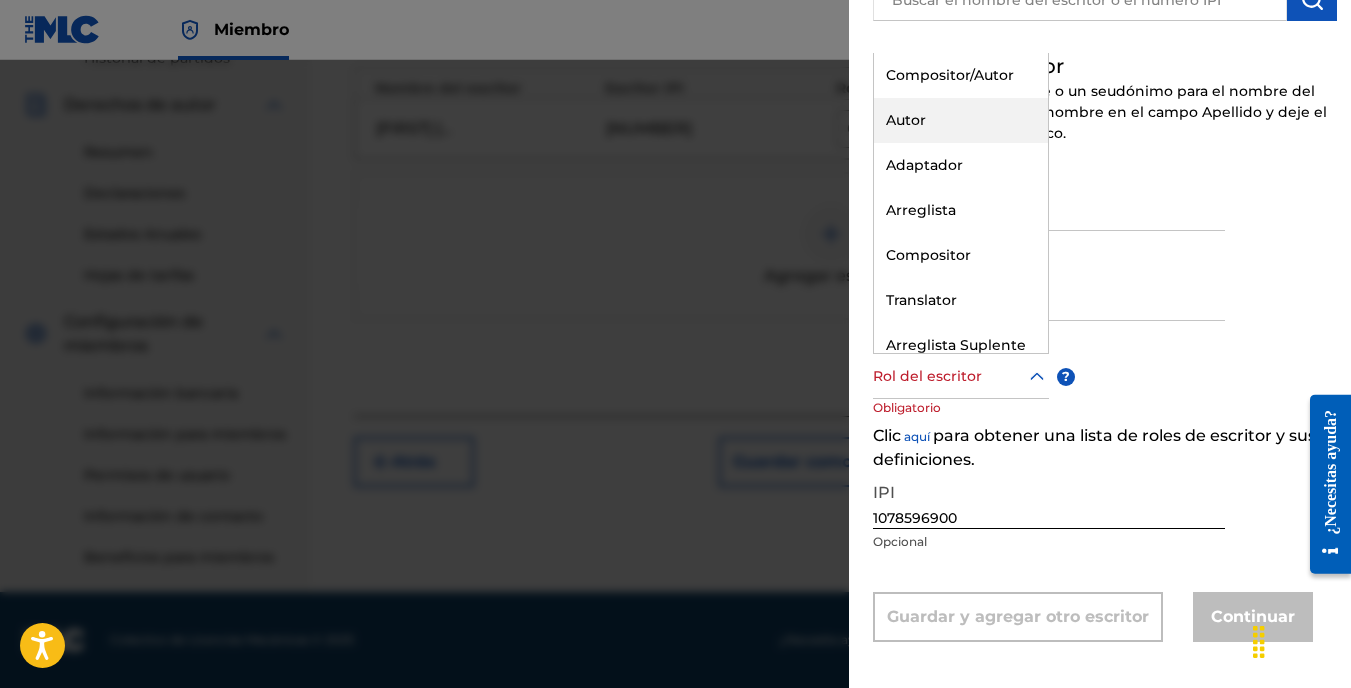 click on "Autor" at bounding box center (961, 120) 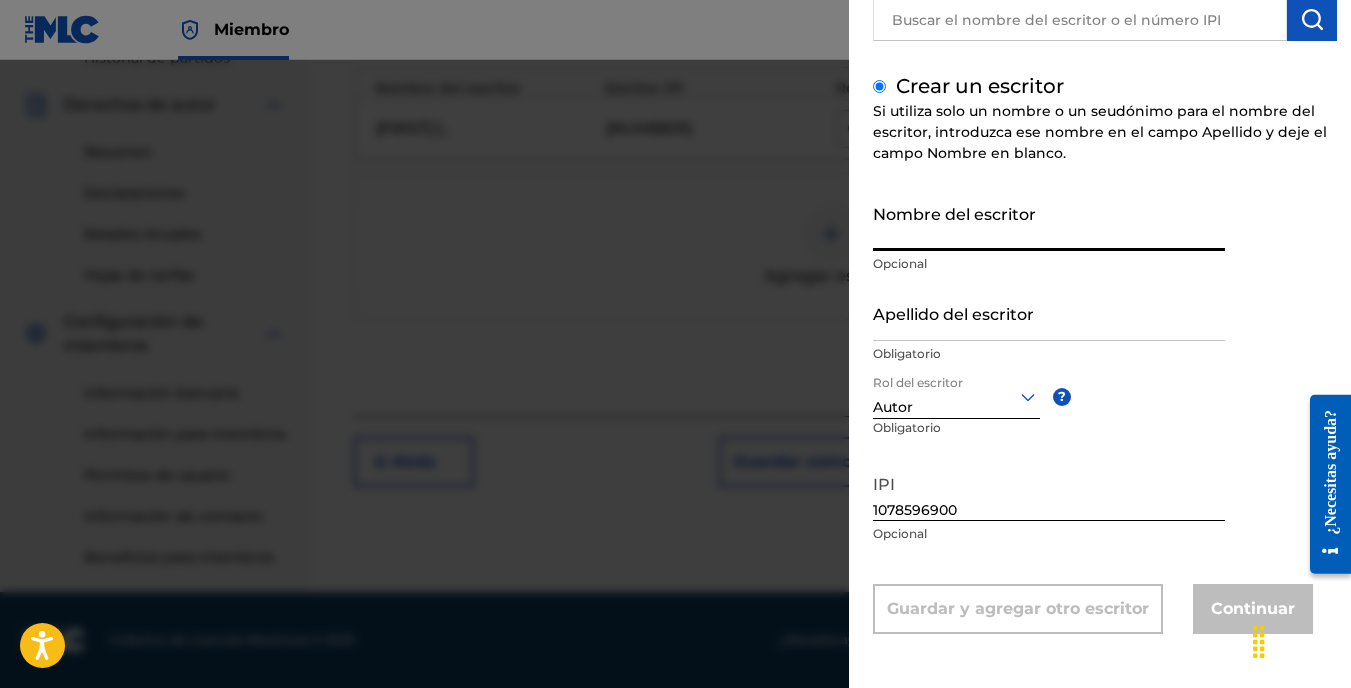 click on "Nombre del escritor" at bounding box center (1049, 222) 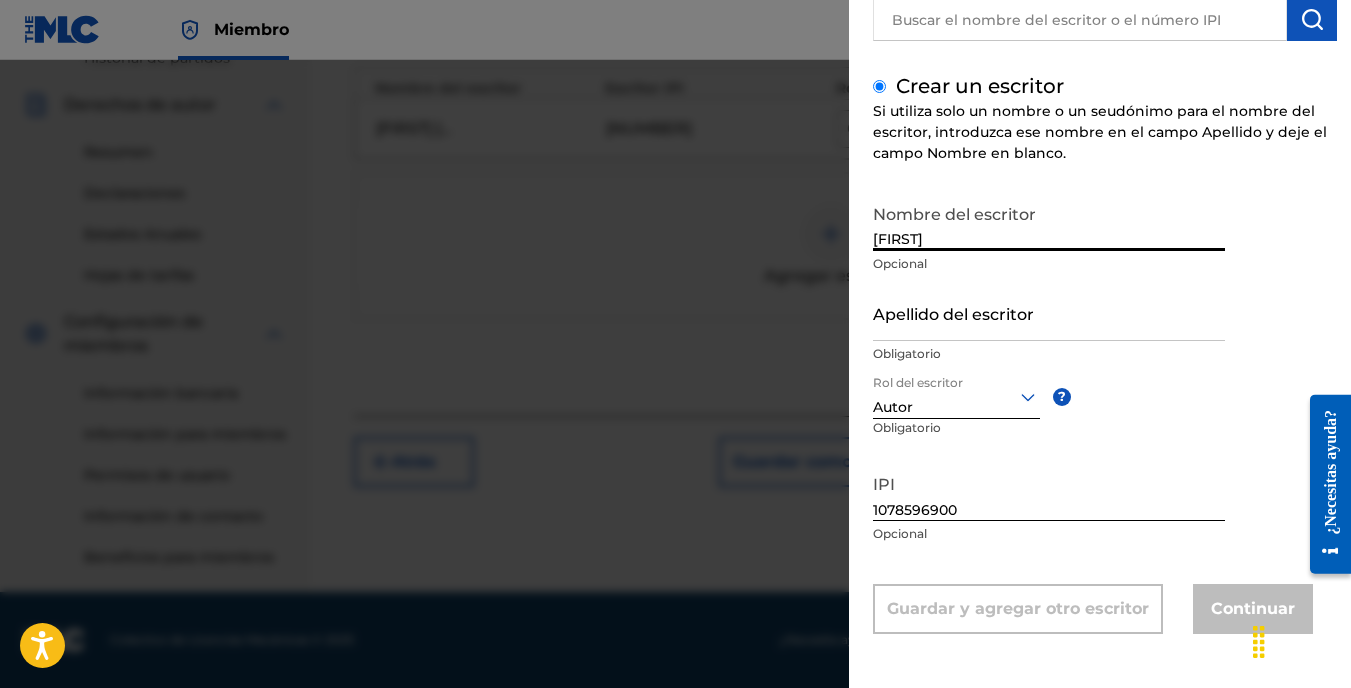 type on "ARGENIS" 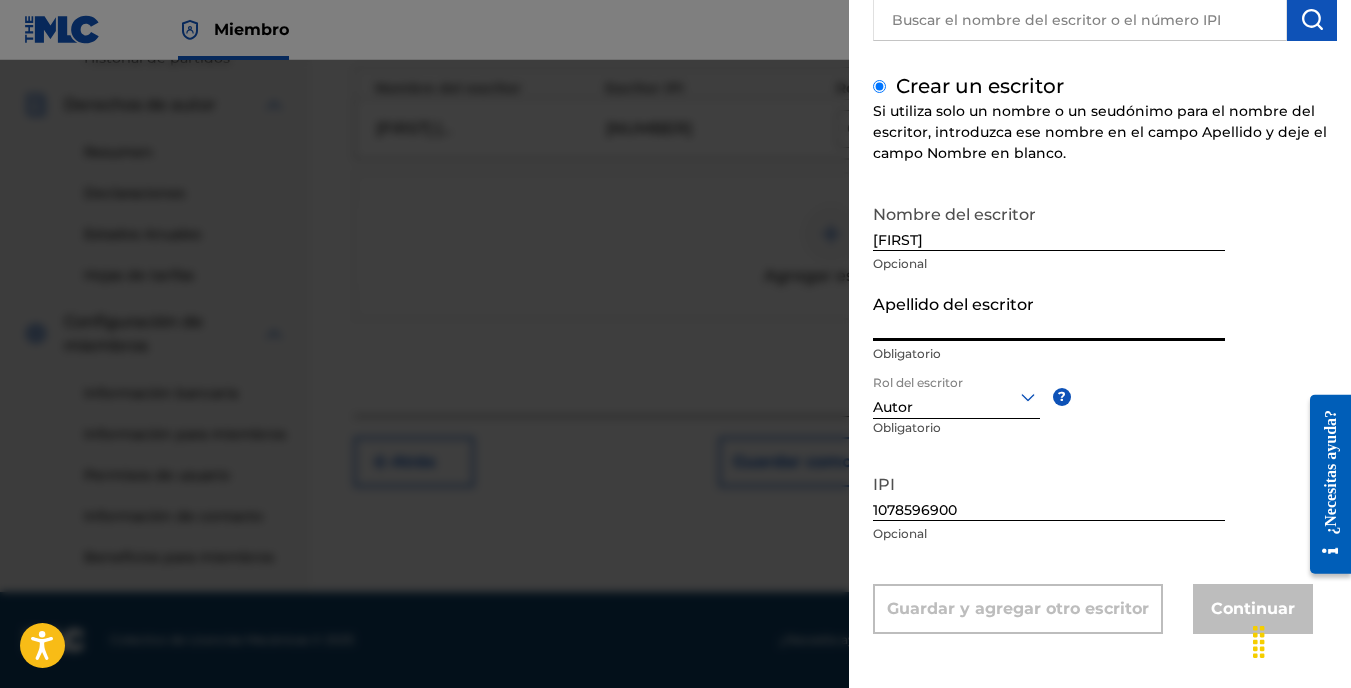 click on "Apellido del escritor" at bounding box center (1049, 312) 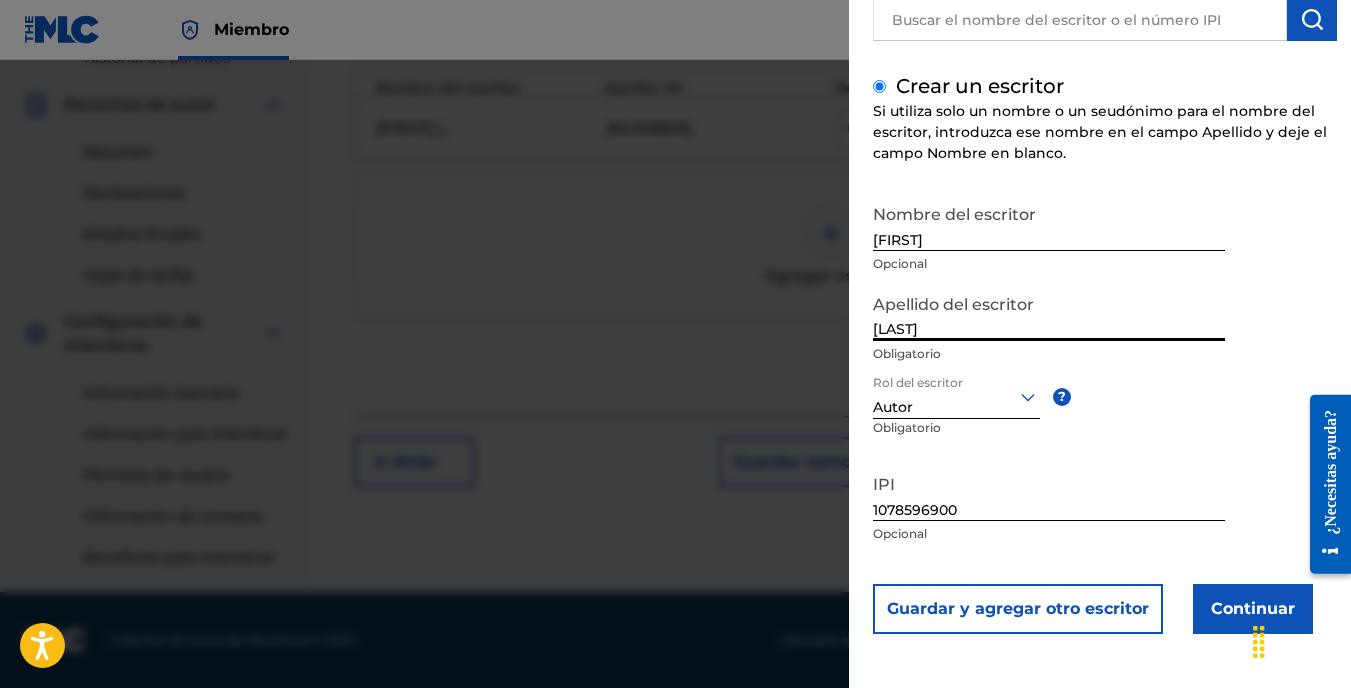 type on "CHAVEZ" 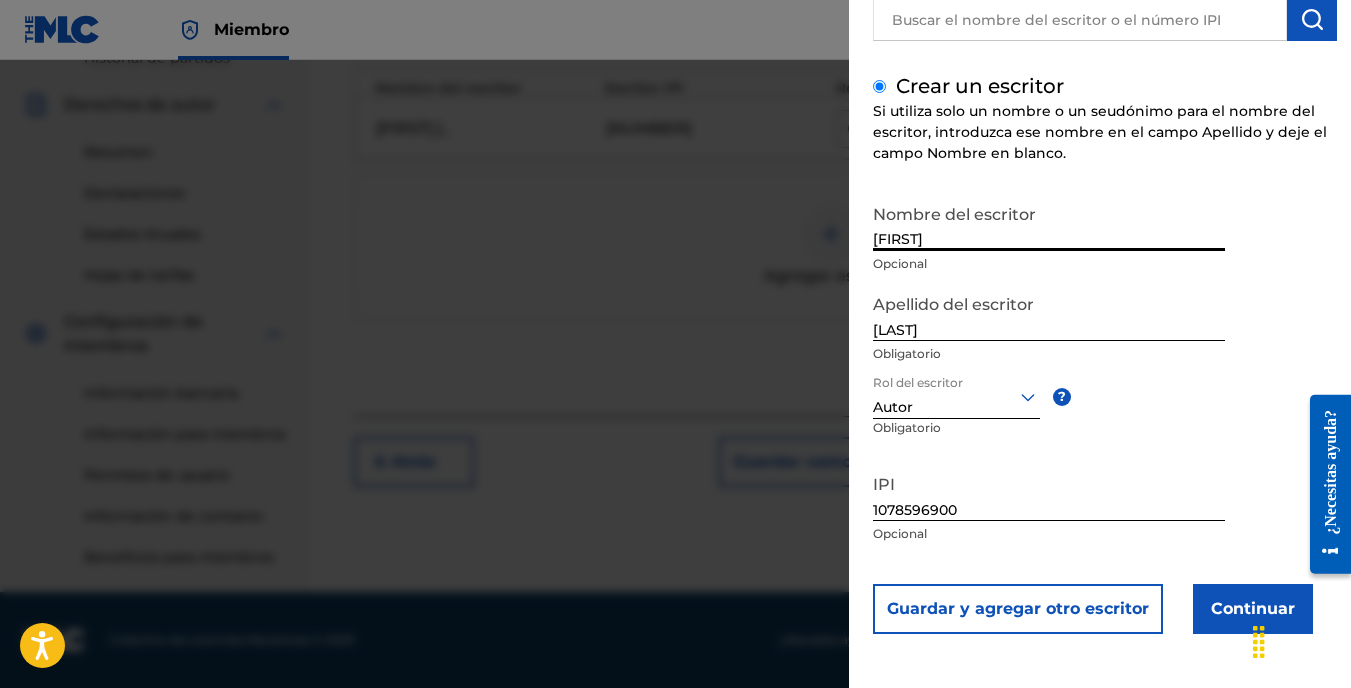 click on "ARGENIS" at bounding box center [1049, 222] 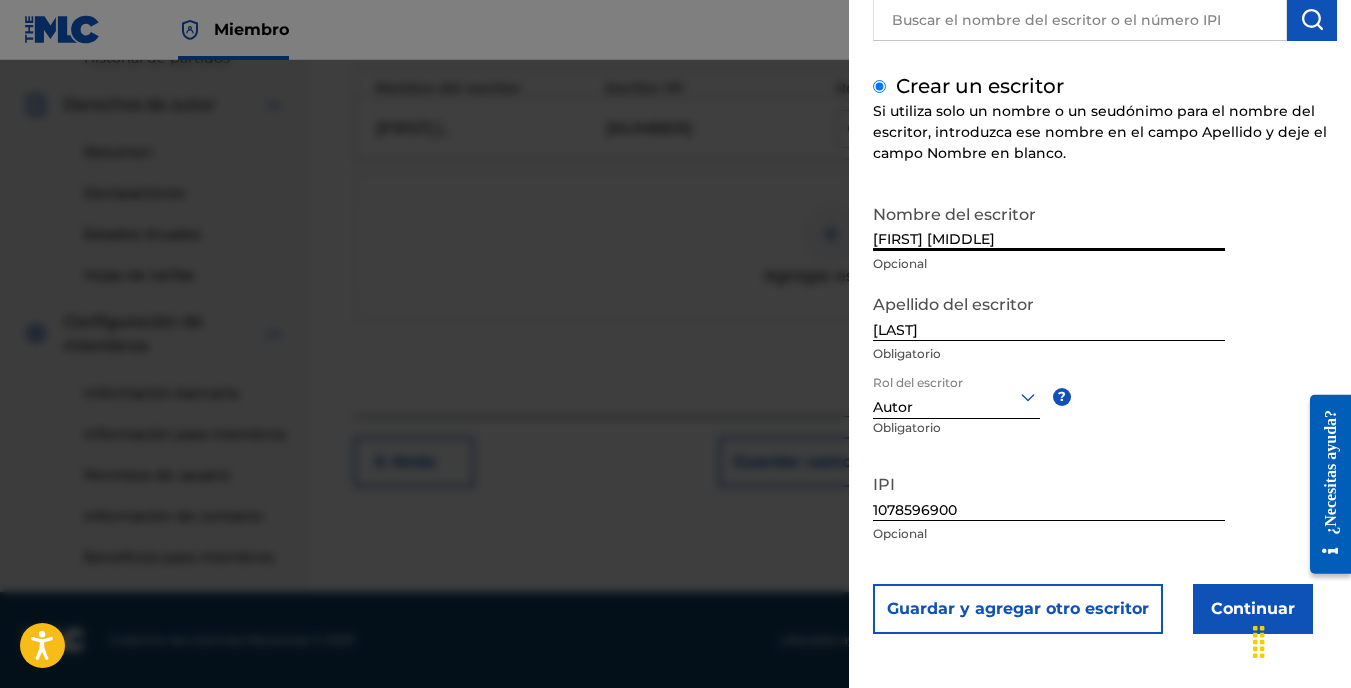 type on "ARGENIS DE JESUS" 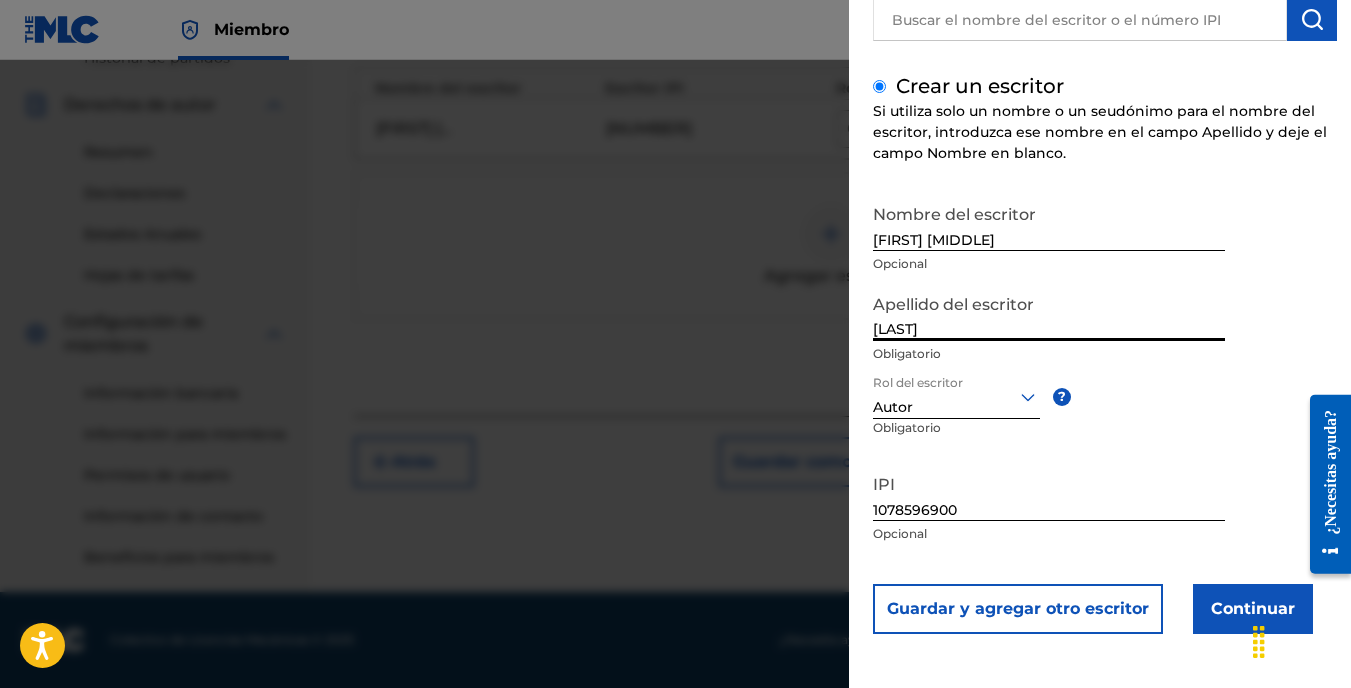 type on "CHAVEZ QUINTERO" 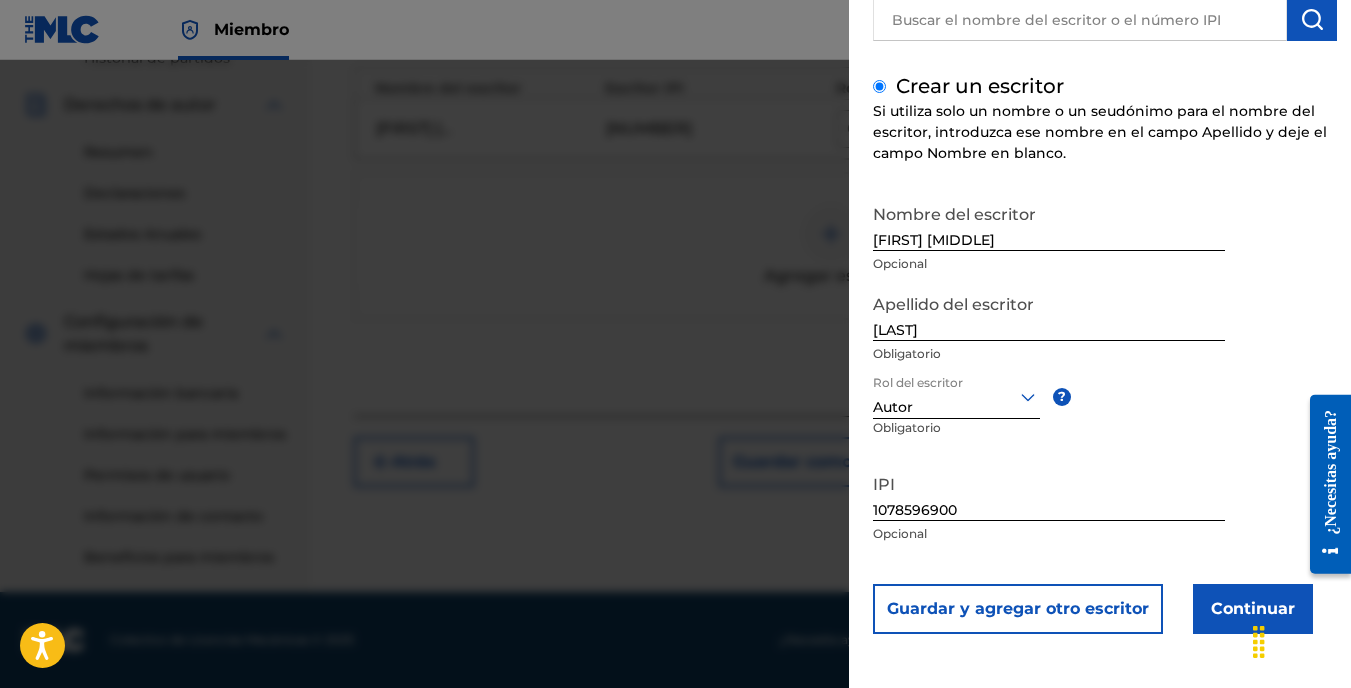 click on "Continuar" at bounding box center (1253, 609) 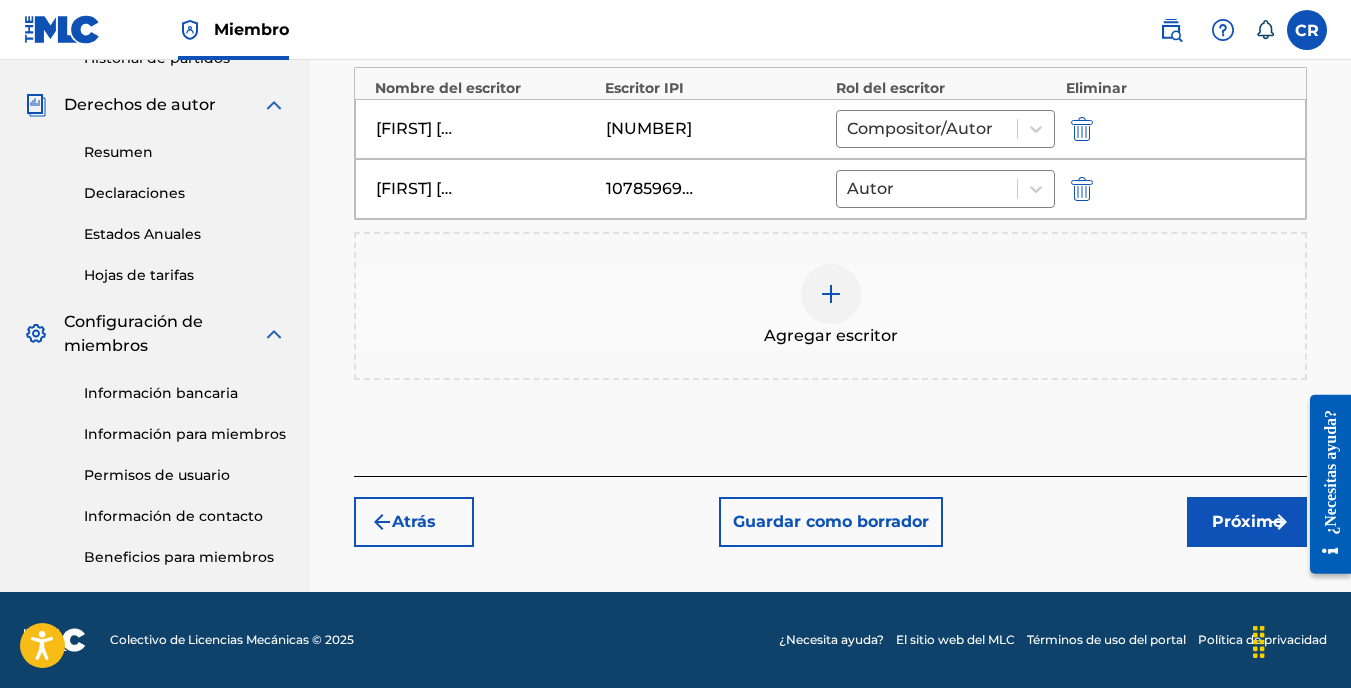 click at bounding box center (831, 294) 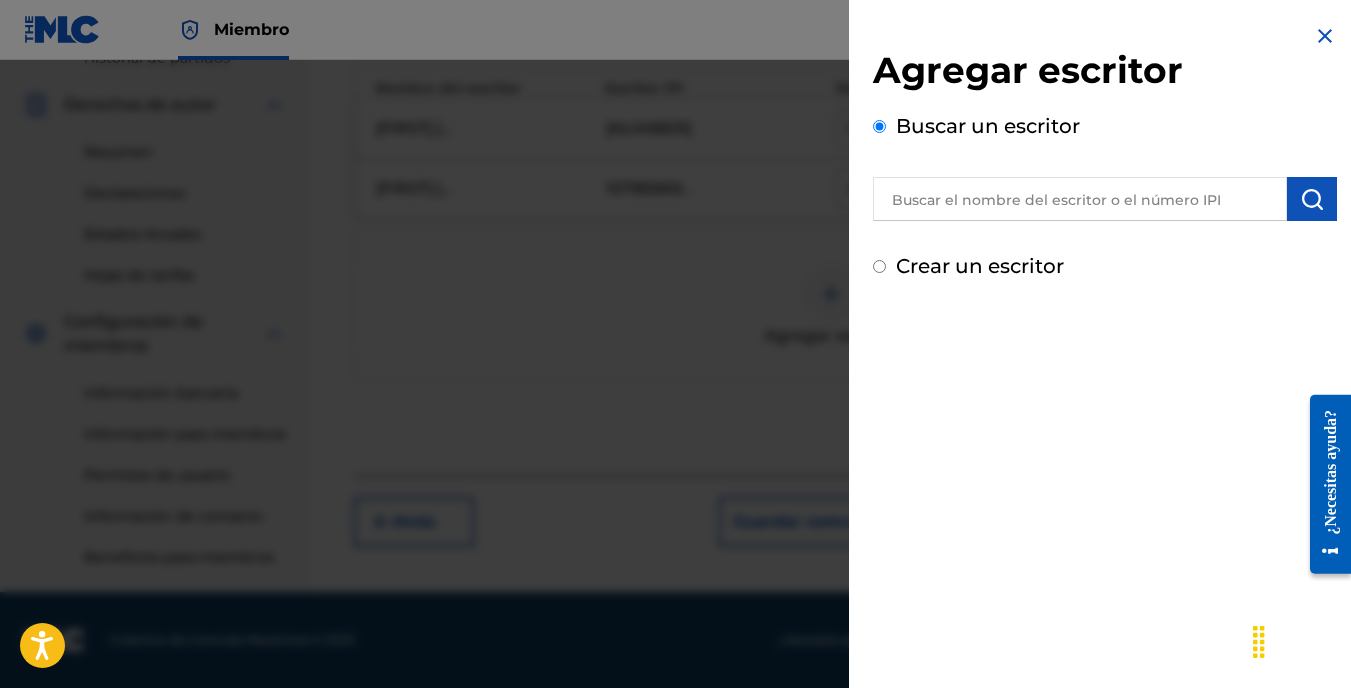 click on "Crear un escritor" at bounding box center (879, 266) 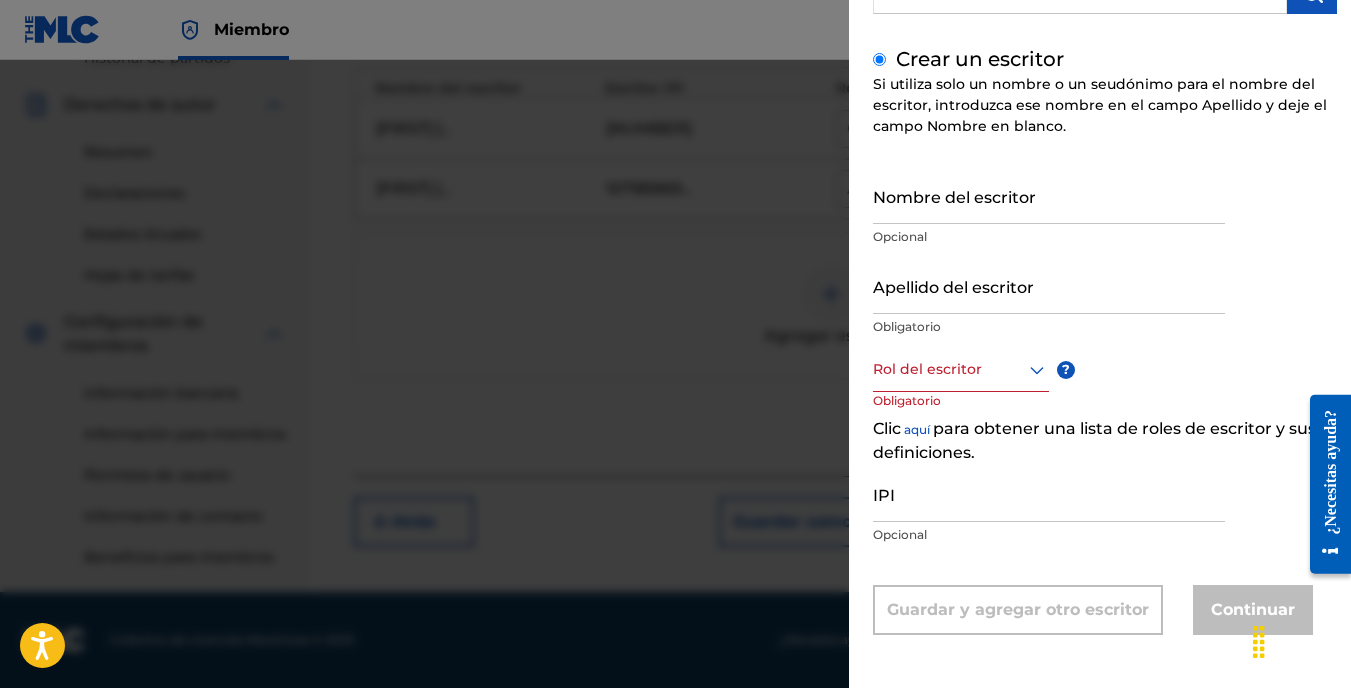 scroll, scrollTop: 208, scrollLeft: 0, axis: vertical 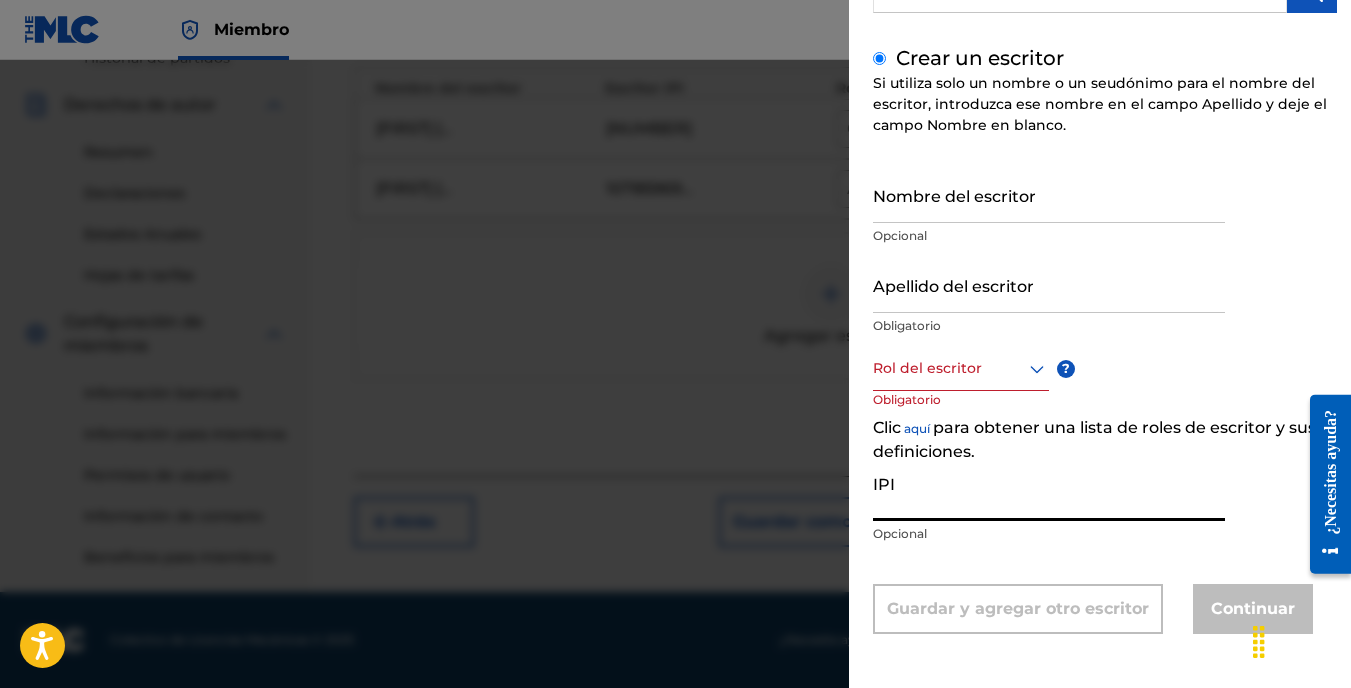 click on "IPI" at bounding box center (1049, 492) 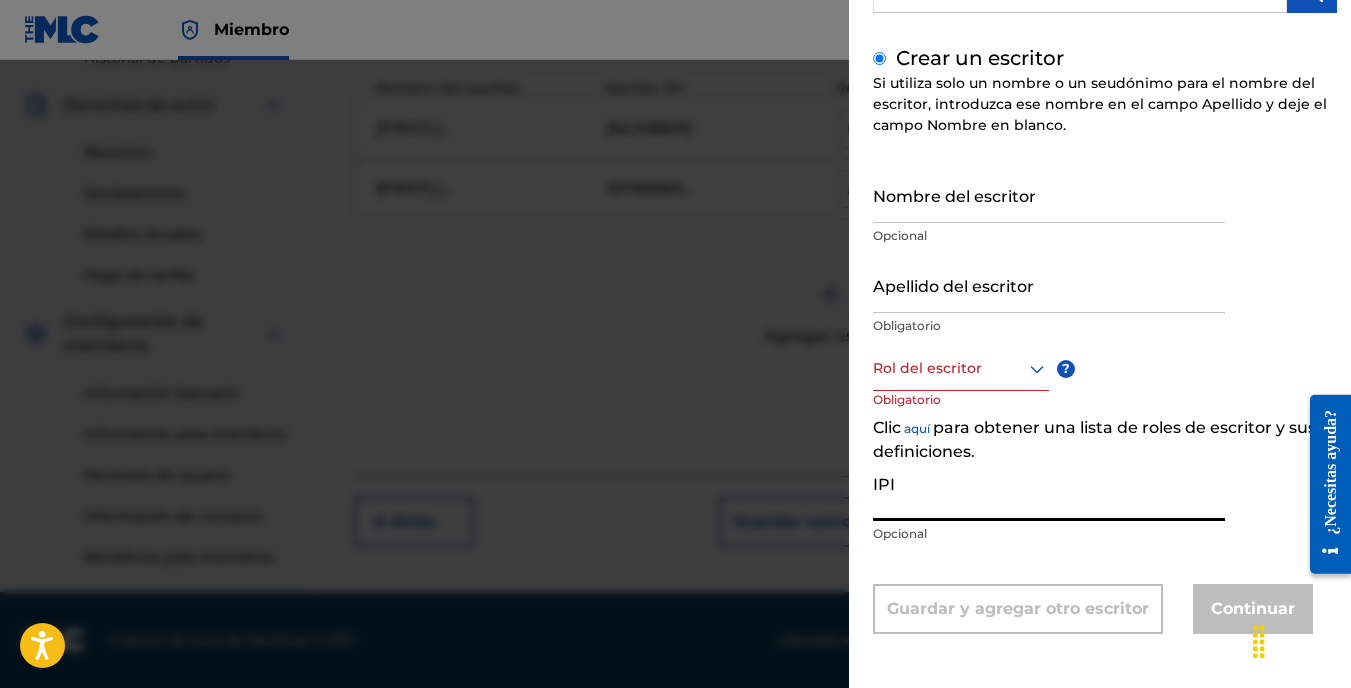 paste on "01020939291" 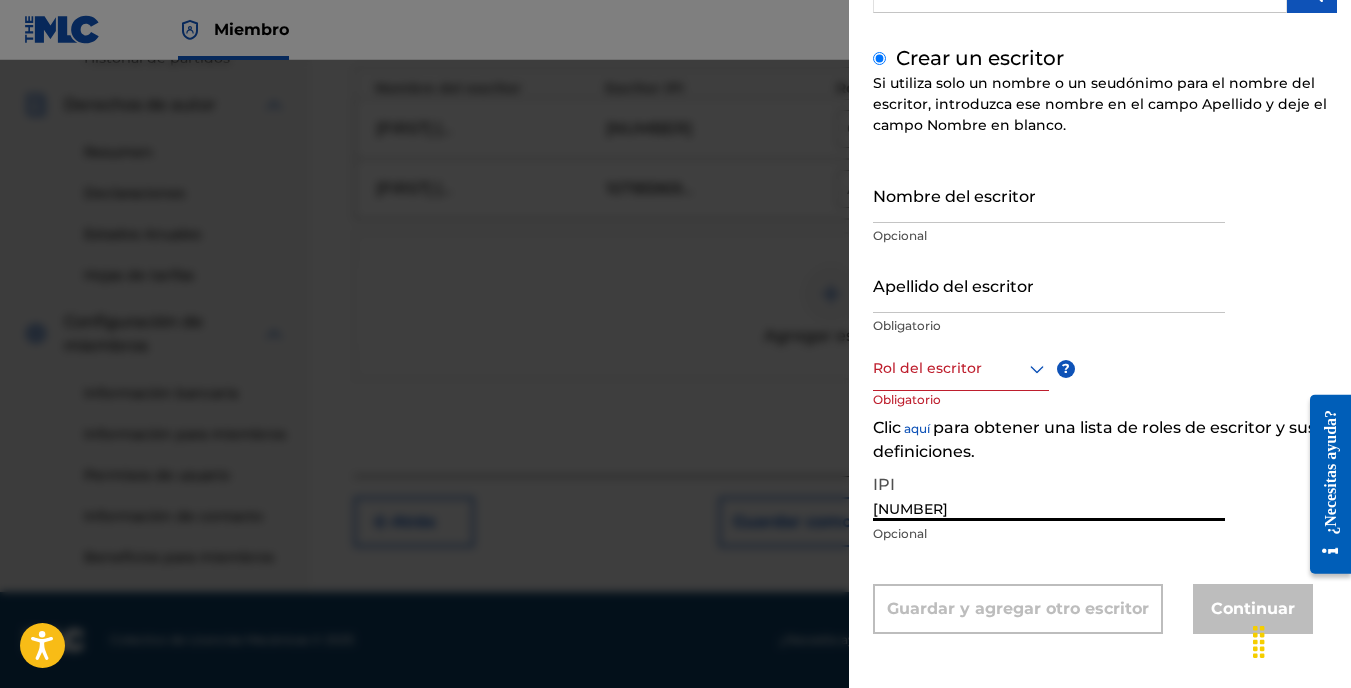 type on "01020939291" 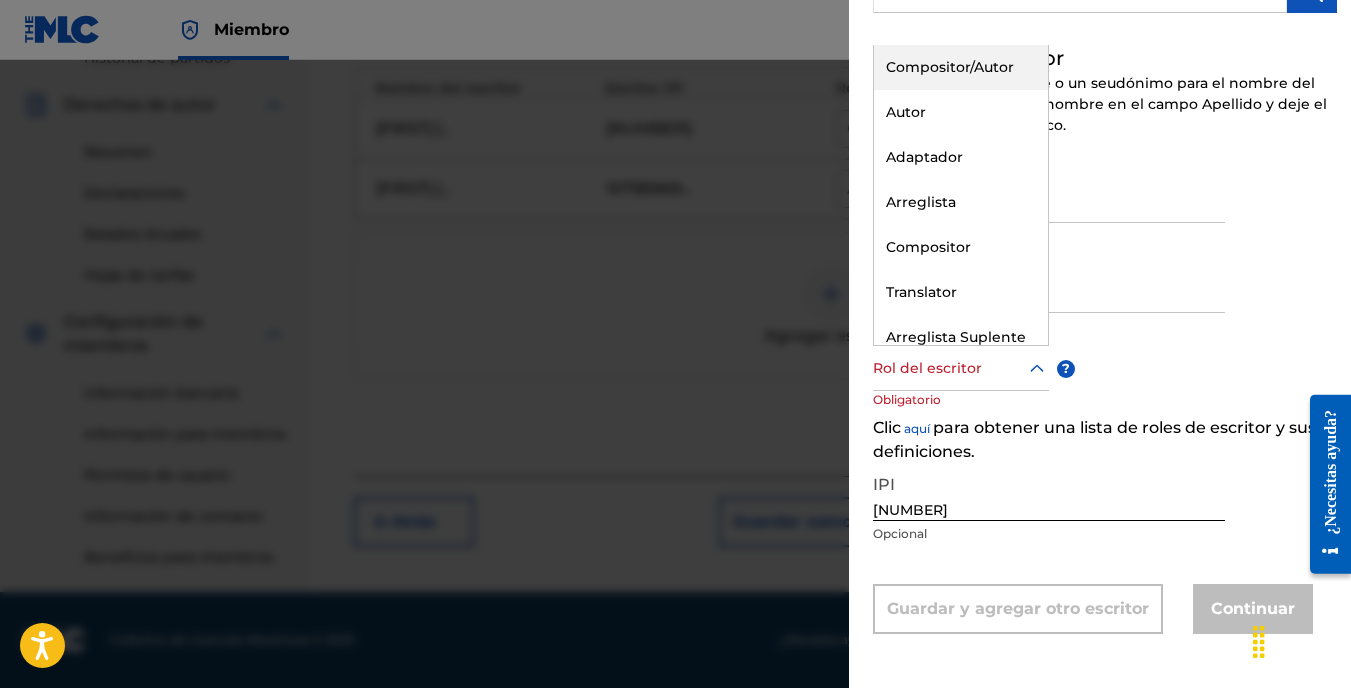 click at bounding box center (961, 368) 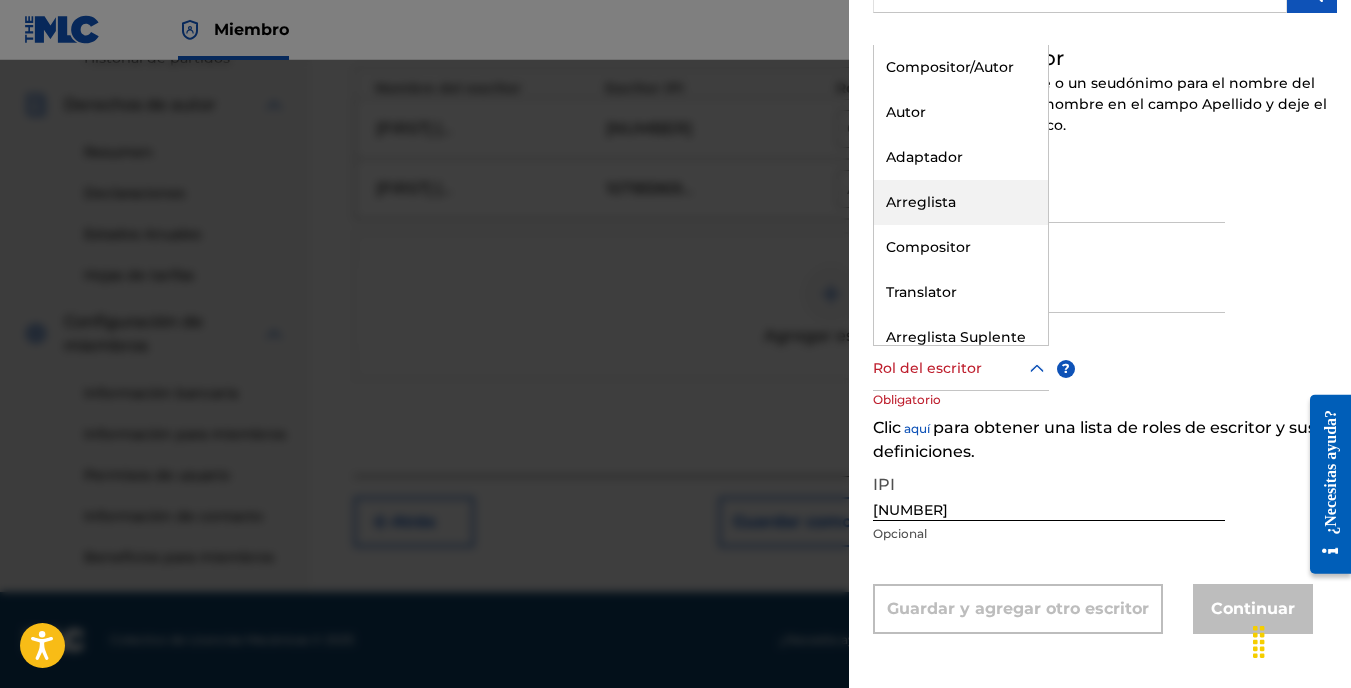 scroll, scrollTop: 81, scrollLeft: 0, axis: vertical 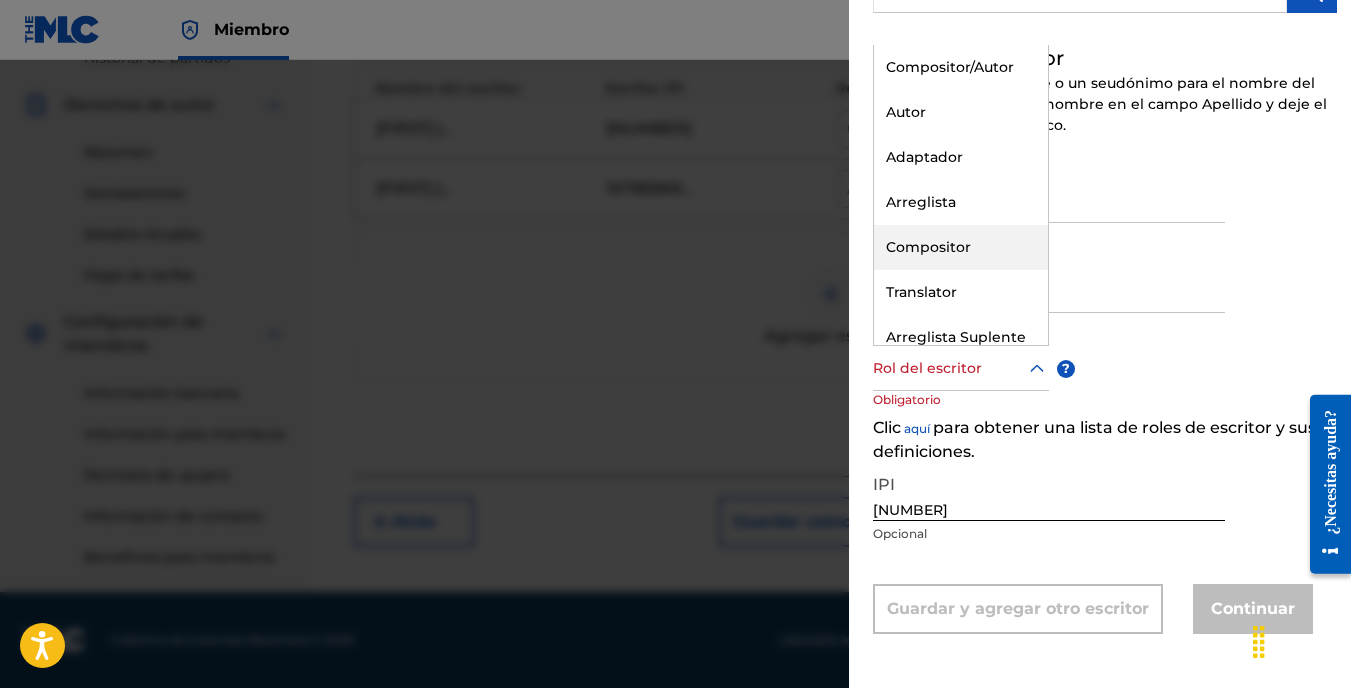 click on "Compositor" at bounding box center (961, 247) 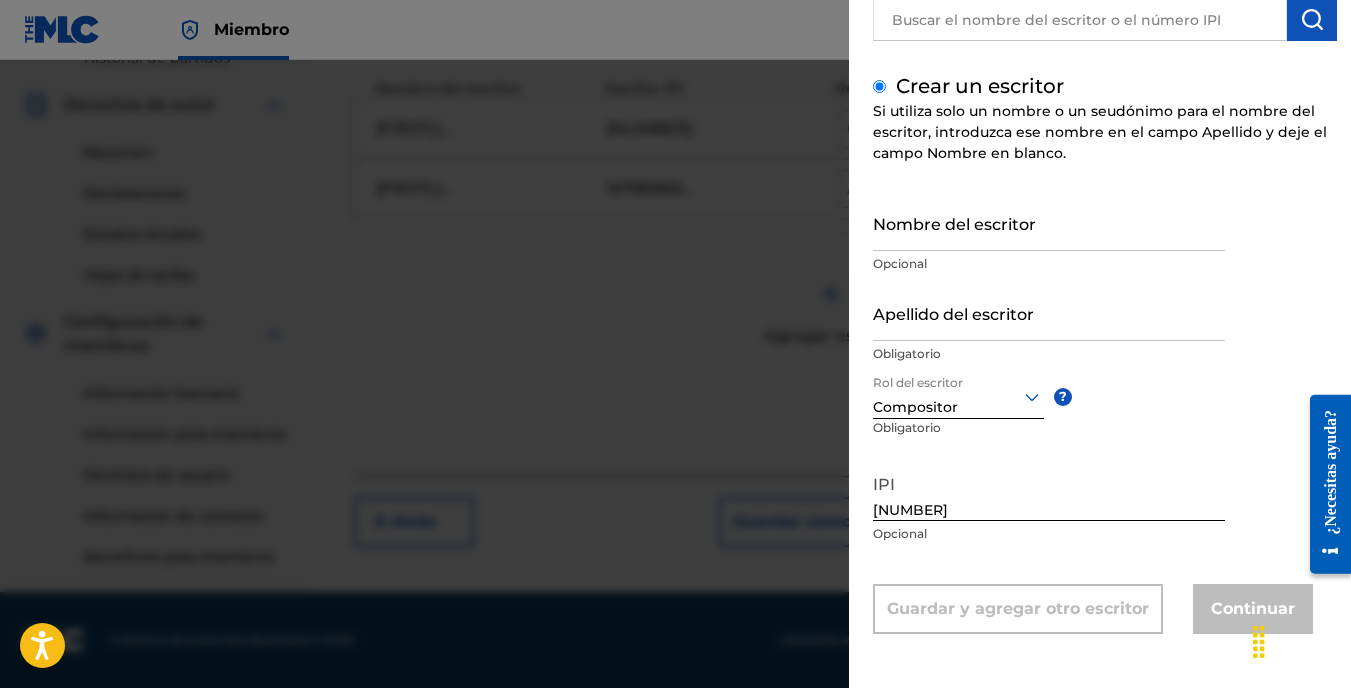 scroll, scrollTop: 180, scrollLeft: 0, axis: vertical 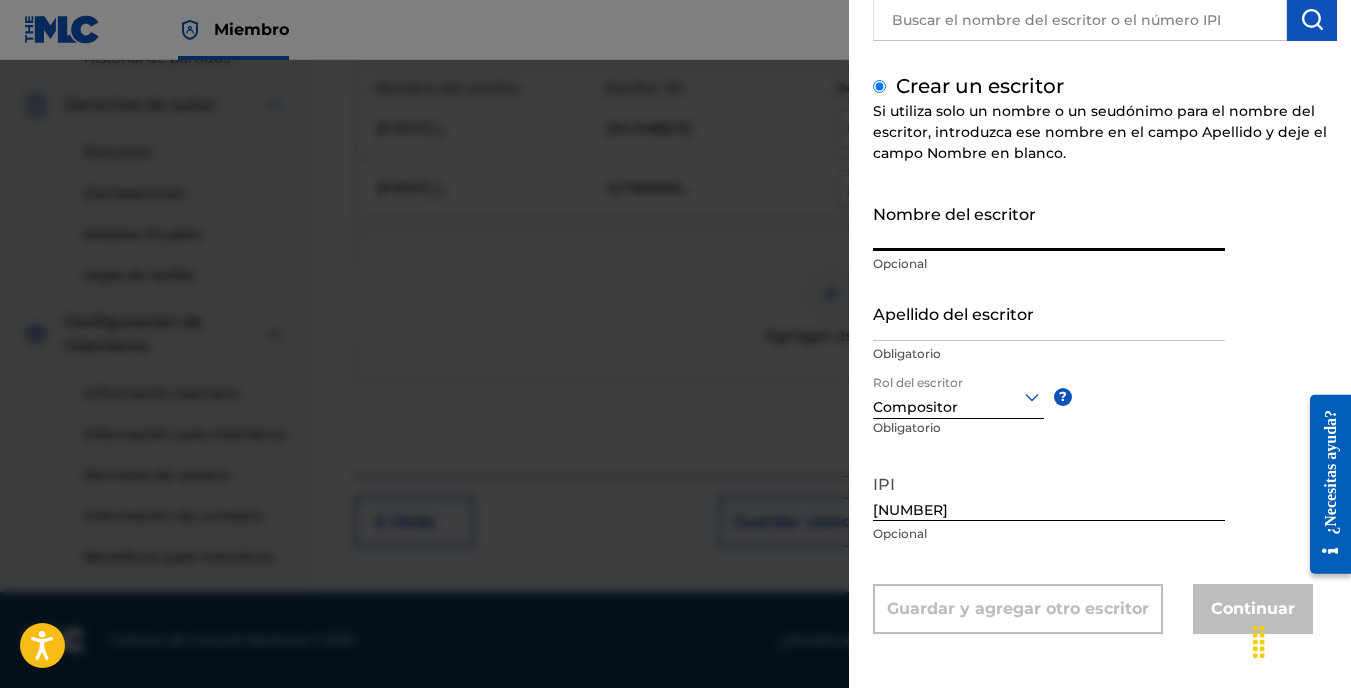 click on "Nombre del escritor" at bounding box center [1049, 222] 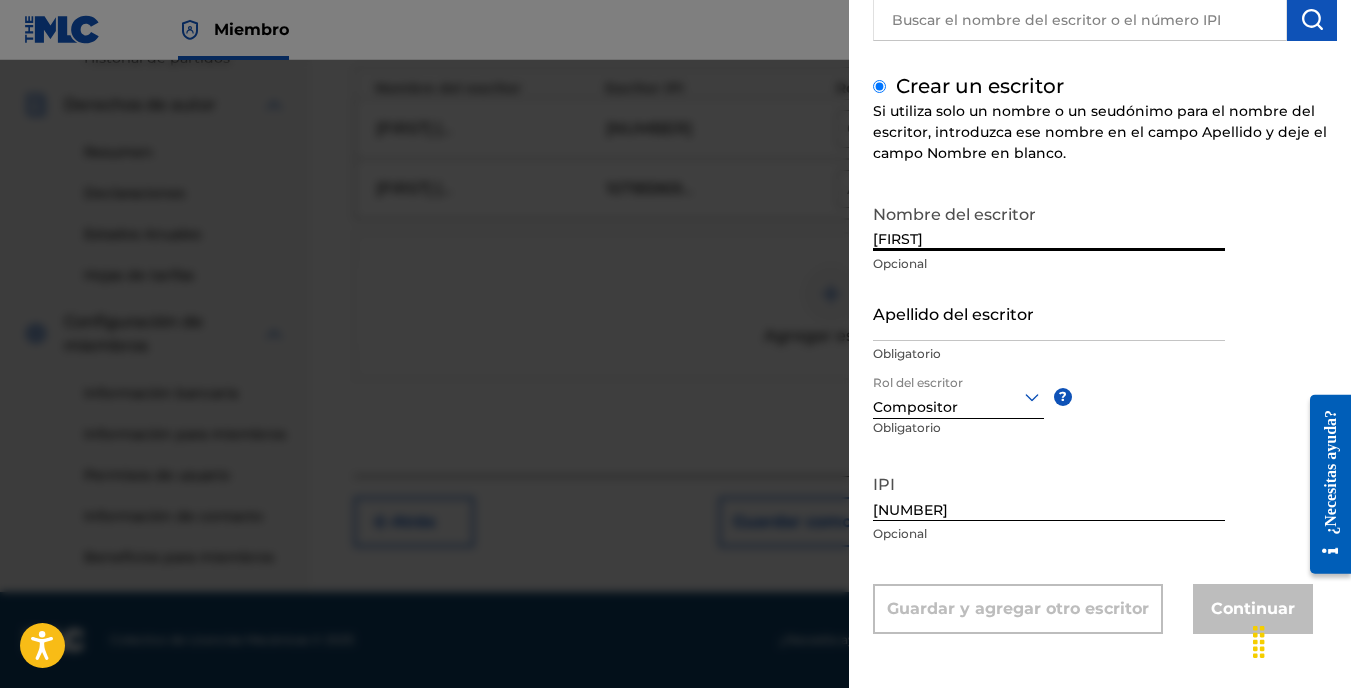 type on "MIGUEL" 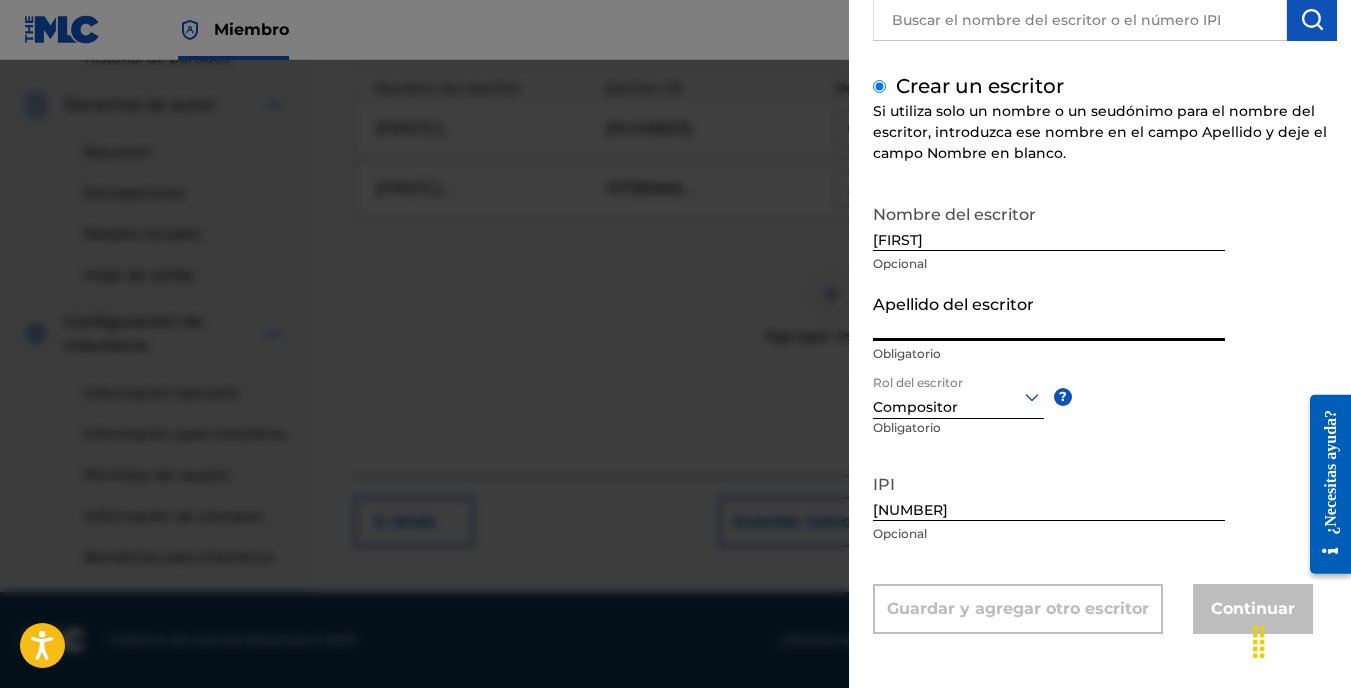 click on "Apellido del escritor" at bounding box center [1049, 312] 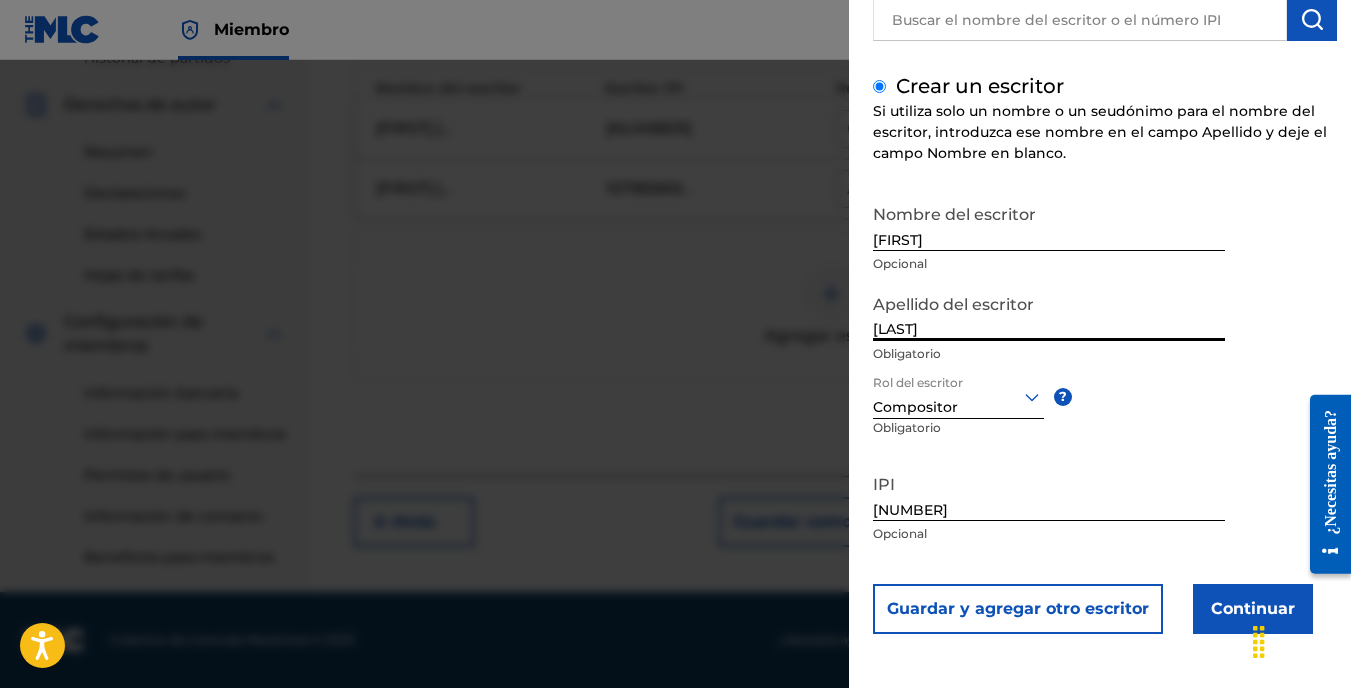 type on "PEREZ" 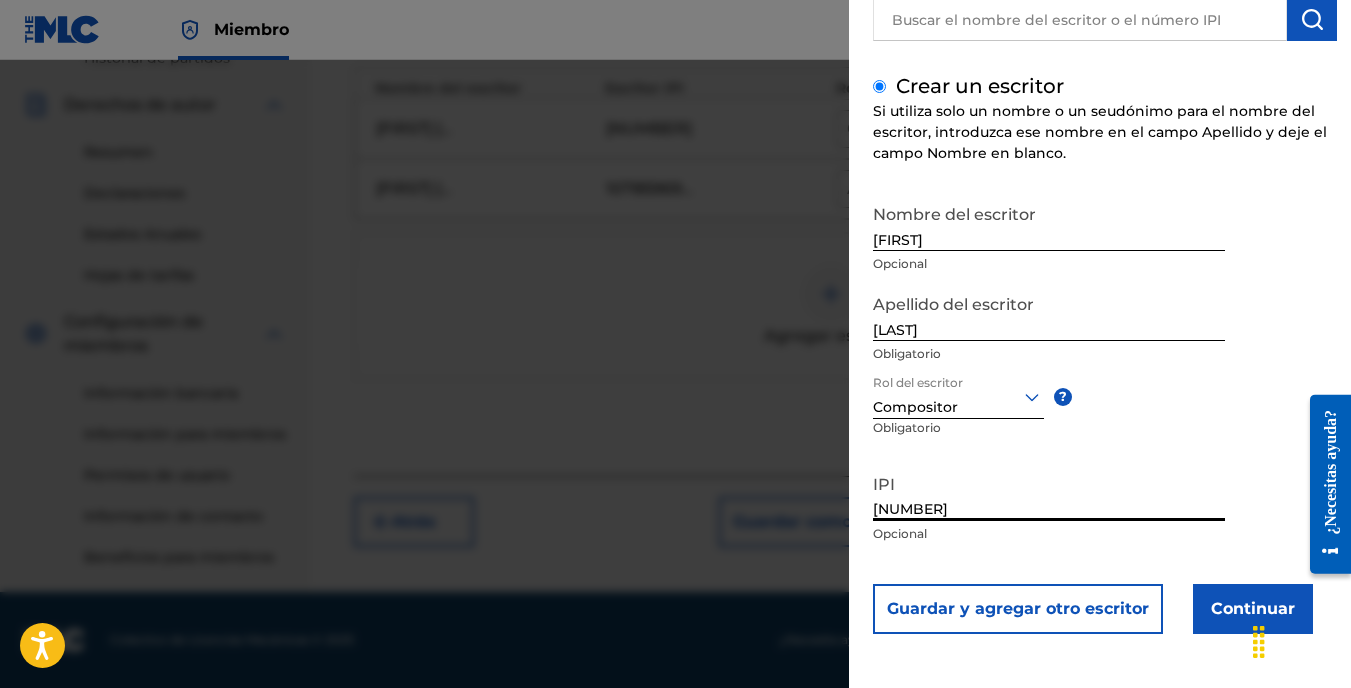 click on "01020939291" at bounding box center [1049, 492] 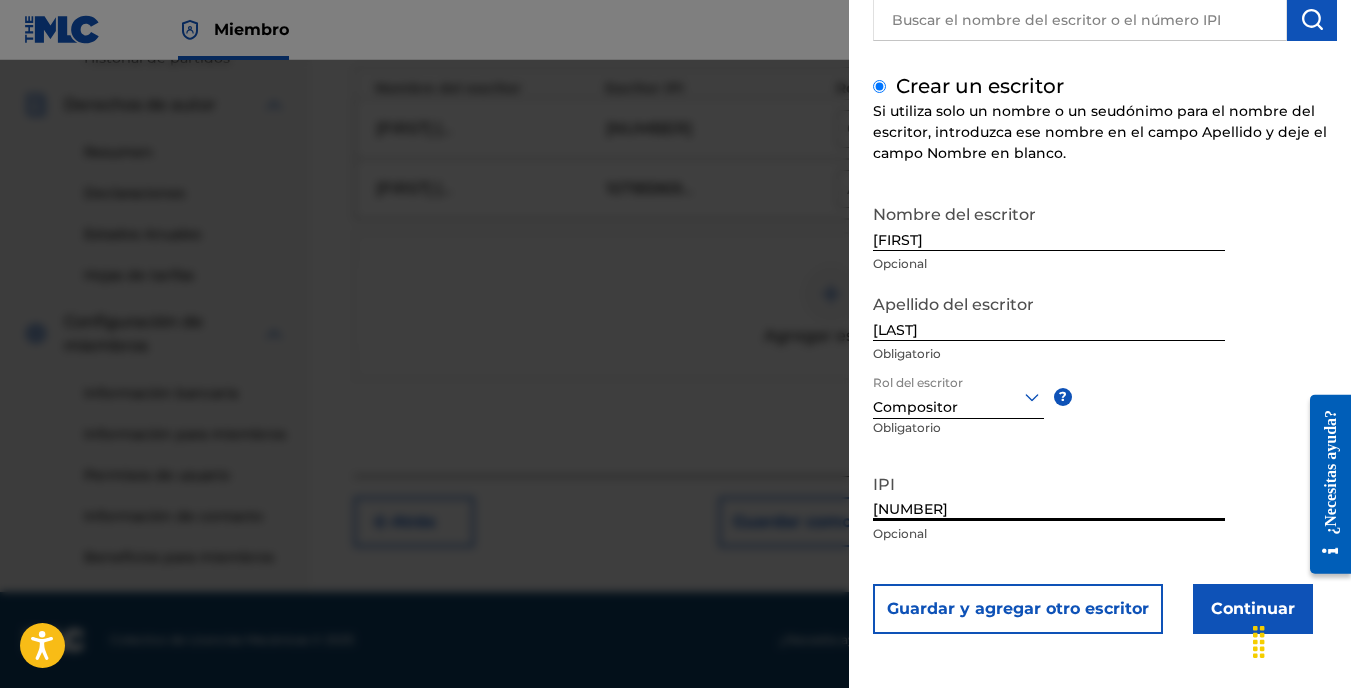drag, startPoint x: 973, startPoint y: 500, endPoint x: 844, endPoint y: 516, distance: 129.98846 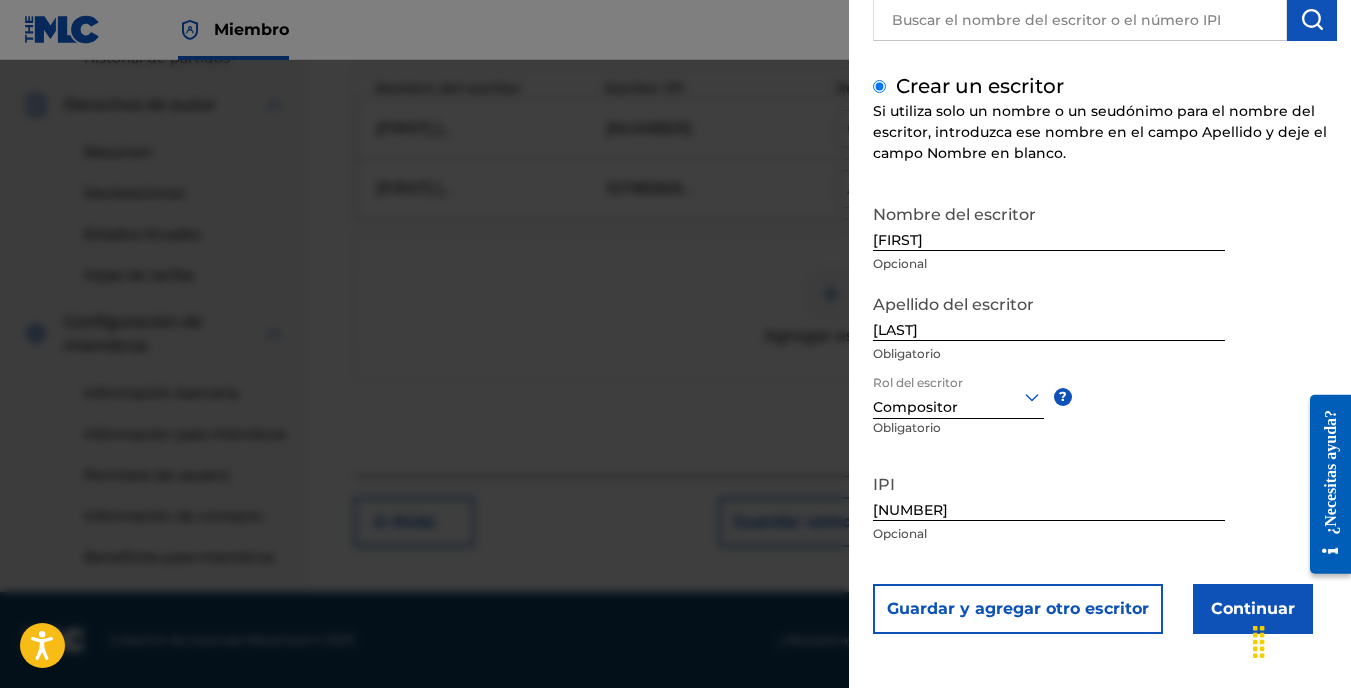 click on "Continuar" at bounding box center (1253, 609) 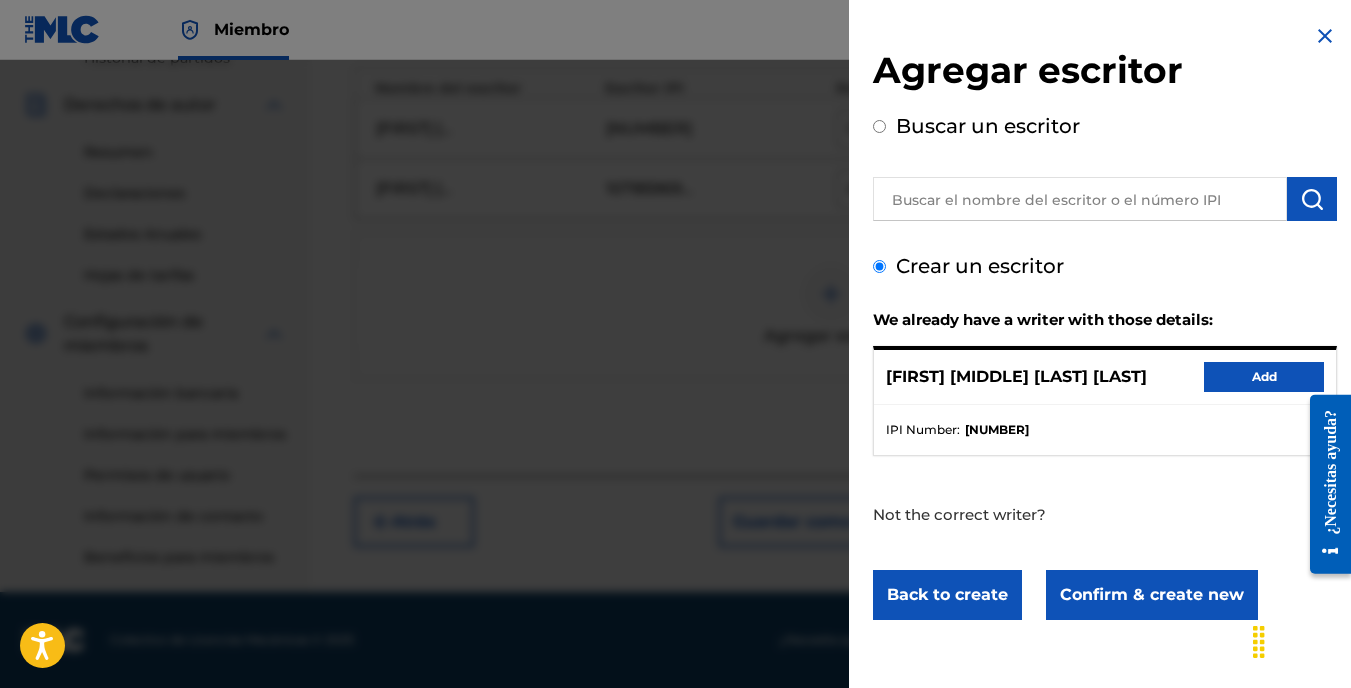 scroll, scrollTop: 0, scrollLeft: 0, axis: both 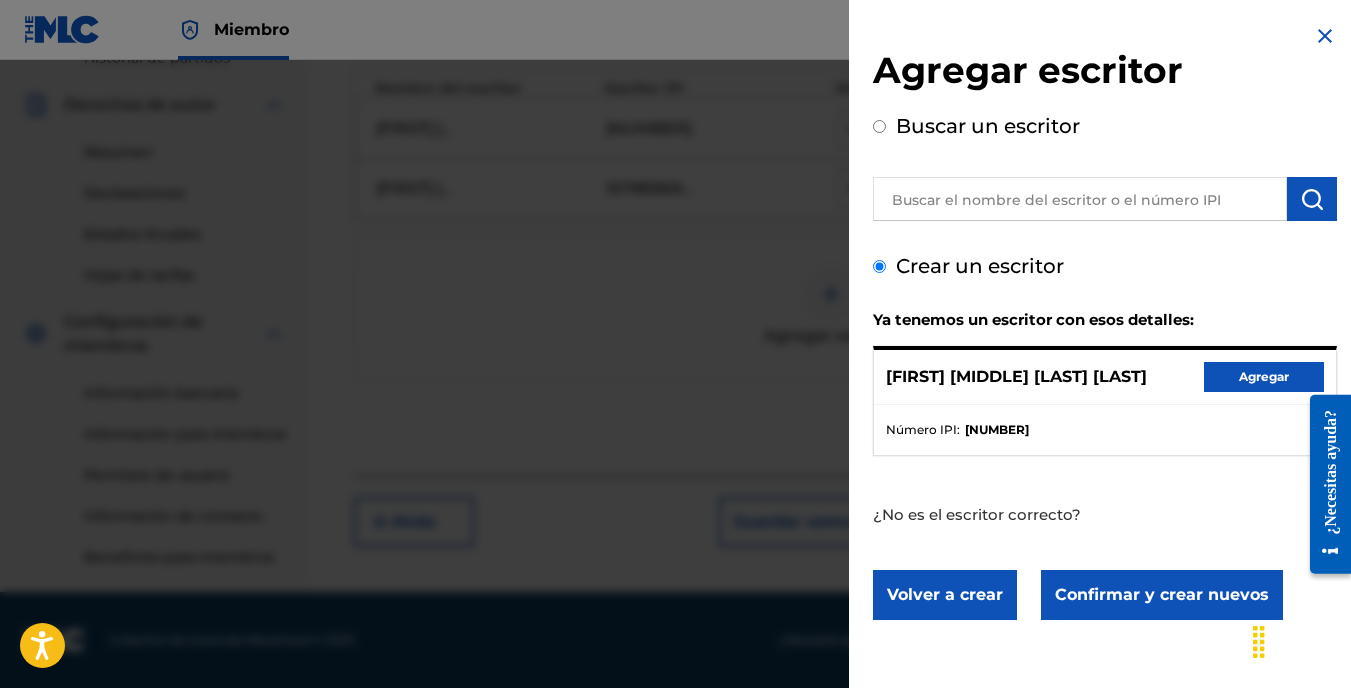 click on "Agregar" at bounding box center [1264, 377] 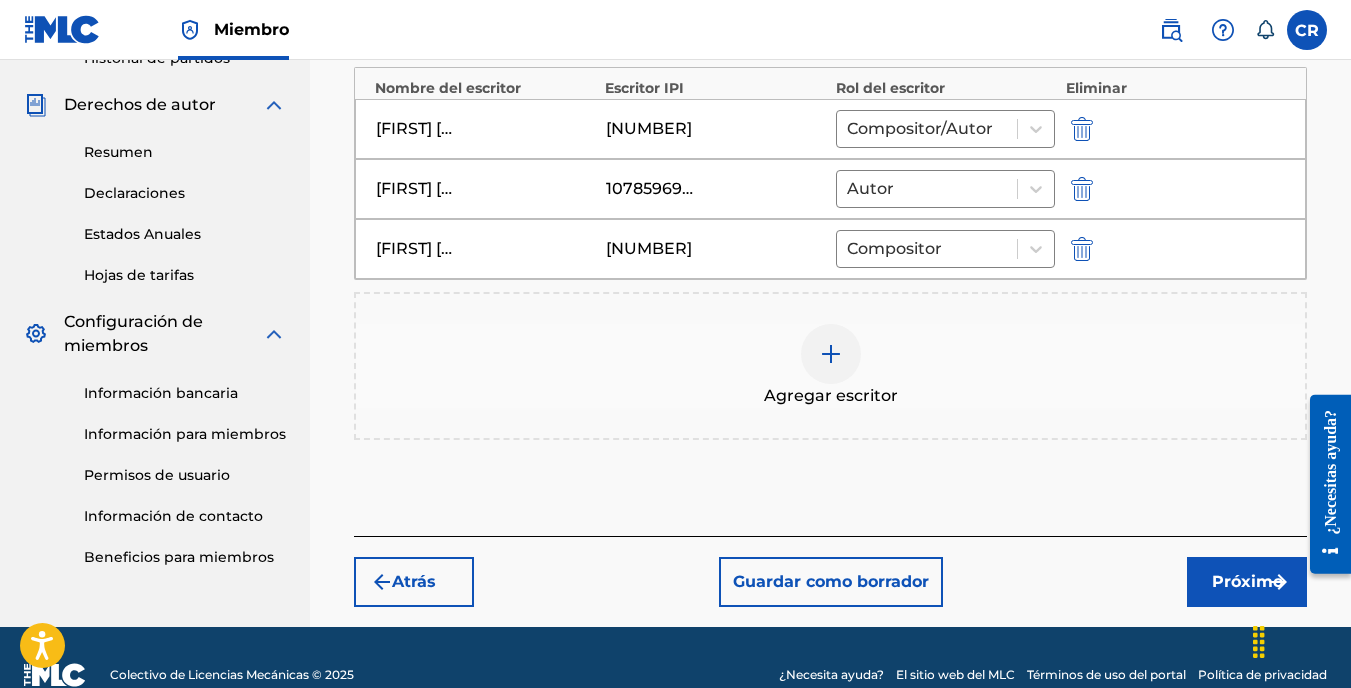 click at bounding box center (831, 354) 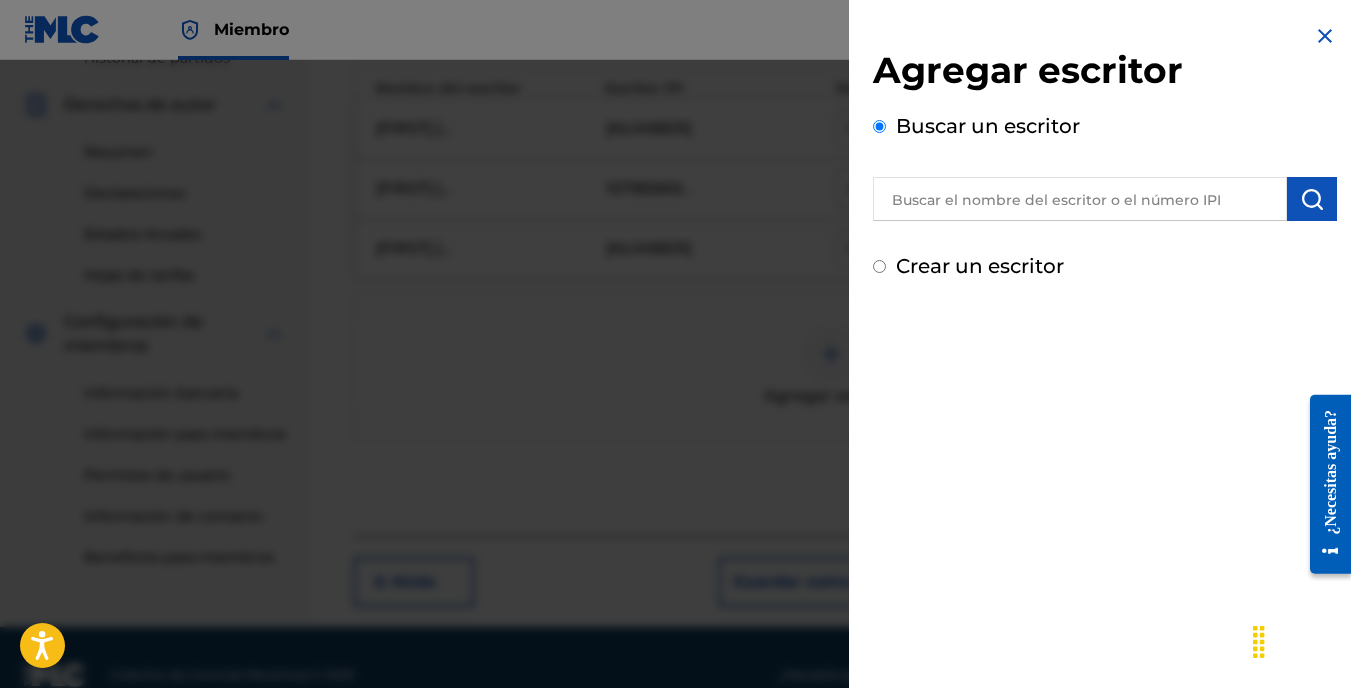 click on "Crear un escritor" at bounding box center [879, 266] 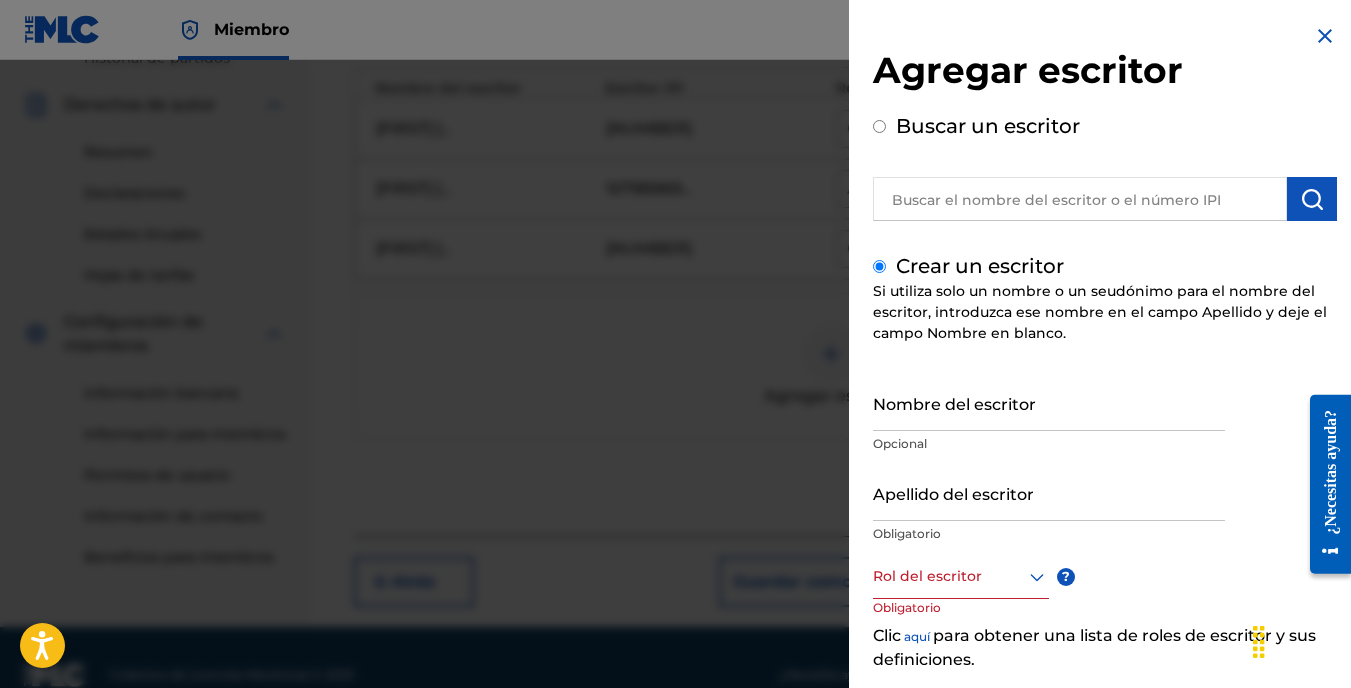 click on "Nombre del escritor" at bounding box center [1049, 402] 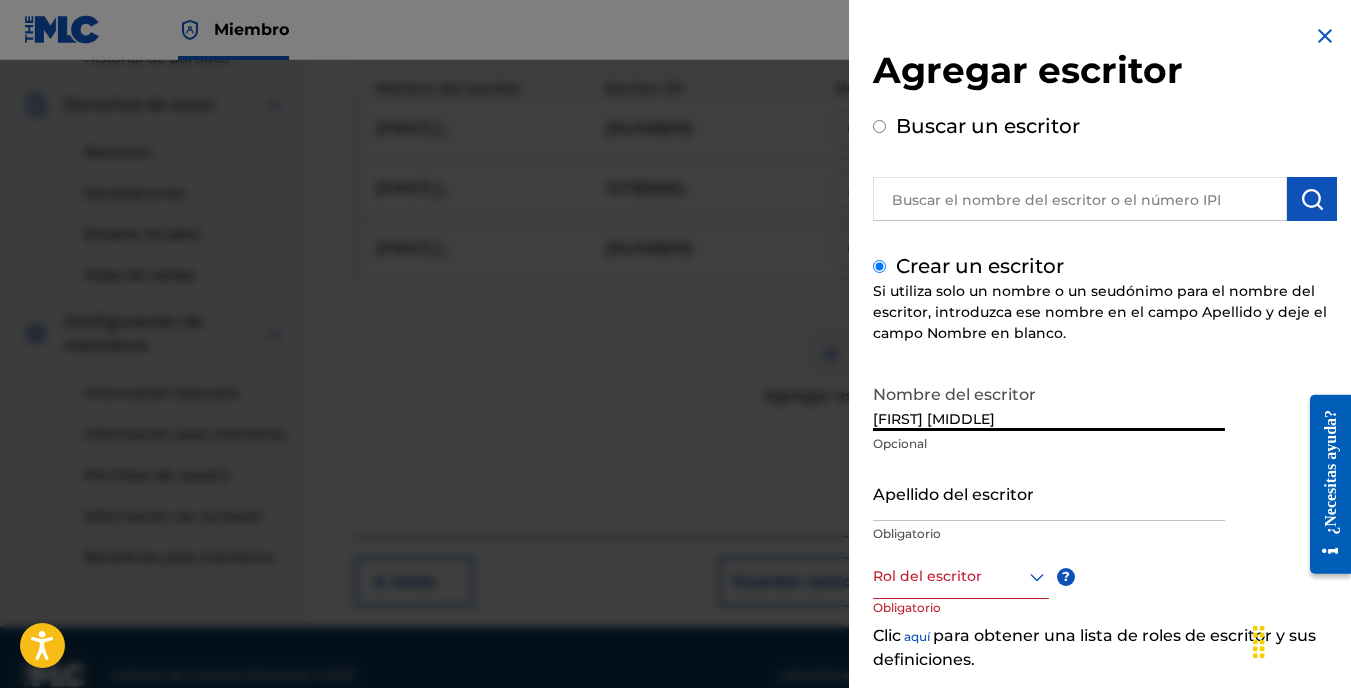 type on "CESAR AUGUSTO" 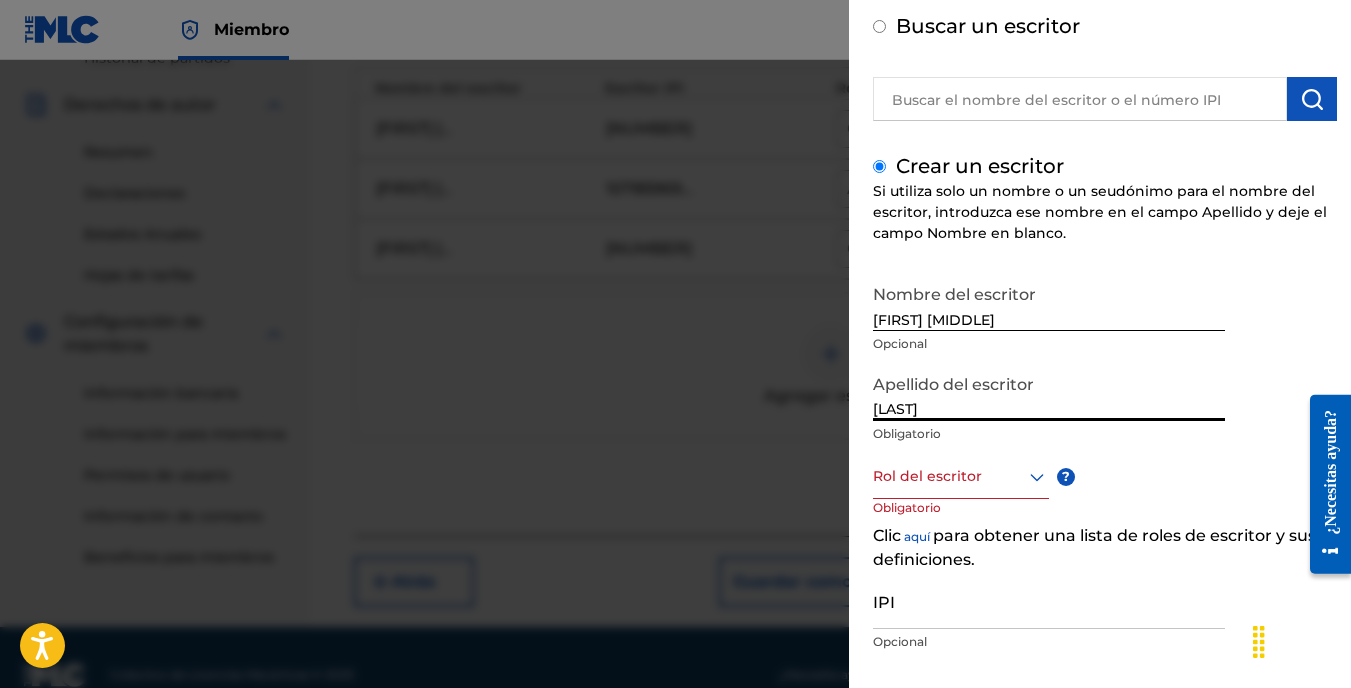 scroll, scrollTop: 208, scrollLeft: 0, axis: vertical 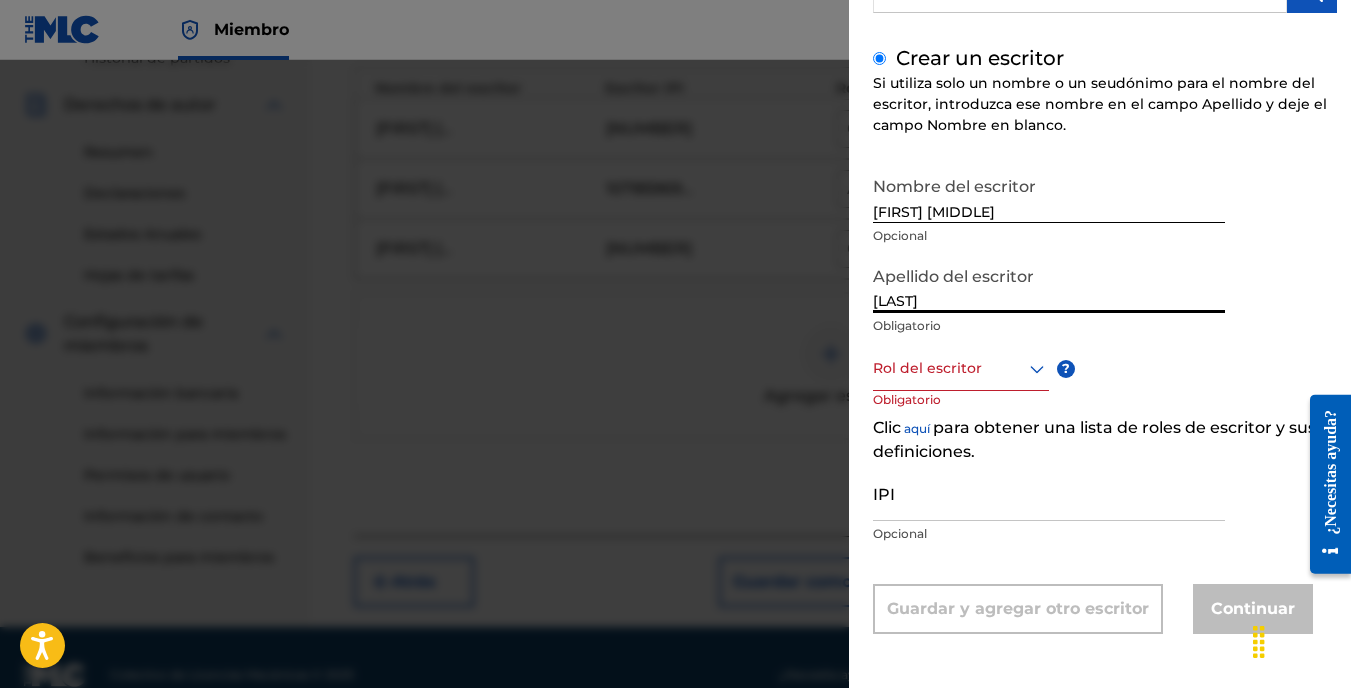type on "PULGARIN" 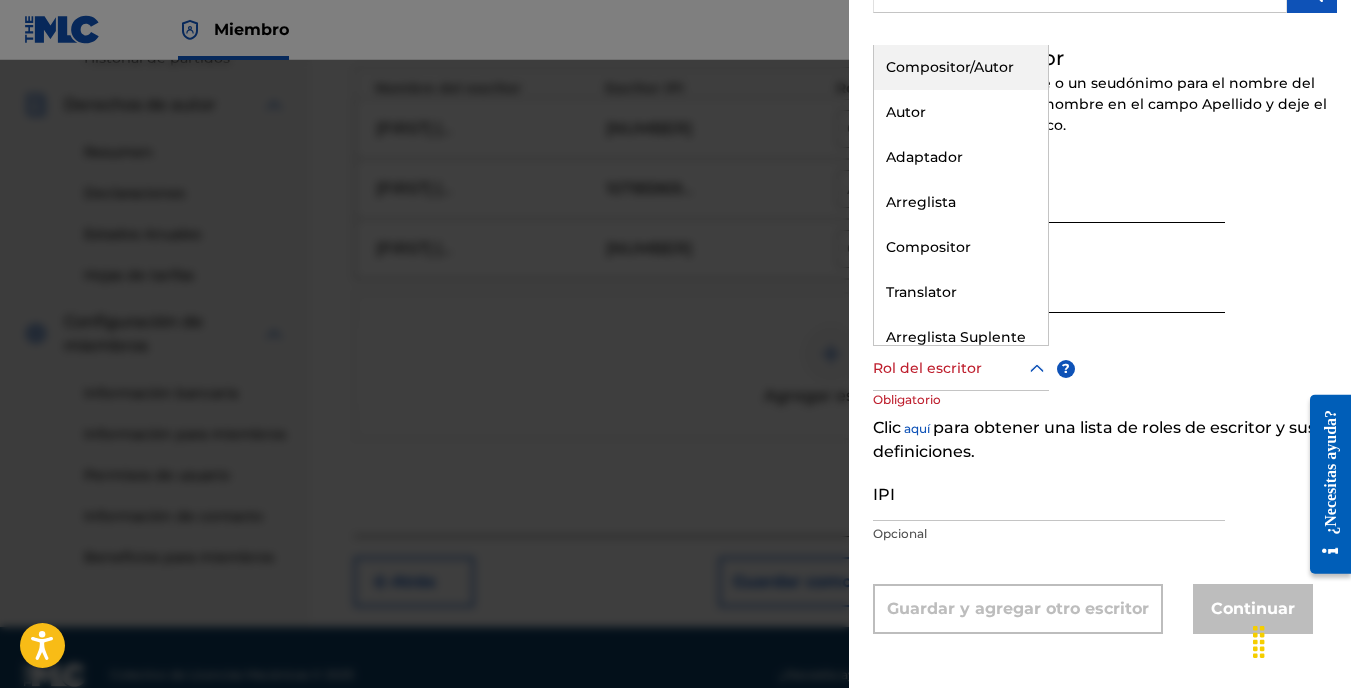click at bounding box center [961, 368] 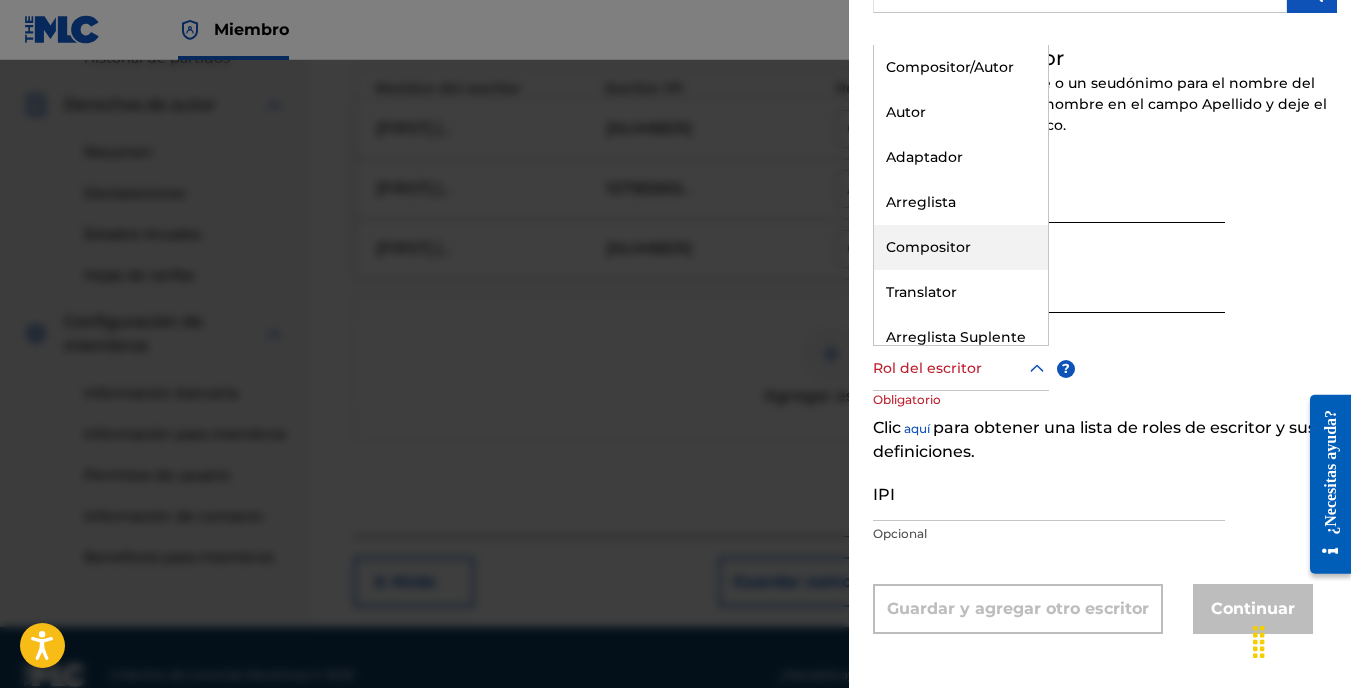 click on "Compositor" at bounding box center (961, 247) 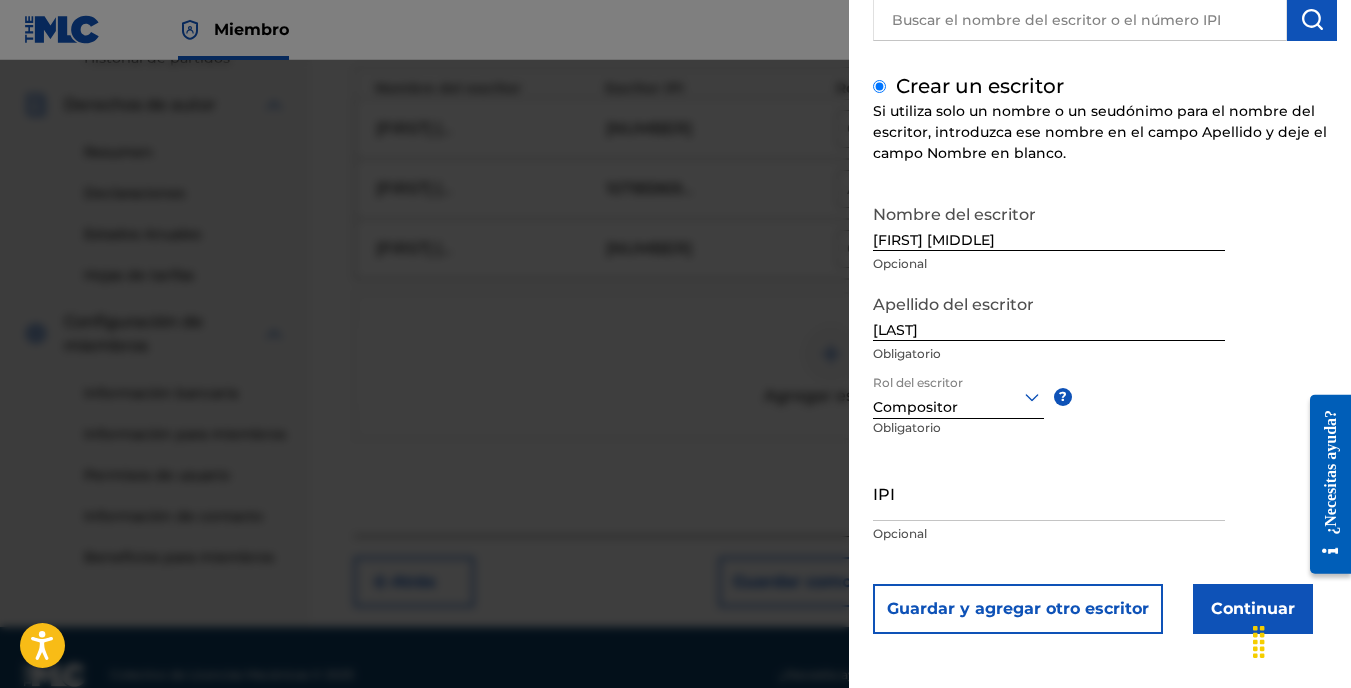 click on "IPI" at bounding box center [1049, 492] 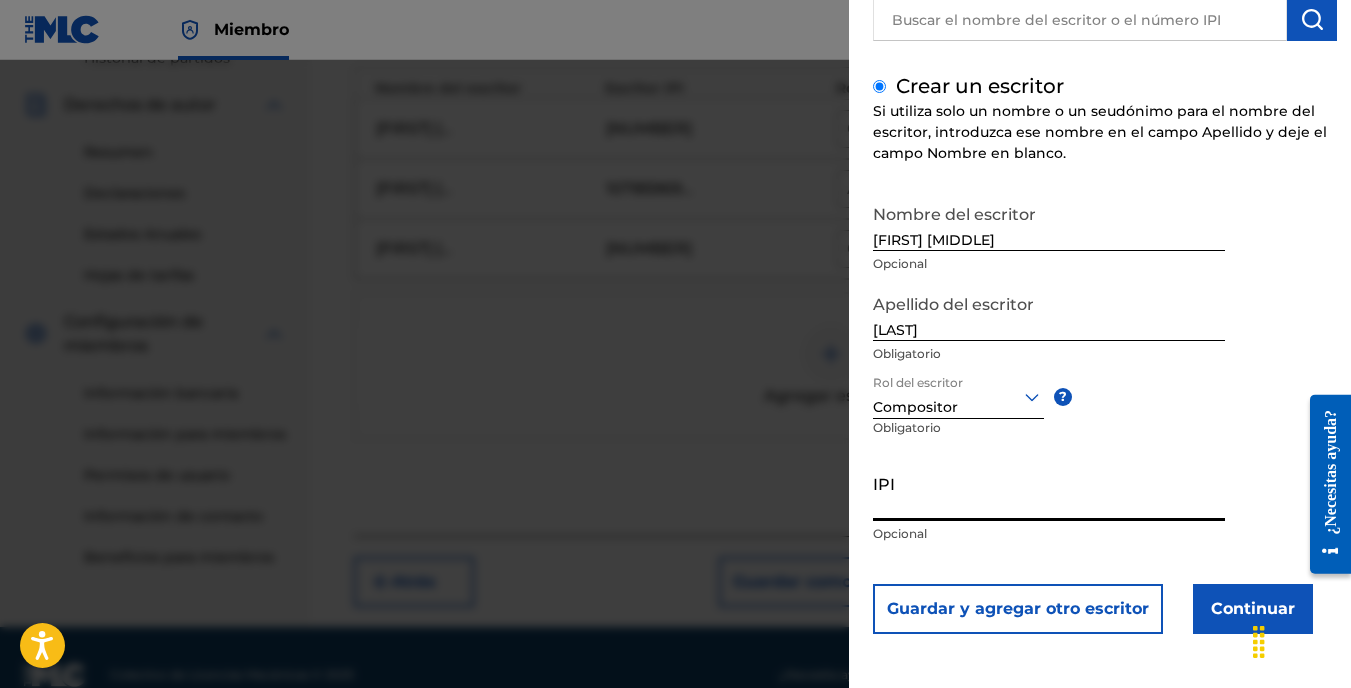 paste on "01068930928" 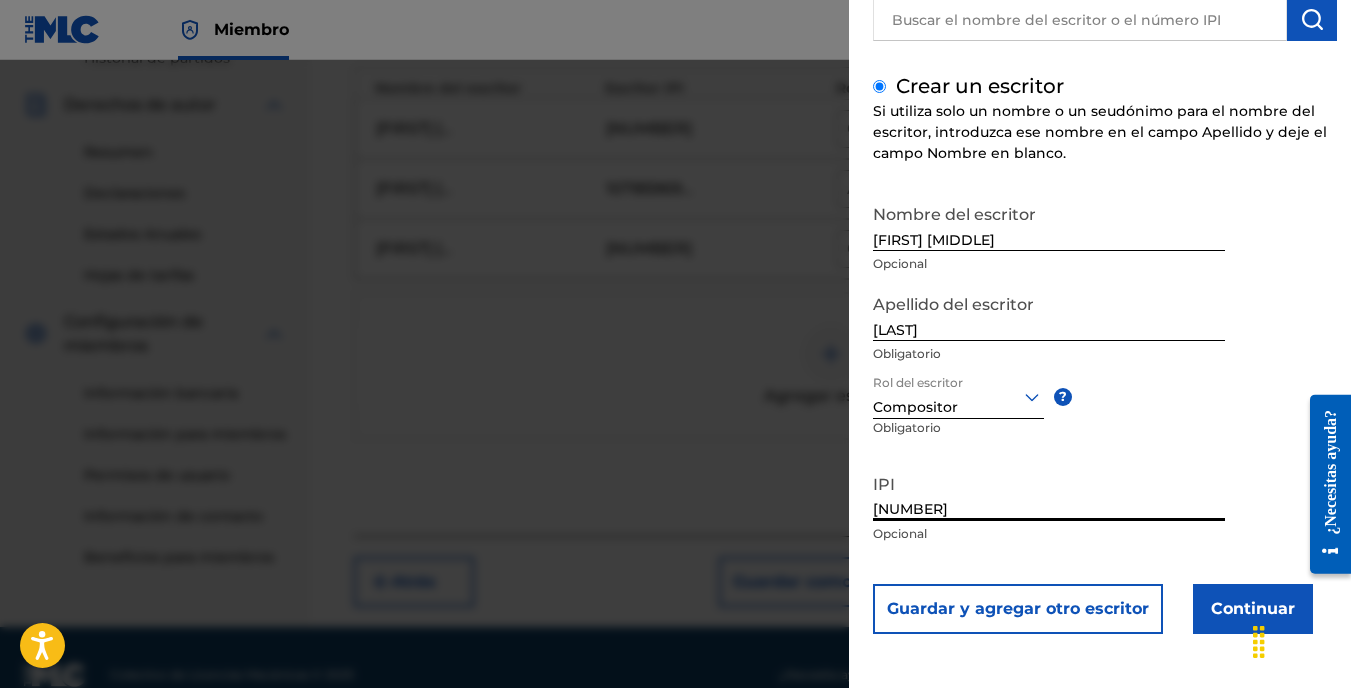 type on "01068930928" 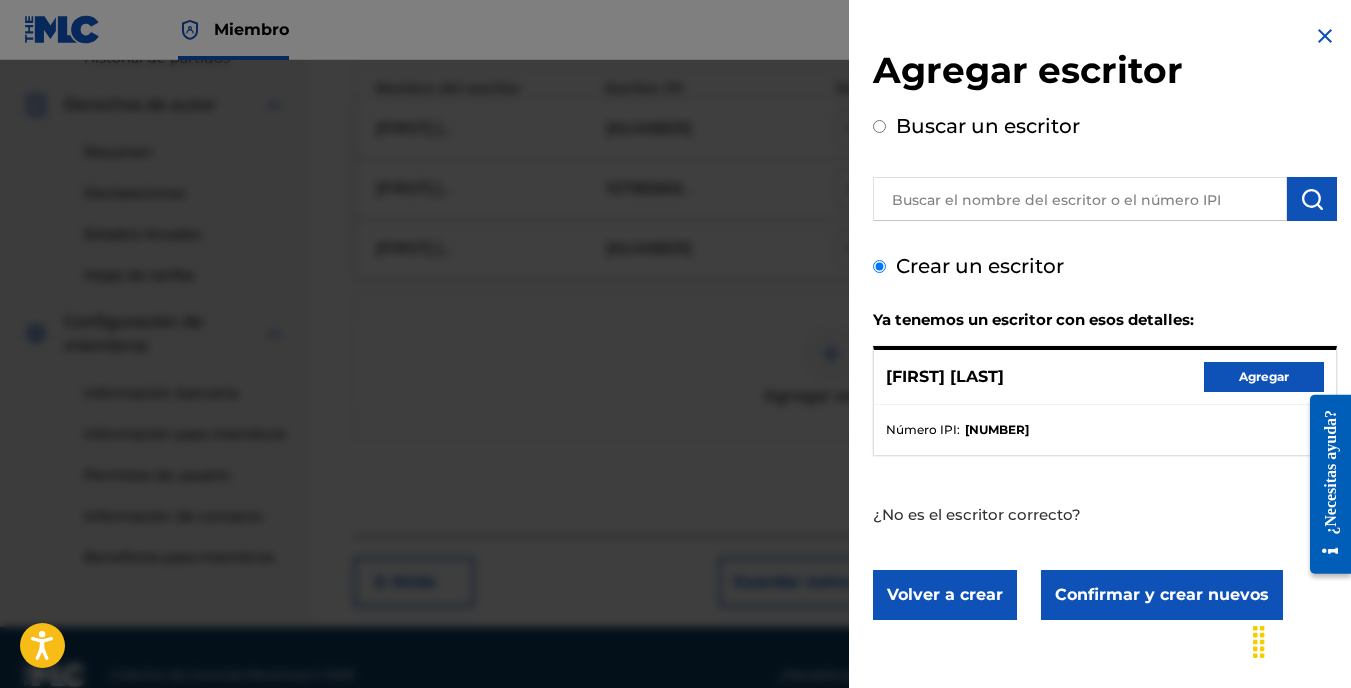scroll, scrollTop: 0, scrollLeft: 0, axis: both 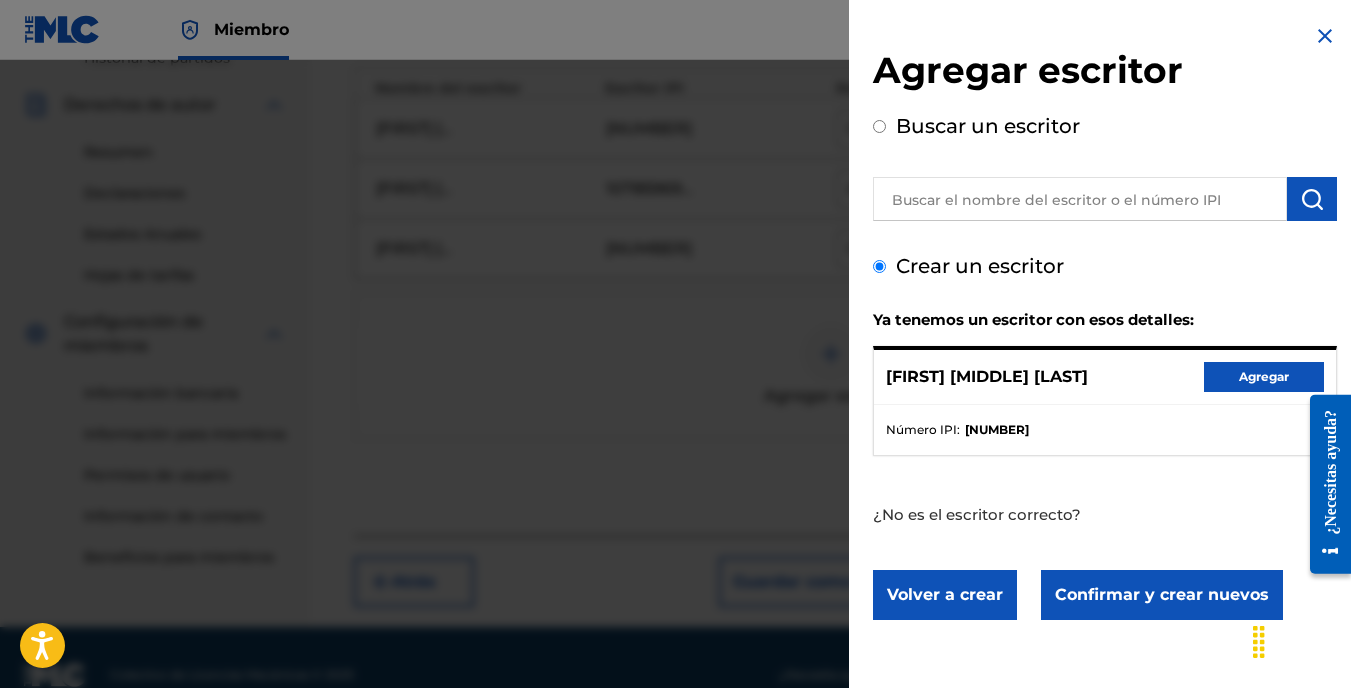 click on "Agregar" at bounding box center (1264, 377) 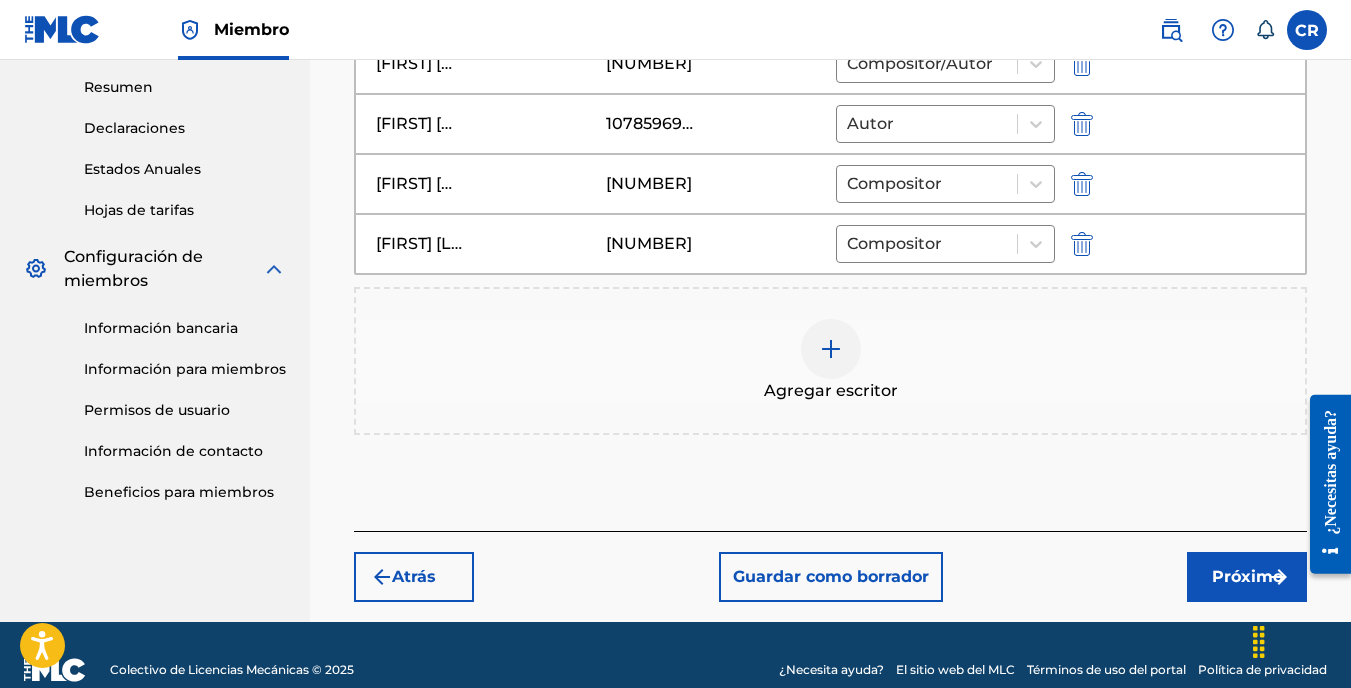 scroll, scrollTop: 776, scrollLeft: 0, axis: vertical 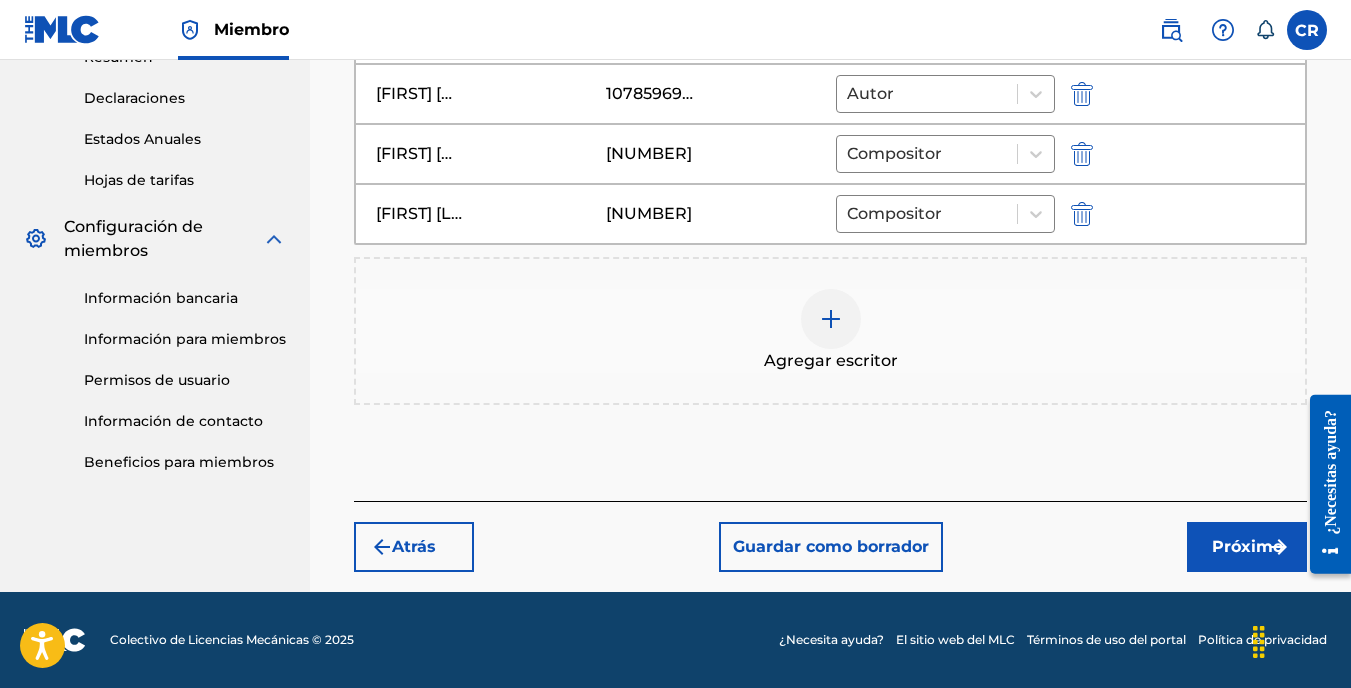click on "Próximo" at bounding box center [1247, 547] 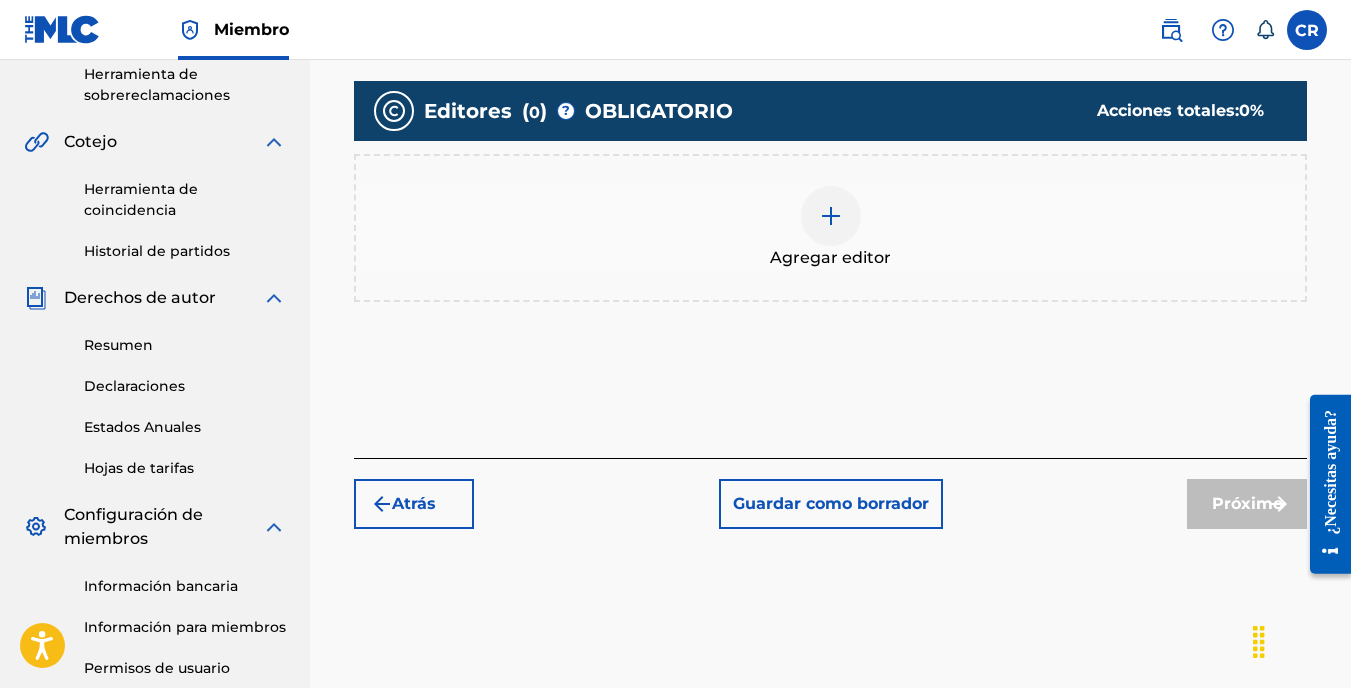 scroll, scrollTop: 490, scrollLeft: 0, axis: vertical 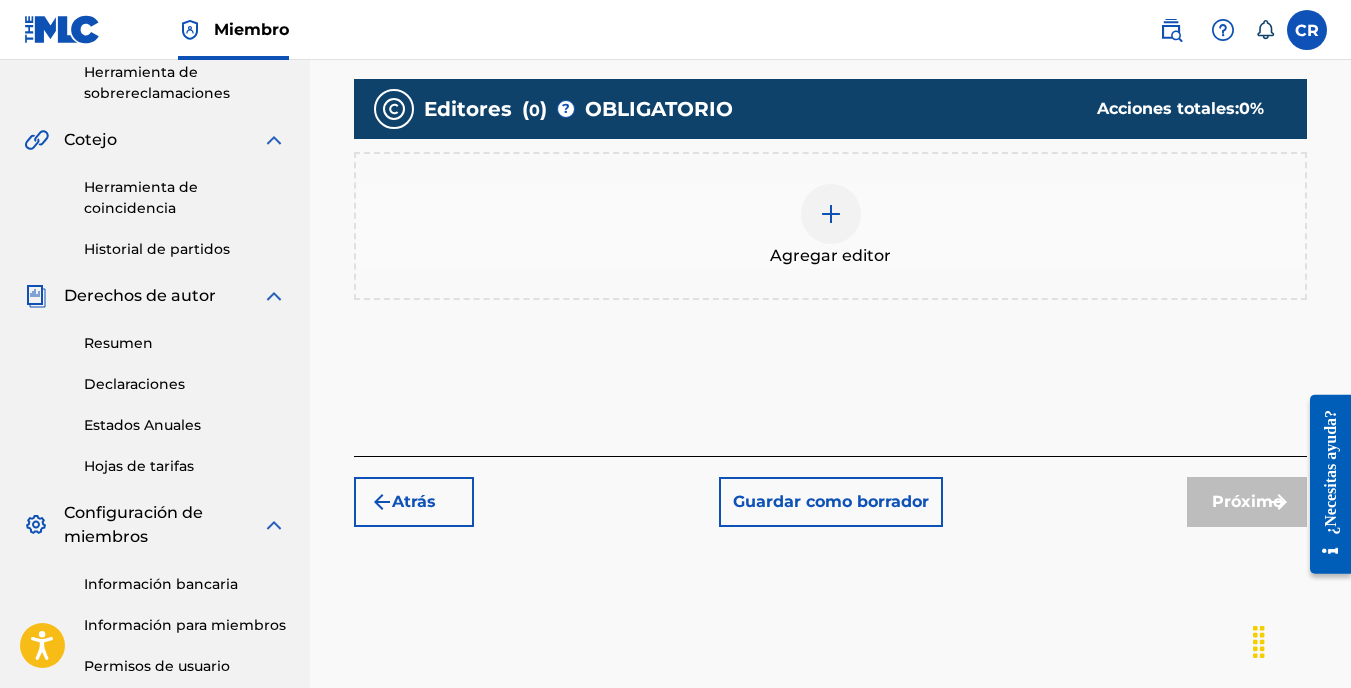 click at bounding box center [831, 214] 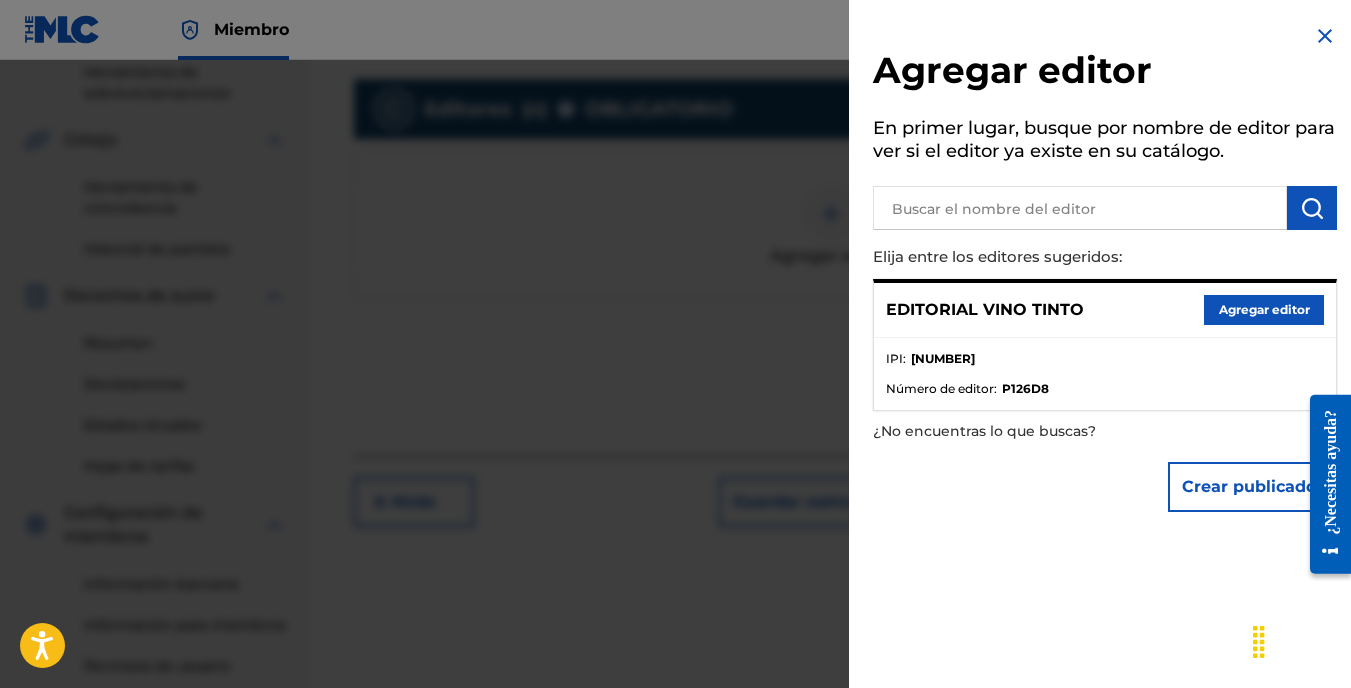 click on "Agregar editor" at bounding box center [1264, 310] 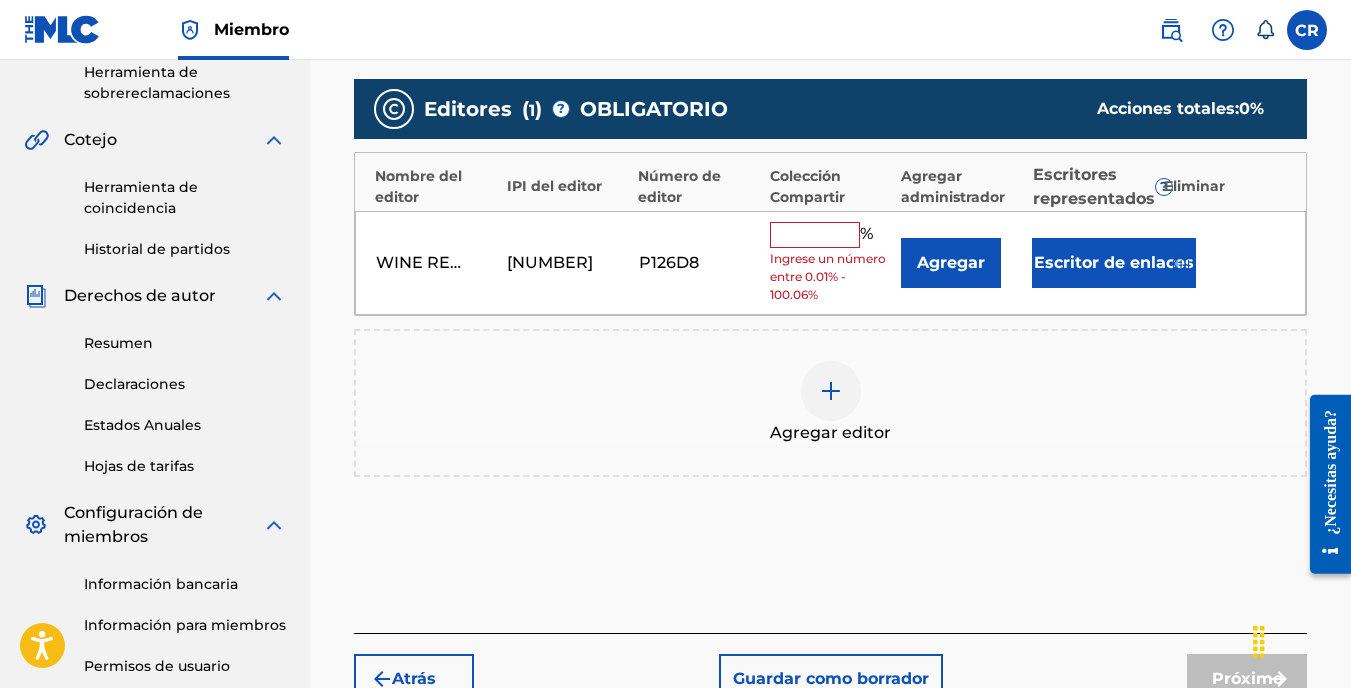 click at bounding box center (815, 235) 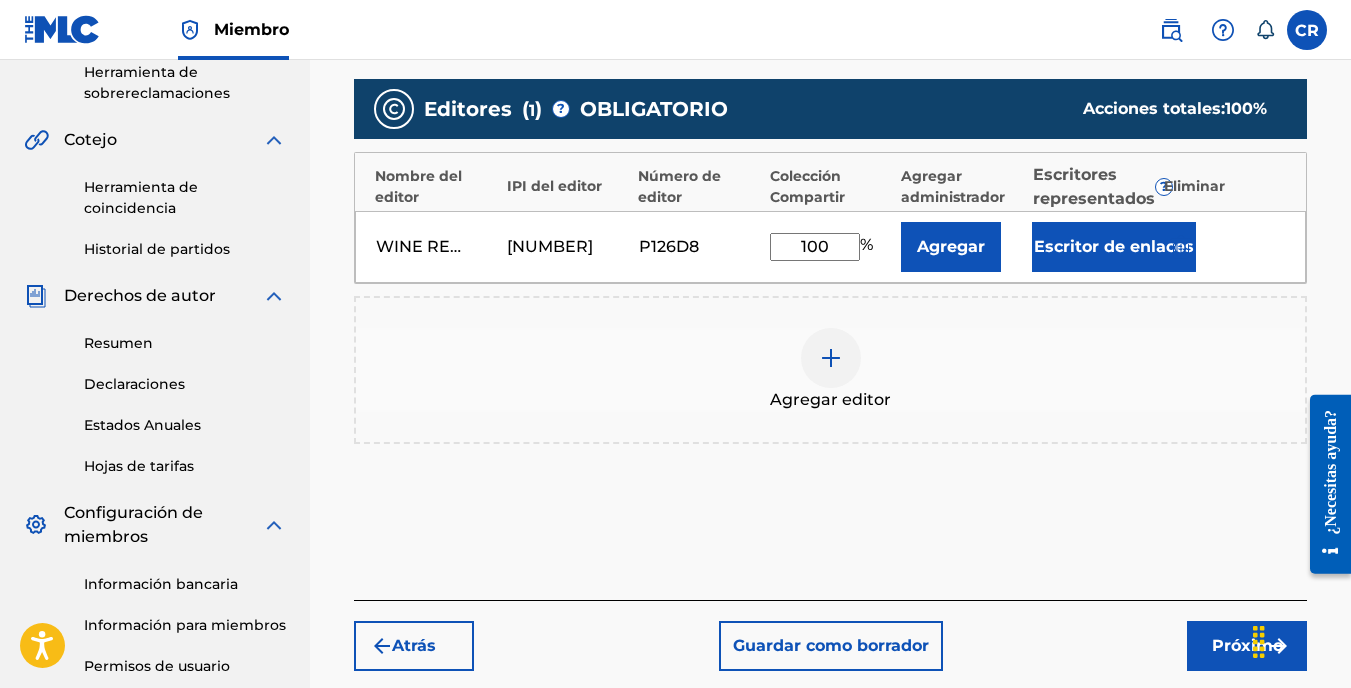 type on "100" 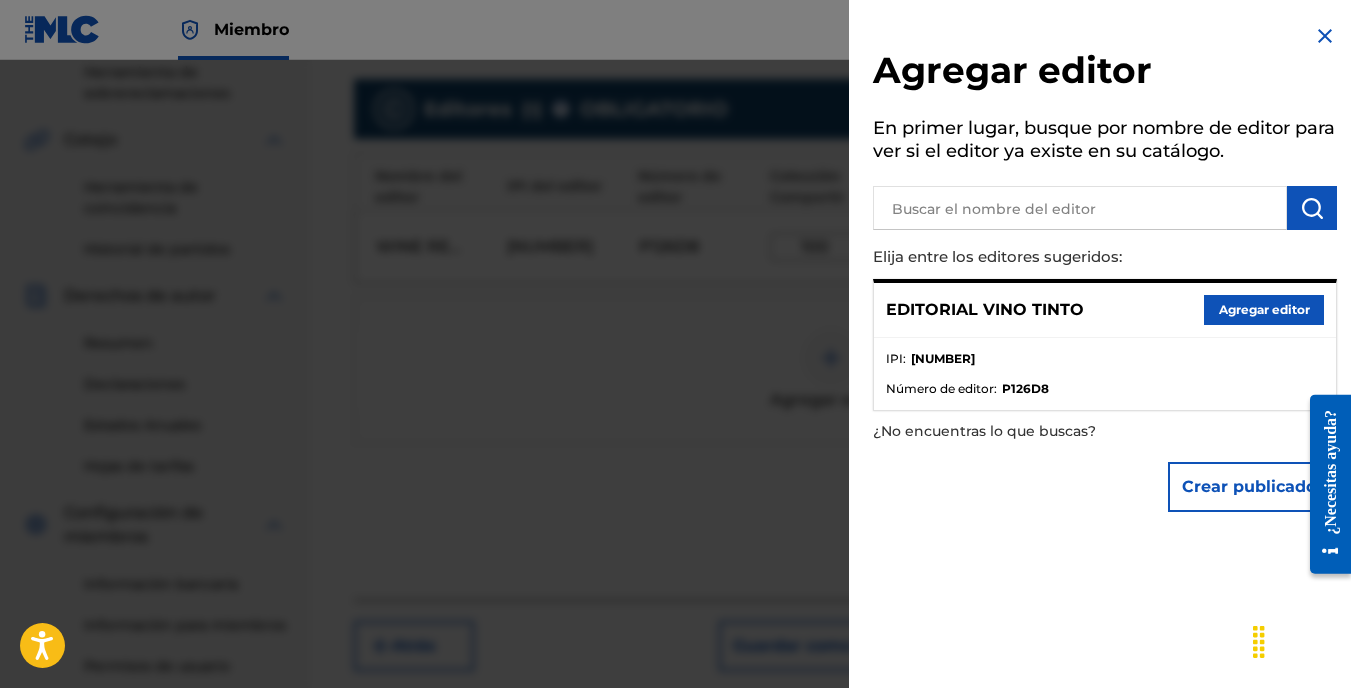click on "Agregar editor" at bounding box center [1264, 310] 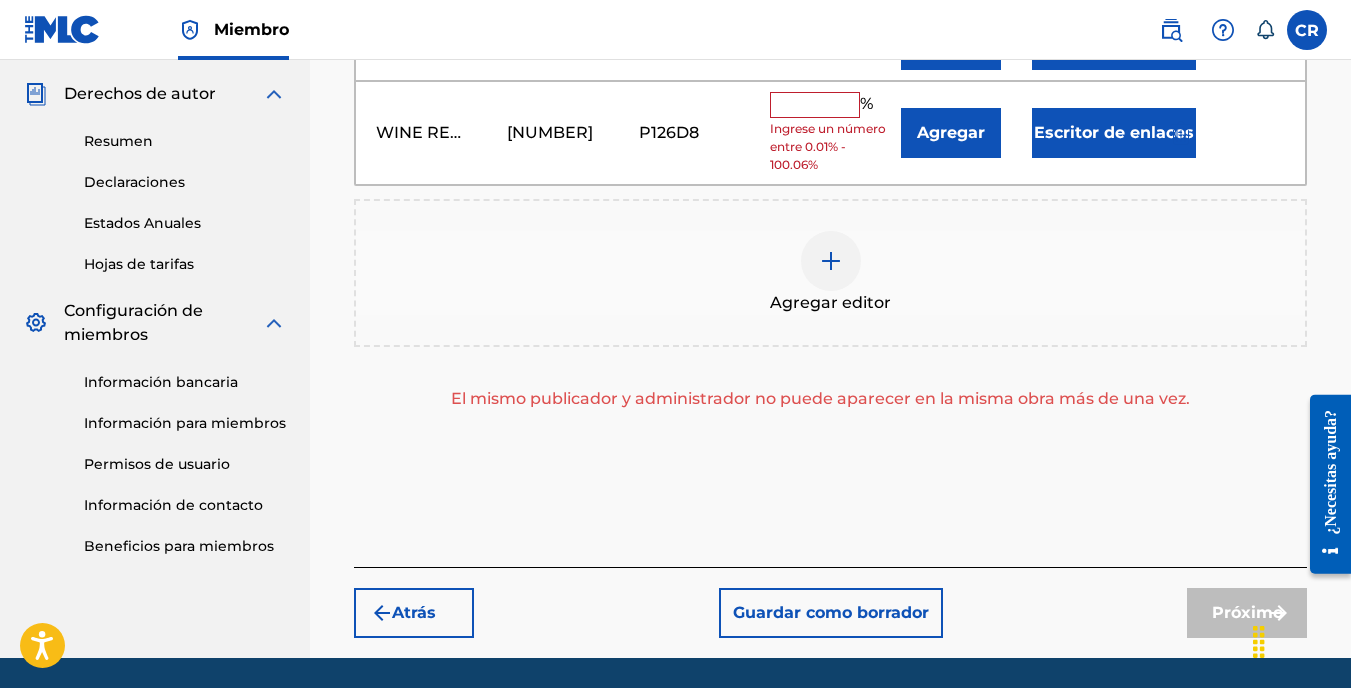 scroll, scrollTop: 658, scrollLeft: 0, axis: vertical 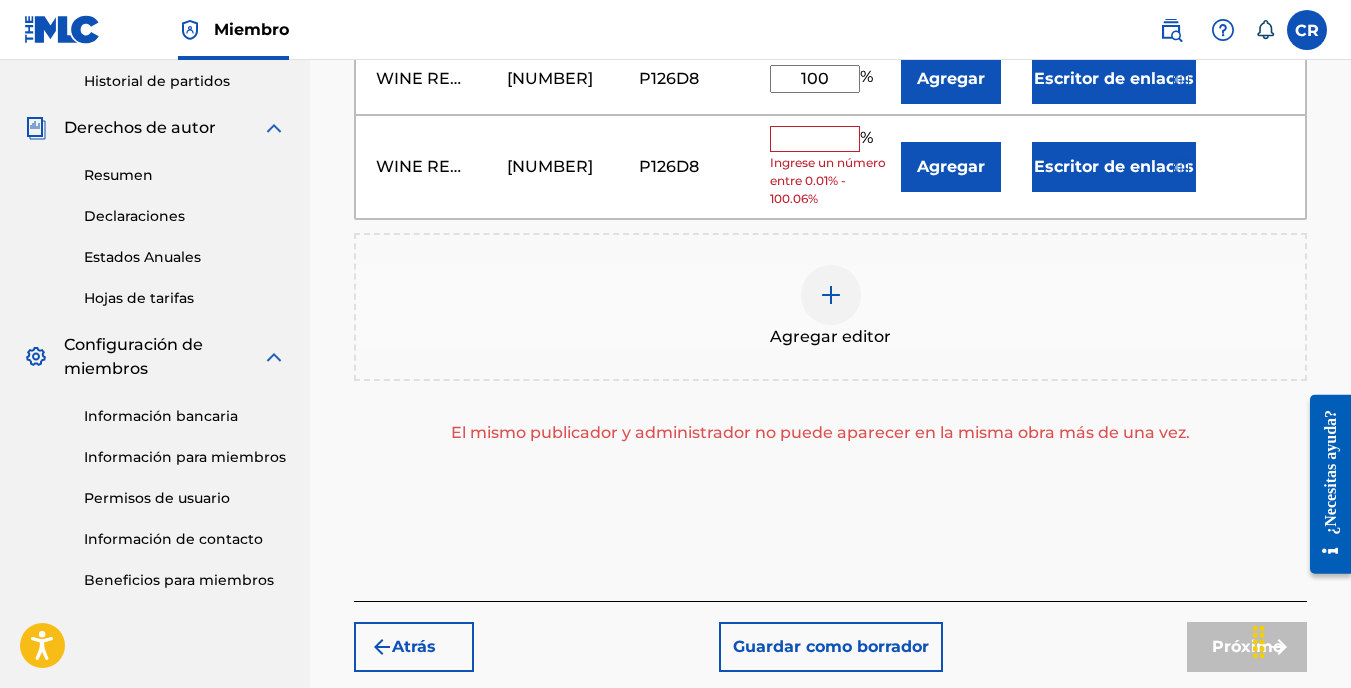 click on "Agregar editor" at bounding box center (830, 337) 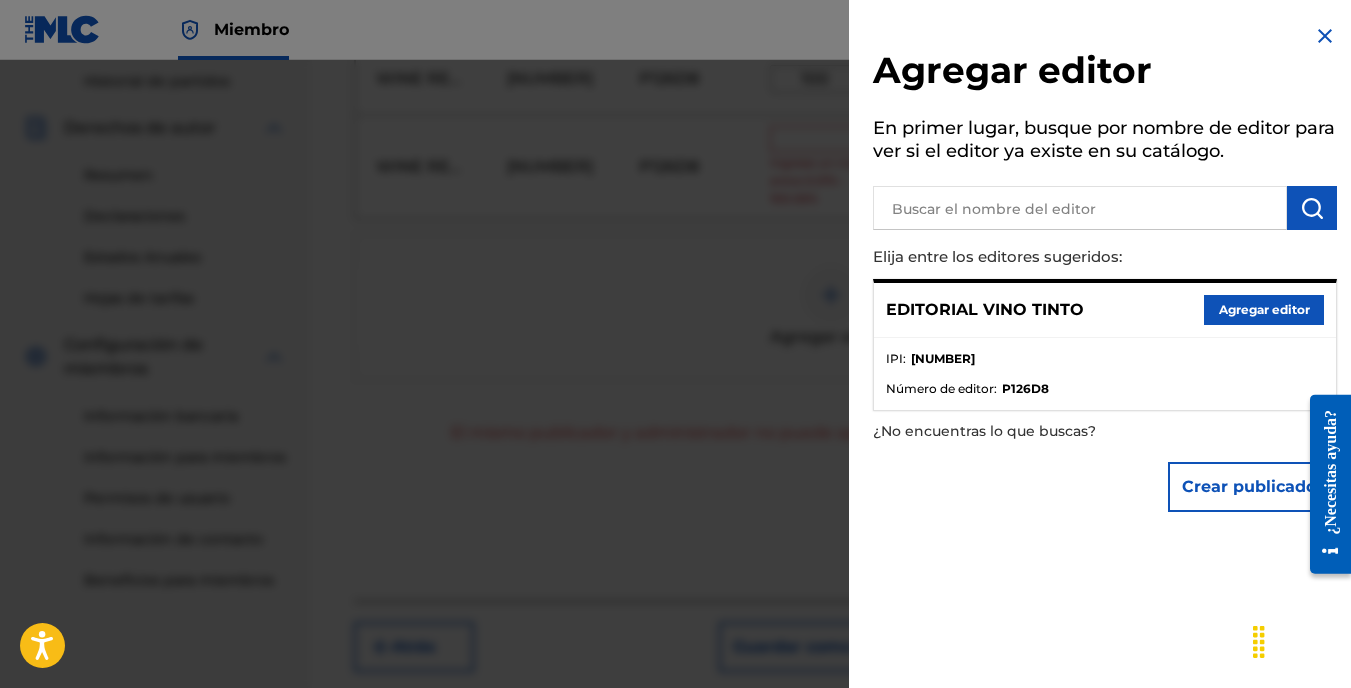 click at bounding box center [1325, 36] 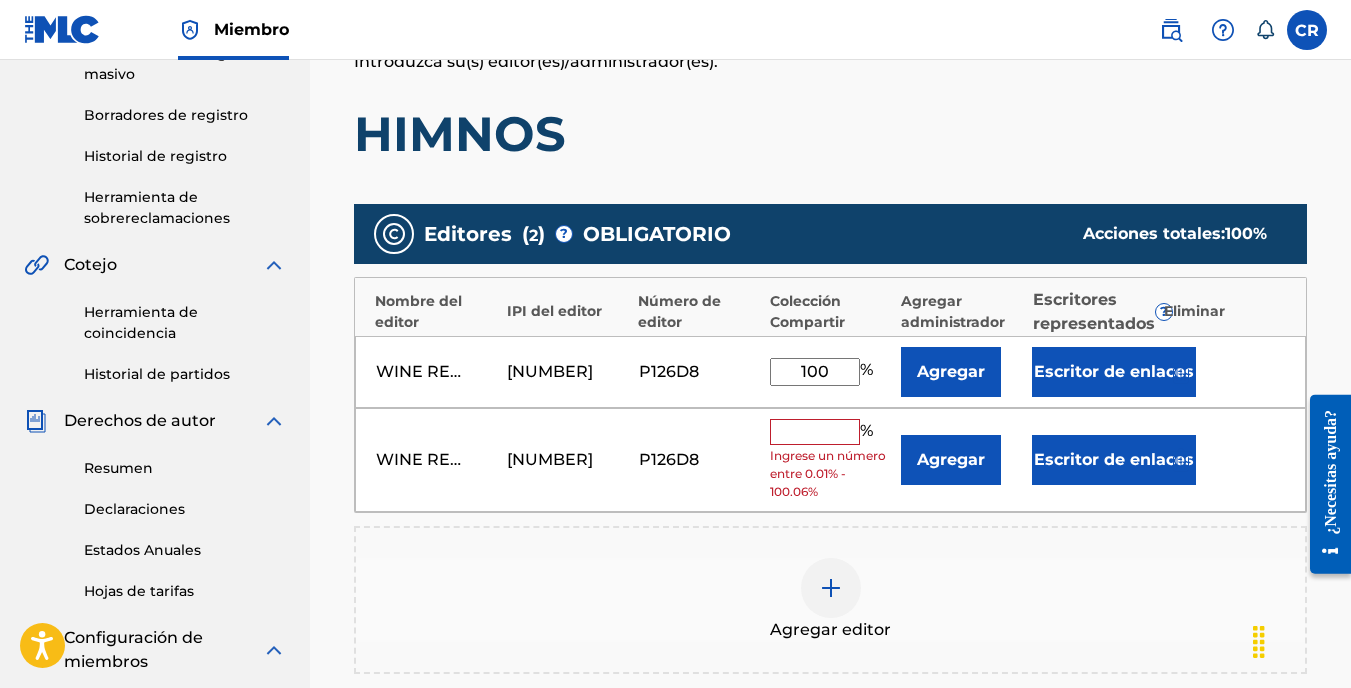 scroll, scrollTop: 358, scrollLeft: 0, axis: vertical 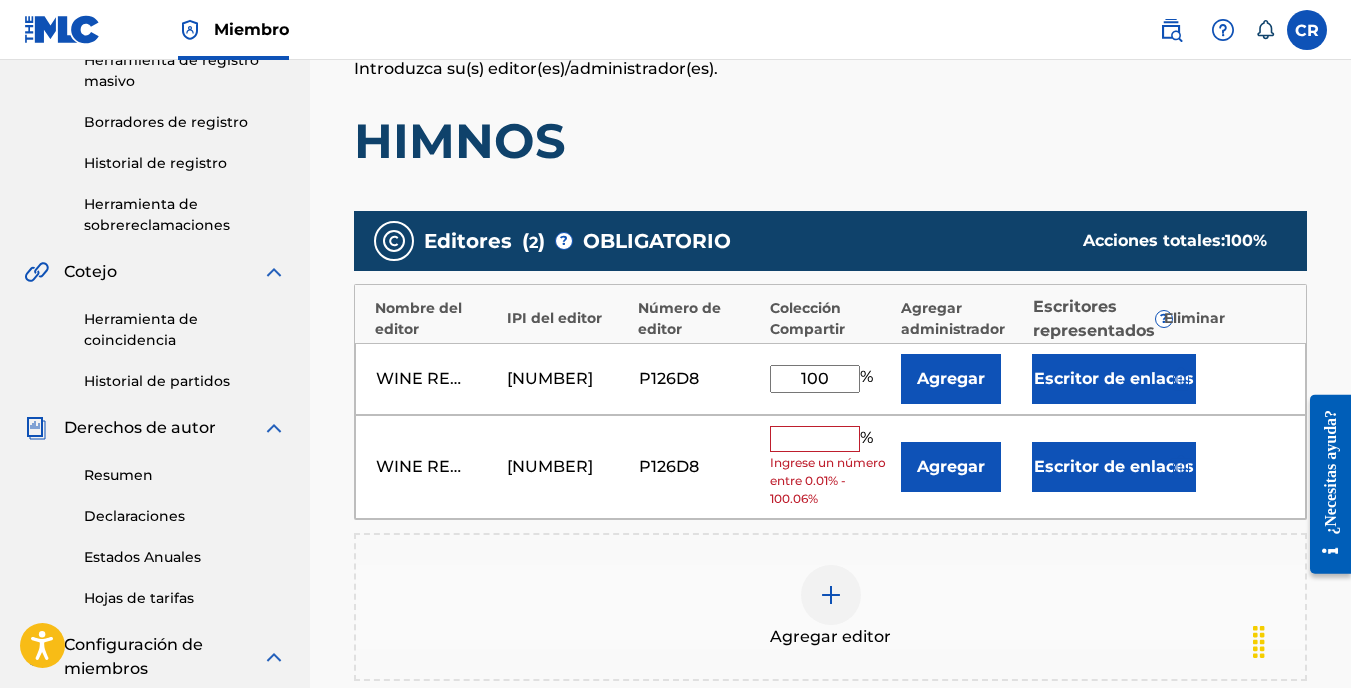 click at bounding box center (1209, 466) 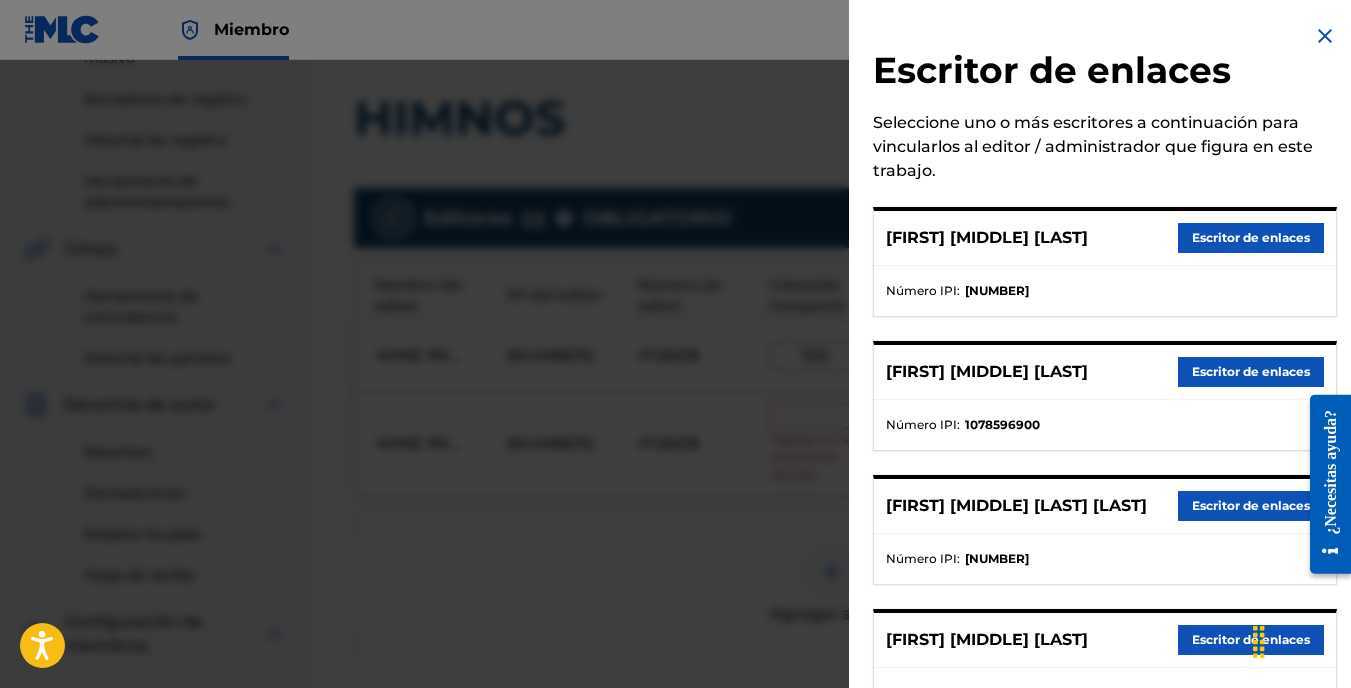 scroll, scrollTop: 358, scrollLeft: 0, axis: vertical 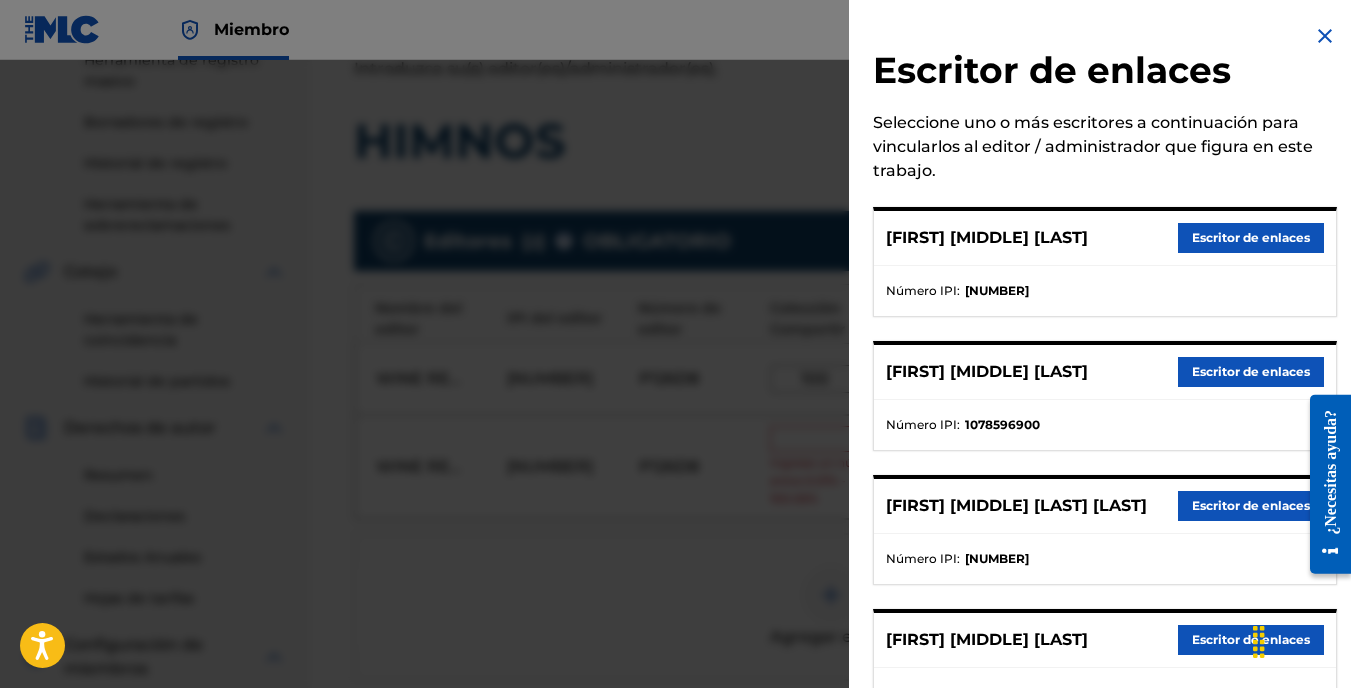 click at bounding box center (675, 404) 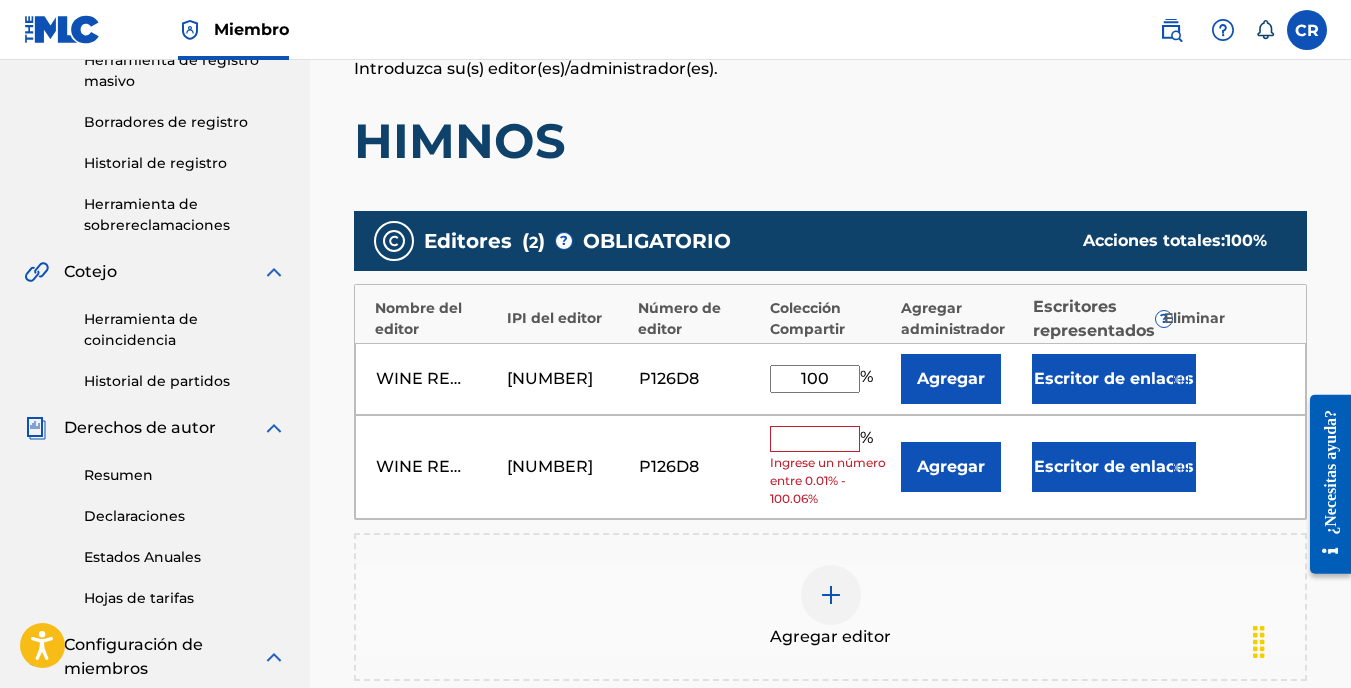 click on "Agregar" at bounding box center (951, 467) 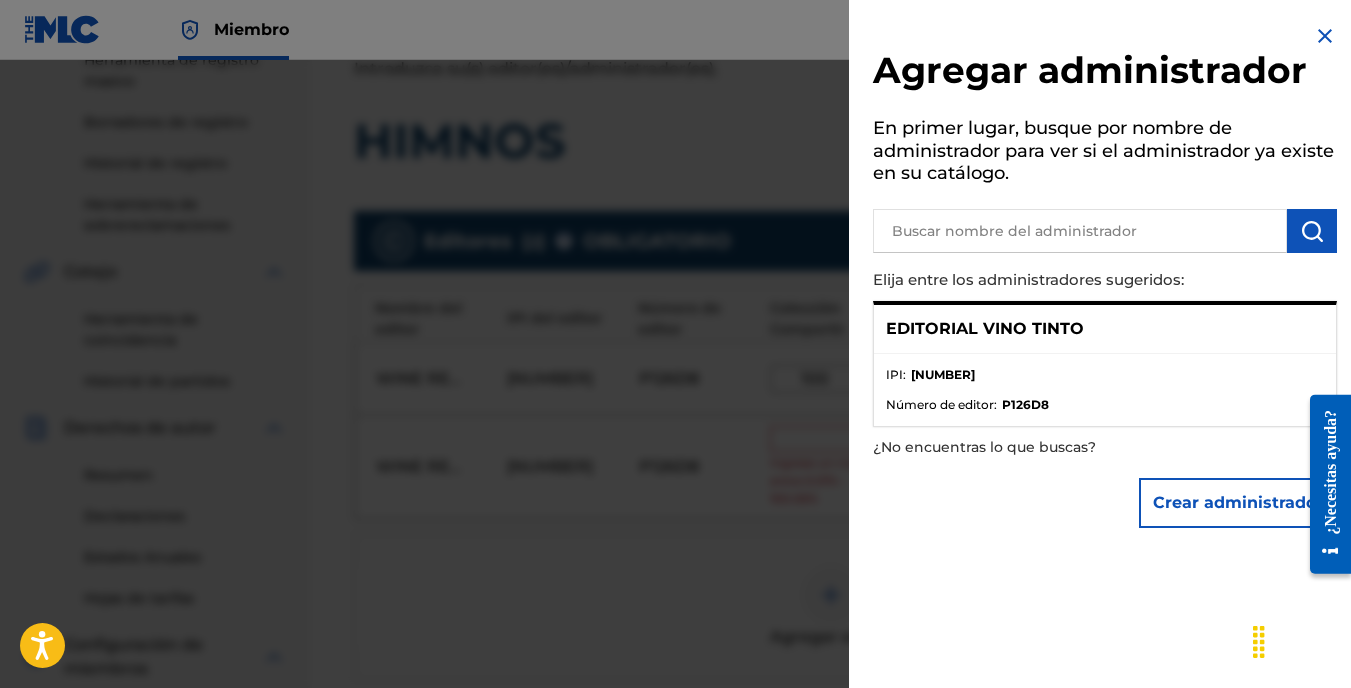 click at bounding box center (675, 404) 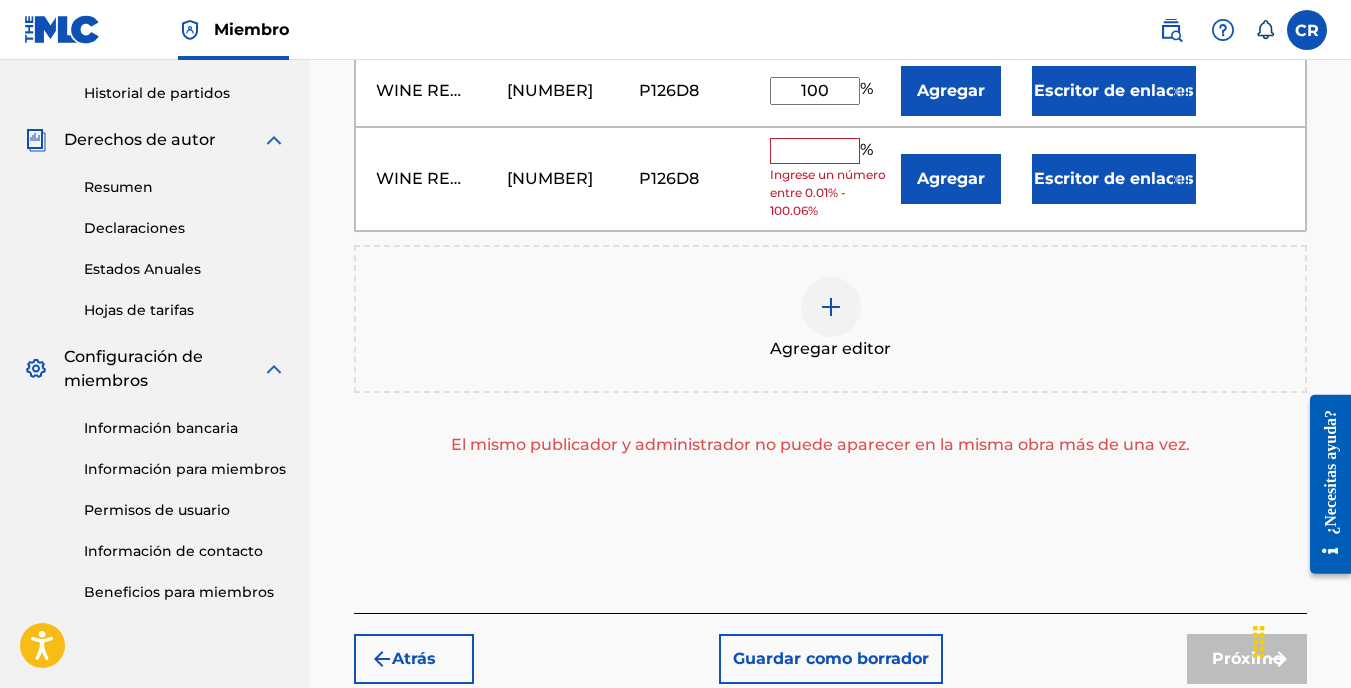 scroll, scrollTop: 658, scrollLeft: 0, axis: vertical 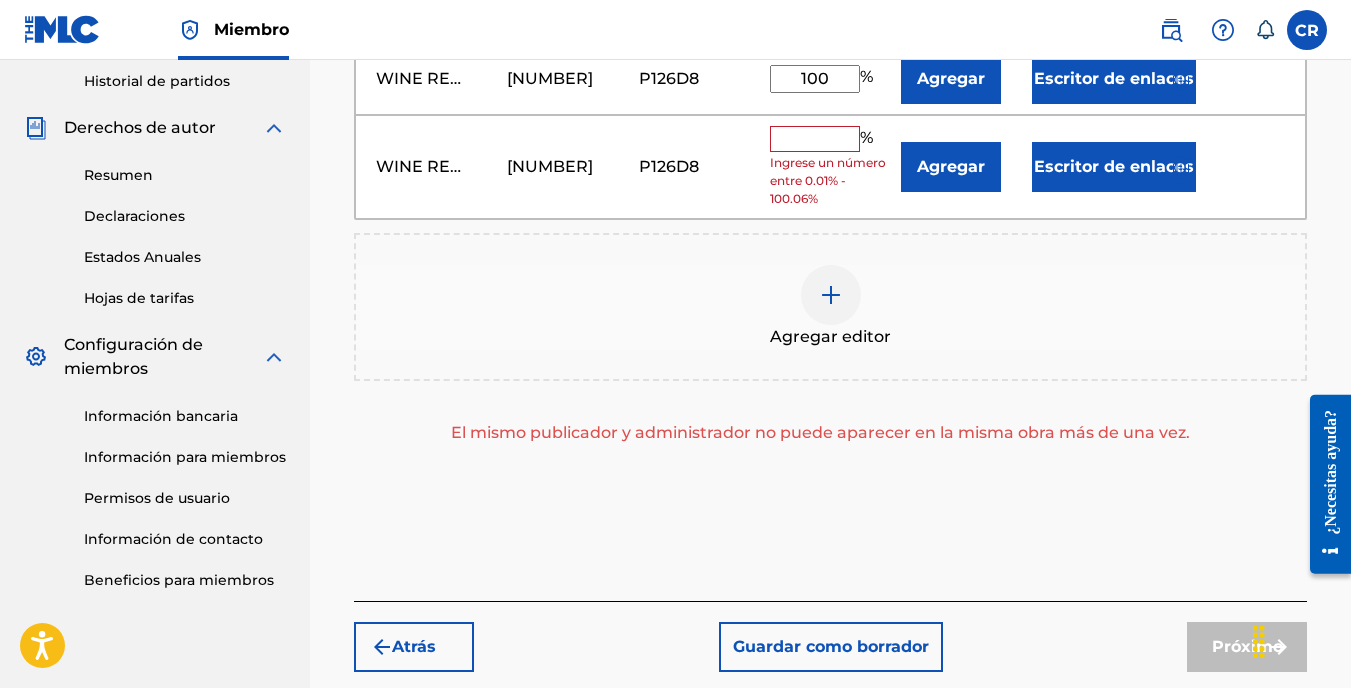 click on "Atrás" at bounding box center (414, 647) 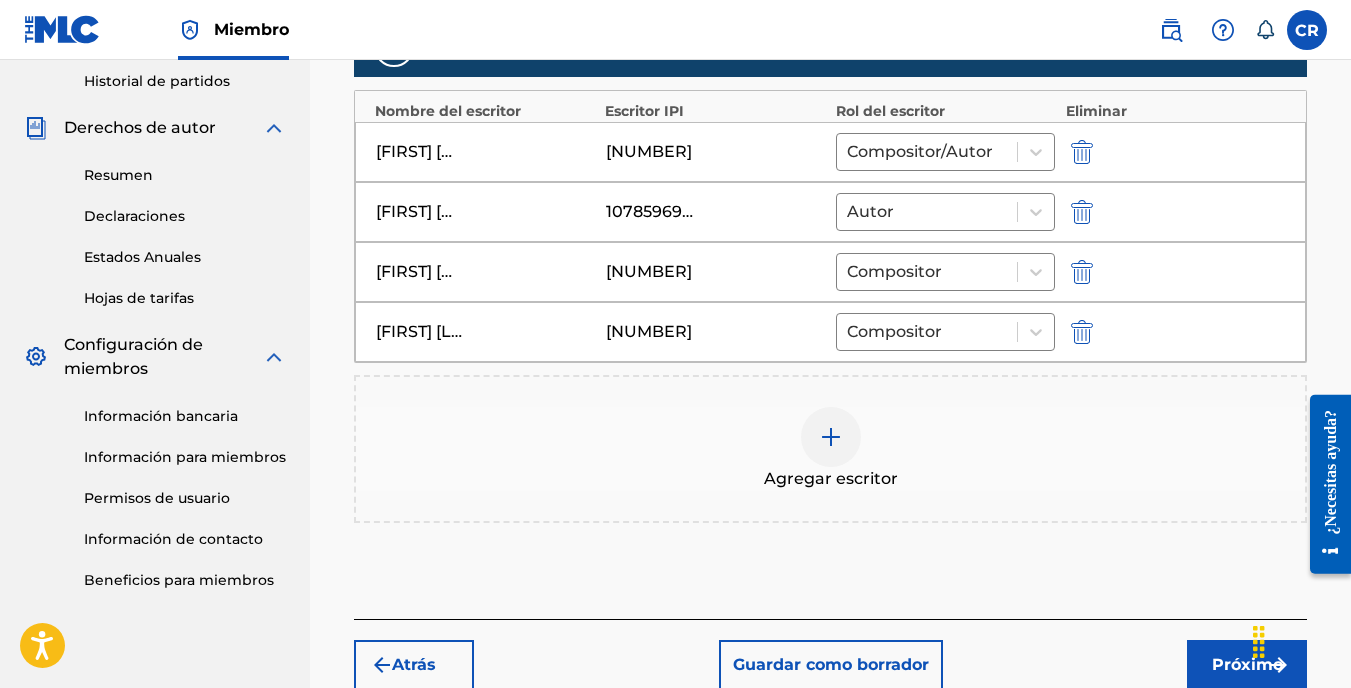 click on "Próximo" at bounding box center (1247, 665) 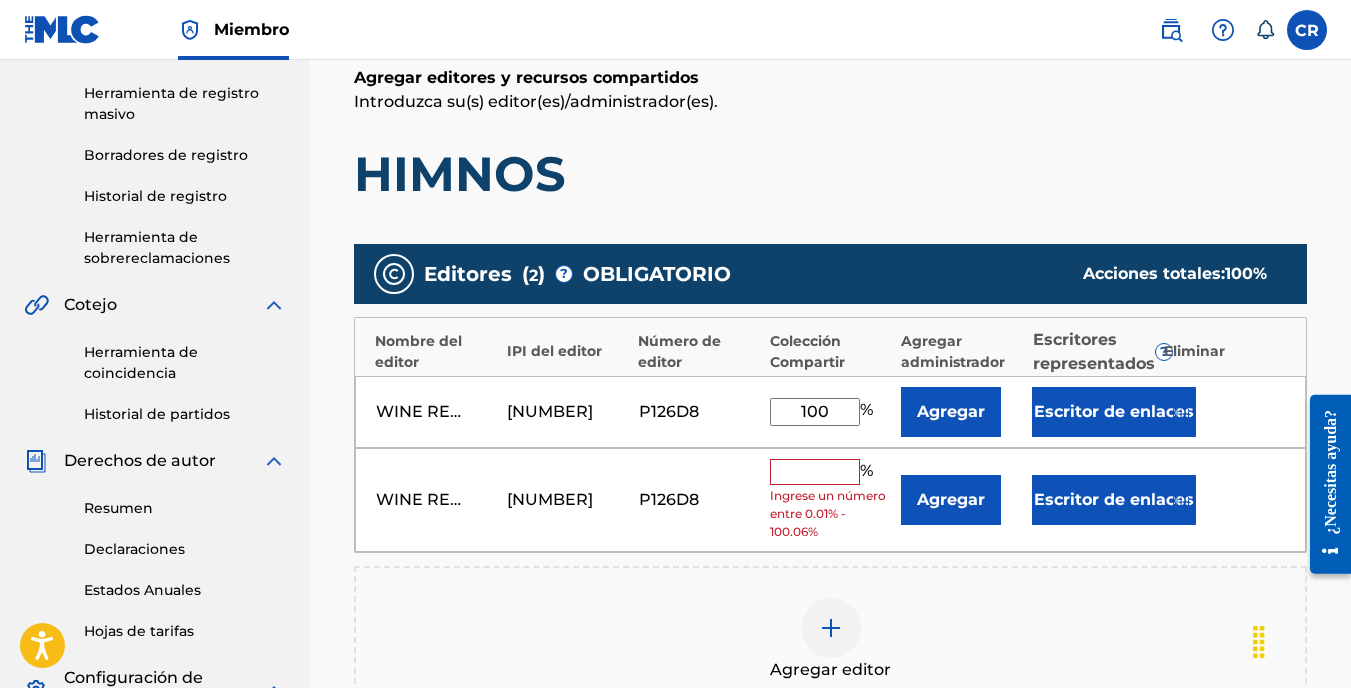 scroll, scrollTop: 390, scrollLeft: 0, axis: vertical 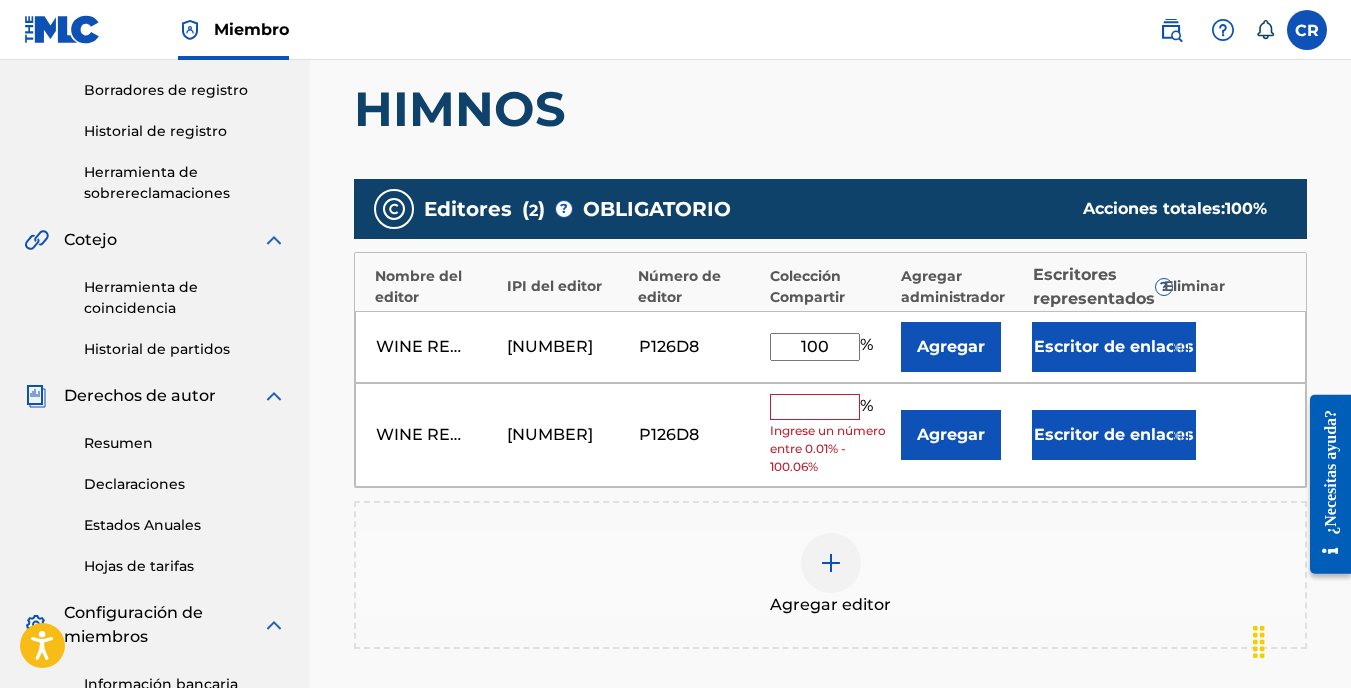 click on "00841266150" at bounding box center [552, 435] 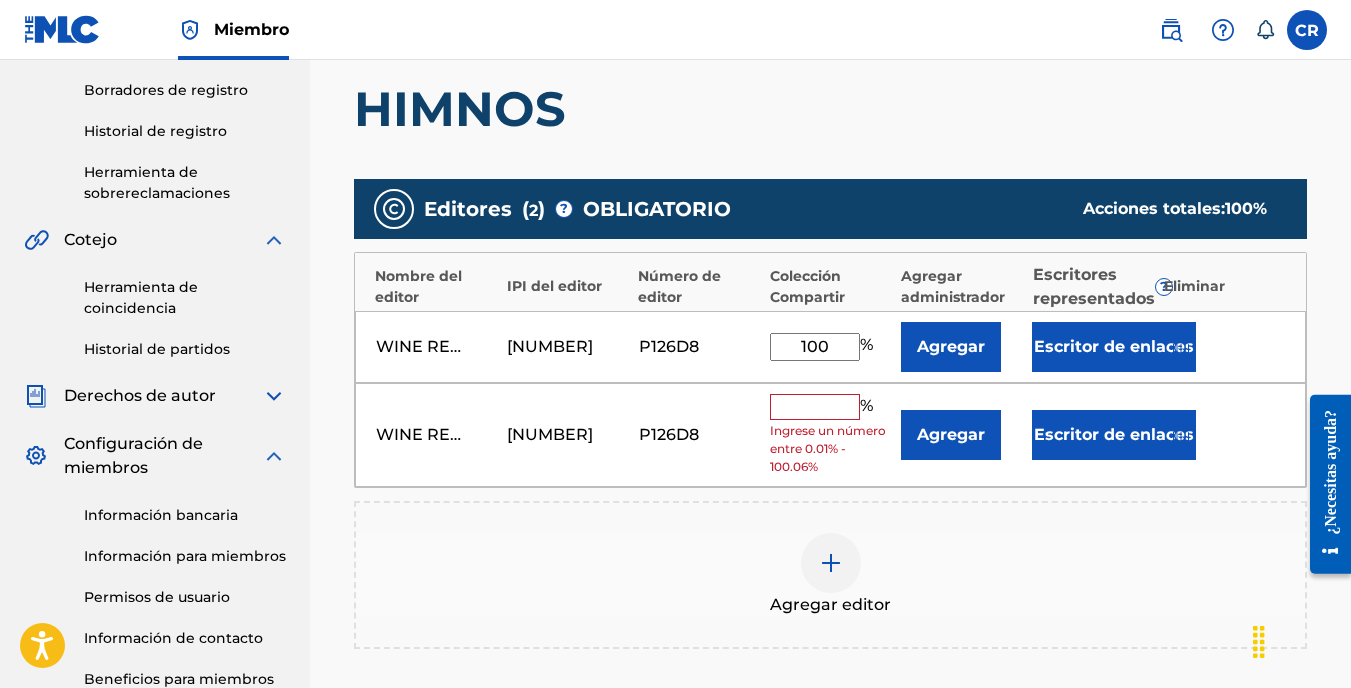 click at bounding box center [274, 396] 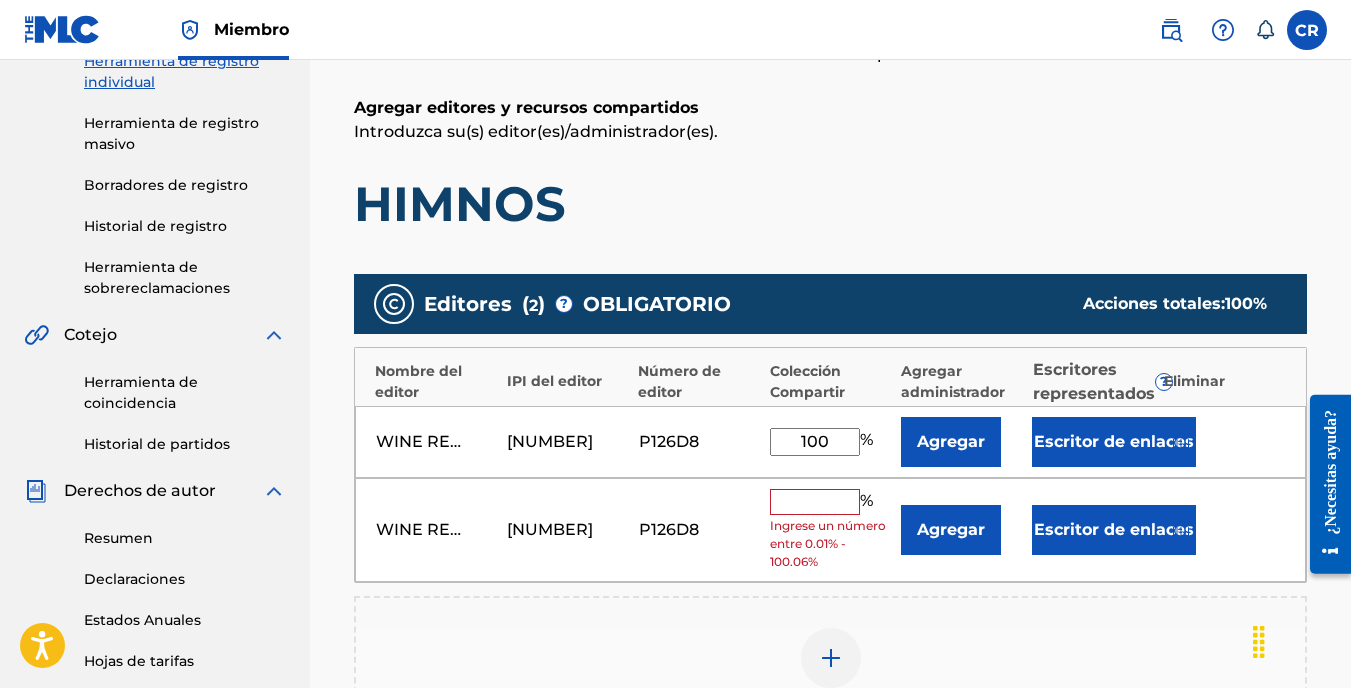 scroll, scrollTop: 390, scrollLeft: 0, axis: vertical 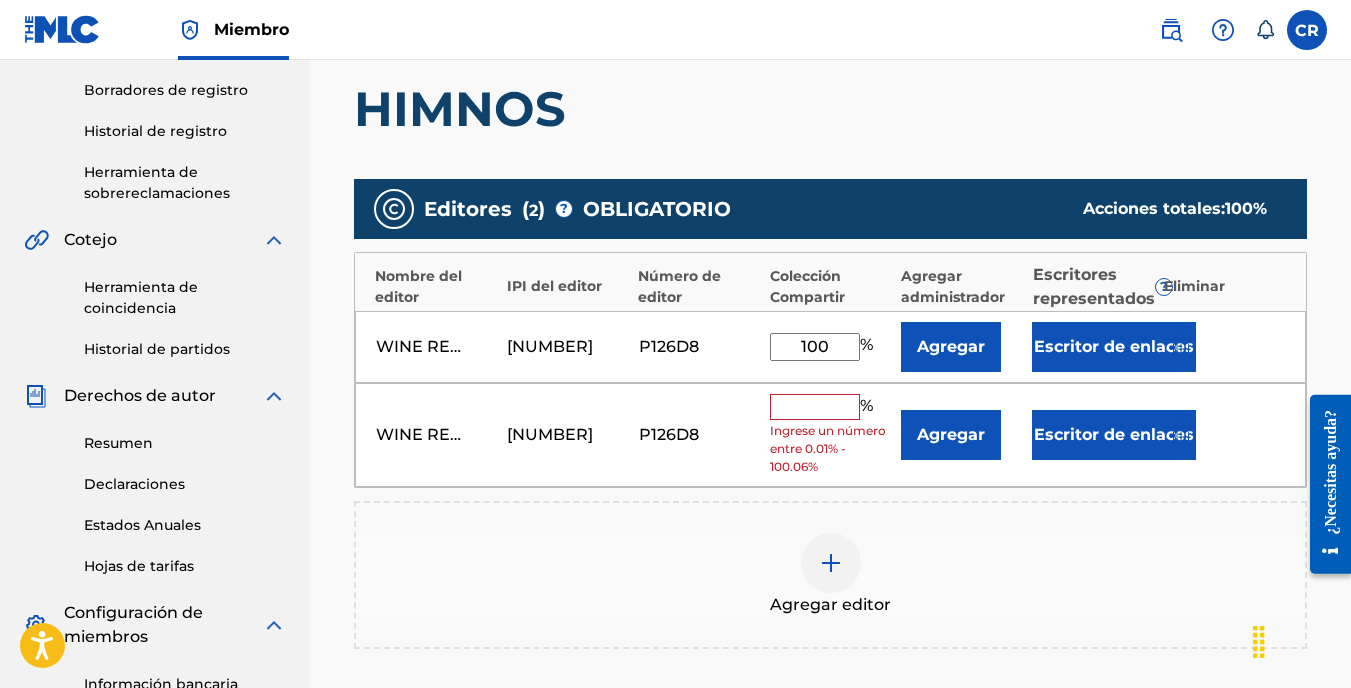 click on "Eliminar" at bounding box center (1225, 286) 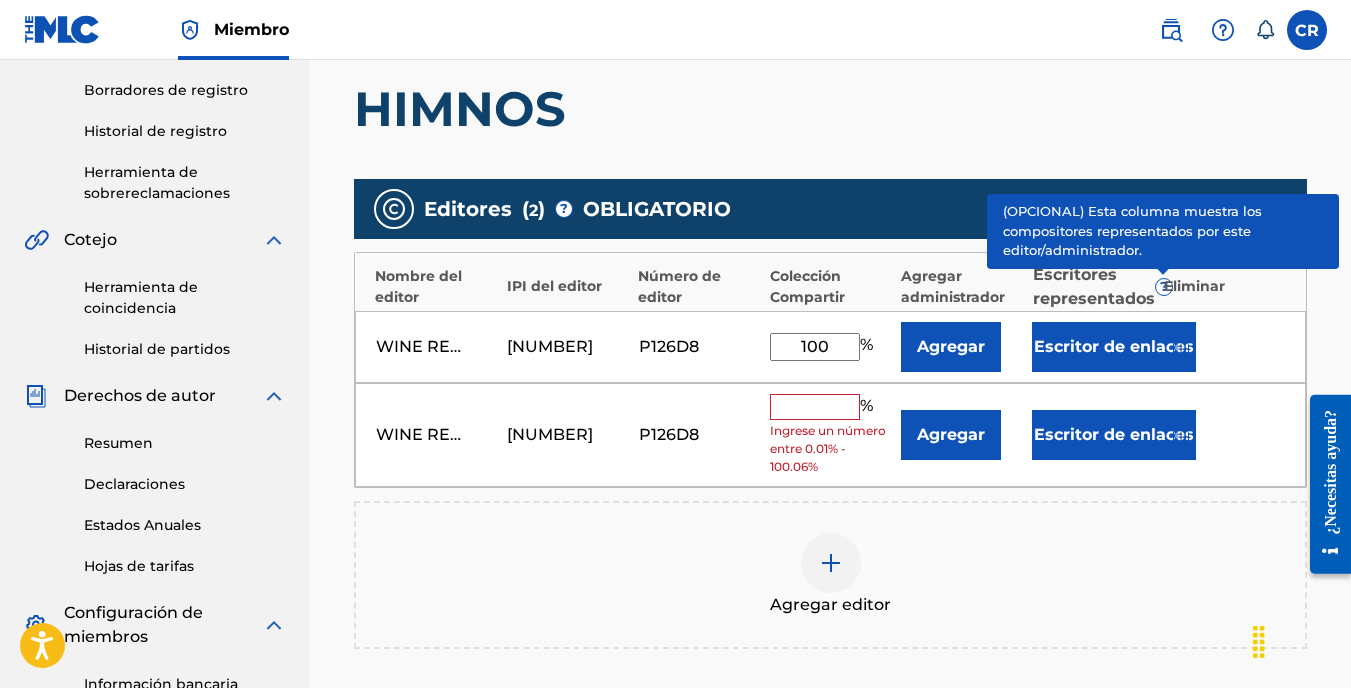 click on "?" at bounding box center (1164, 287) 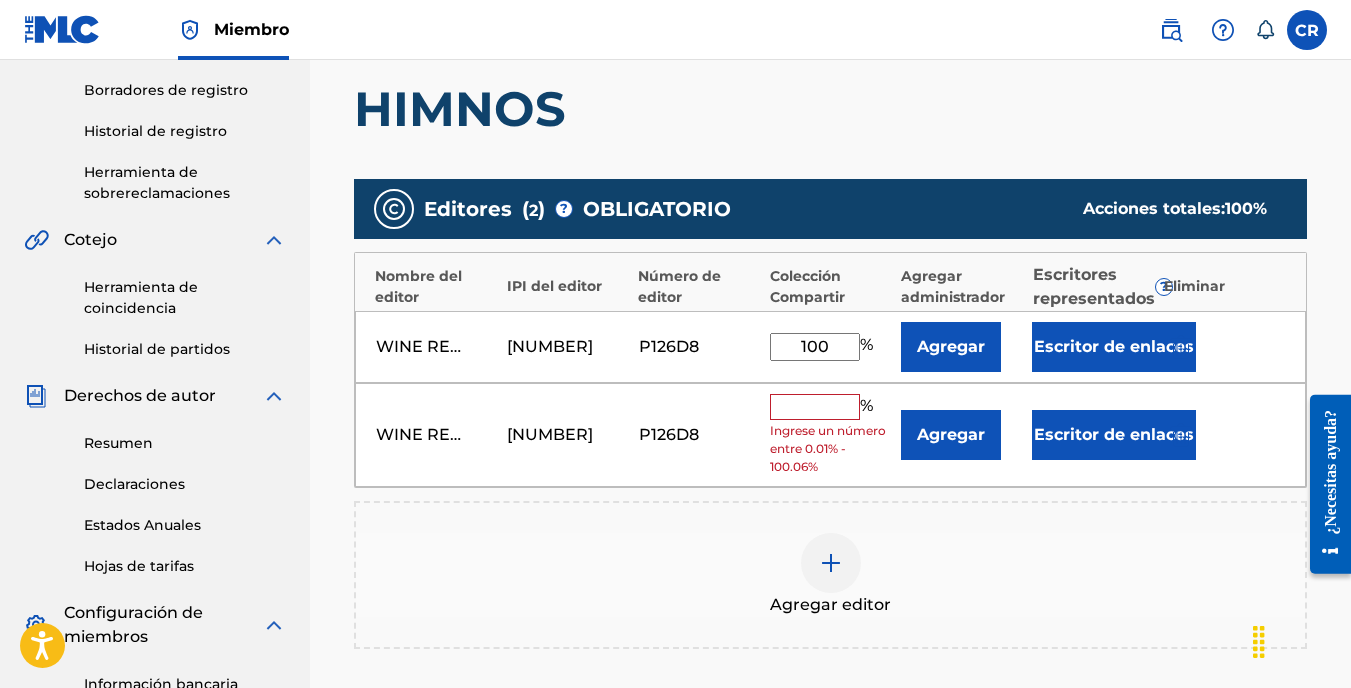 click at bounding box center (1209, 346) 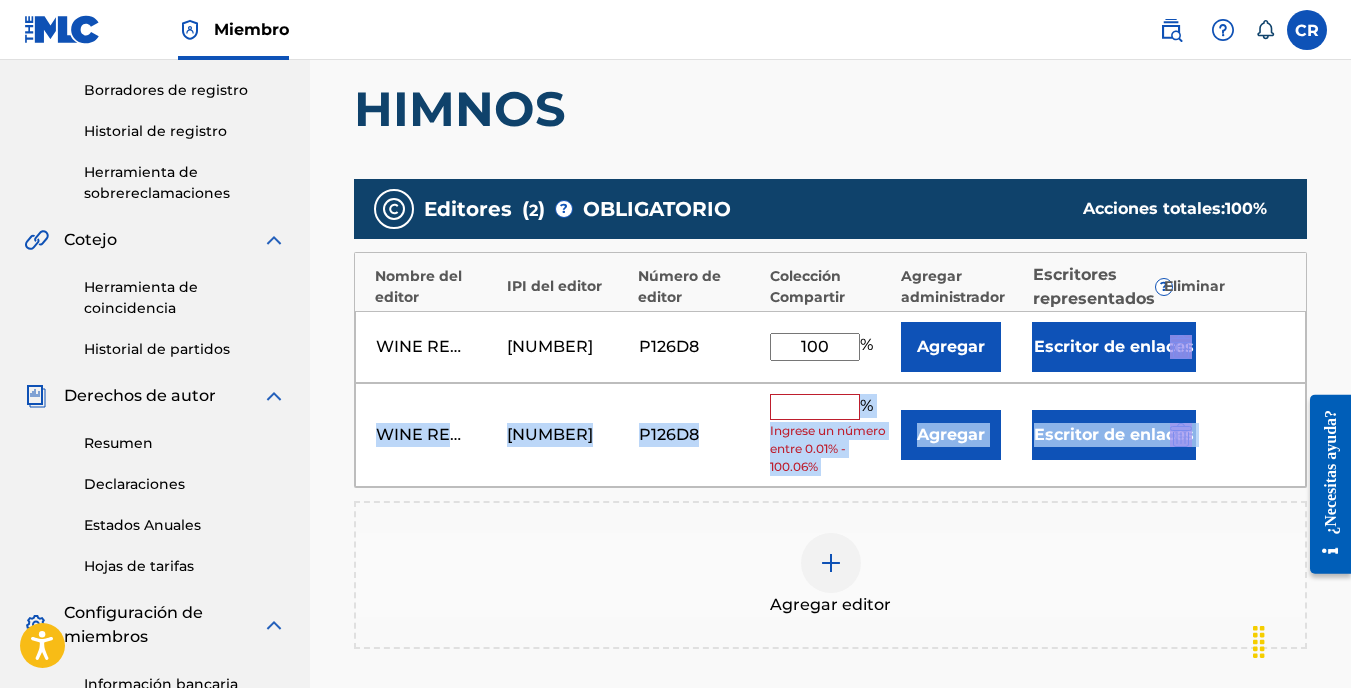click on "Nombre del editor IPI del editor Número de editor Colección Compartir Agregar administrador Escritores representados ? Eliminar WINE RED PUBLISHING 00841266150 P126D8 100 % Agregar Escritor de enlaces WINE RED PUBLISHING 00841266150 P126D8 % Ingrese un número entre 0.01% - 100.06% Agregar Escritor de enlaces" at bounding box center [830, 370] 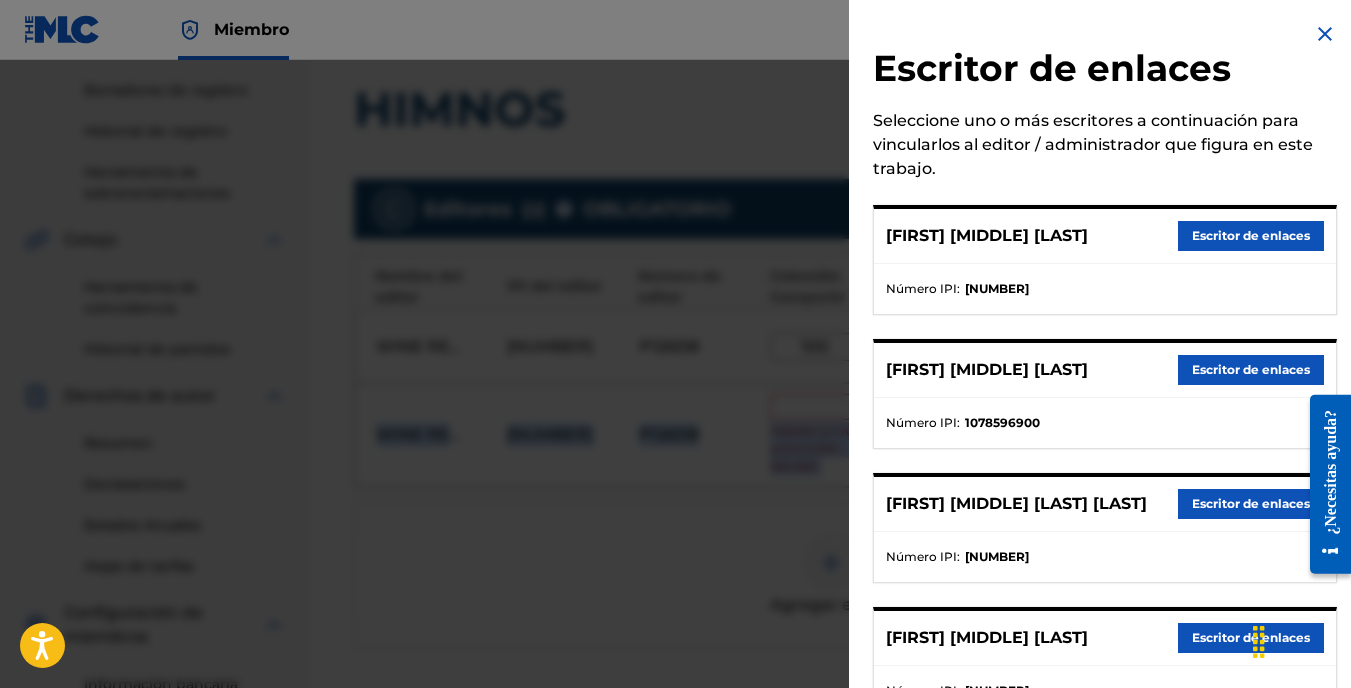 scroll, scrollTop: 0, scrollLeft: 0, axis: both 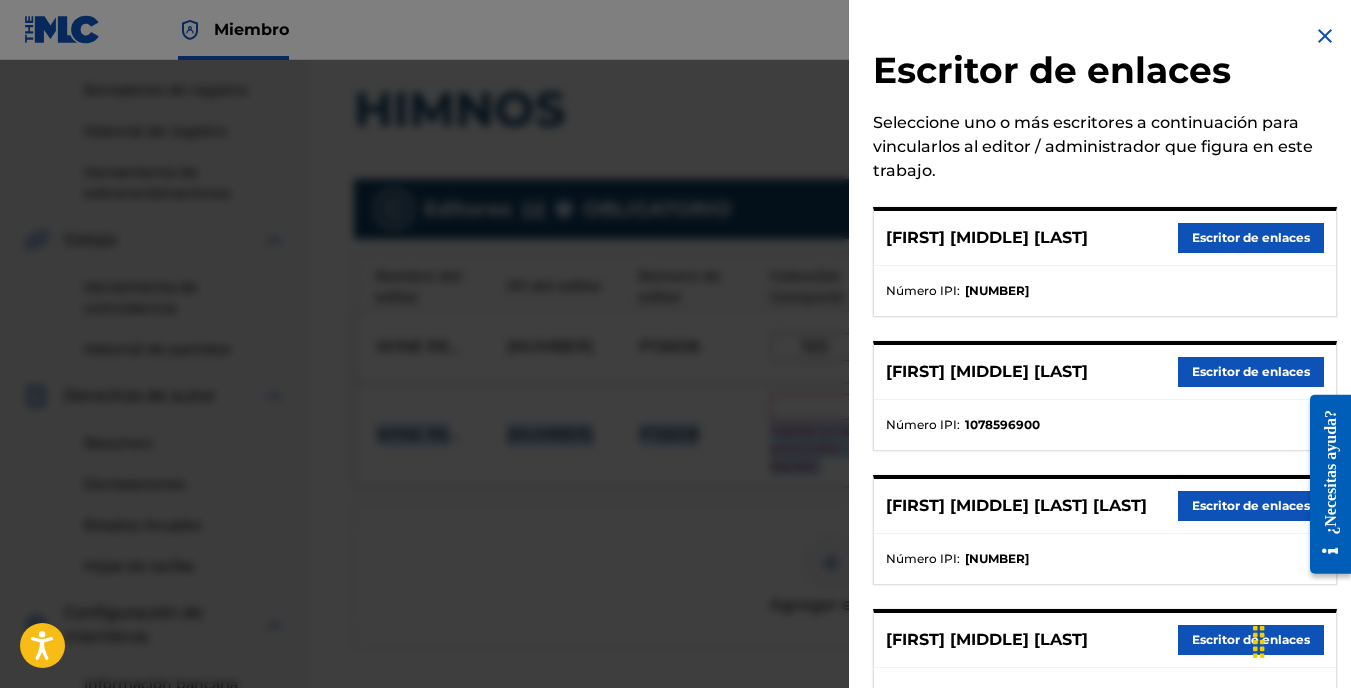 click at bounding box center [1325, 36] 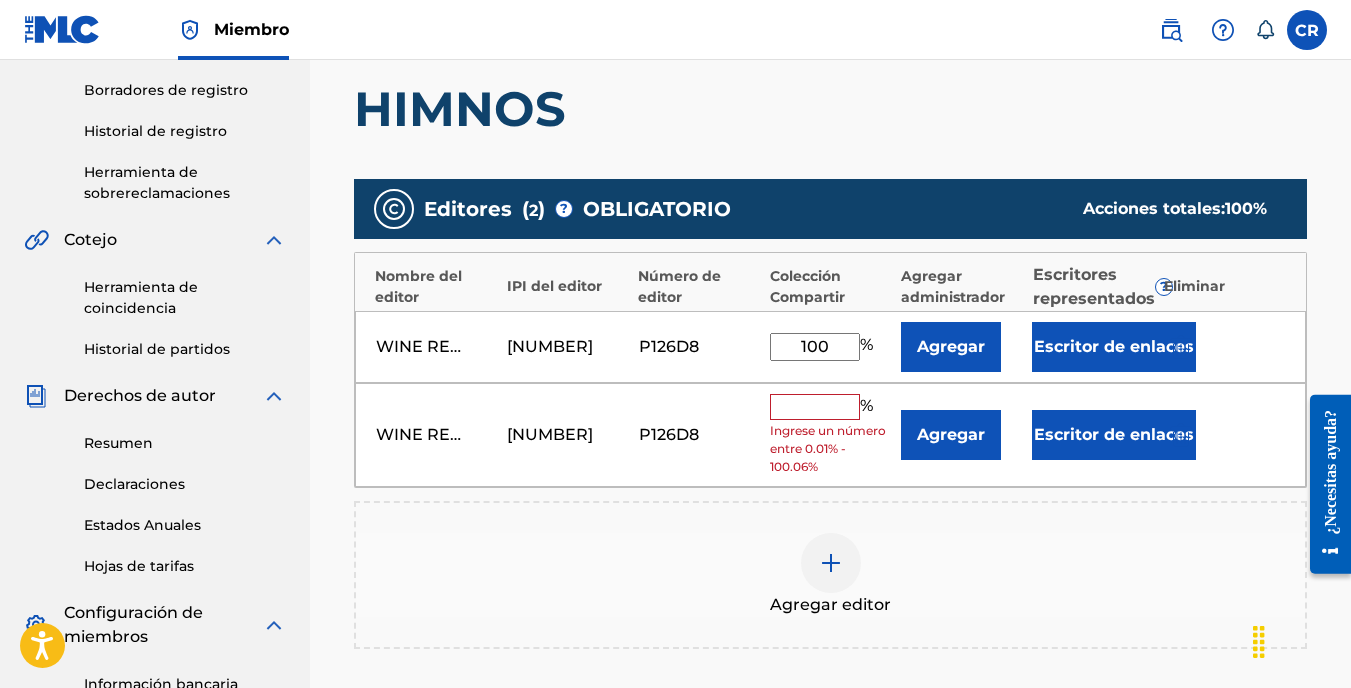 click on "Agregar editor" at bounding box center [830, 575] 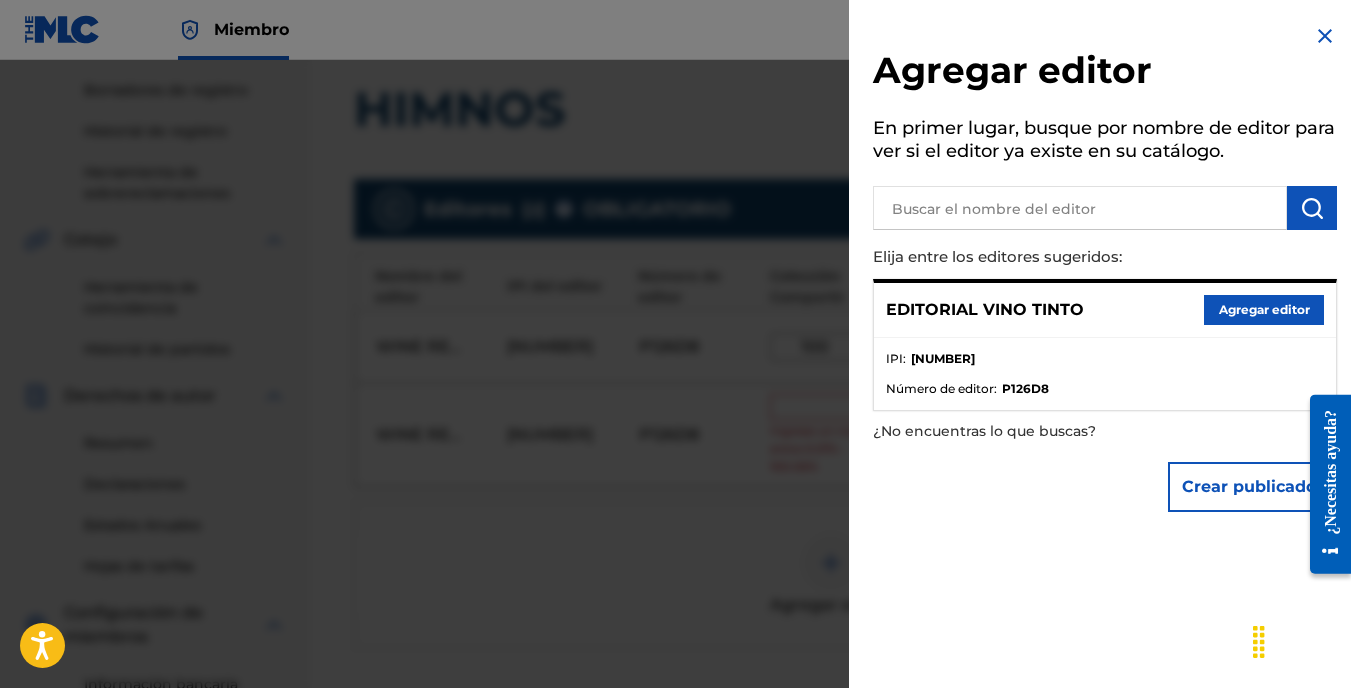 click at bounding box center (1325, 36) 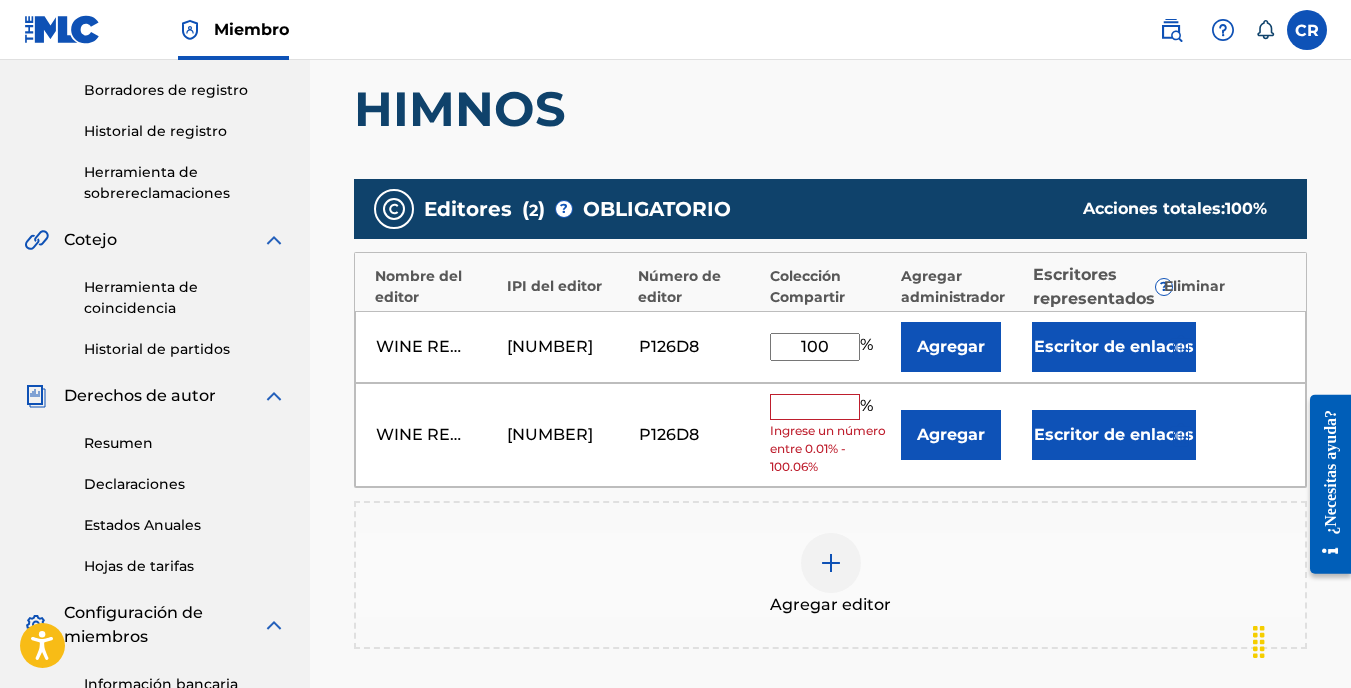 click on "Agregar editor" at bounding box center (830, 575) 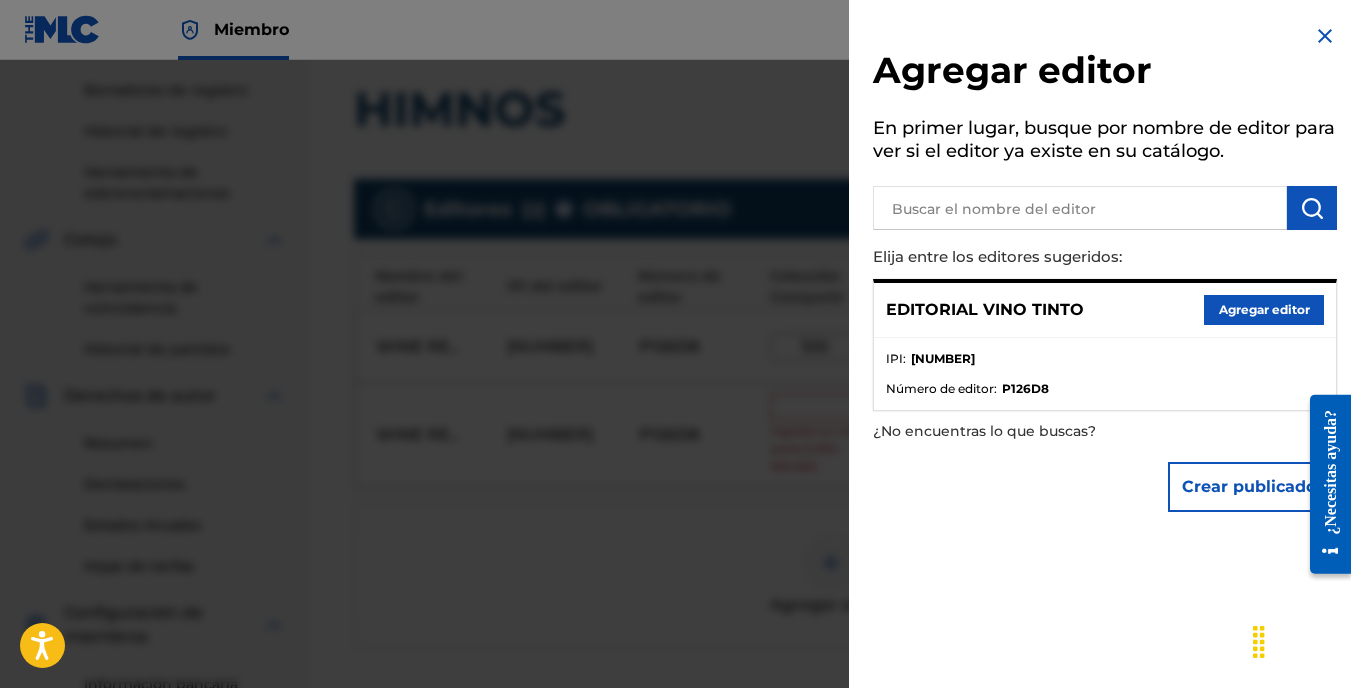 click at bounding box center (675, 404) 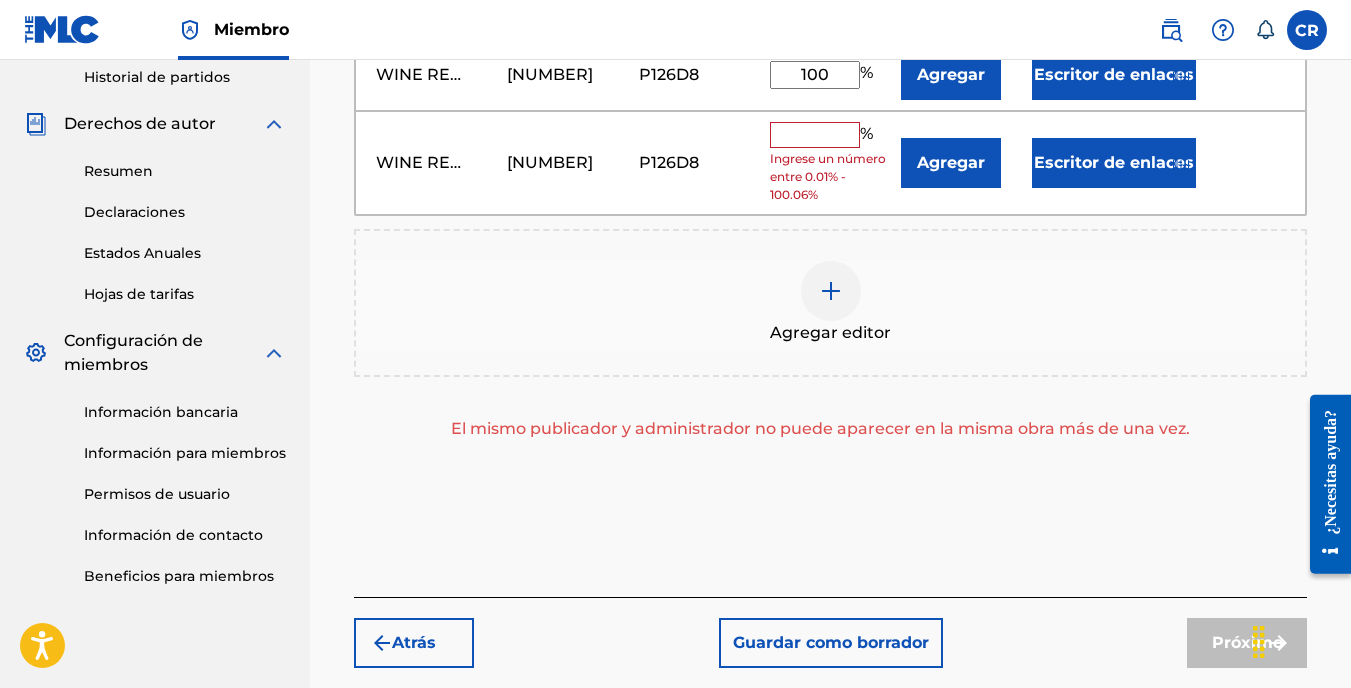 scroll, scrollTop: 558, scrollLeft: 0, axis: vertical 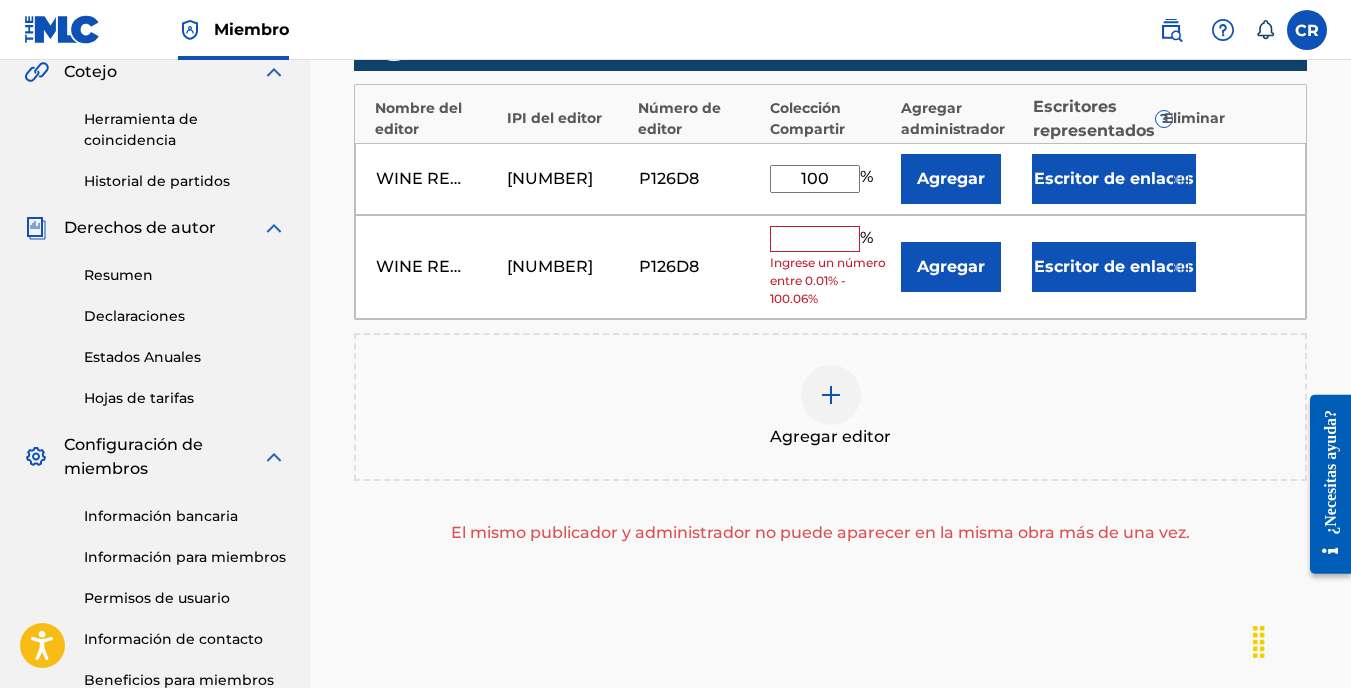 click on "Agregar editor" at bounding box center (830, 407) 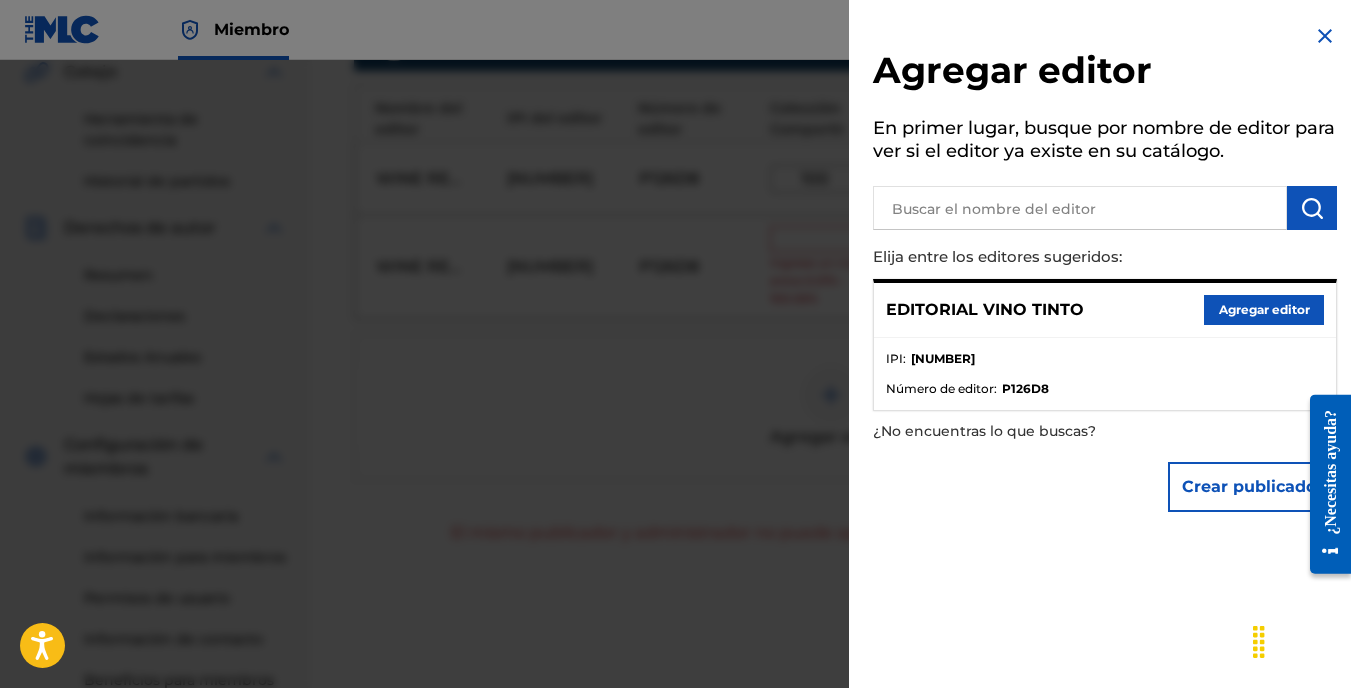 click at bounding box center [675, 404] 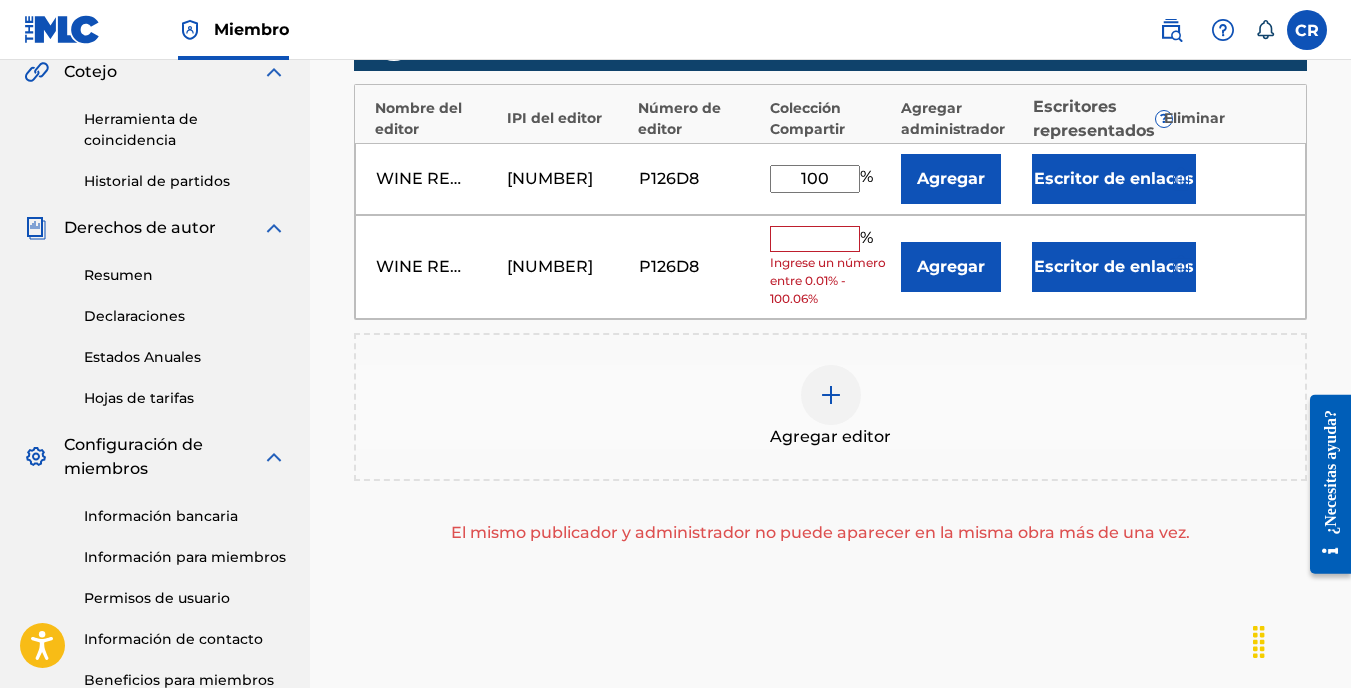 click on "Agregar editor" at bounding box center (830, 407) 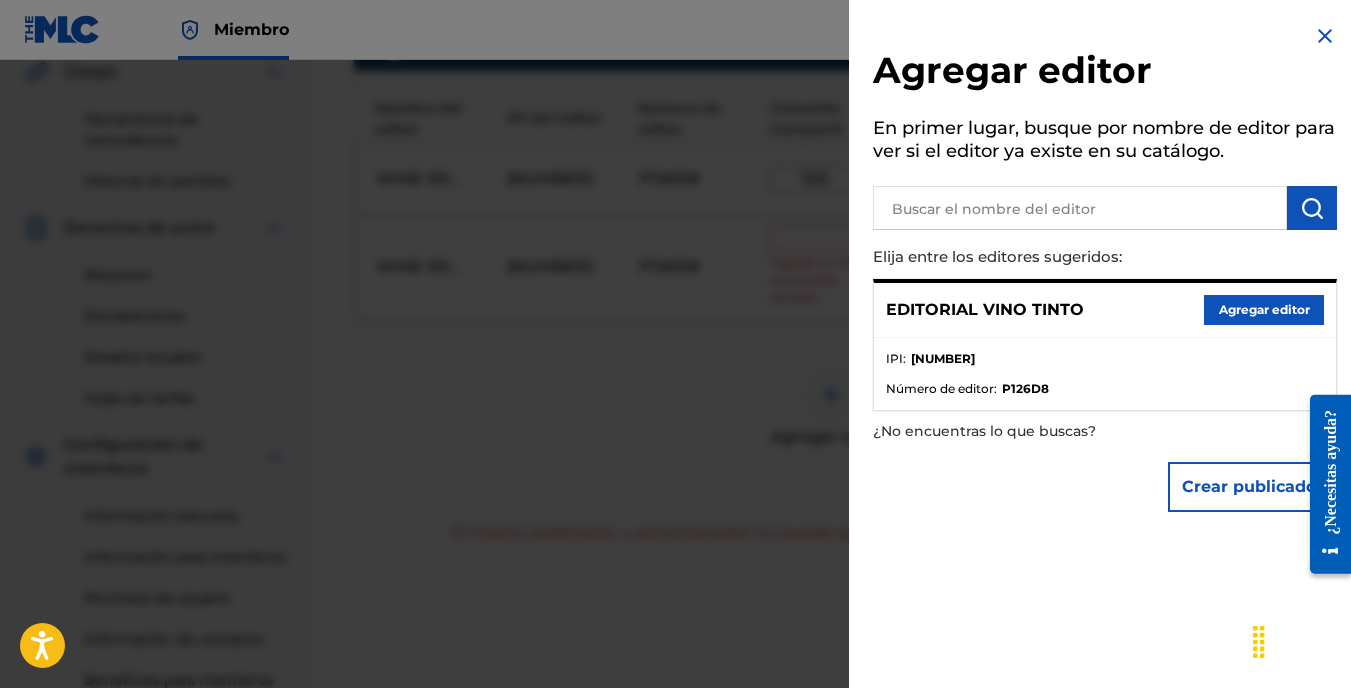 click at bounding box center (675, 404) 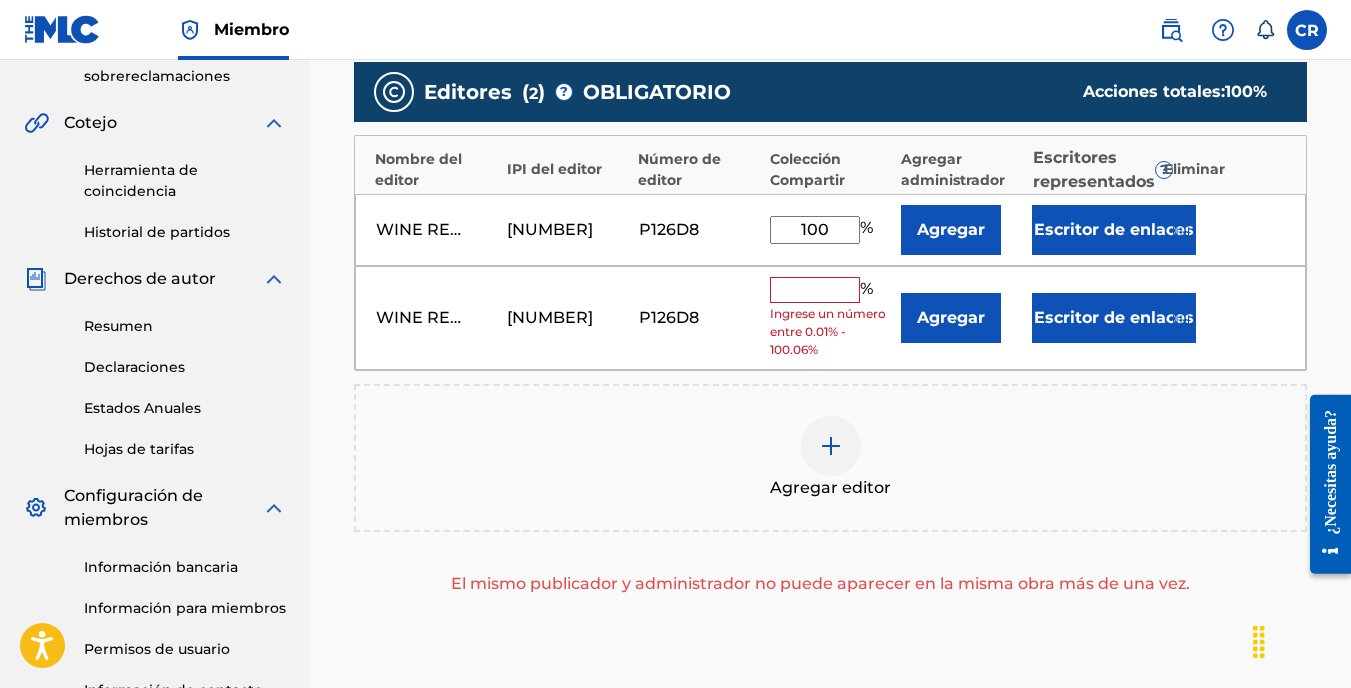 scroll, scrollTop: 458, scrollLeft: 0, axis: vertical 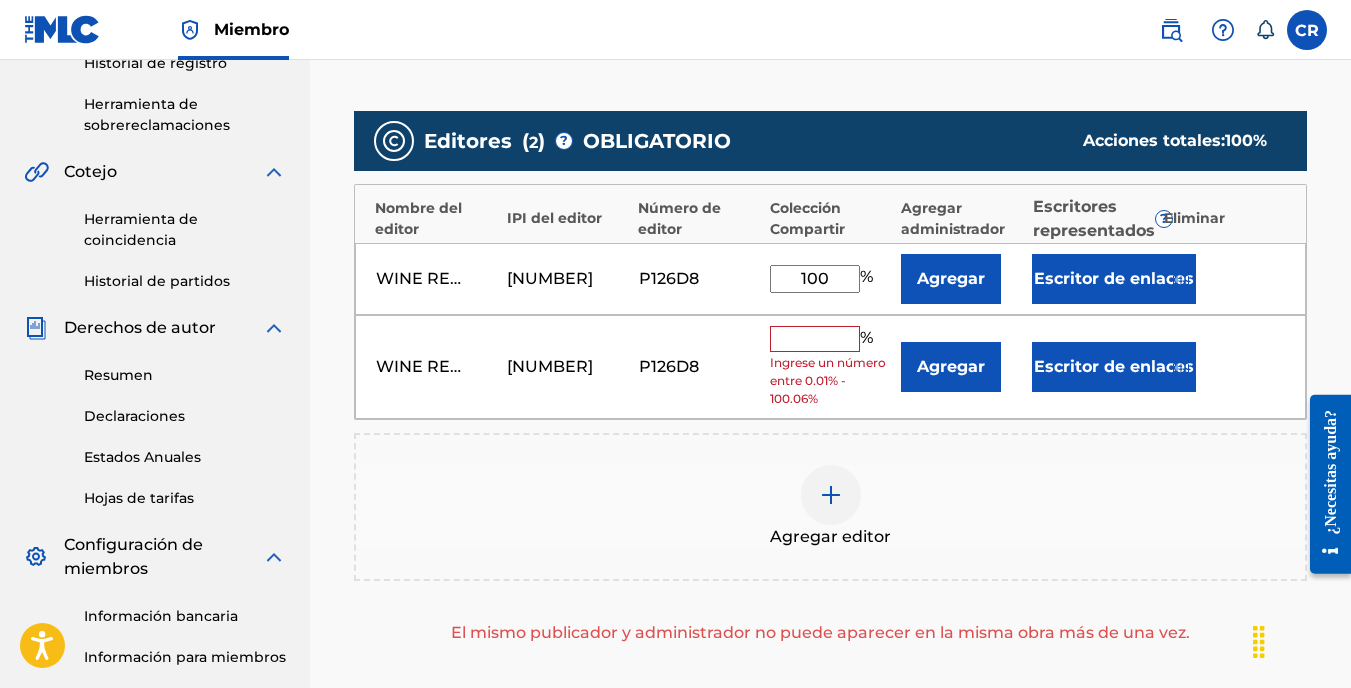 click on "WINE RED PUBLISHING" at bounding box center [421, 367] 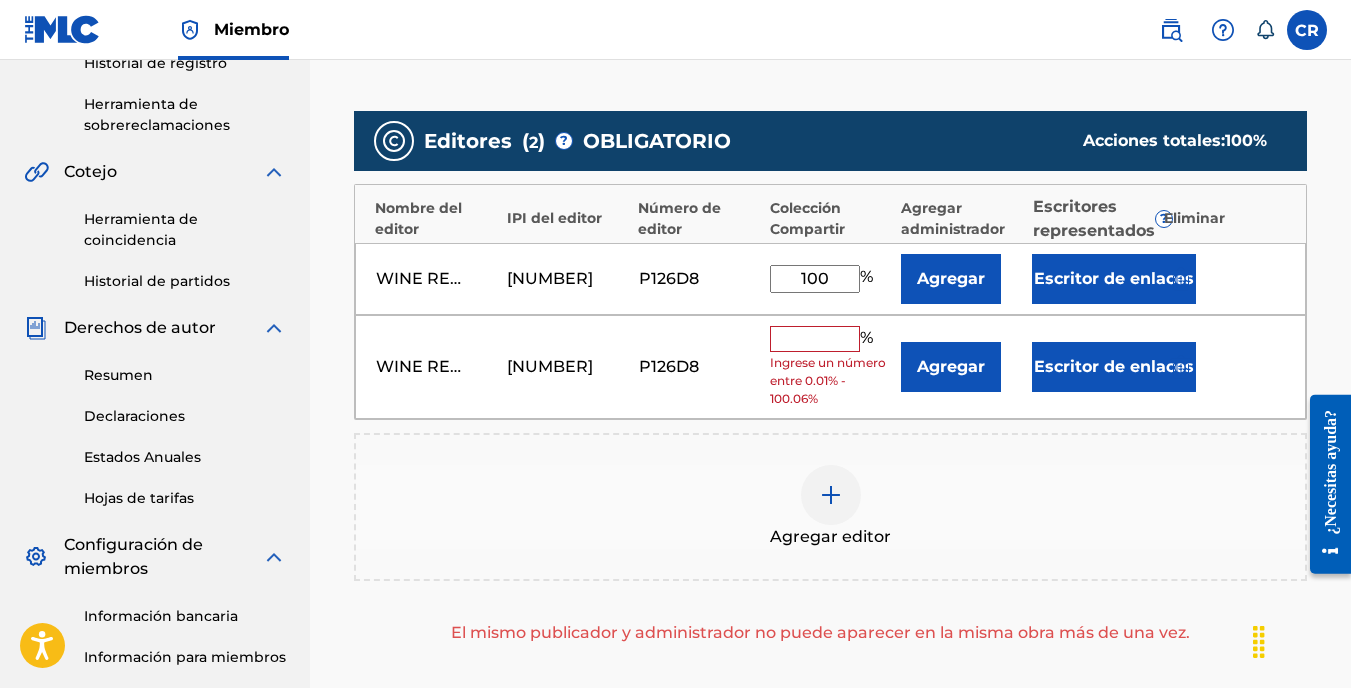 click on "Agregar" at bounding box center (951, 367) 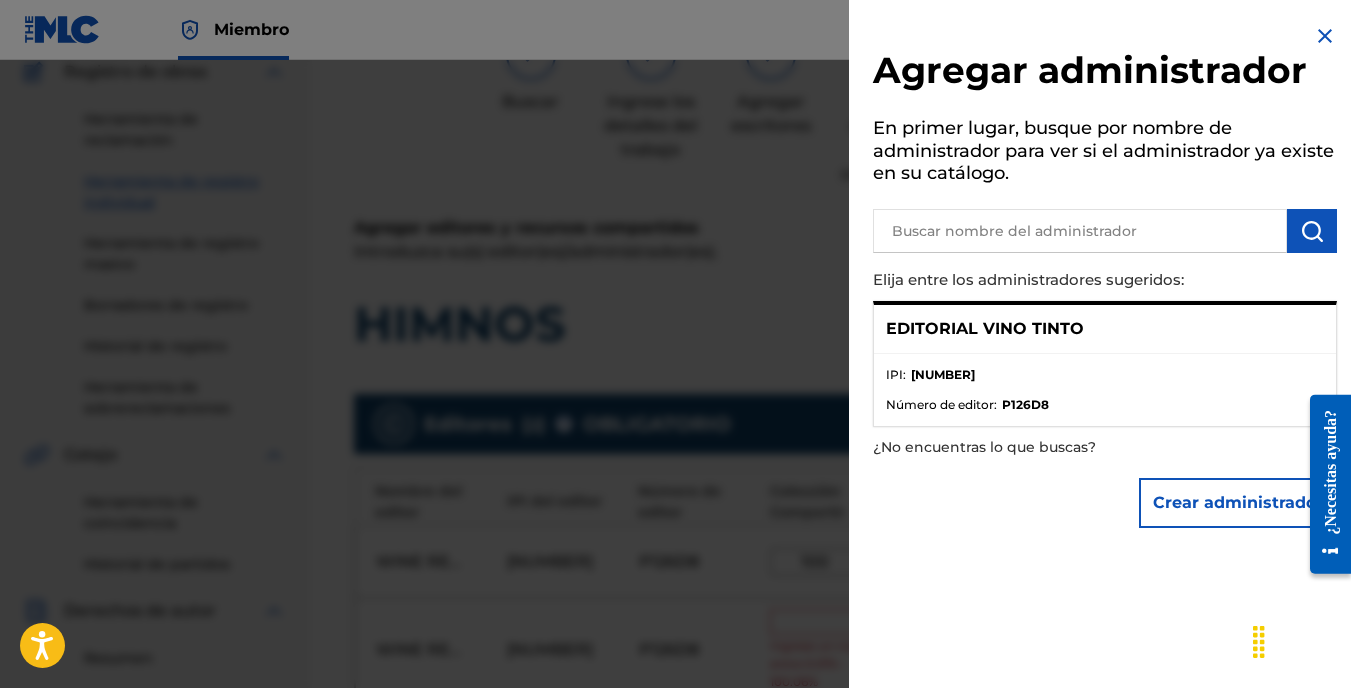 scroll, scrollTop: 158, scrollLeft: 0, axis: vertical 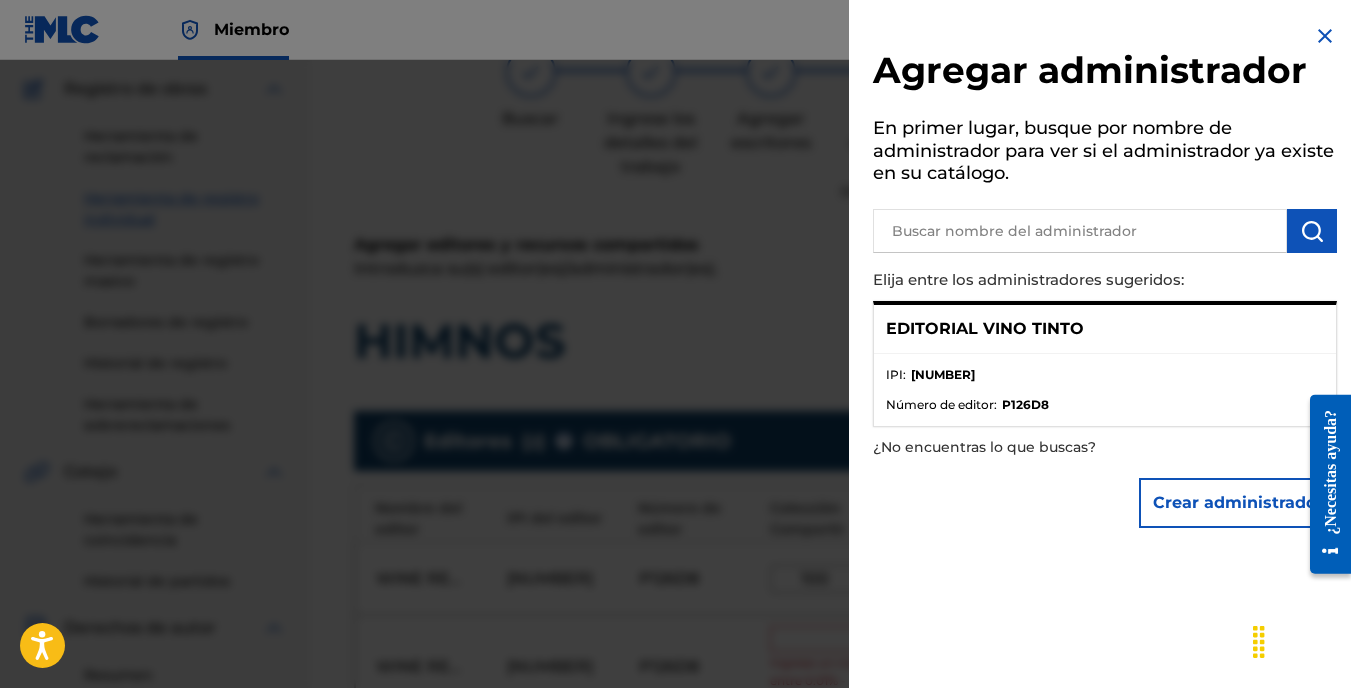 click at bounding box center [1325, 36] 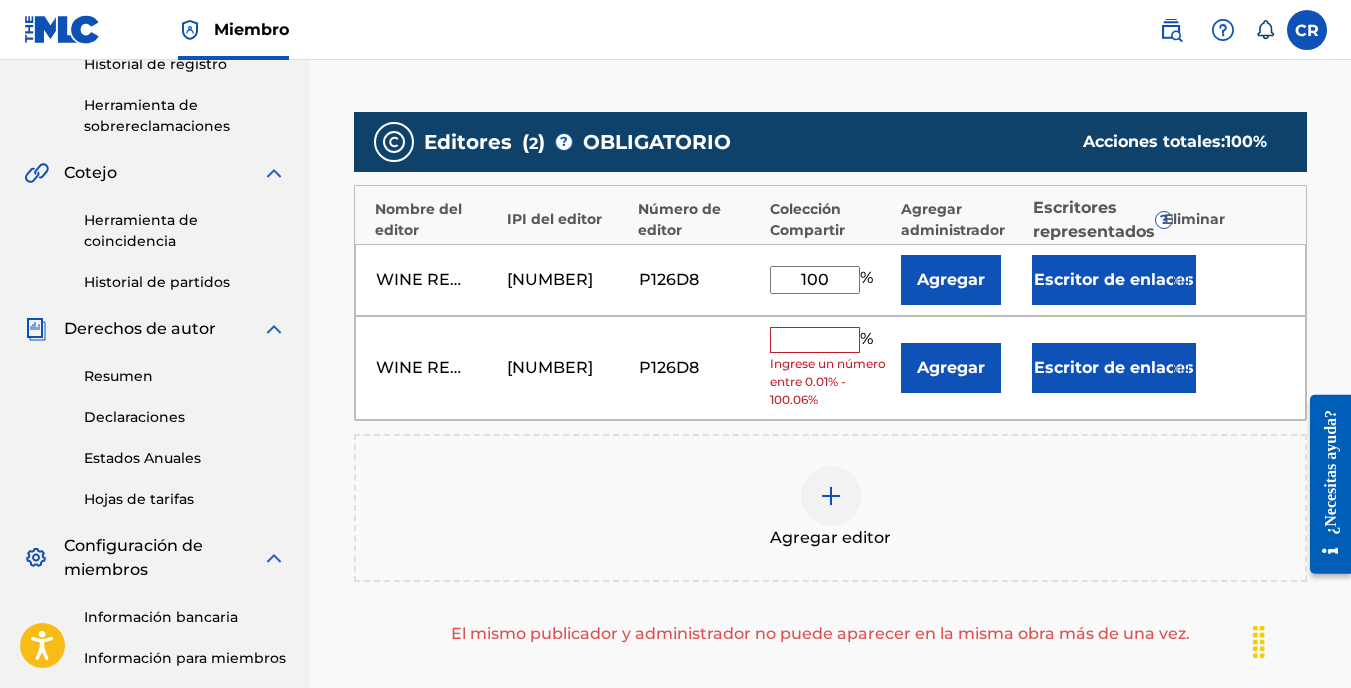 scroll, scrollTop: 458, scrollLeft: 0, axis: vertical 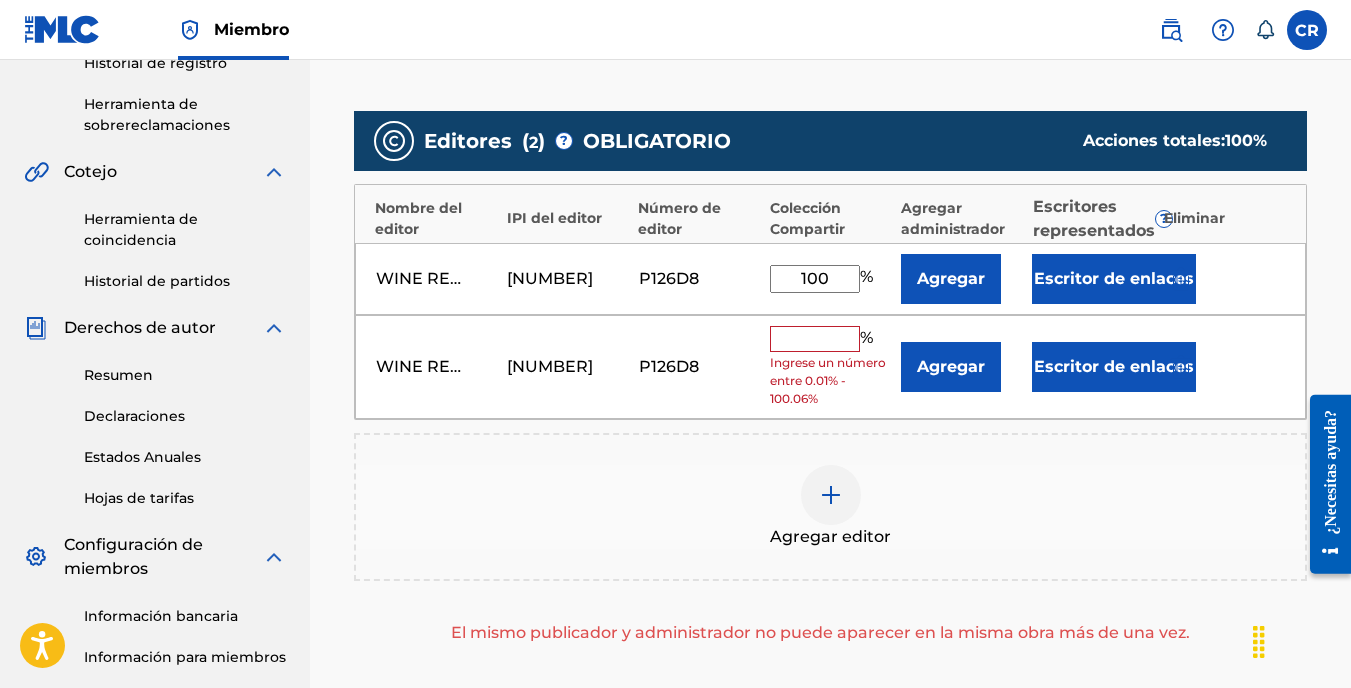 click on "Escritor de enlaces" at bounding box center [1114, 367] 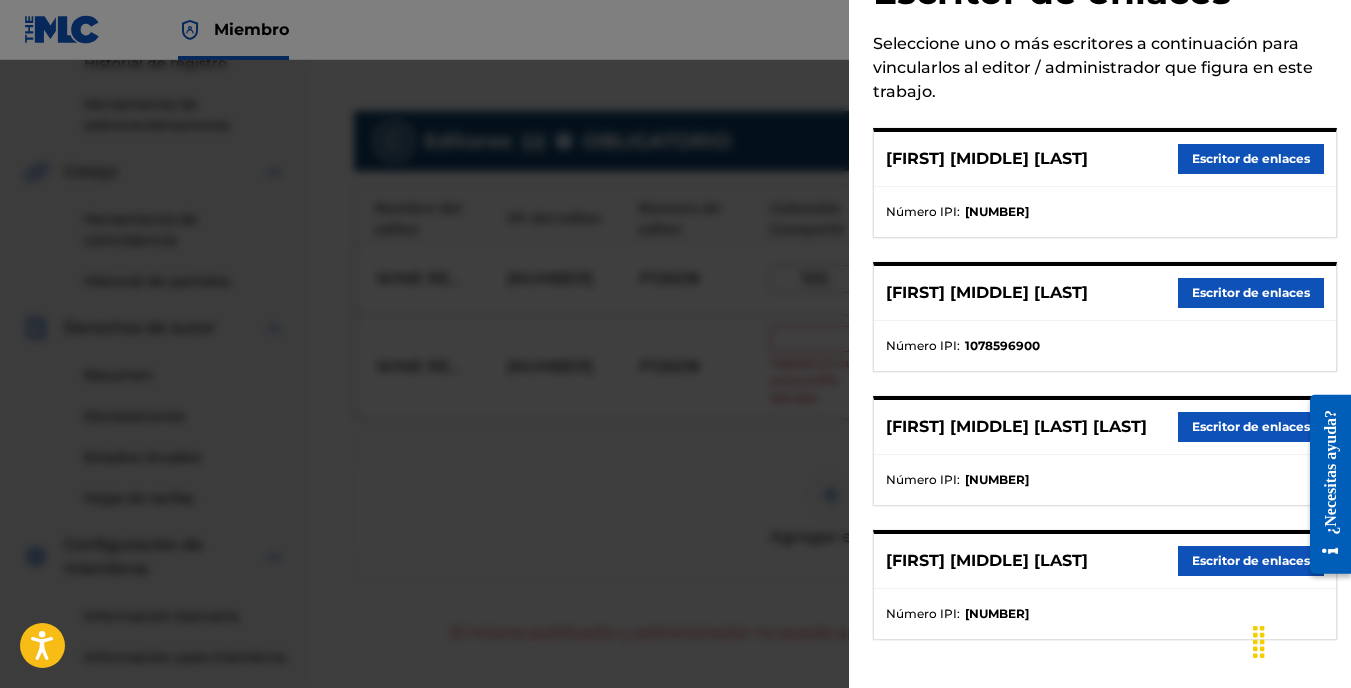 scroll, scrollTop: 133, scrollLeft: 0, axis: vertical 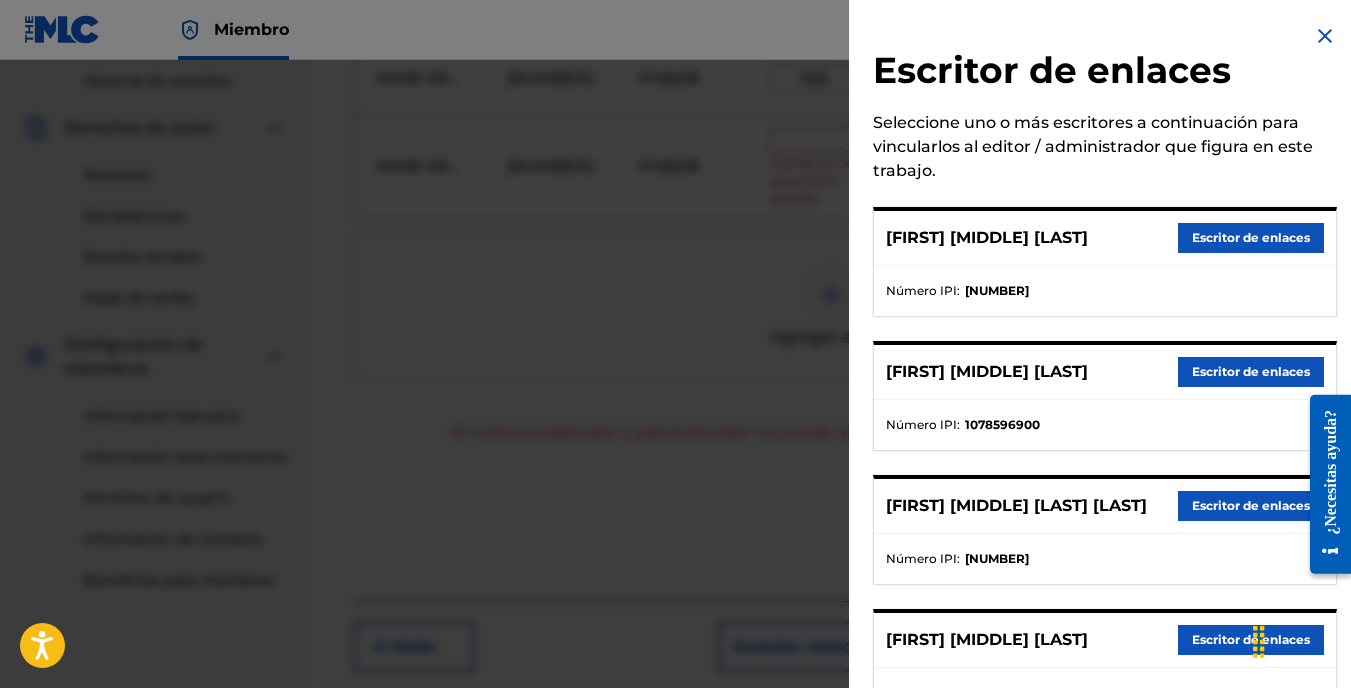 click at bounding box center (675, 404) 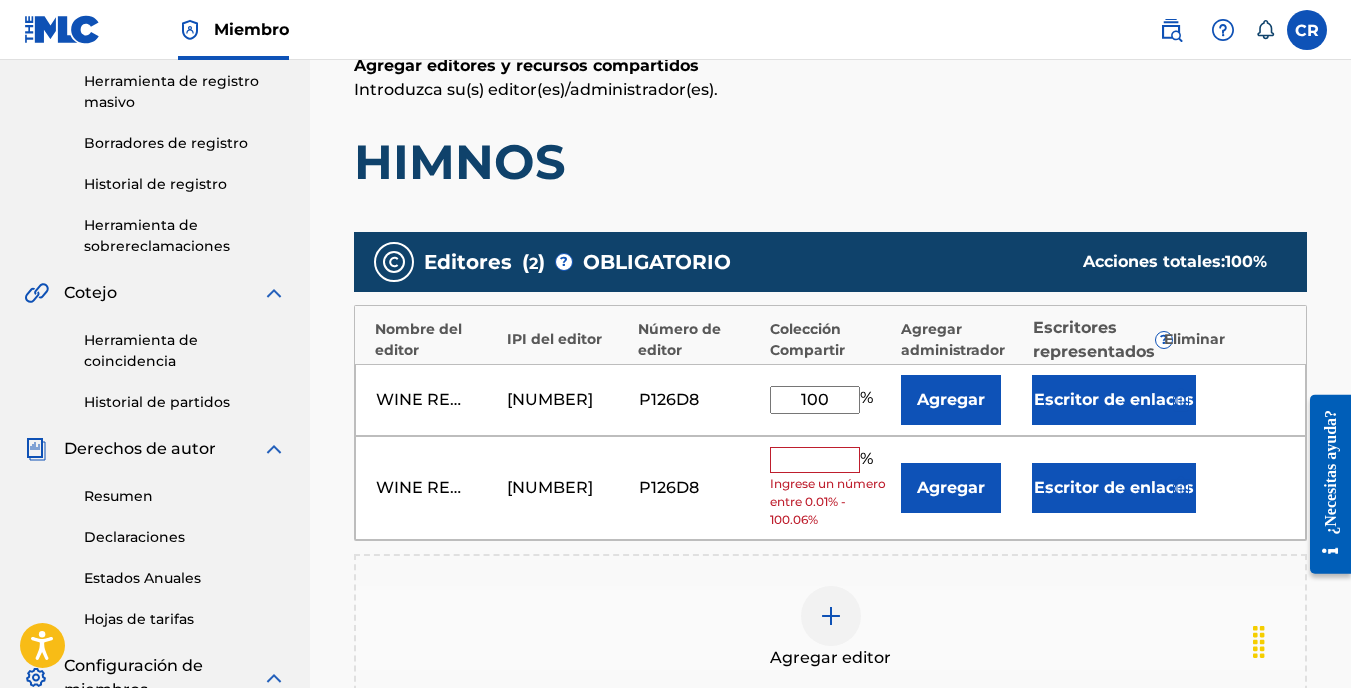scroll, scrollTop: 358, scrollLeft: 0, axis: vertical 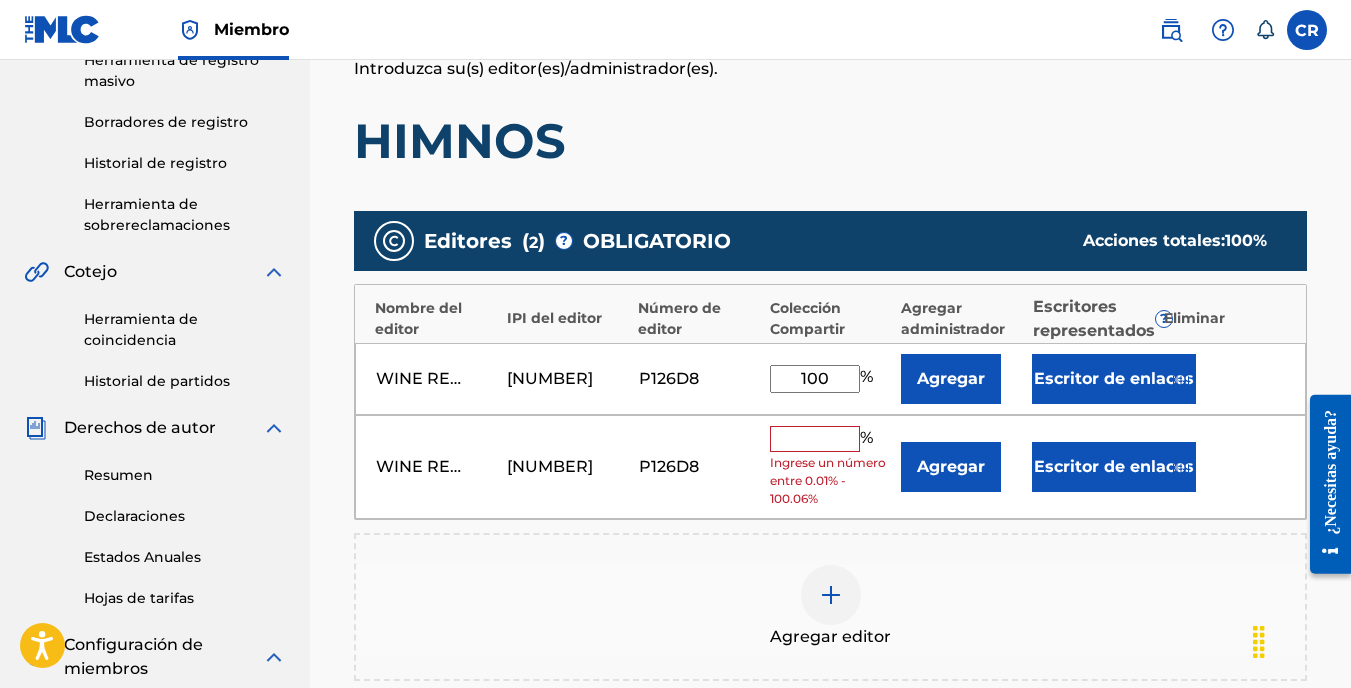 click on "Eliminar" at bounding box center (1225, 318) 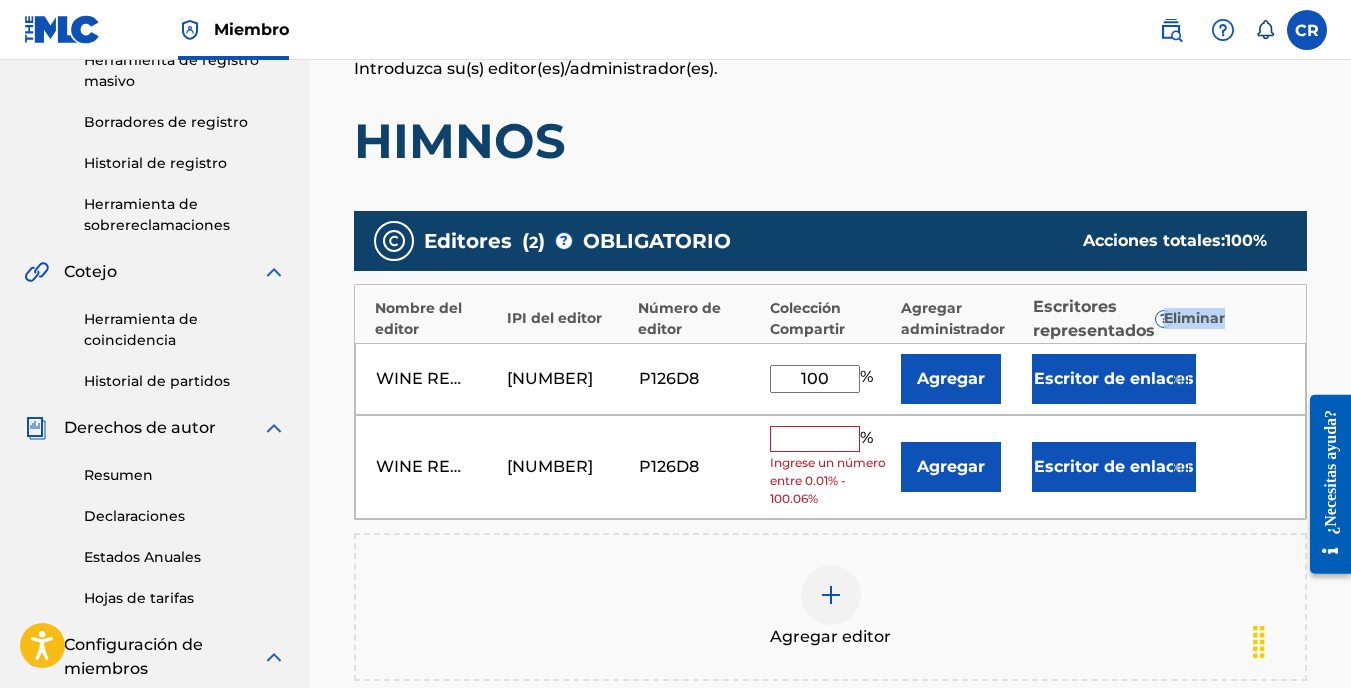 click on "Eliminar" at bounding box center [1225, 318] 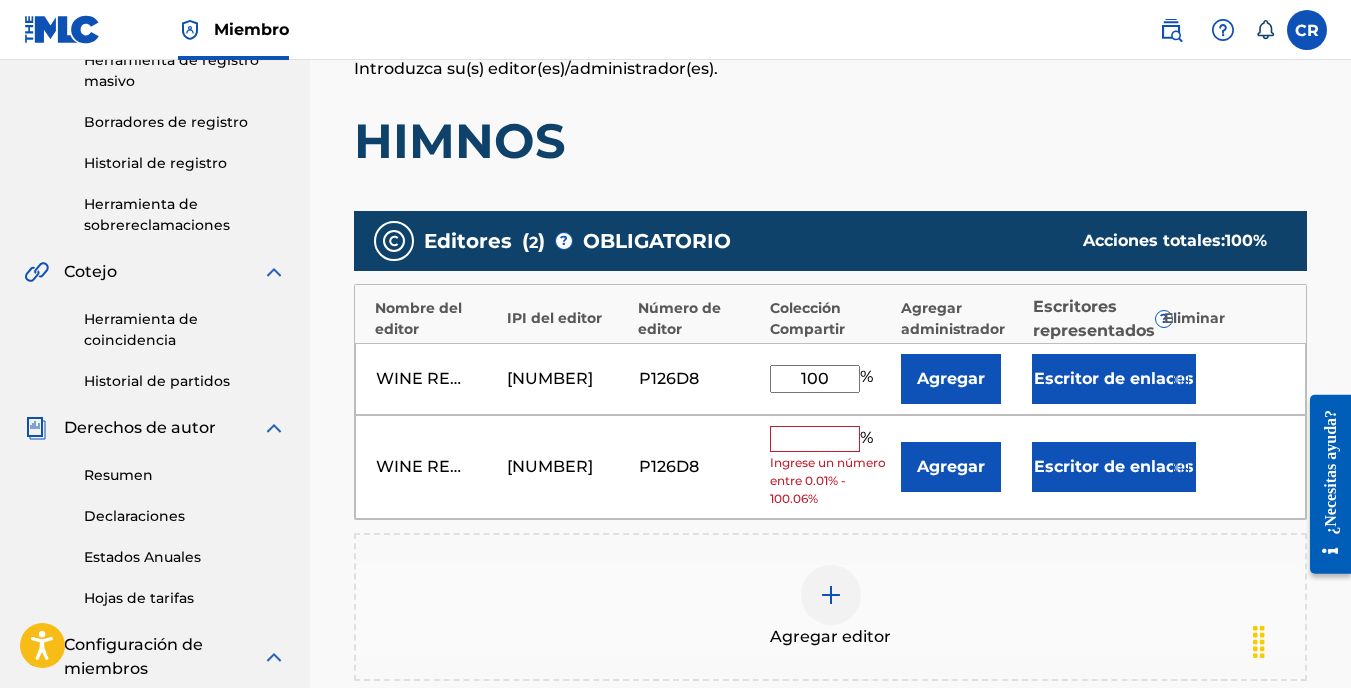 click at bounding box center (1181, 467) 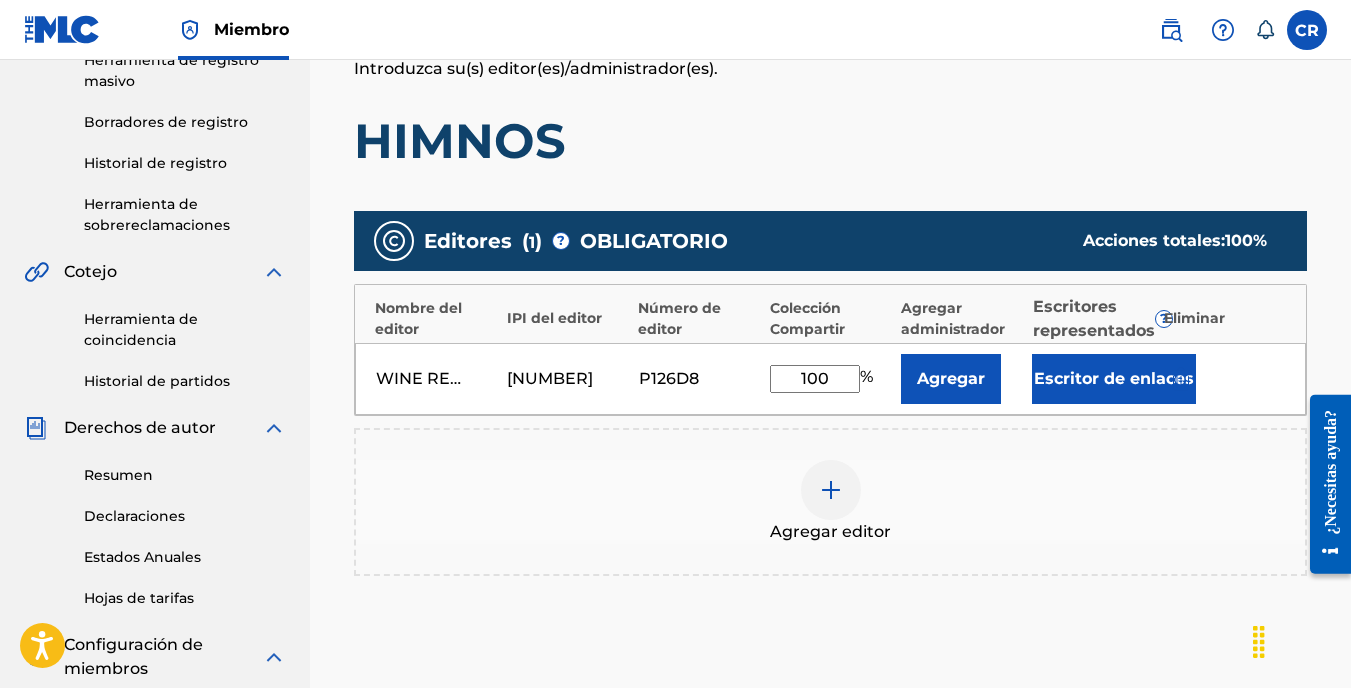 click on "Agregar editor" at bounding box center (830, 502) 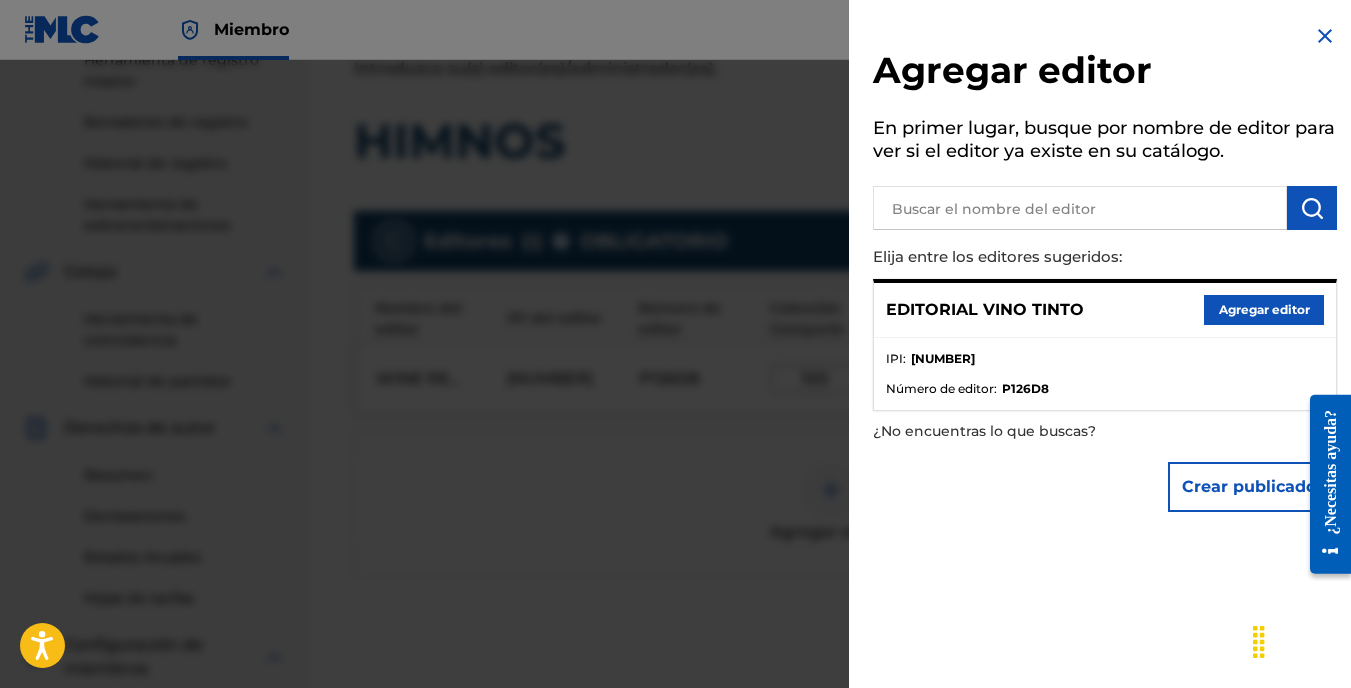 click at bounding box center (675, 404) 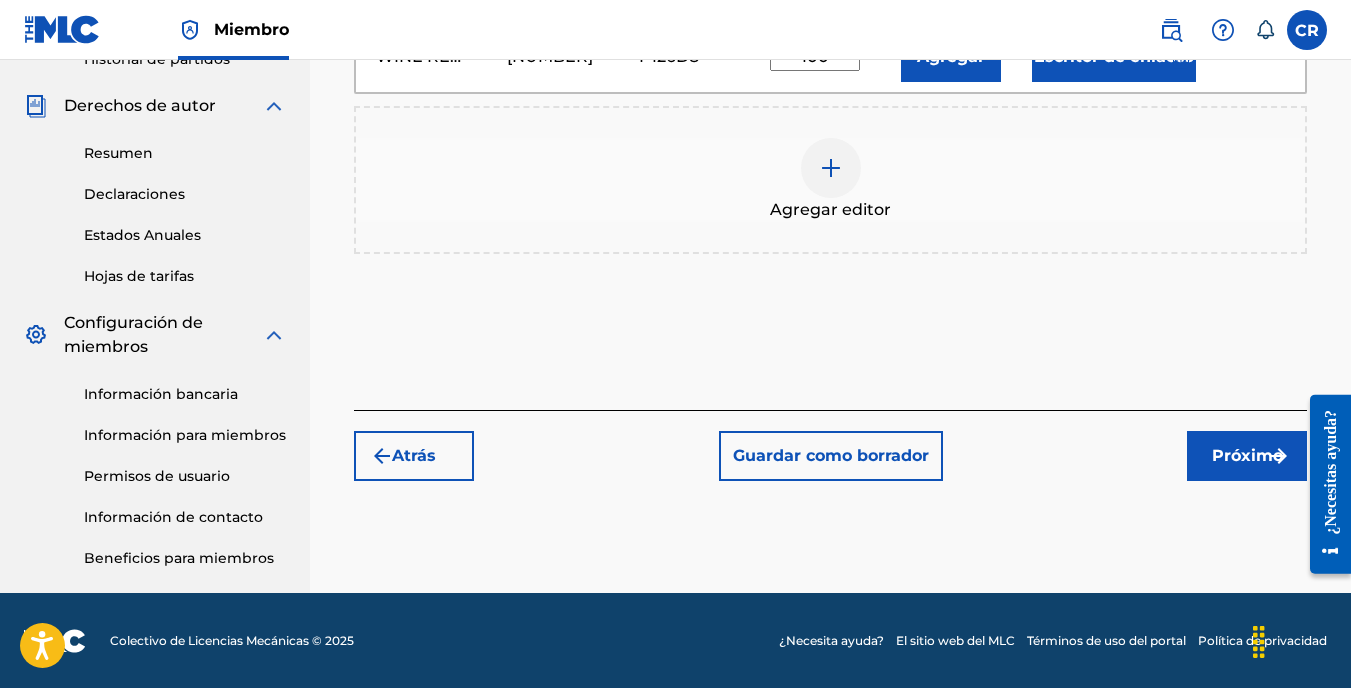 scroll, scrollTop: 681, scrollLeft: 0, axis: vertical 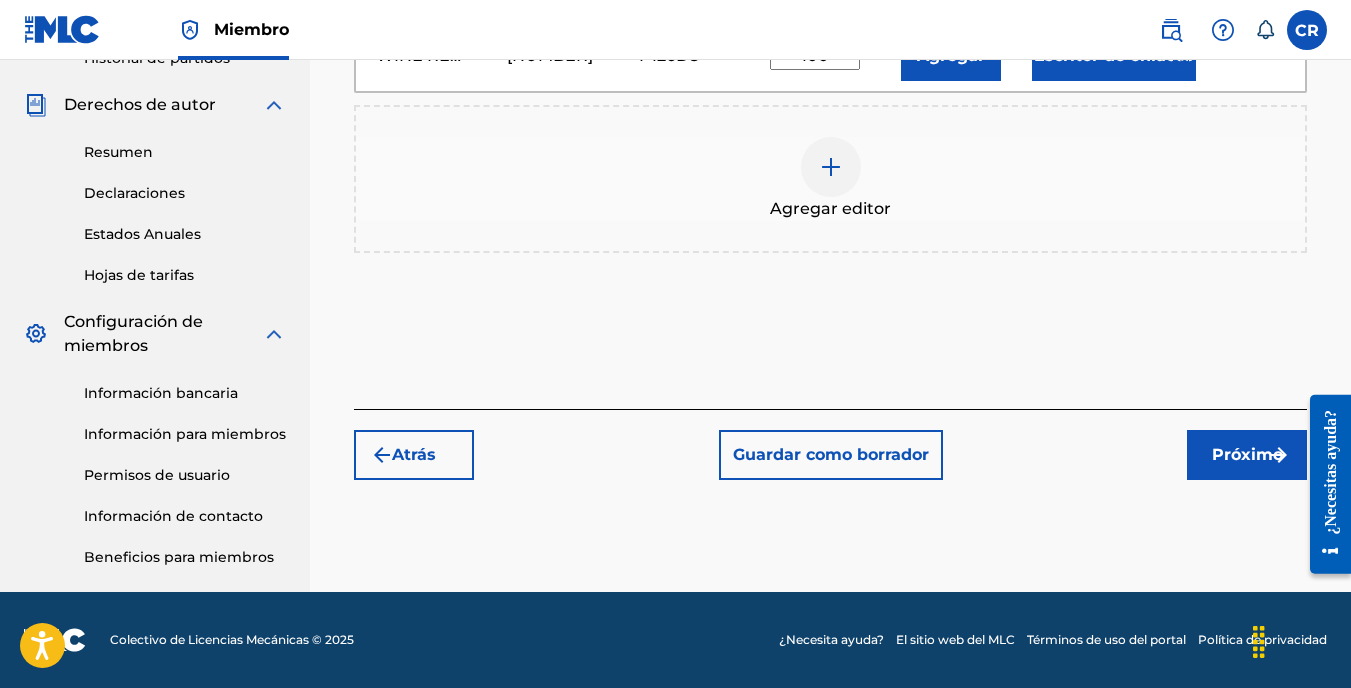 click on "Próximo" at bounding box center [1247, 455] 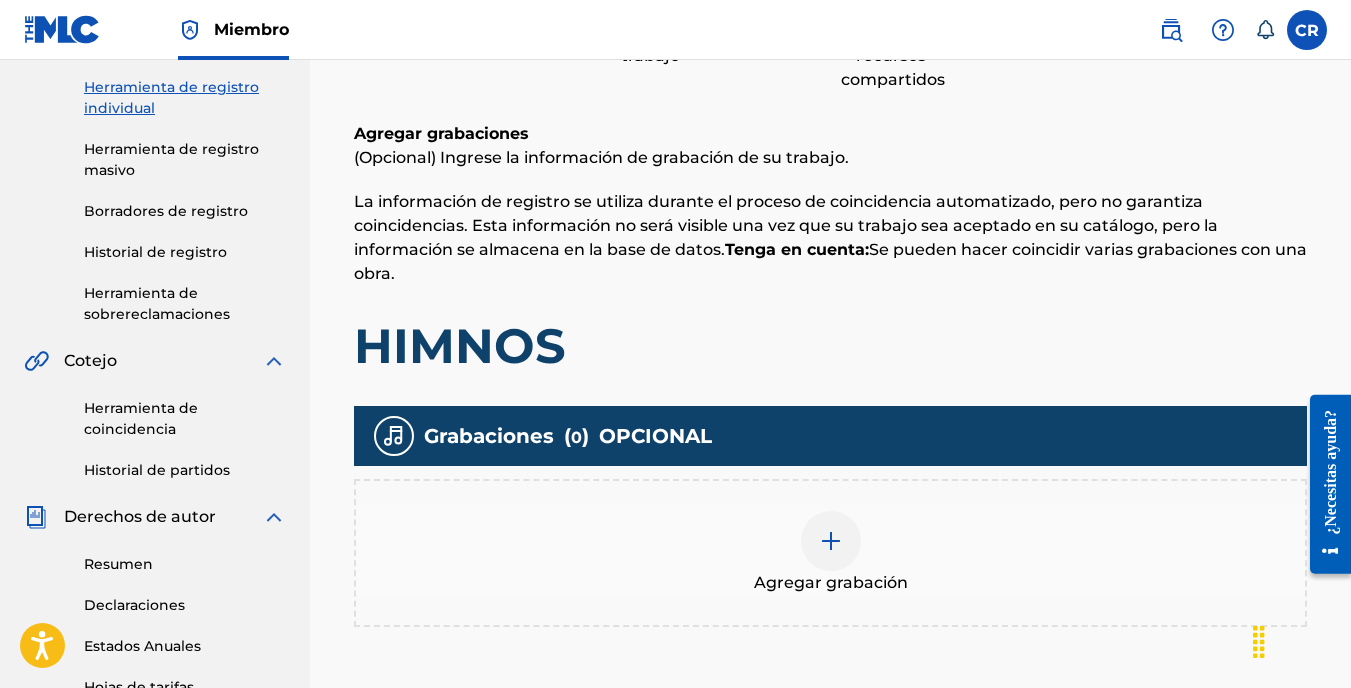 scroll, scrollTop: 390, scrollLeft: 0, axis: vertical 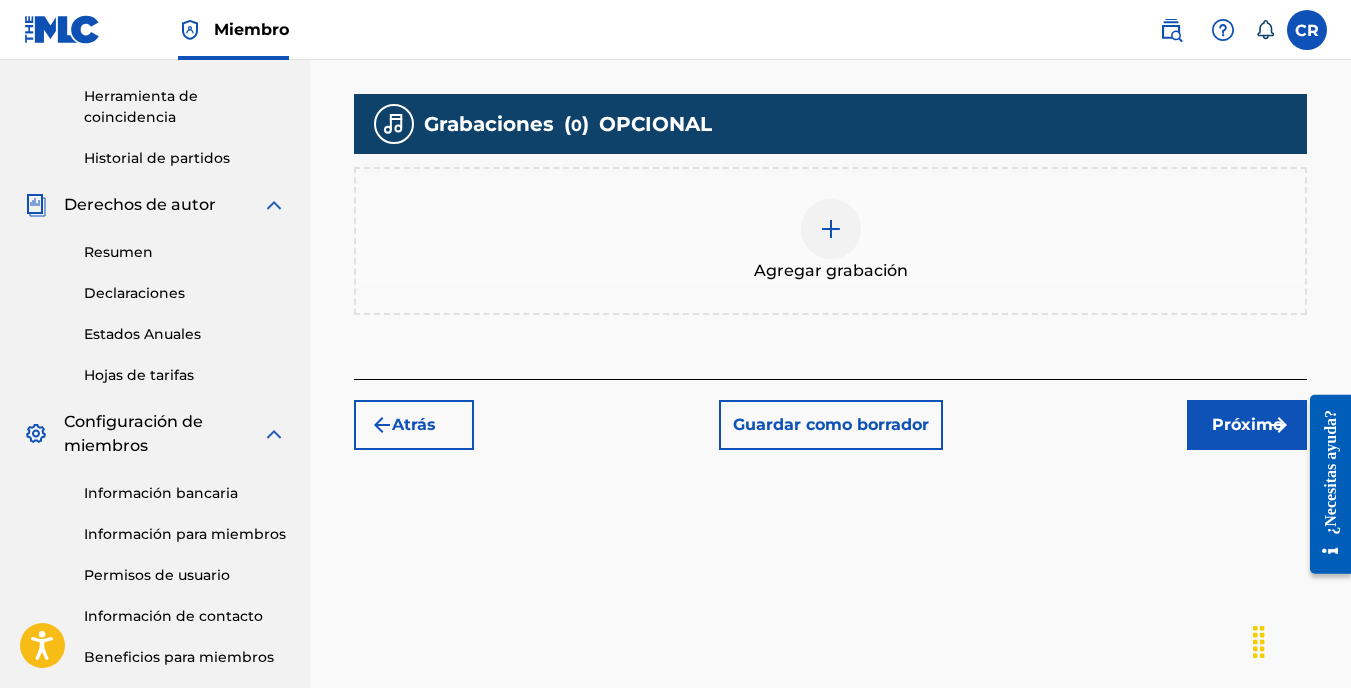 click at bounding box center [1279, 425] 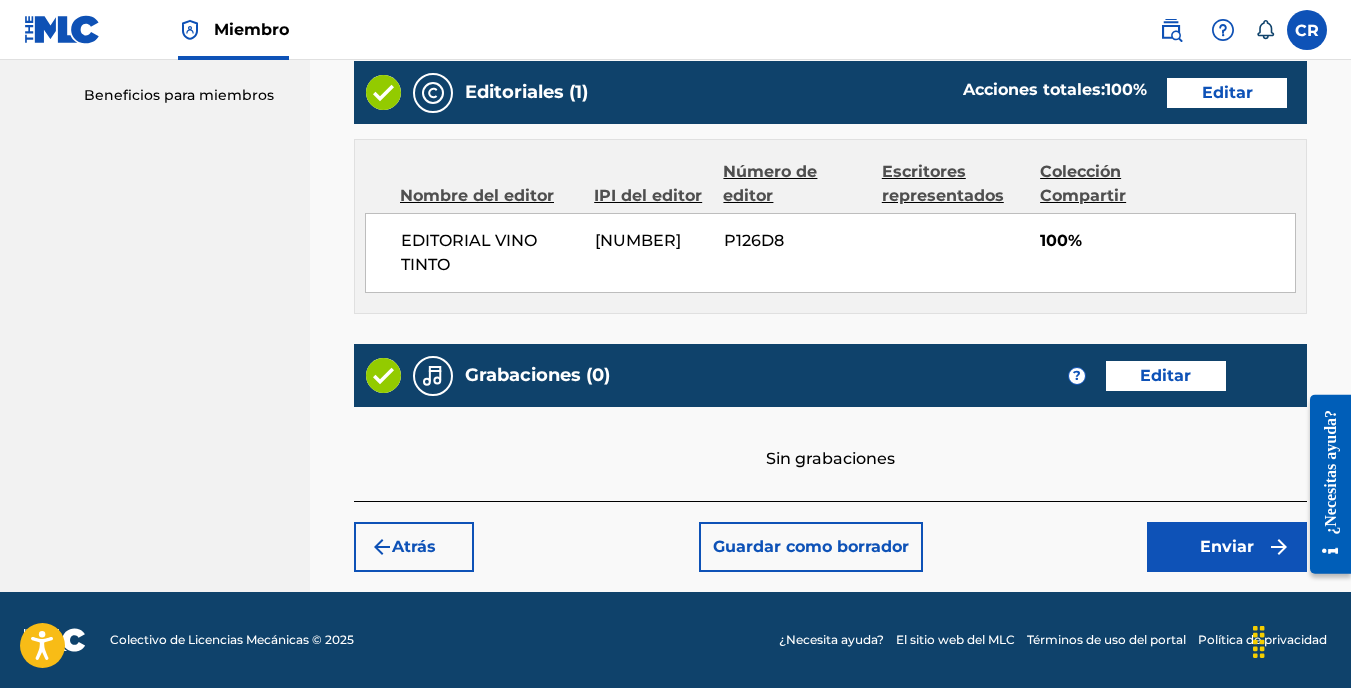 scroll, scrollTop: 1190, scrollLeft: 0, axis: vertical 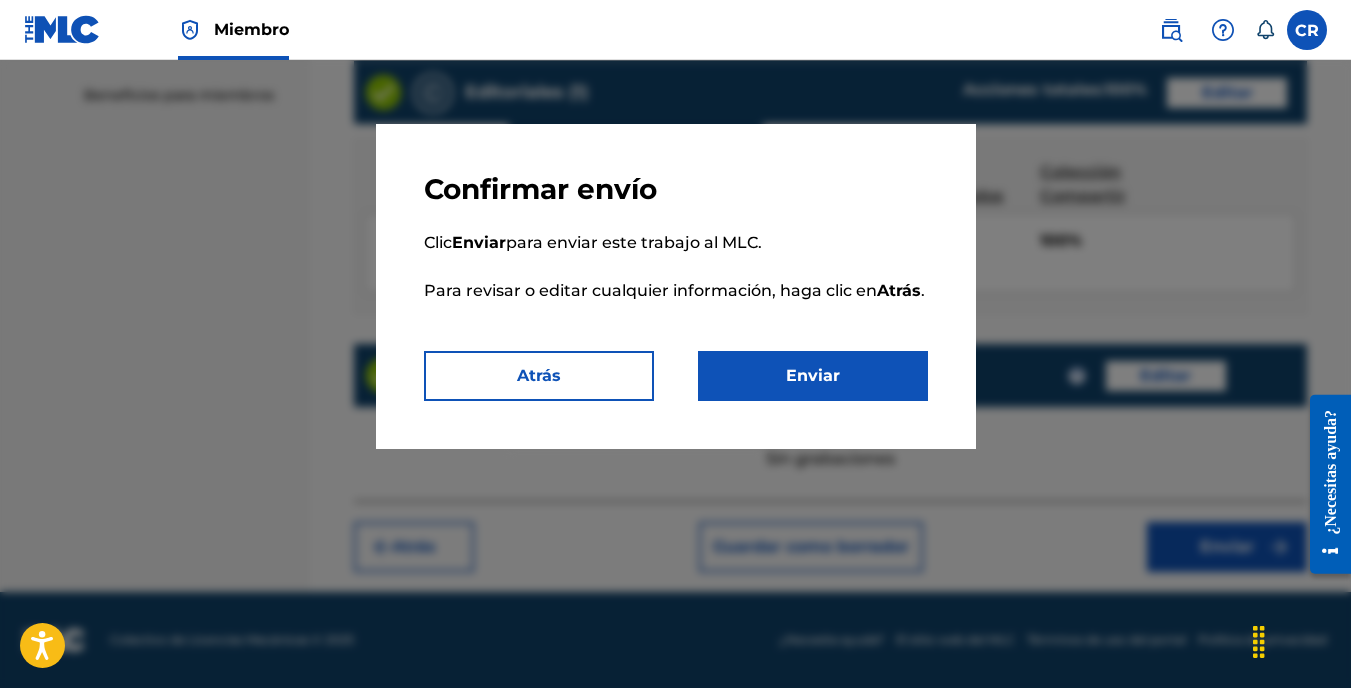 click on "Enviar" at bounding box center [813, 376] 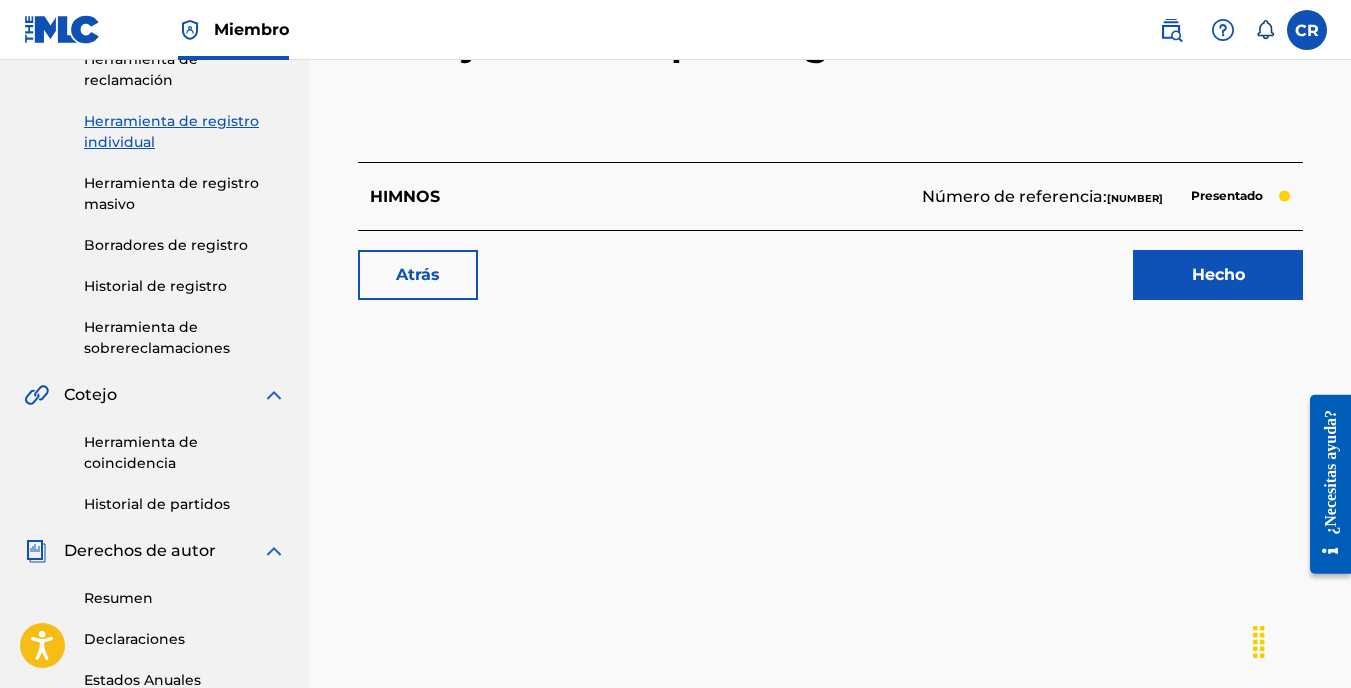 scroll, scrollTop: 200, scrollLeft: 0, axis: vertical 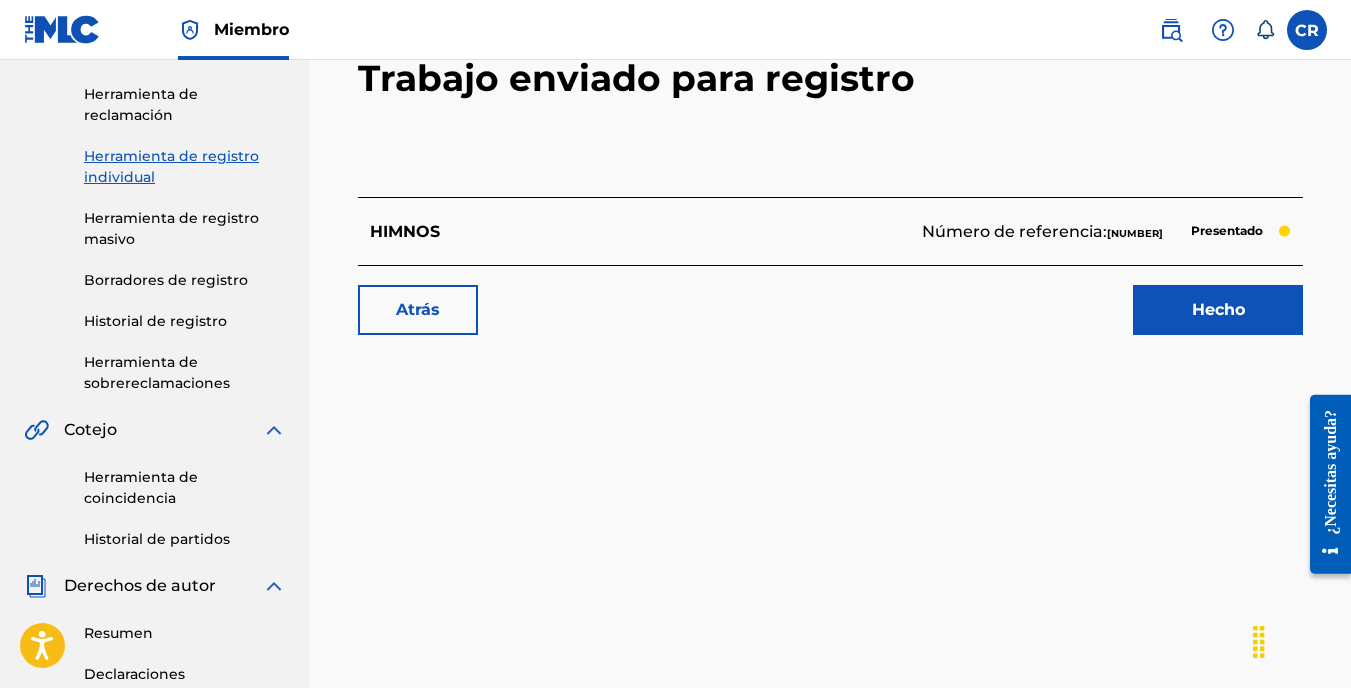 click on "Hecho" at bounding box center (1218, 310) 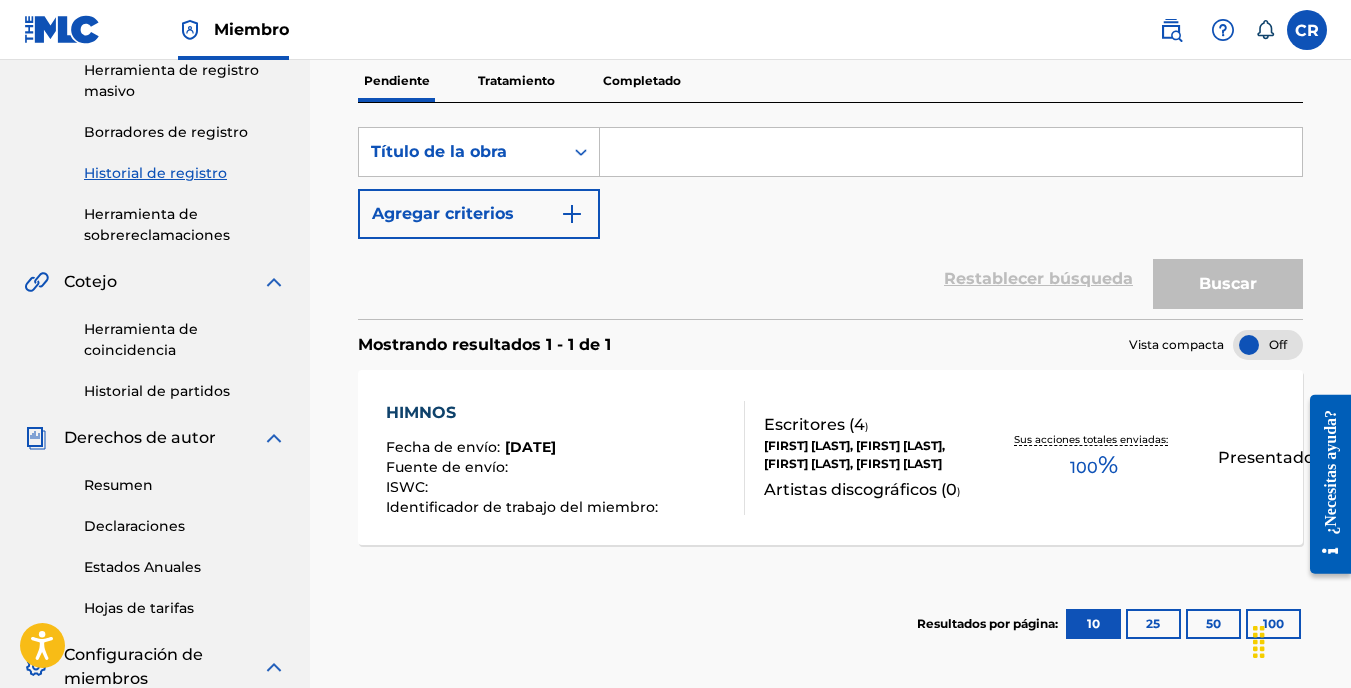 scroll, scrollTop: 400, scrollLeft: 0, axis: vertical 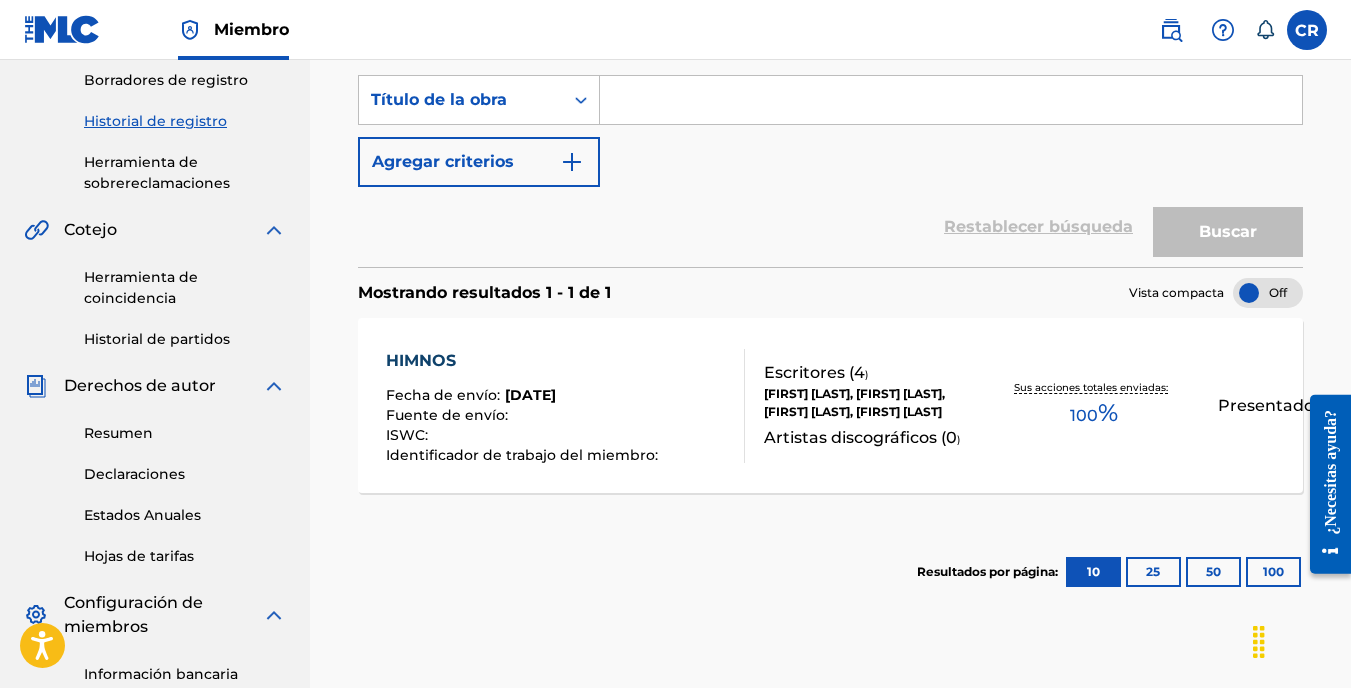 click at bounding box center [1268, 293] 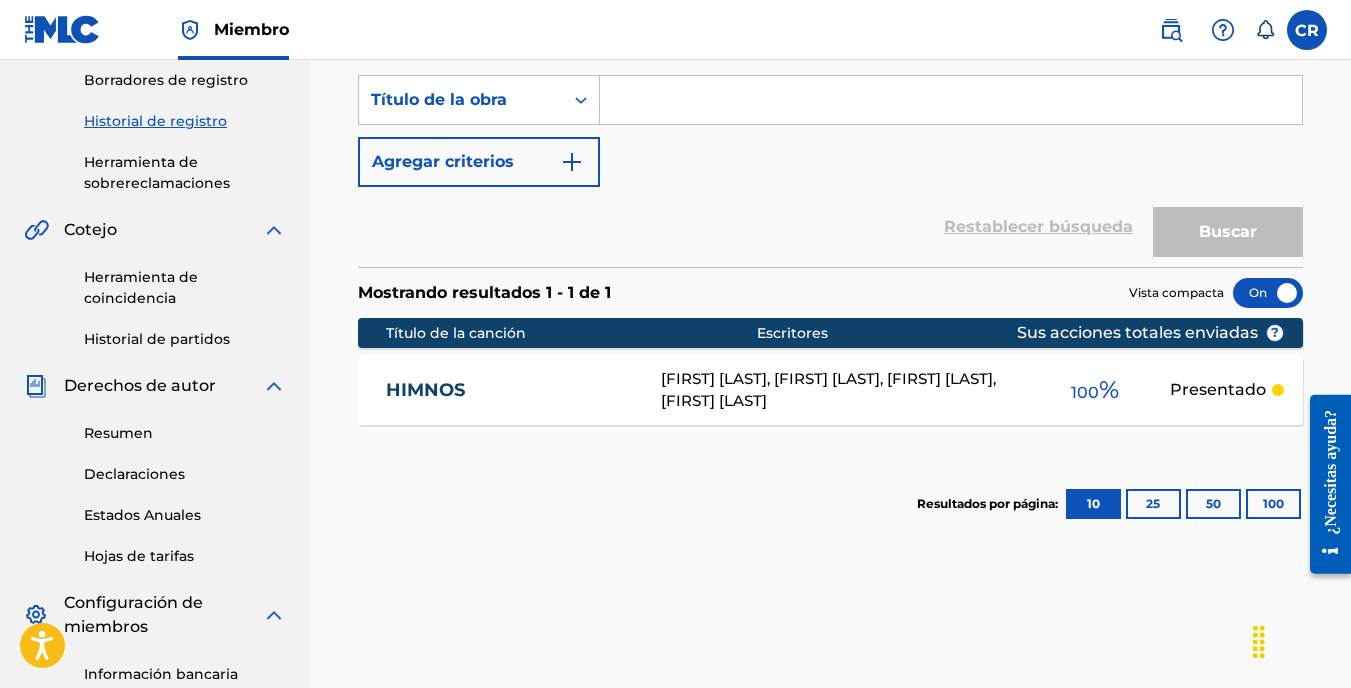 click on "HIMNOS" at bounding box center [510, 390] 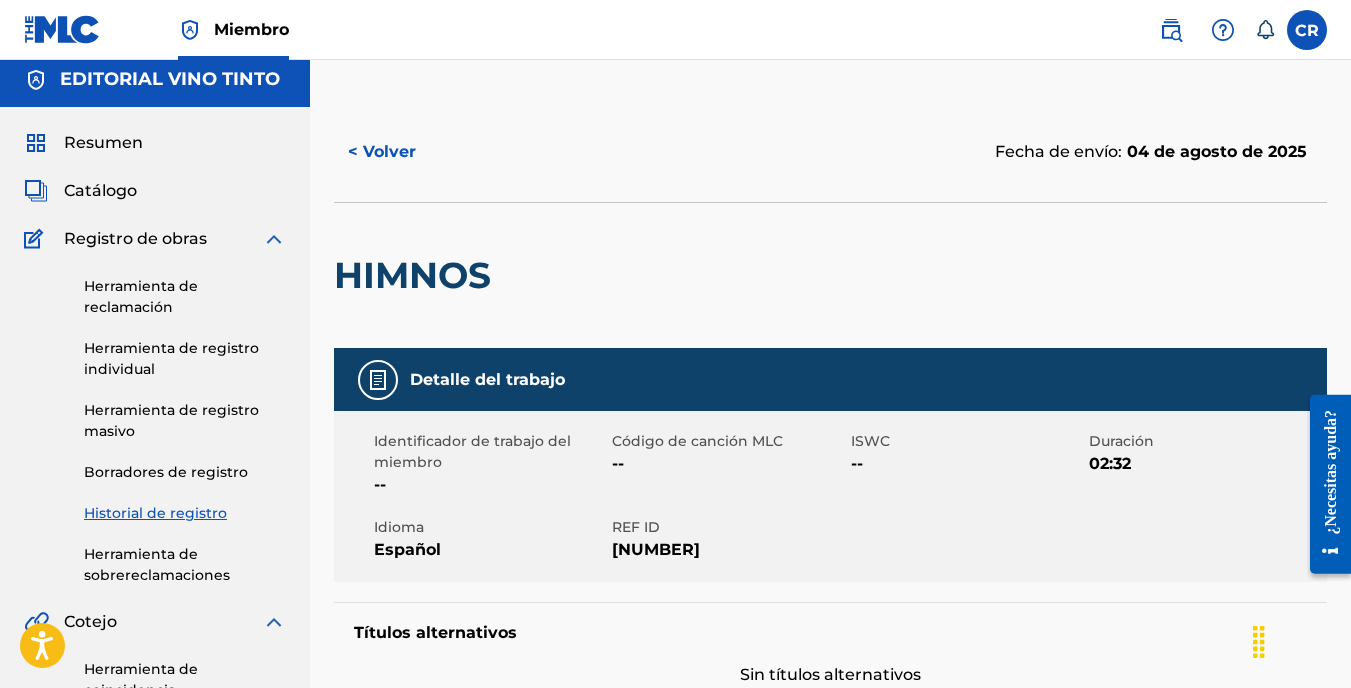 scroll, scrollTop: 0, scrollLeft: 0, axis: both 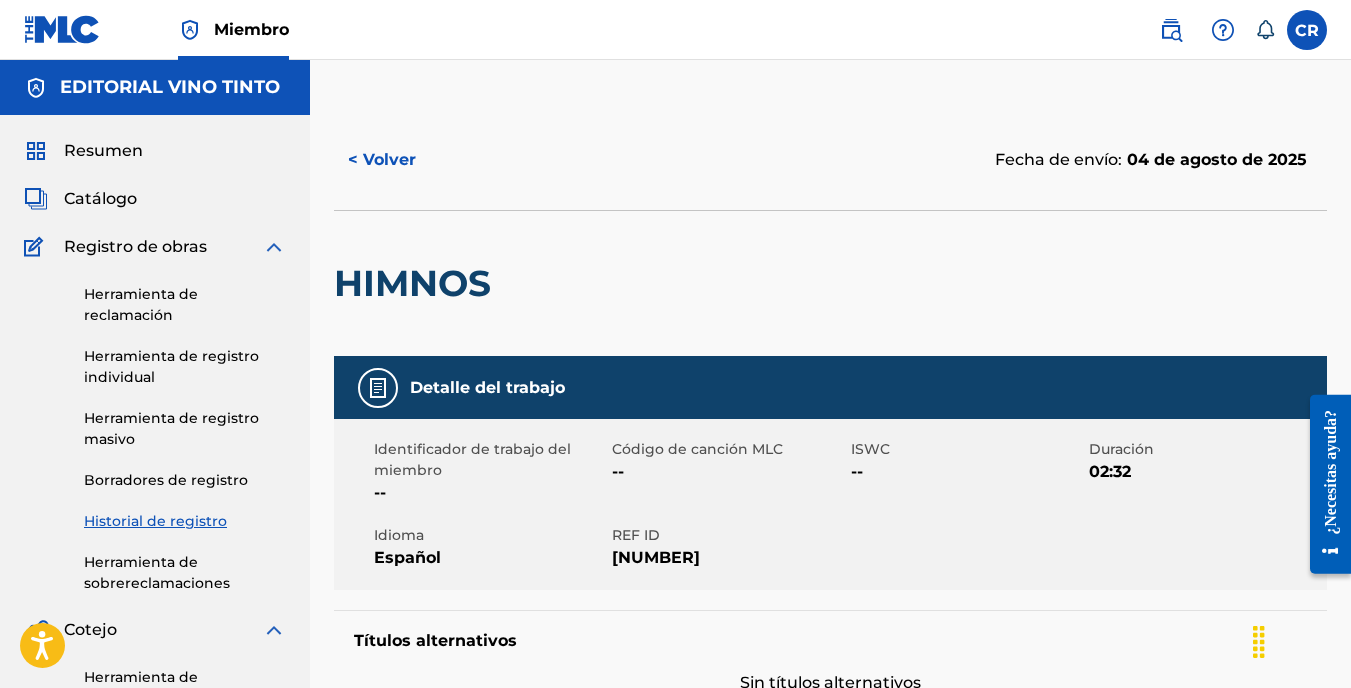 click on "< Volver" at bounding box center [394, 160] 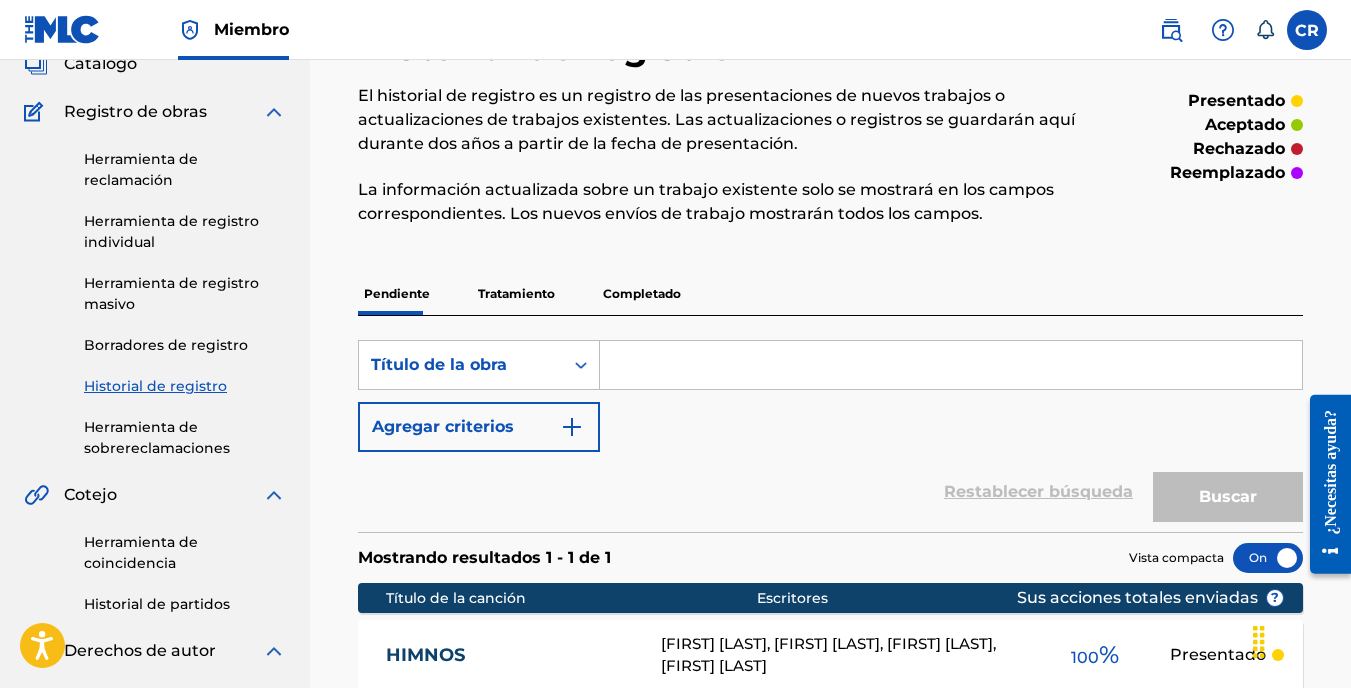 scroll, scrollTop: 100, scrollLeft: 0, axis: vertical 